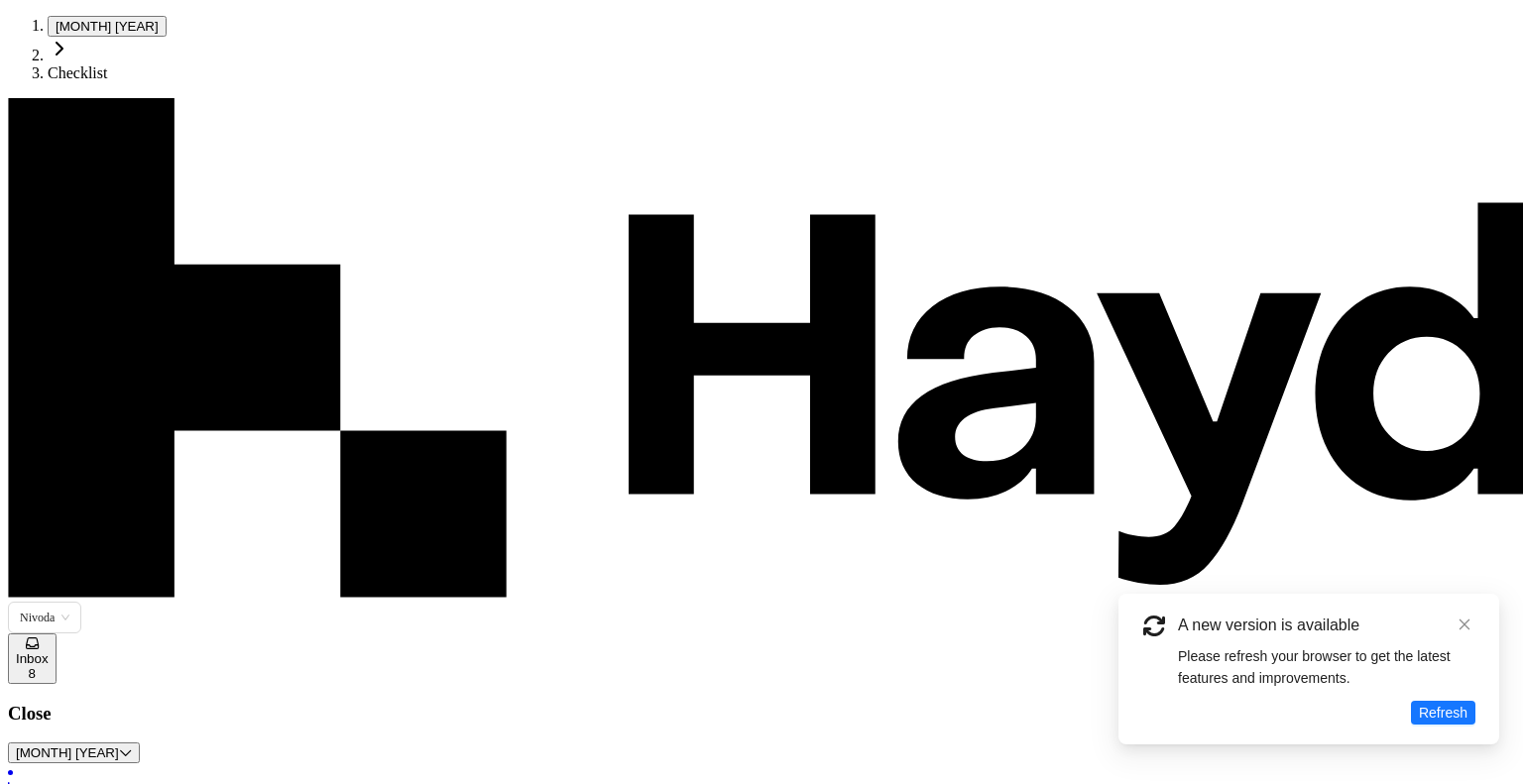 scroll, scrollTop: 0, scrollLeft: 0, axis: both 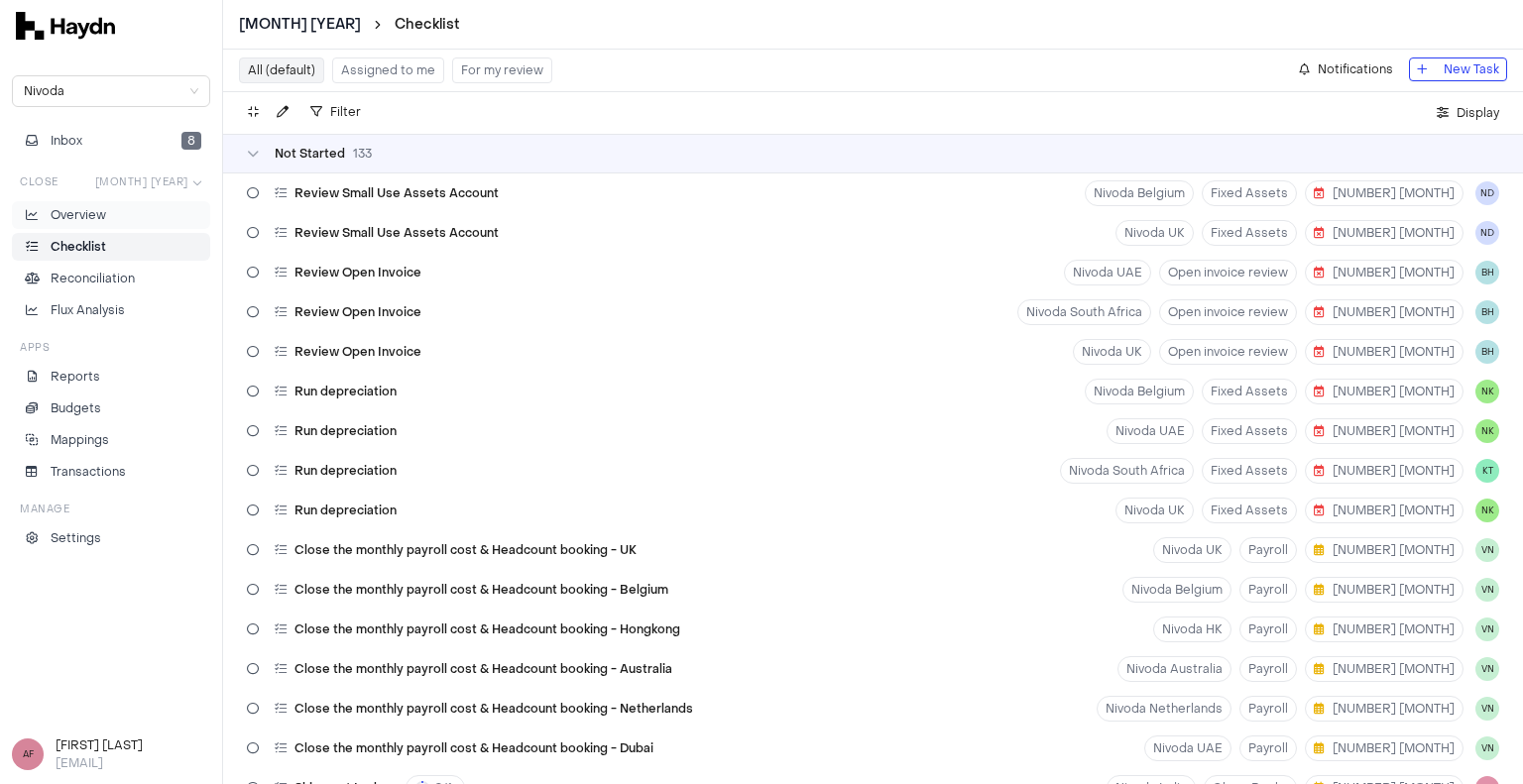 click on "Inbox 8" at bounding box center (111, 141) 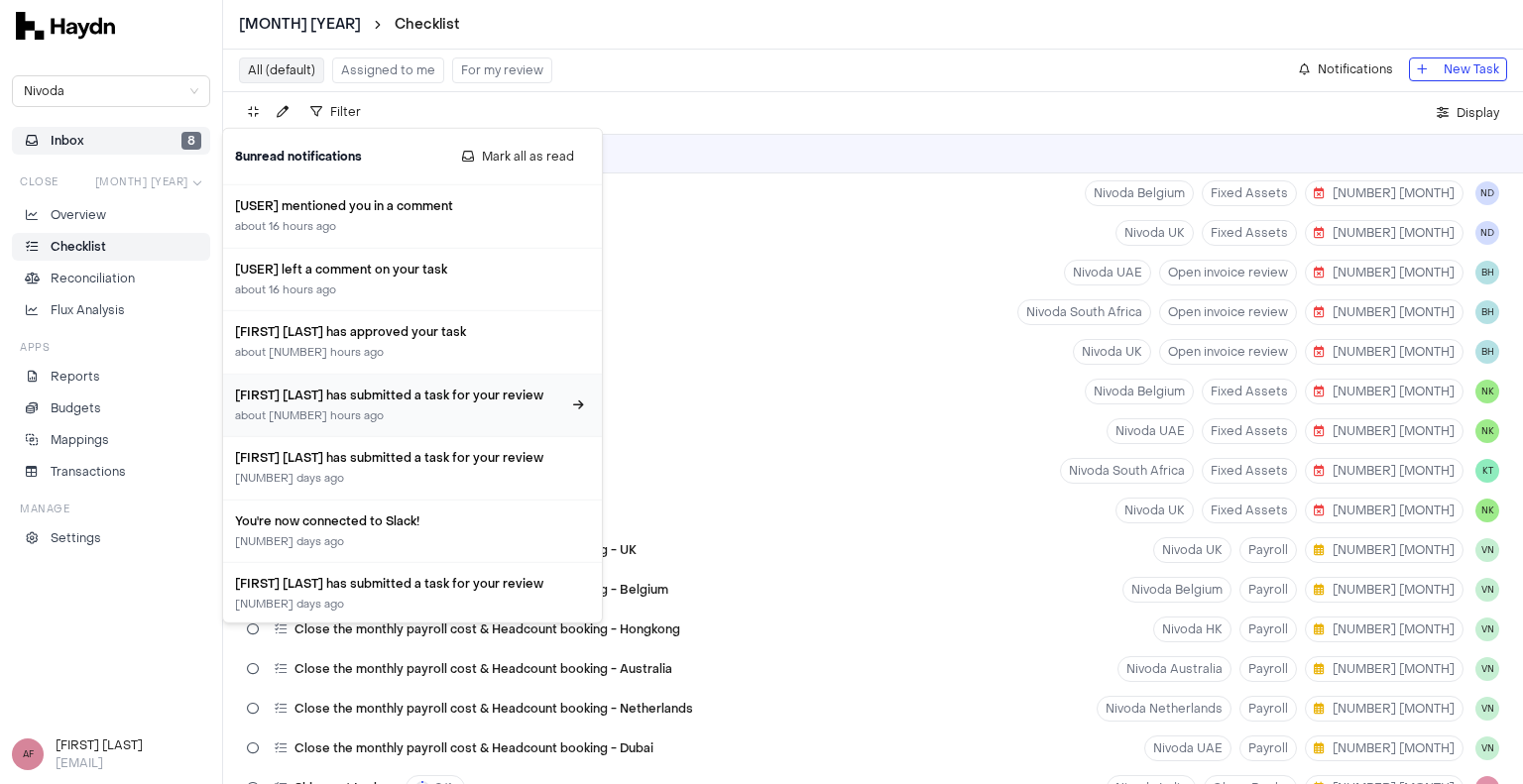 click on "[FIRST] [LAST] has submitted a task for your review" at bounding box center (401, 394) 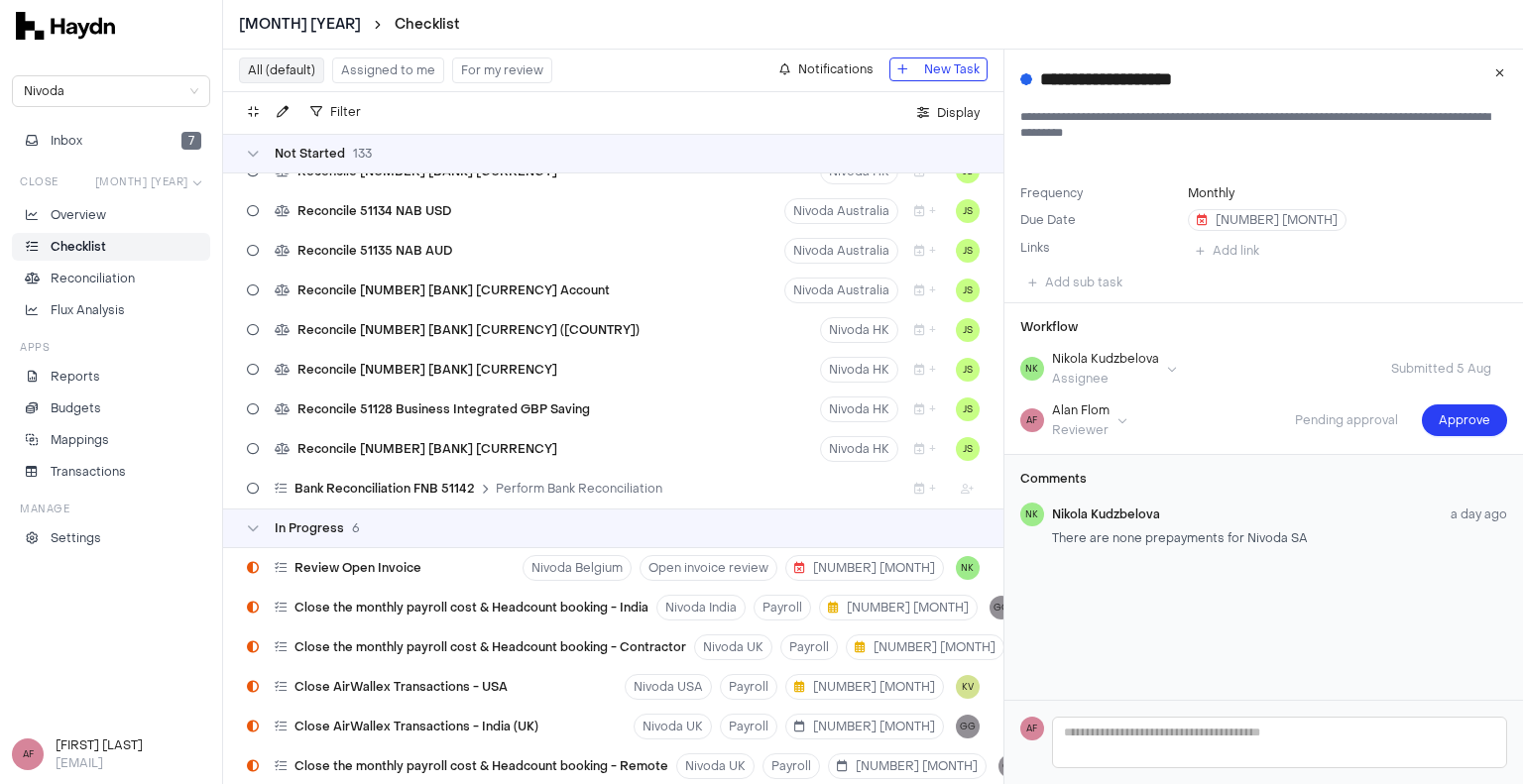 scroll, scrollTop: 5331, scrollLeft: 0, axis: vertical 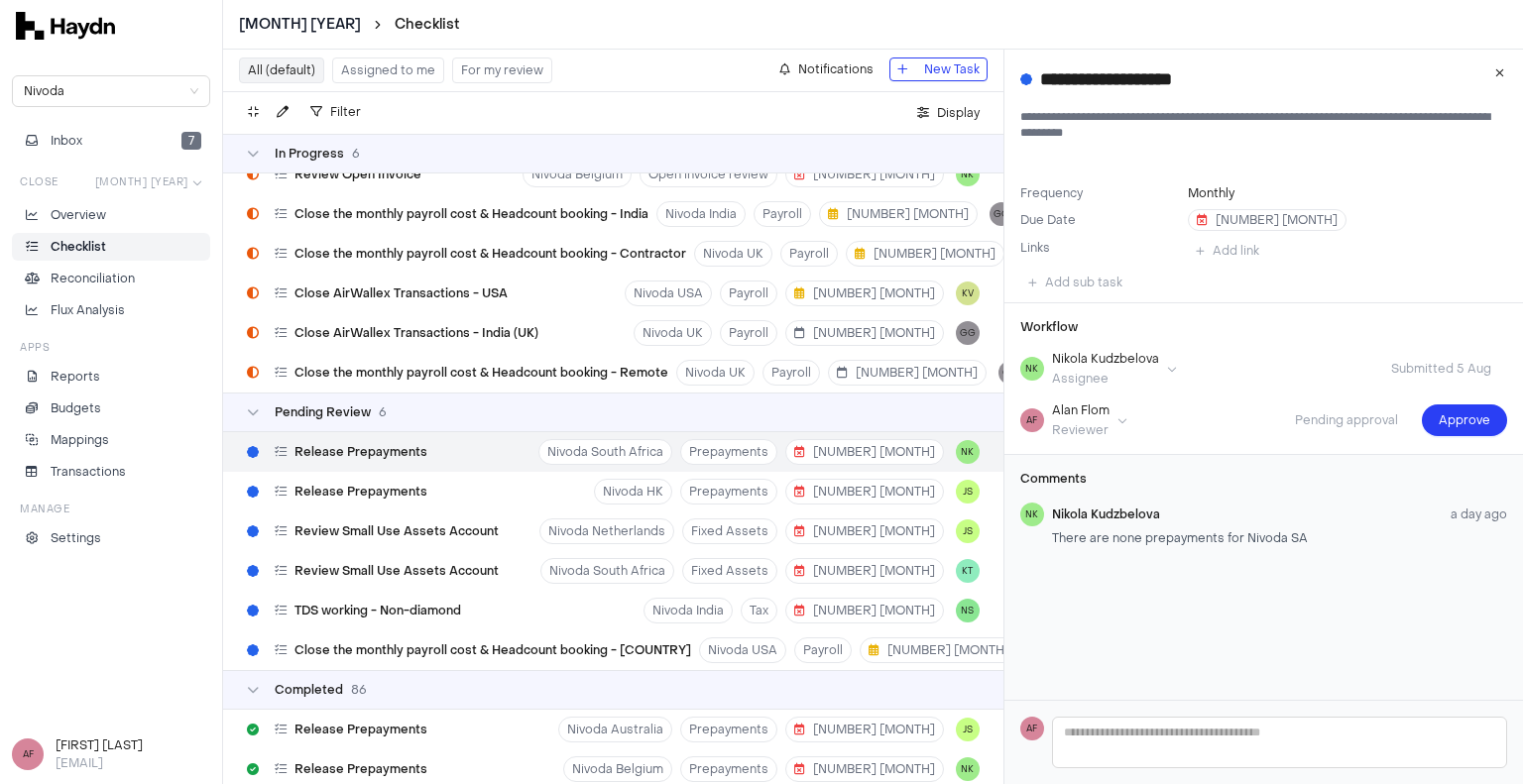 type 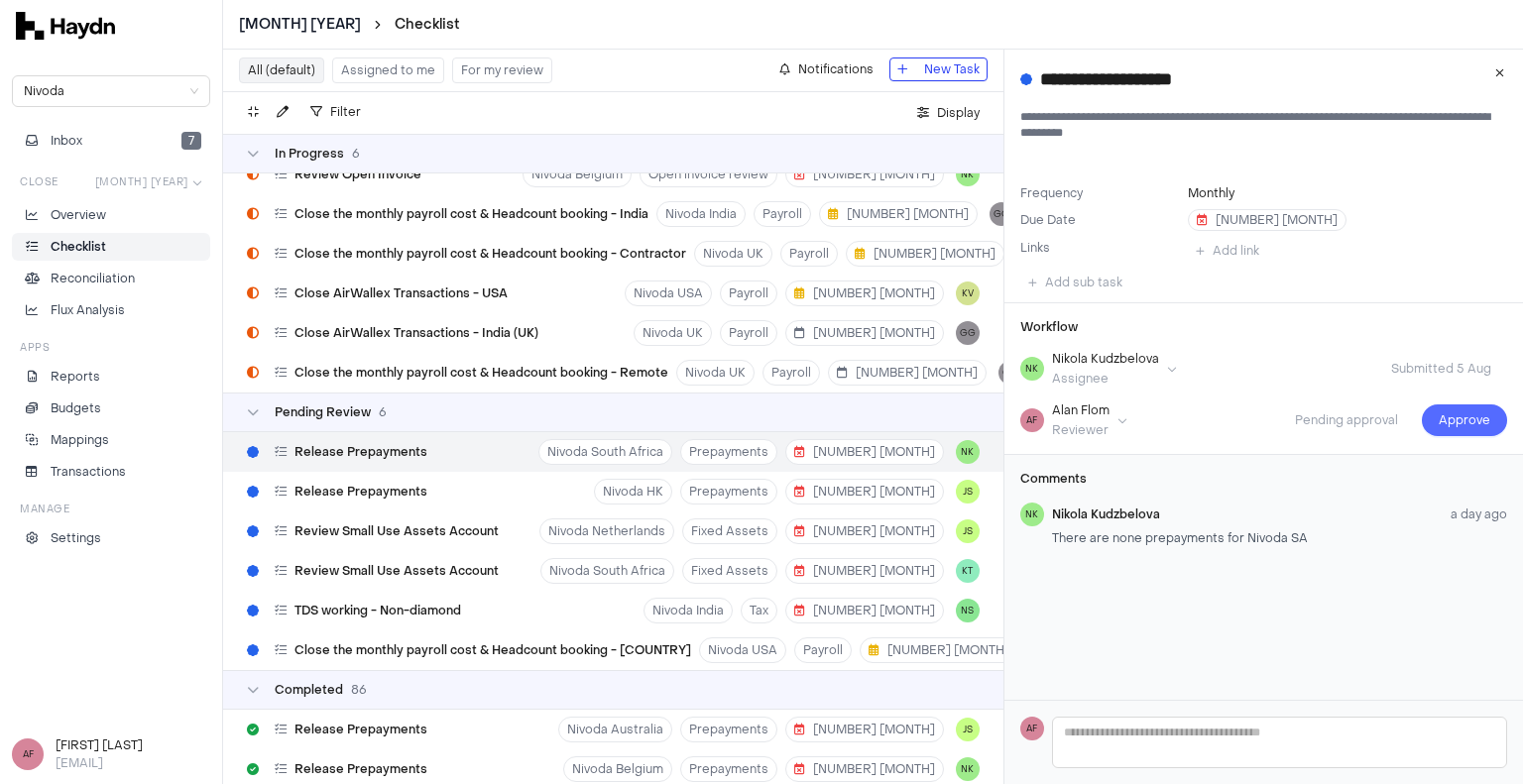 click on "Approve" at bounding box center [1464, 420] 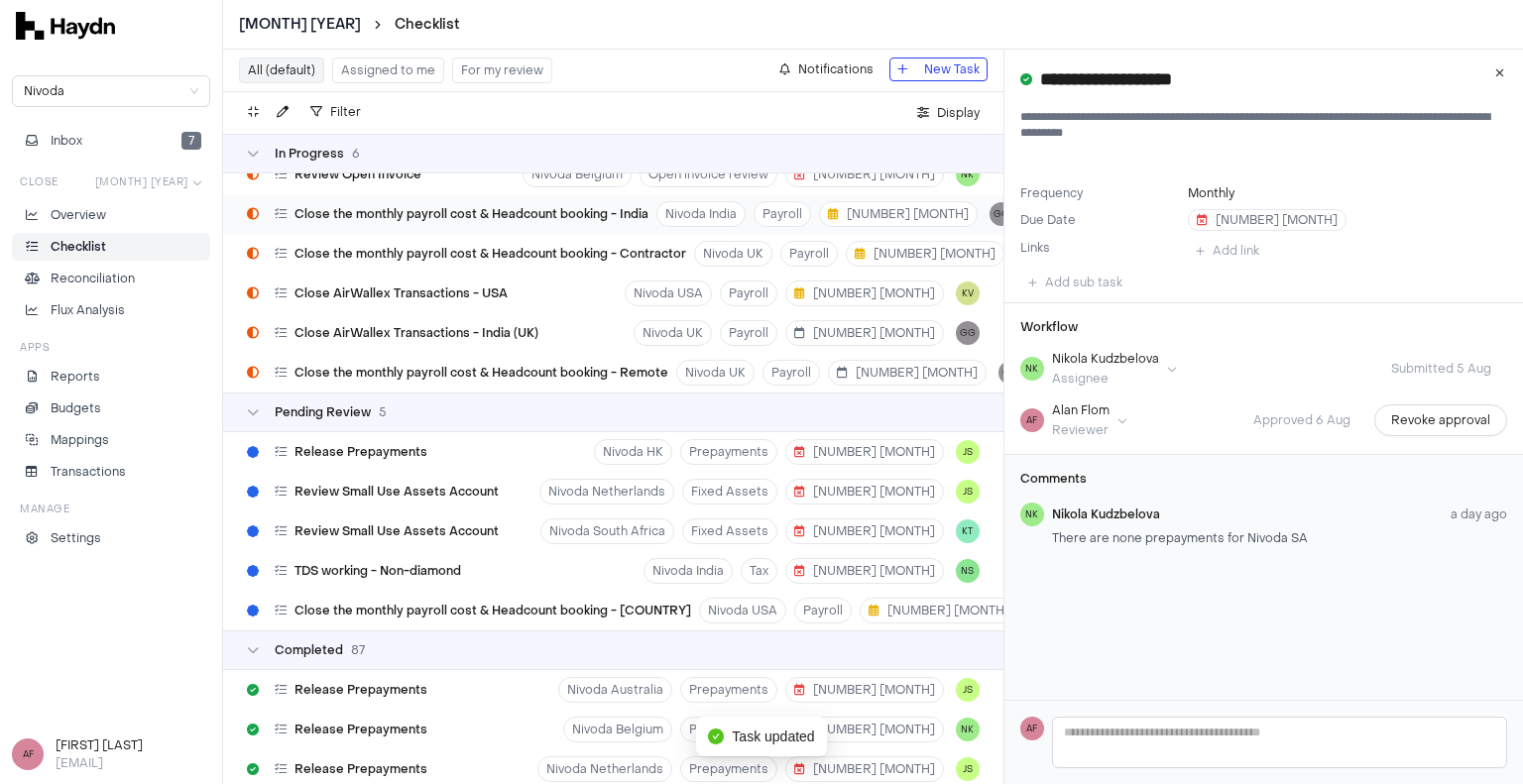 scroll, scrollTop: 5728, scrollLeft: 0, axis: vertical 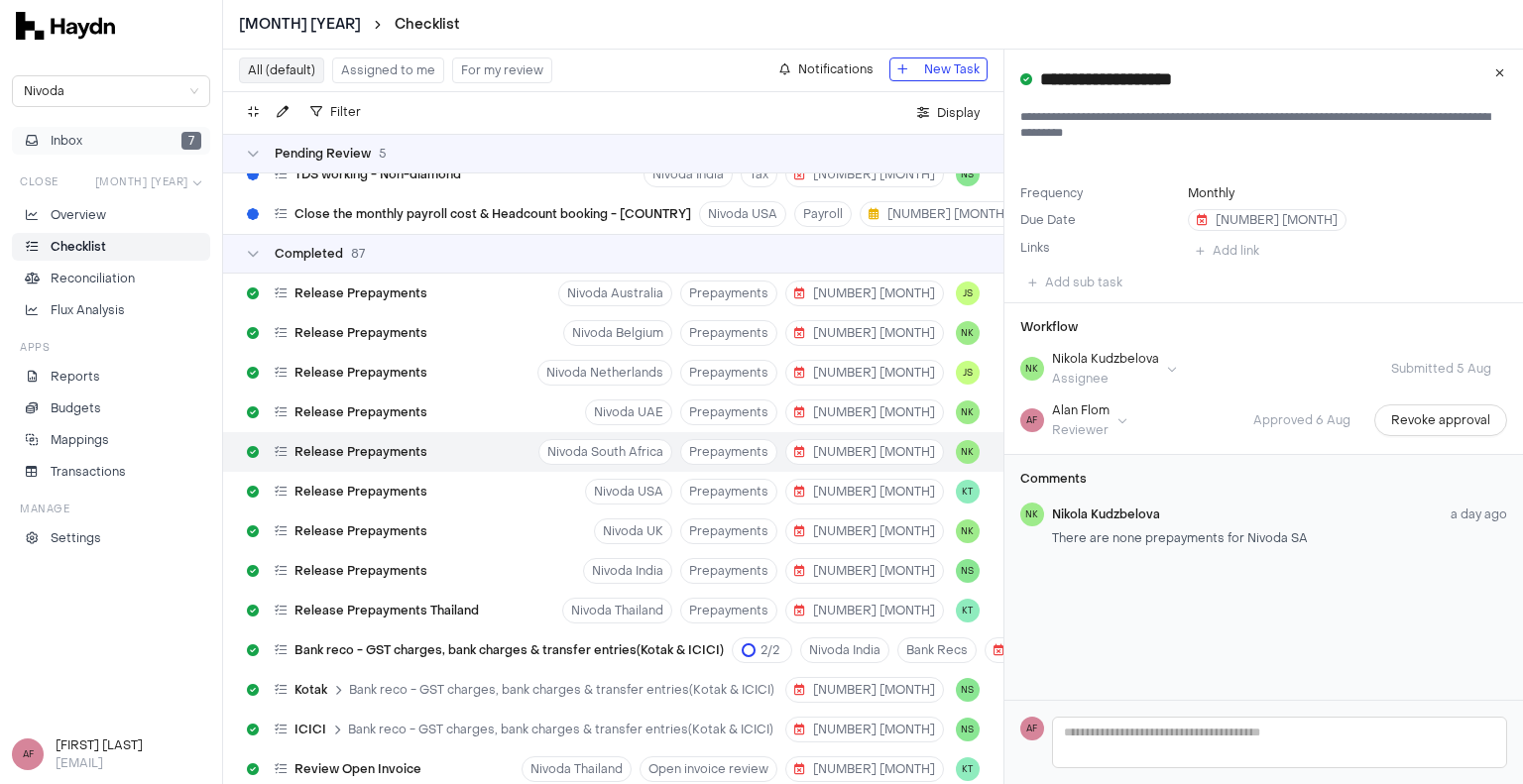 click on "Inbox" at bounding box center (66, 141) 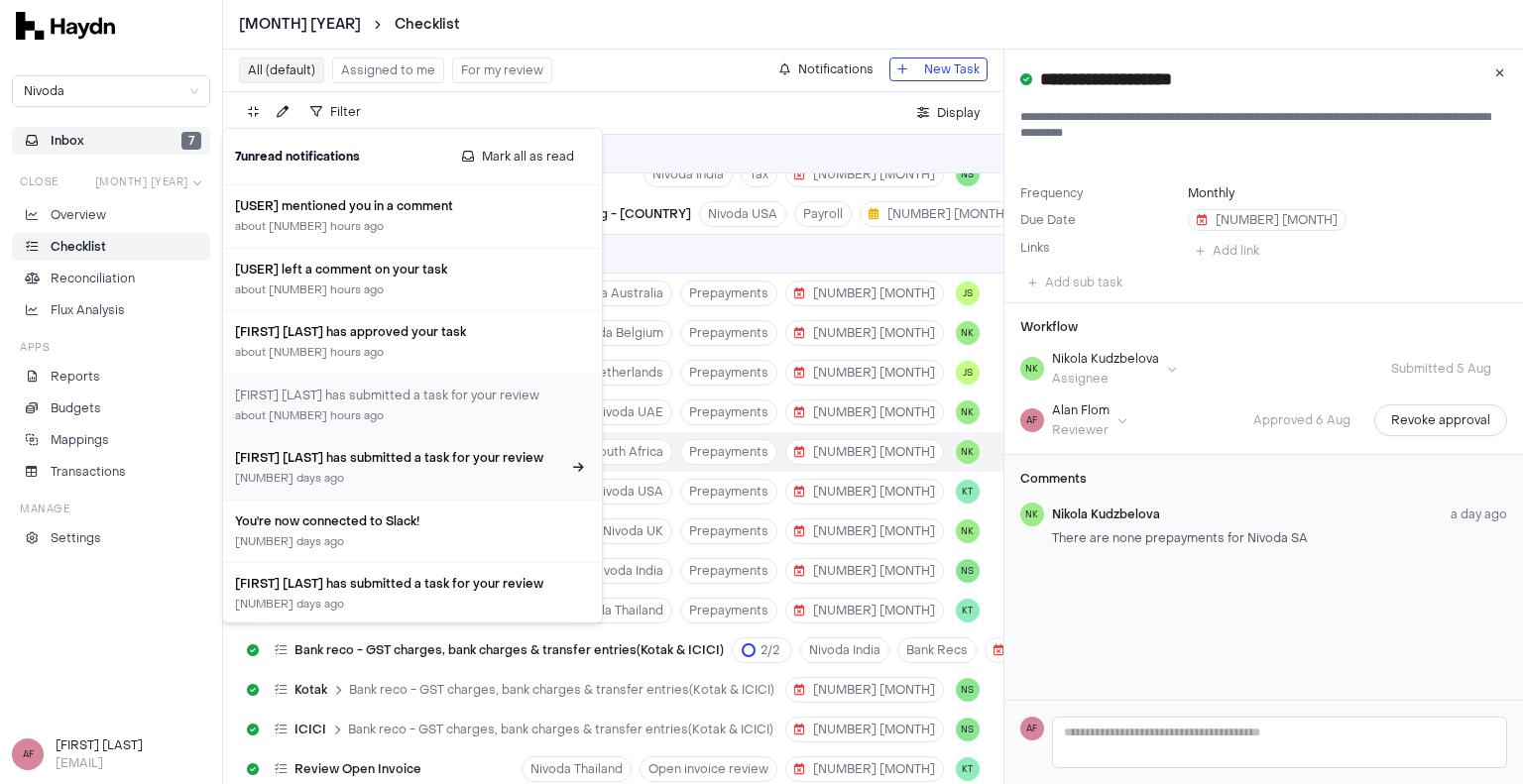 click on "[NUMBER] days ago" at bounding box center (401, 479) 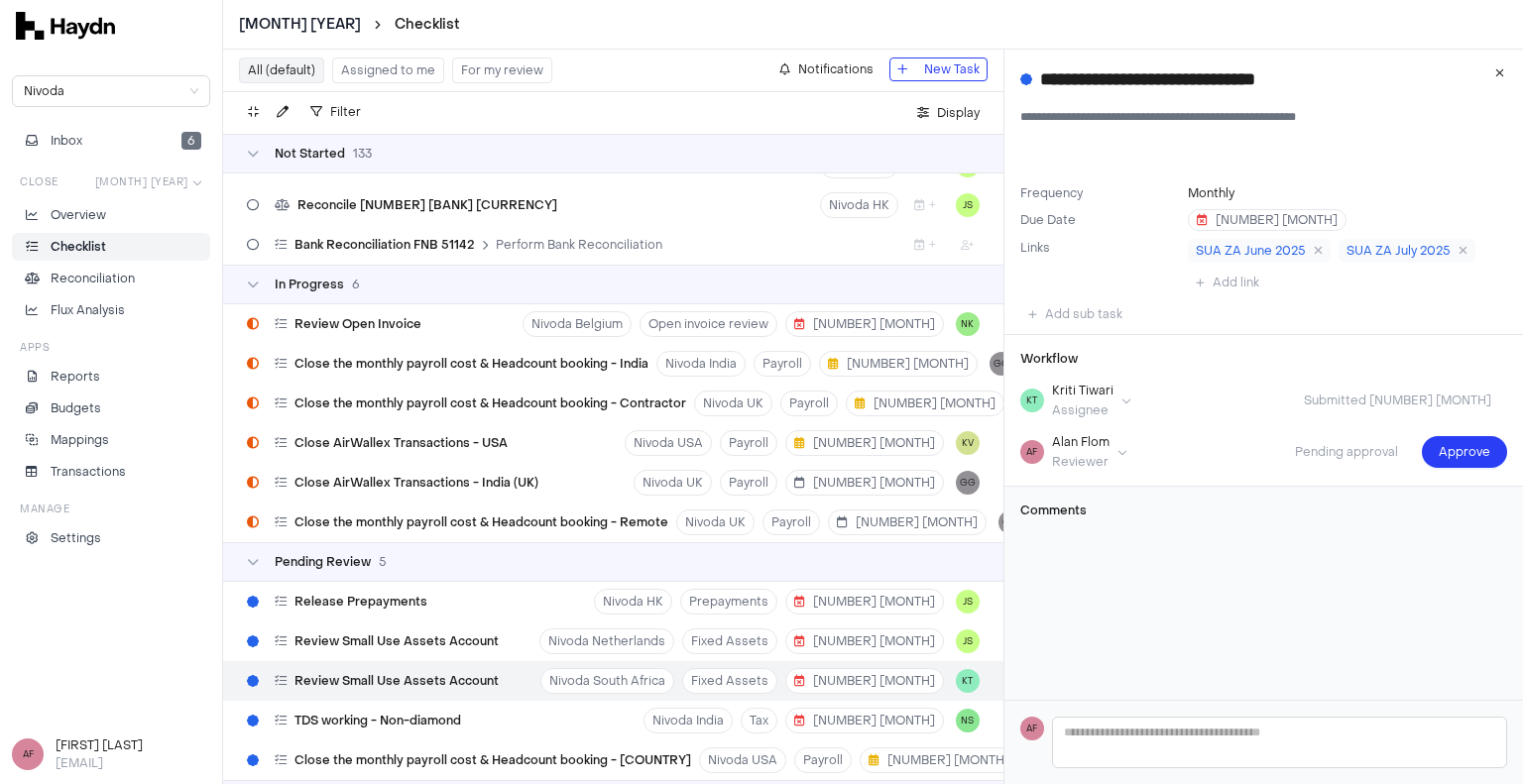 scroll, scrollTop: 5181, scrollLeft: 0, axis: vertical 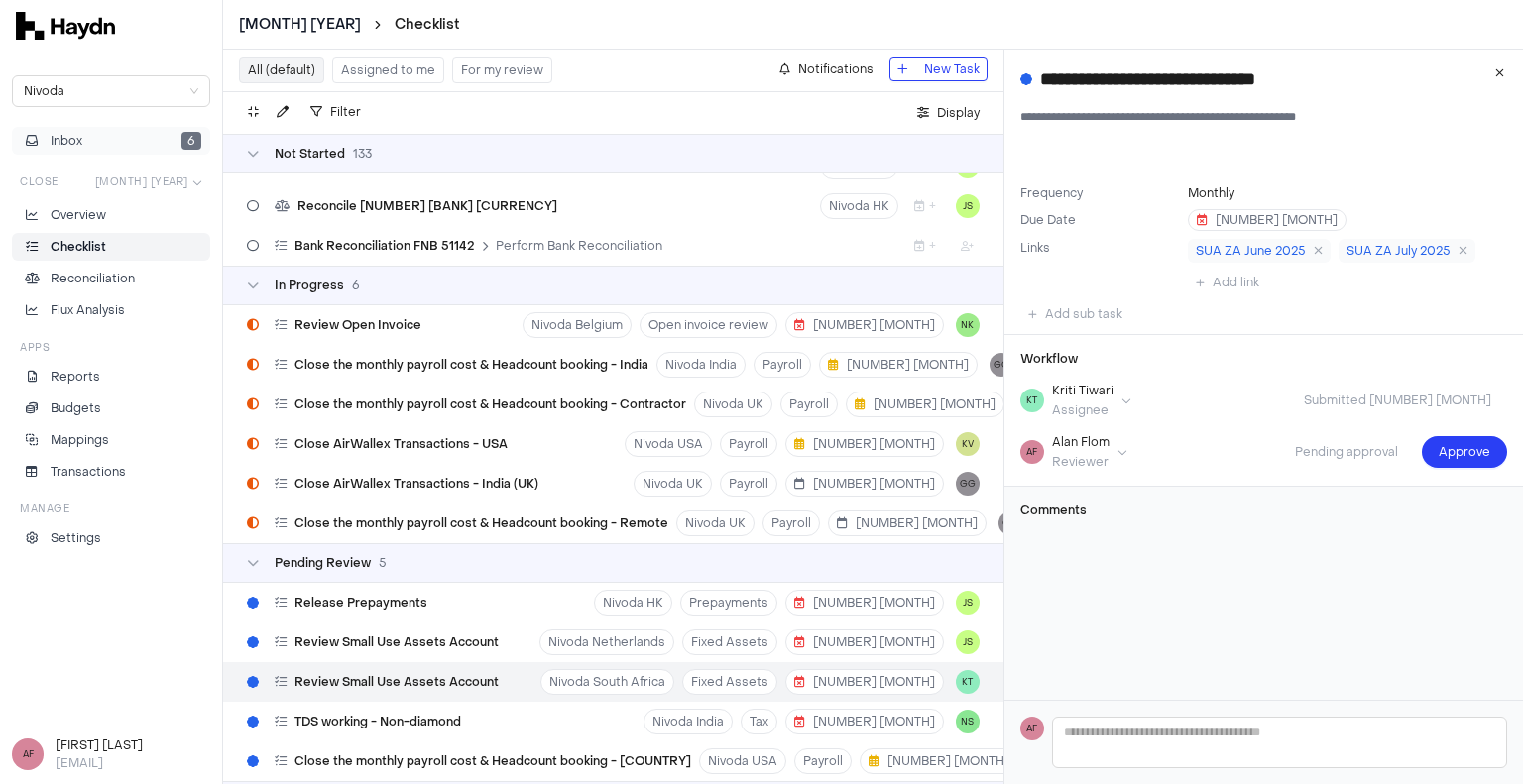click on "Inbox [NUMBER]" at bounding box center (111, 141) 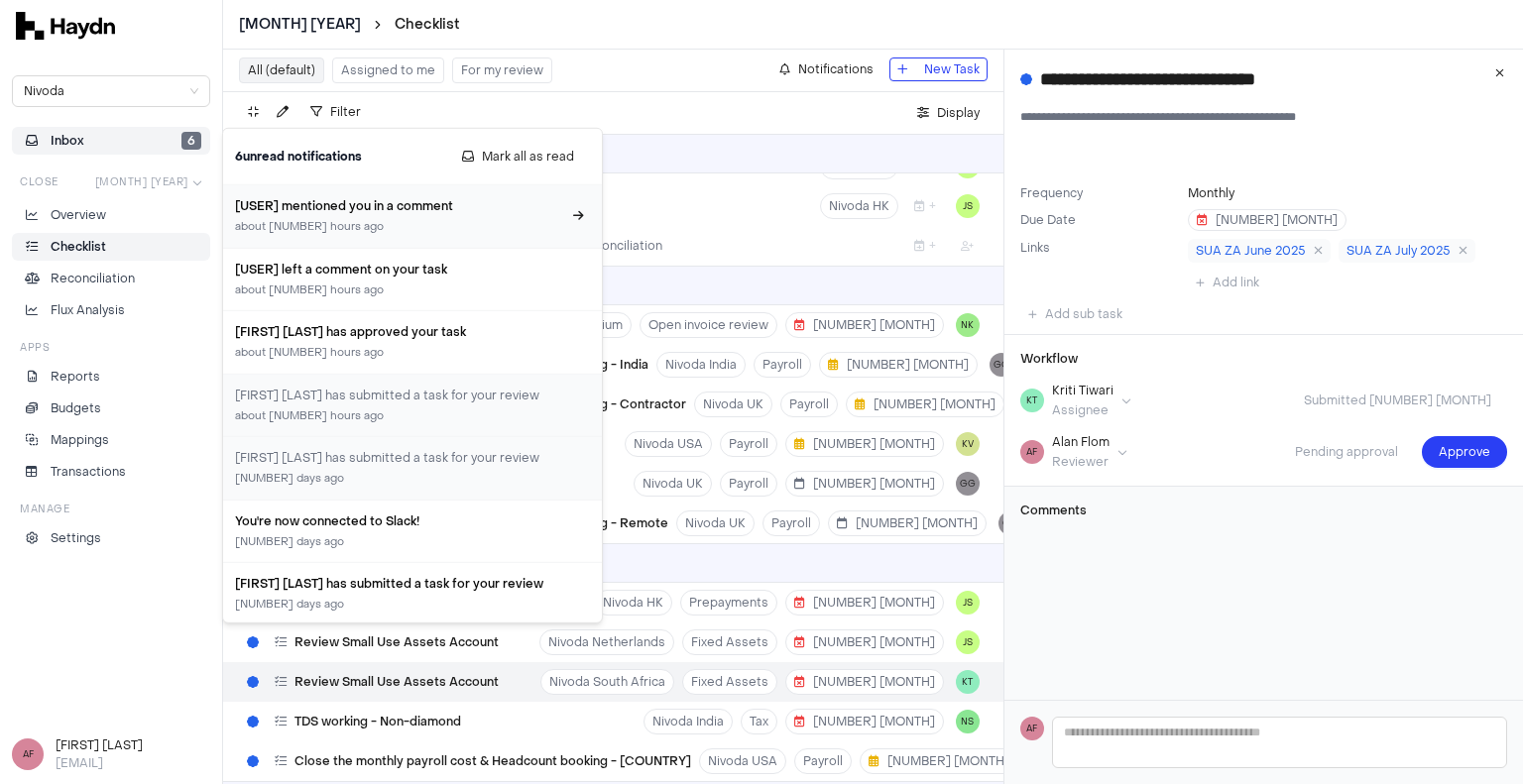 click on "about [NUMBER] hours ago" at bounding box center [401, 227] 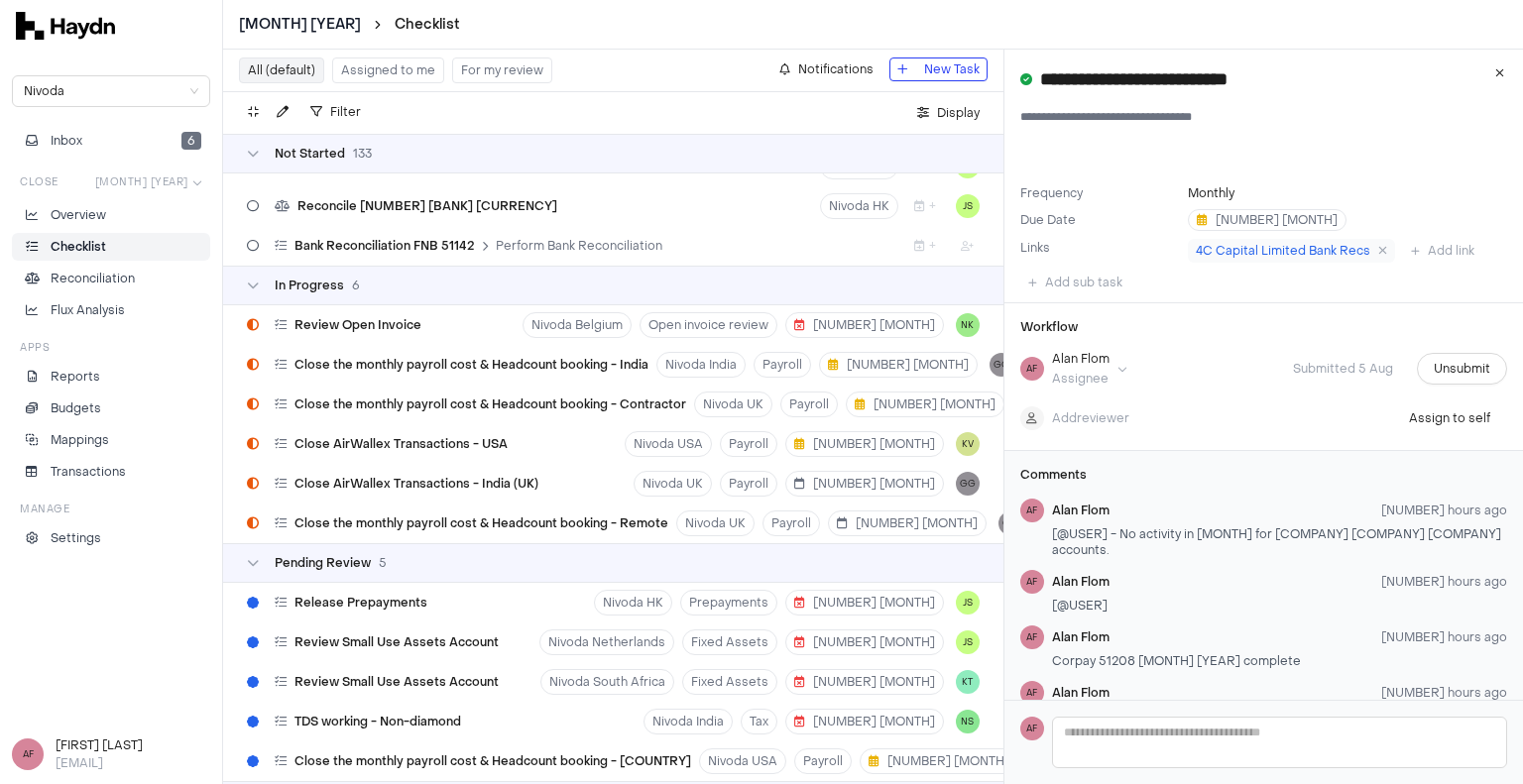 scroll, scrollTop: 7314, scrollLeft: 0, axis: vertical 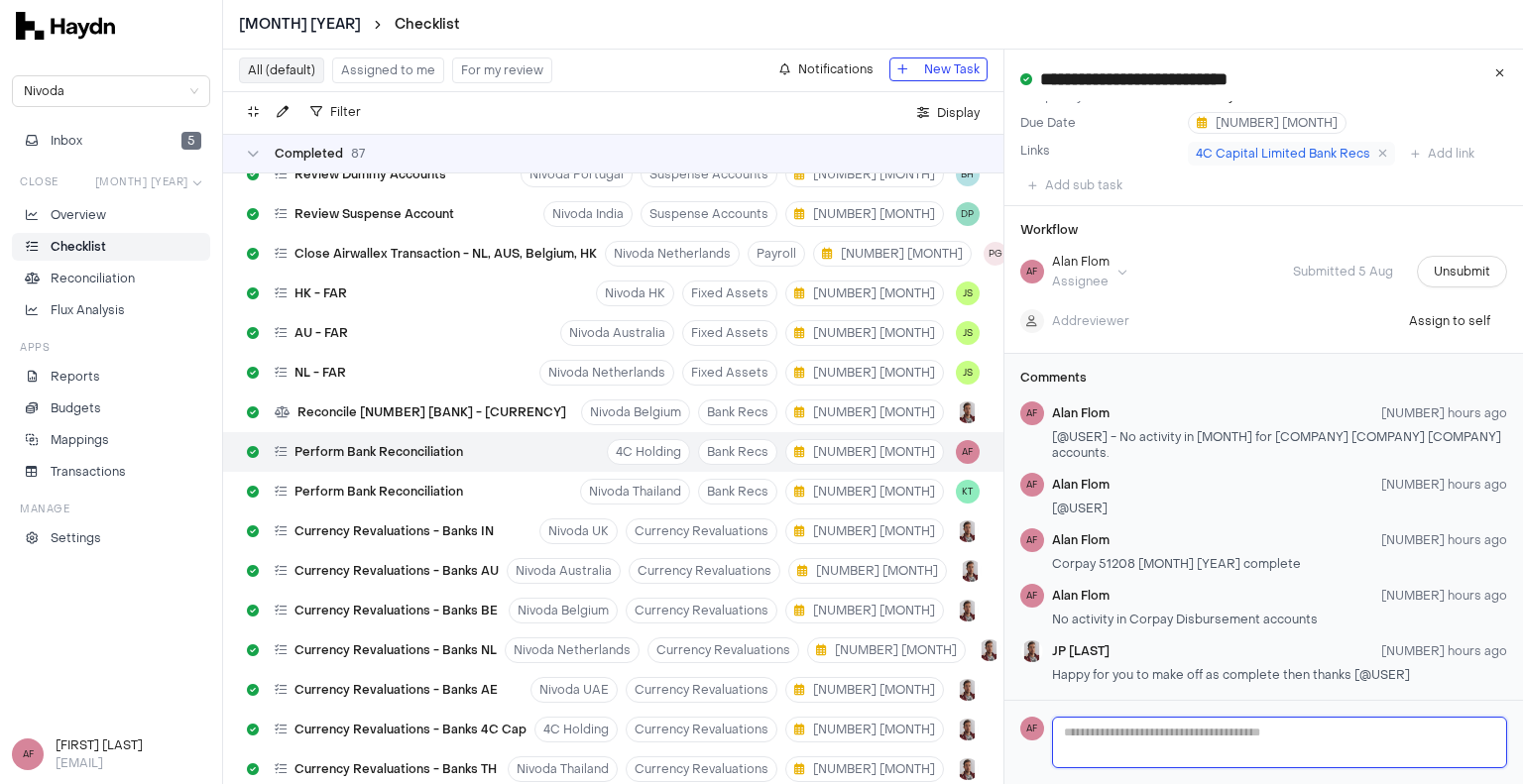 click at bounding box center (1279, 742) 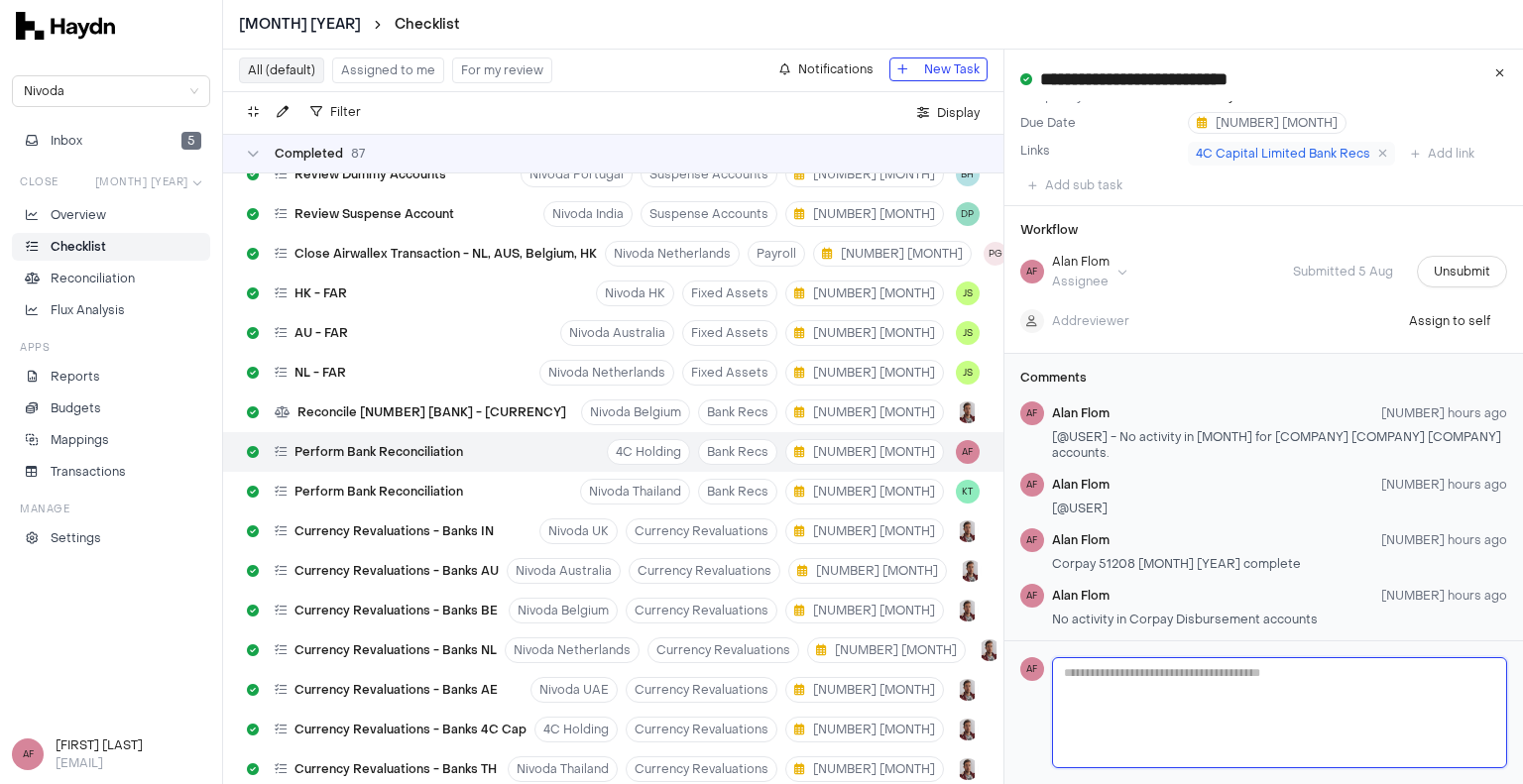 type 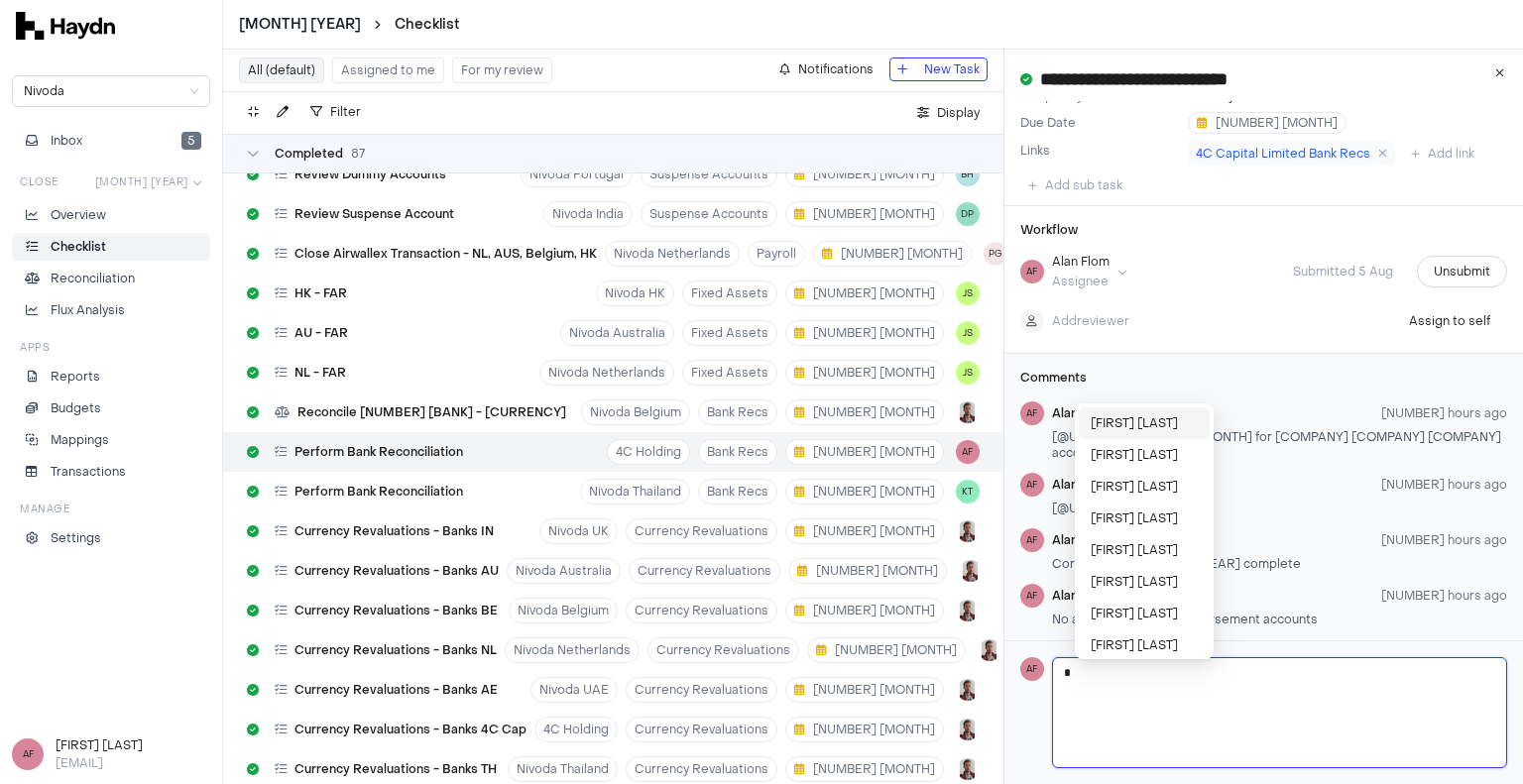 type 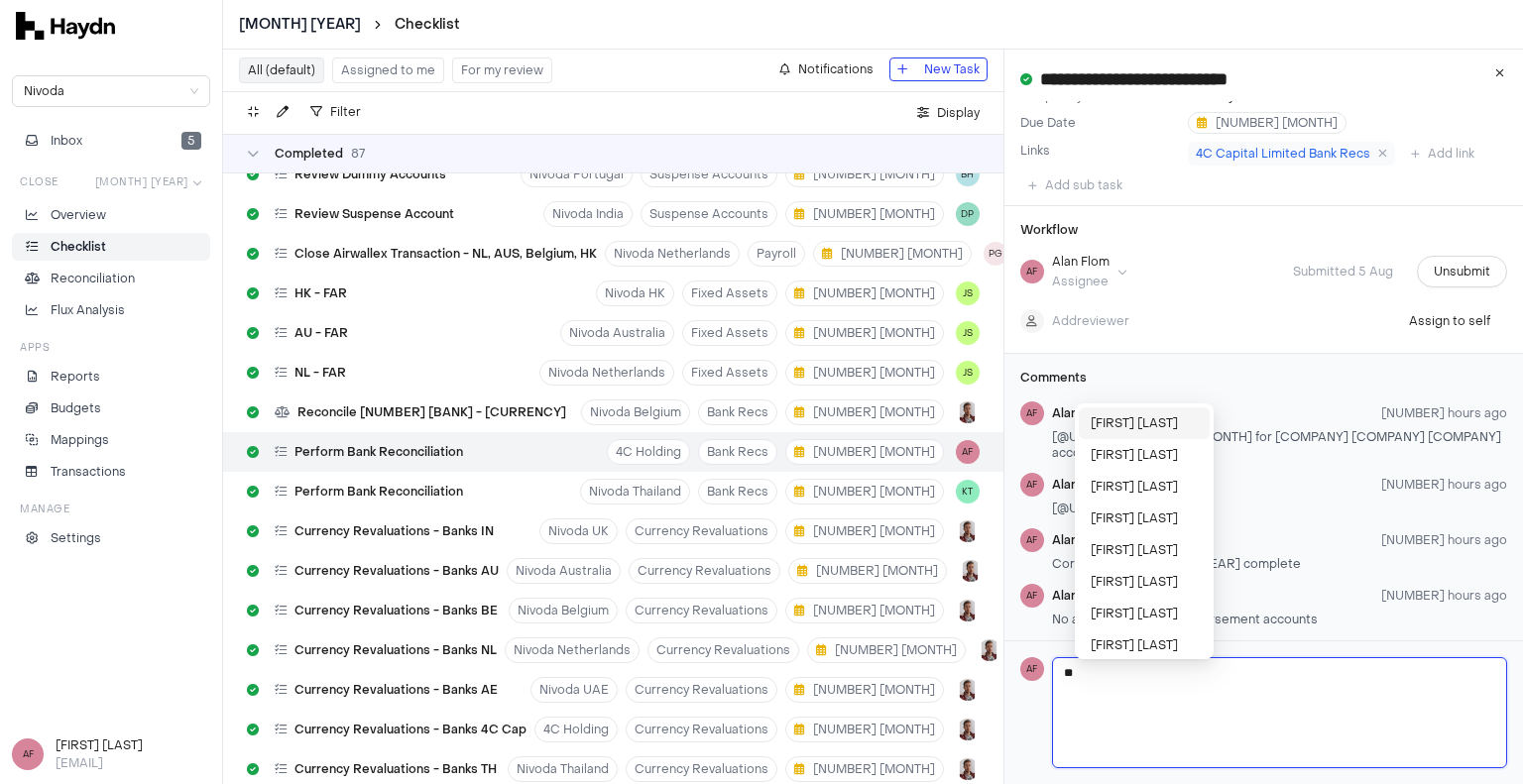 type on "***" 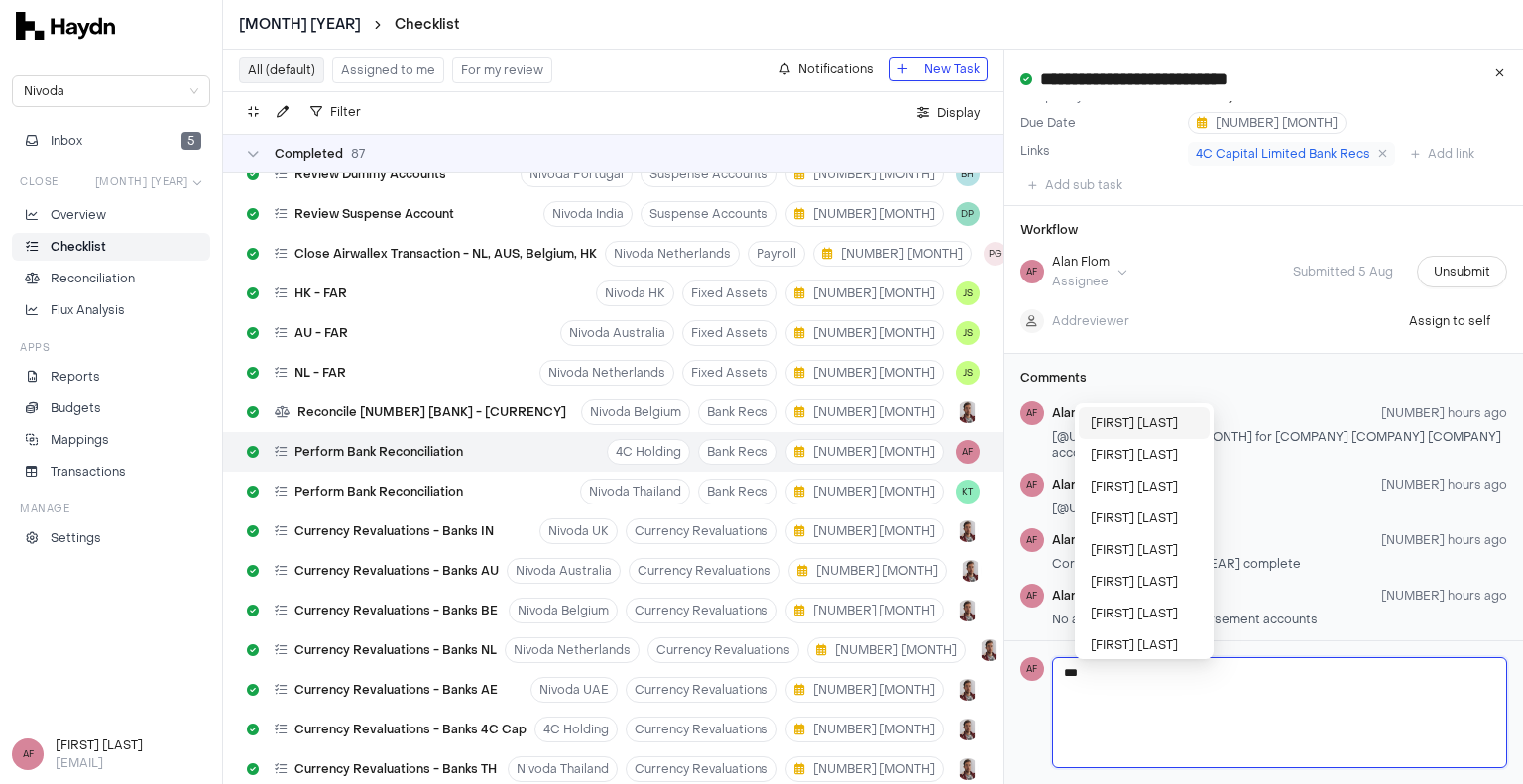 type 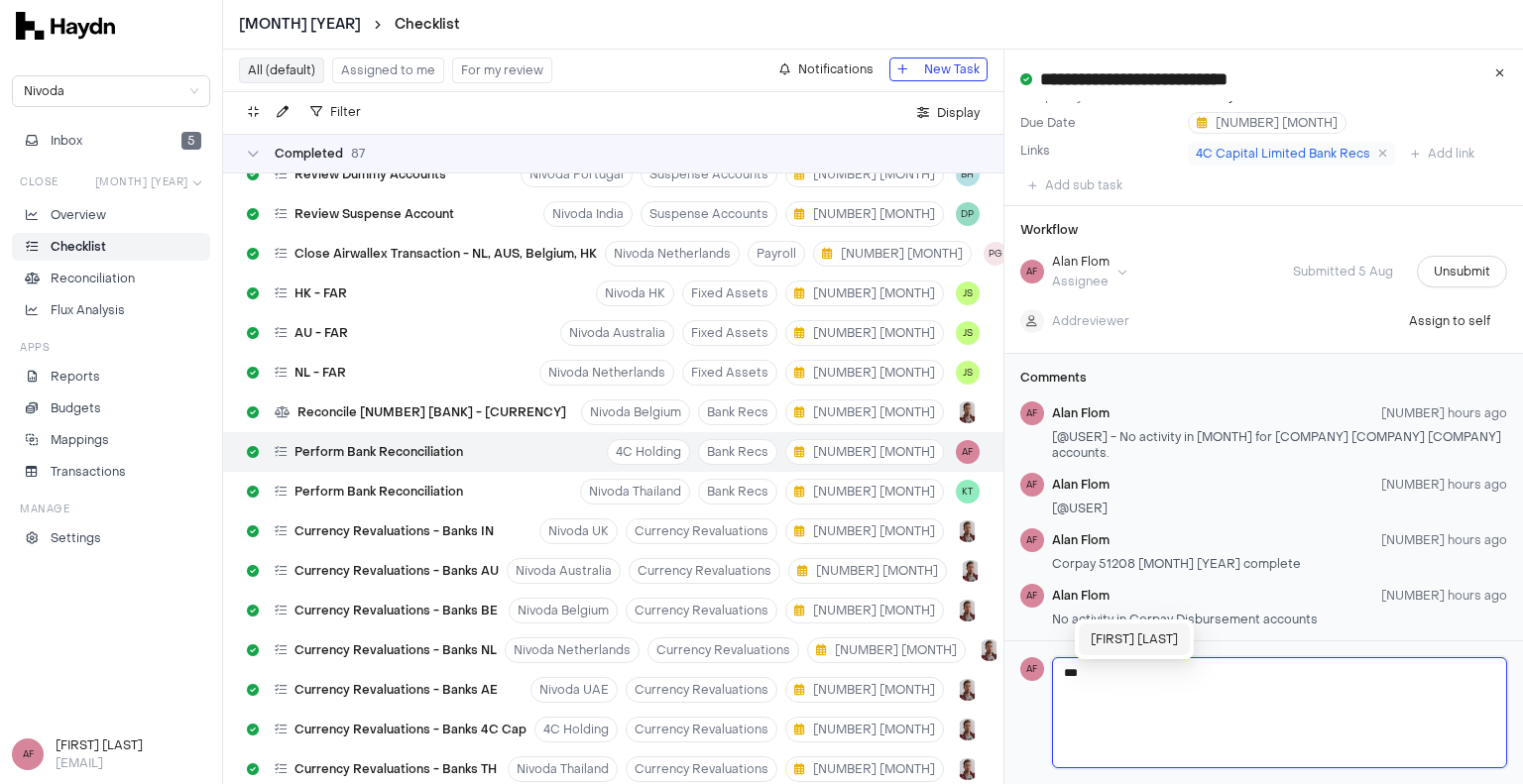 type on "***" 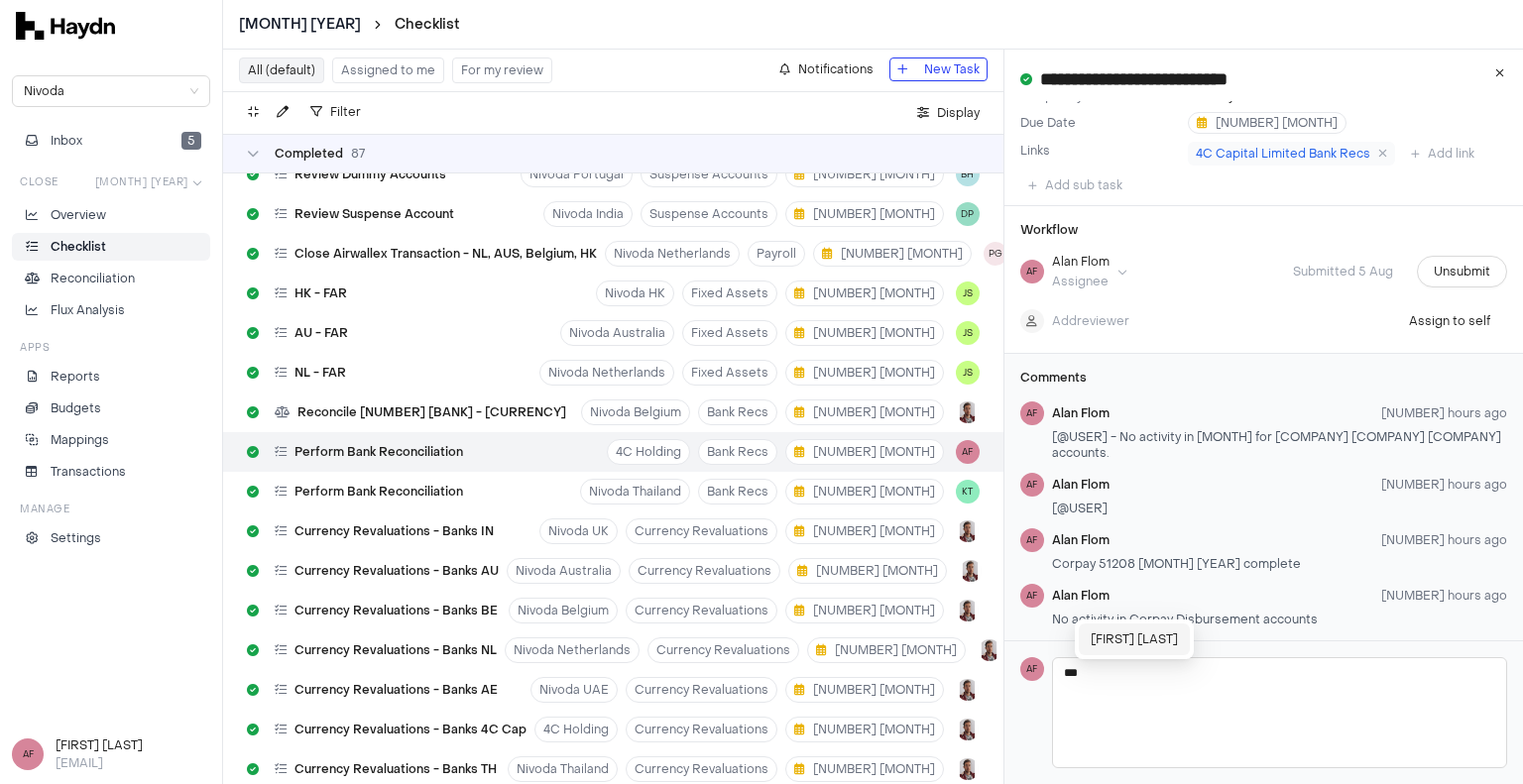 click on "[FIRST] [LAST]" at bounding box center [1134, 639] 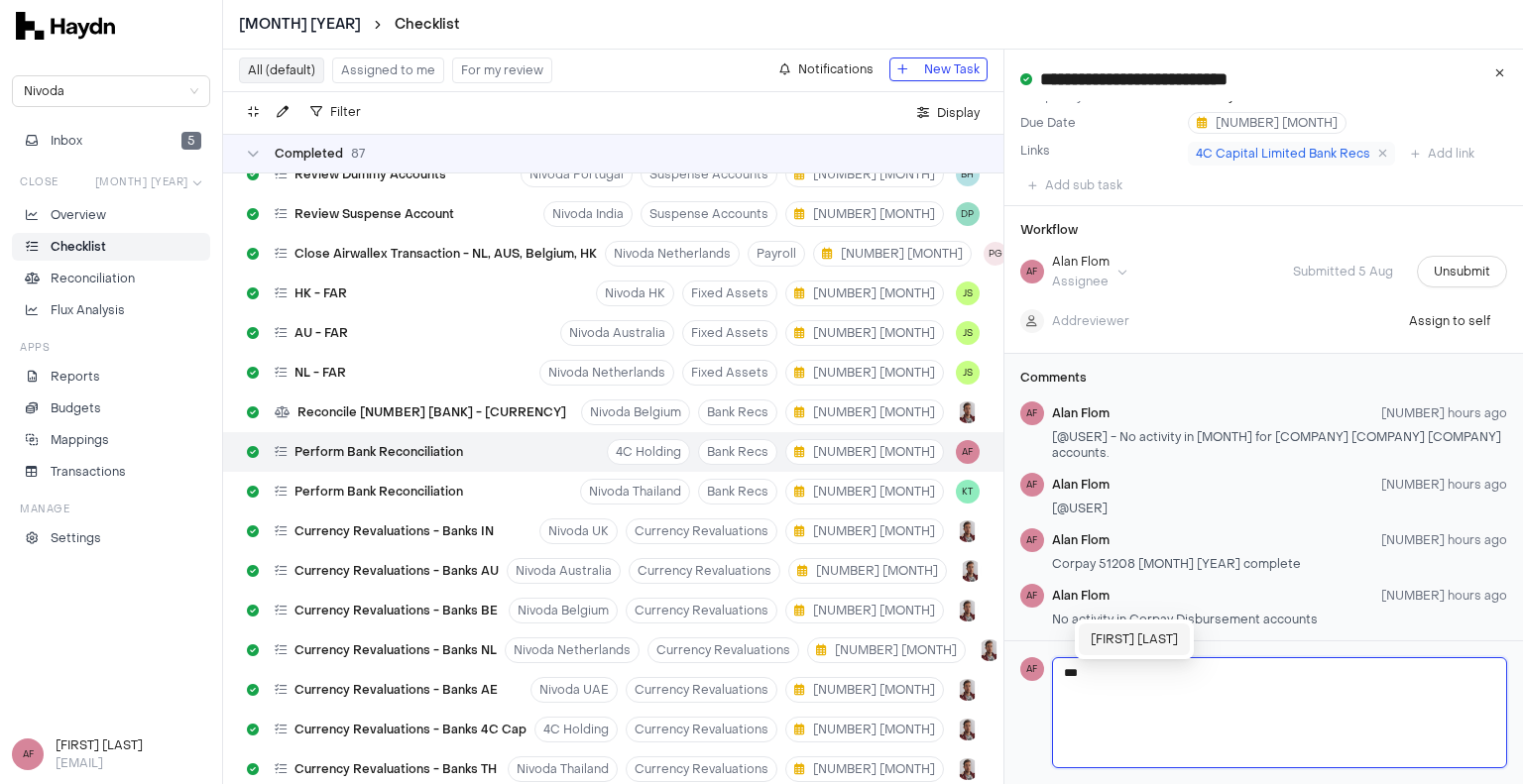 type 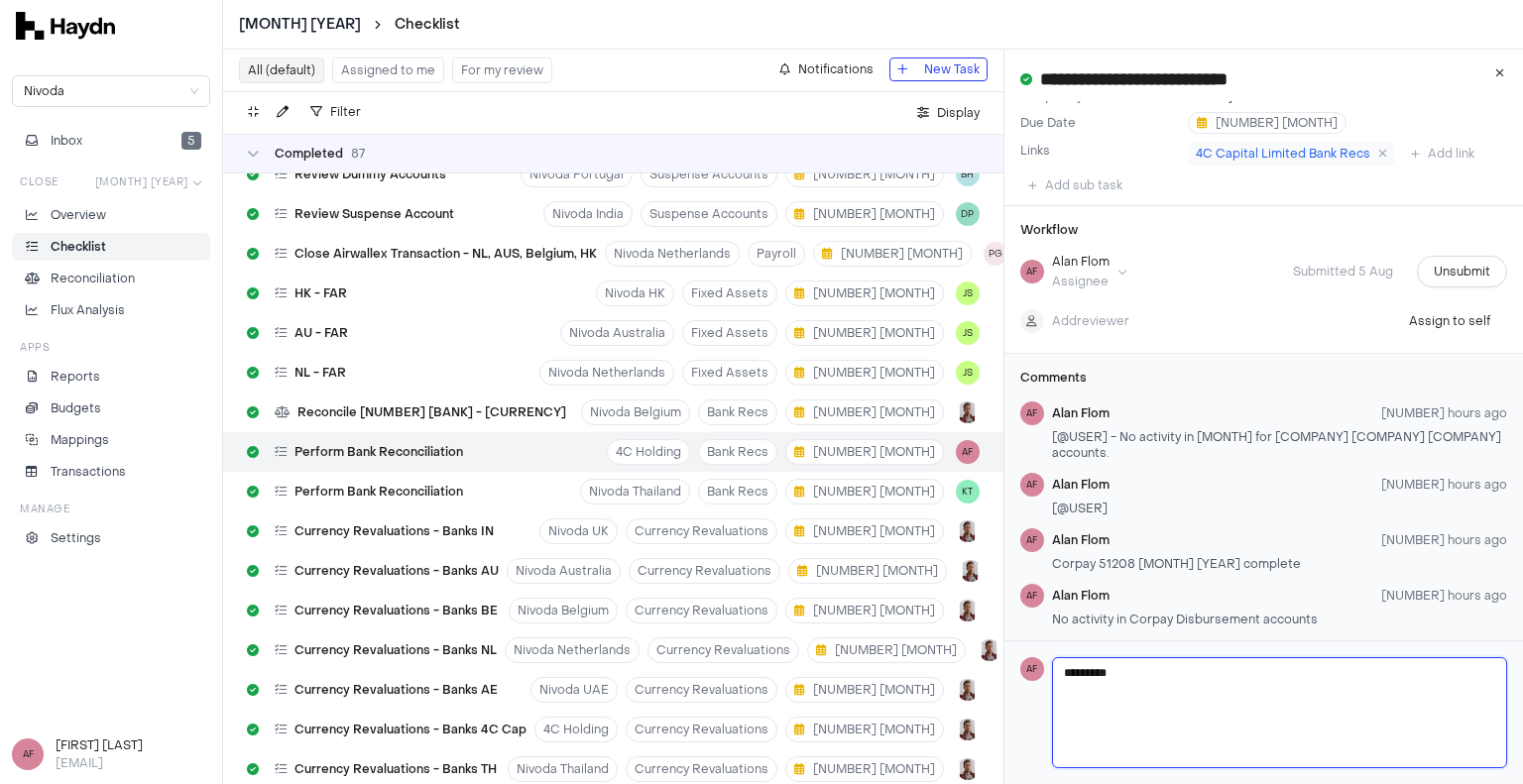 type 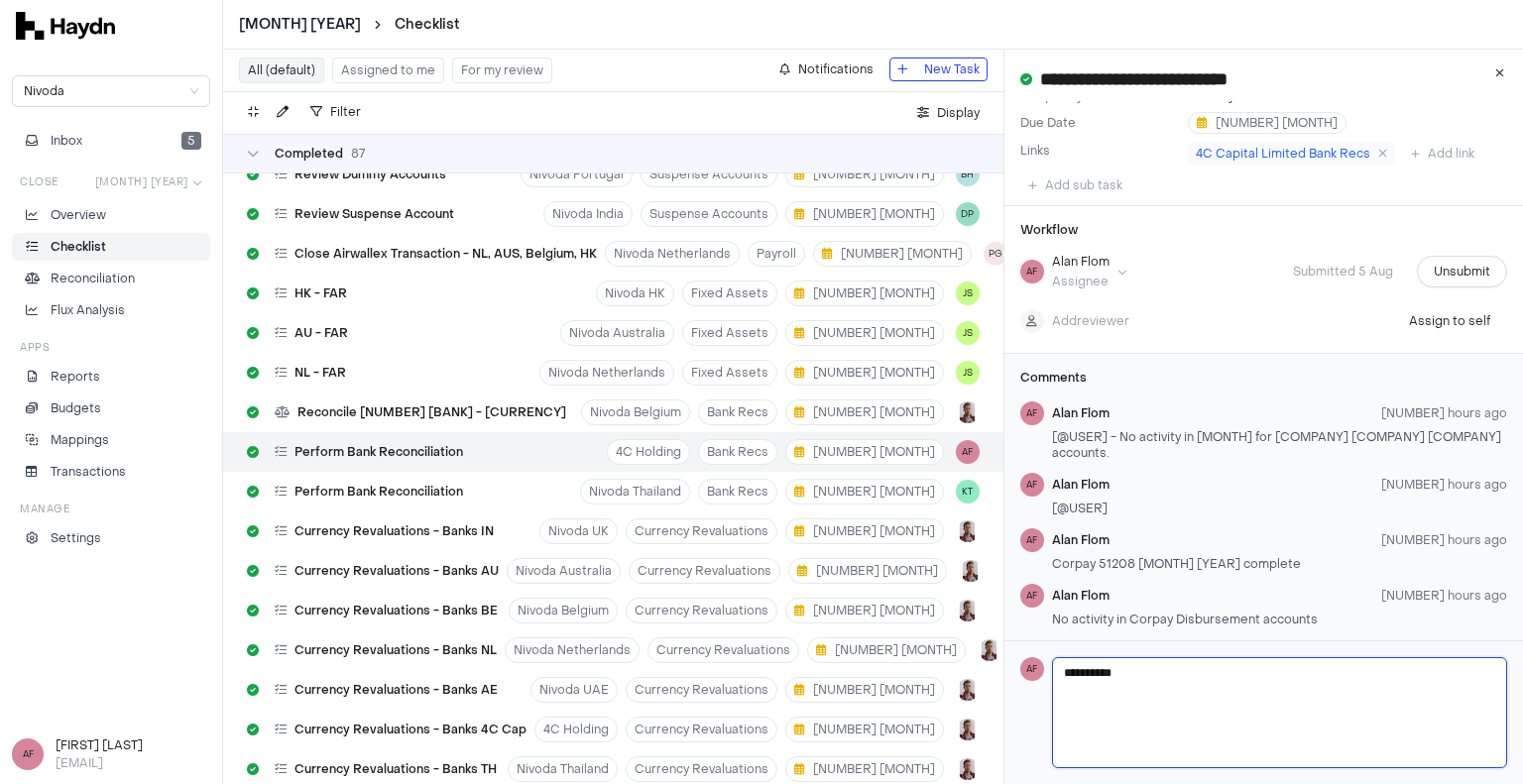 type 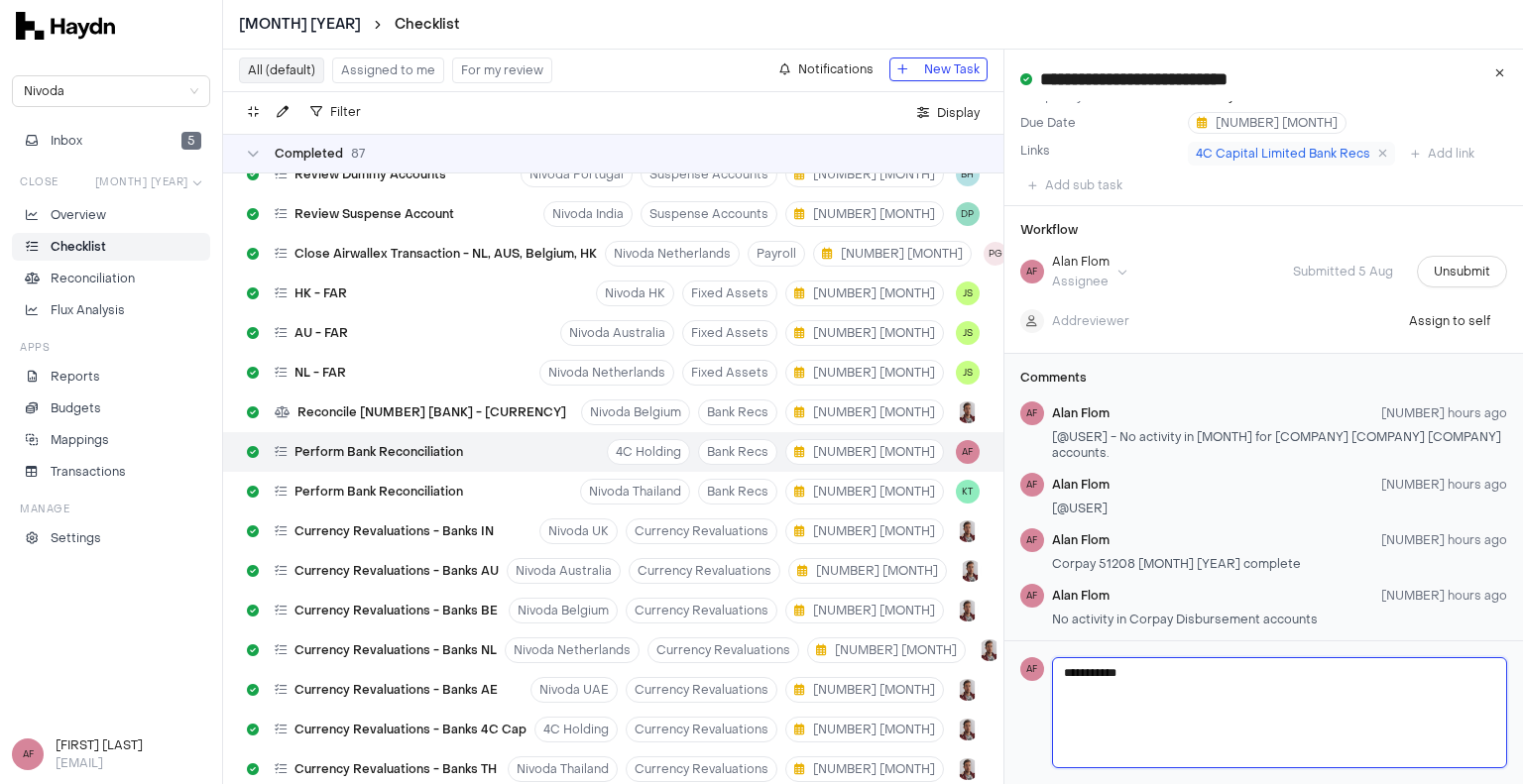type 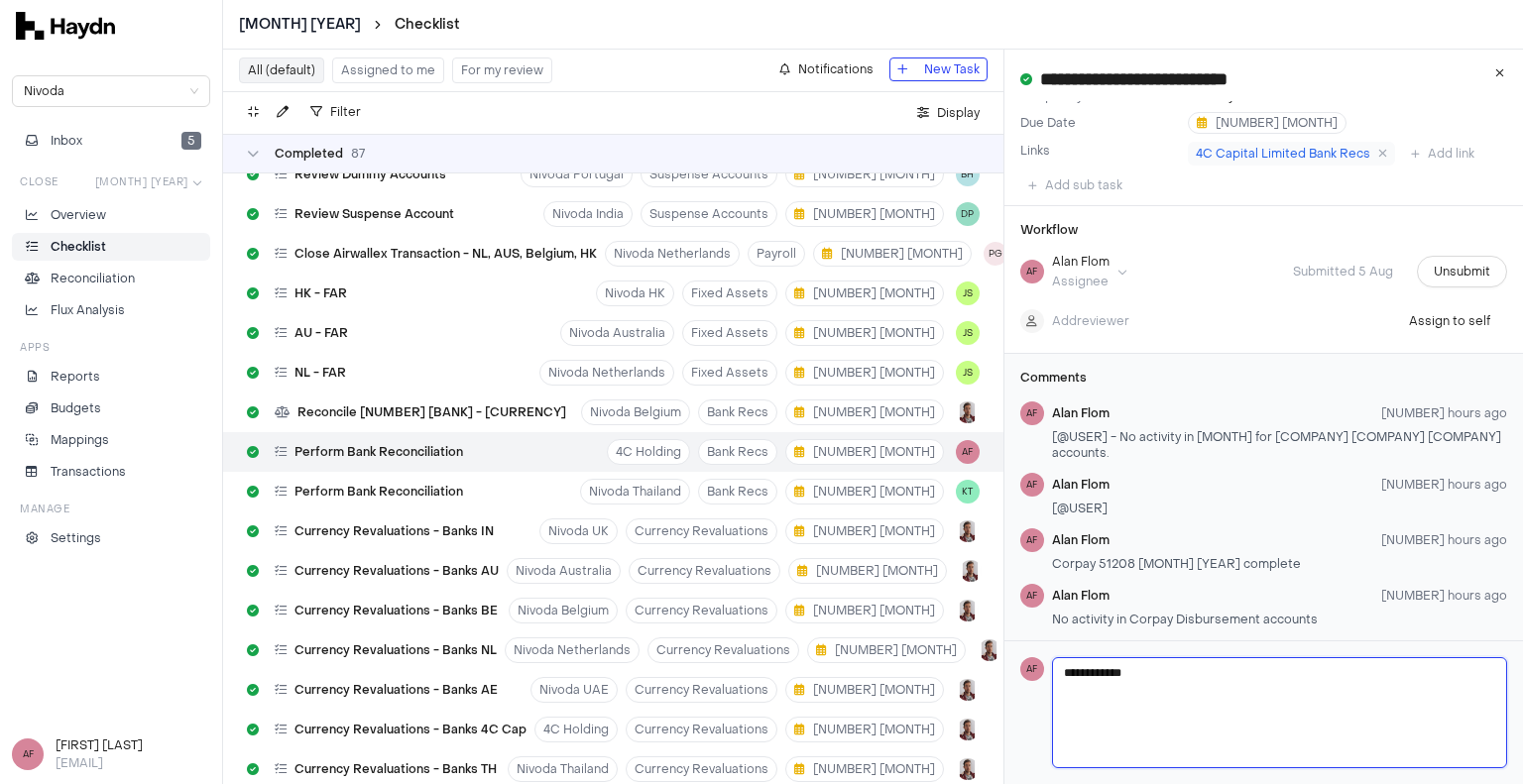 type on "**********" 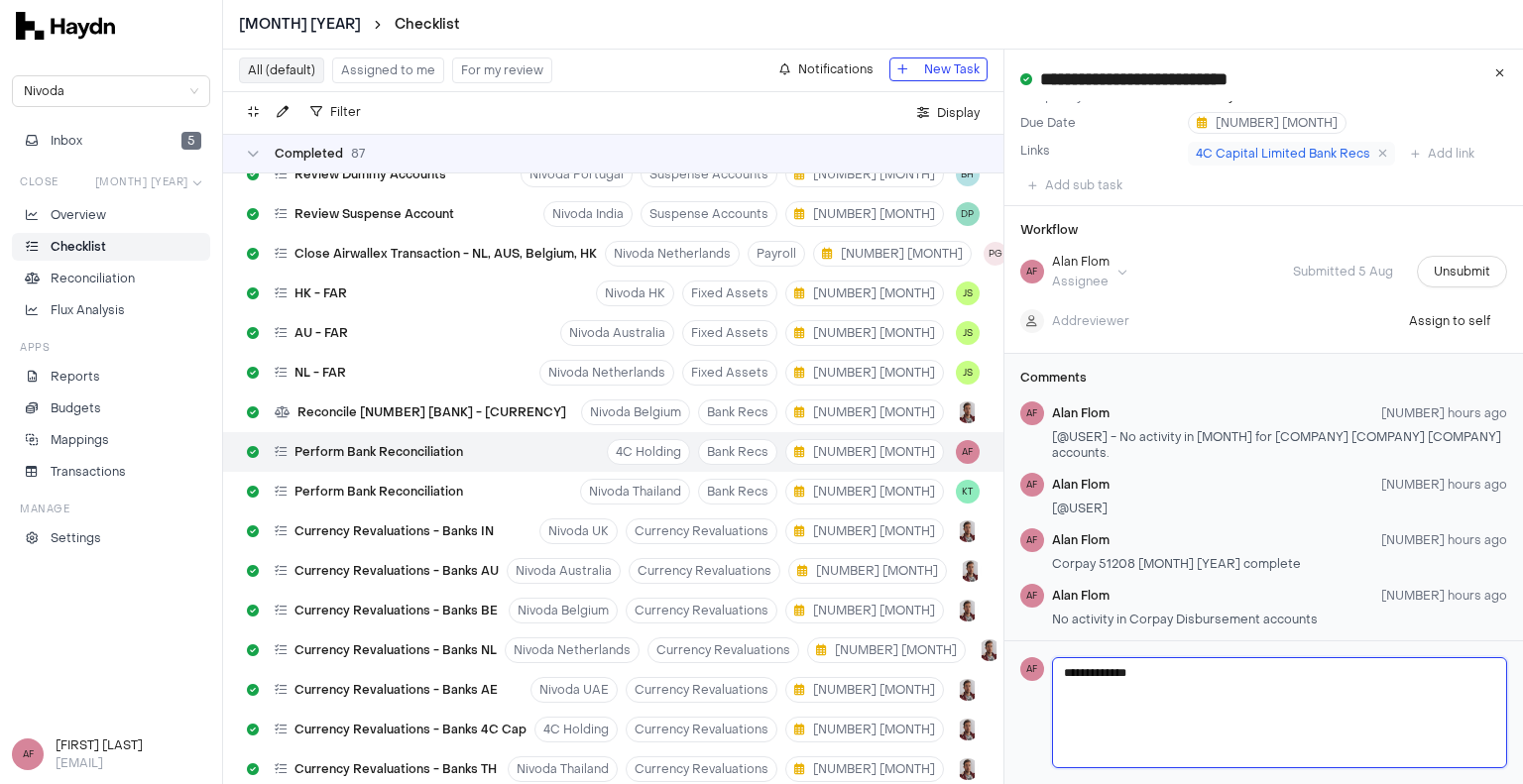 type 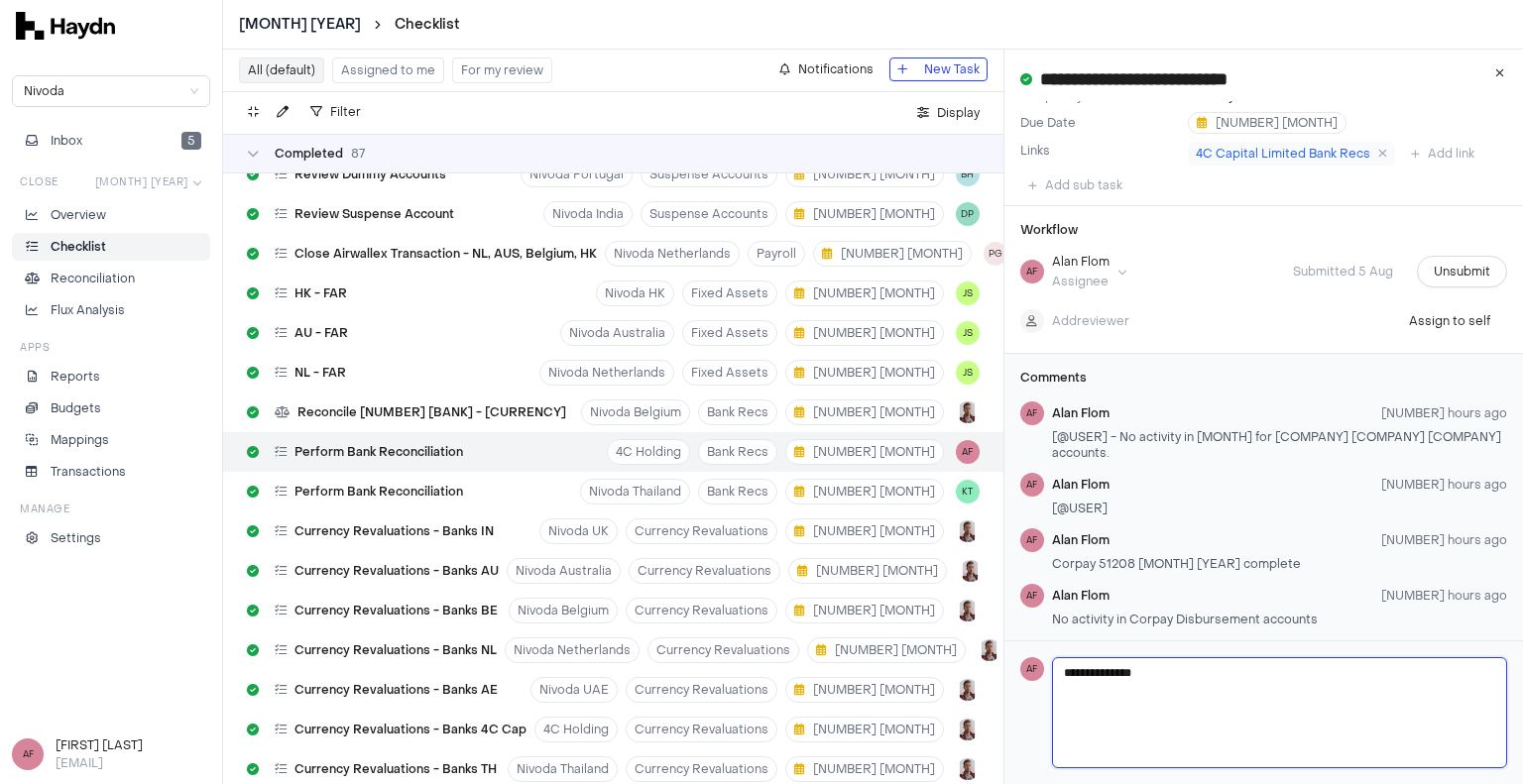 type 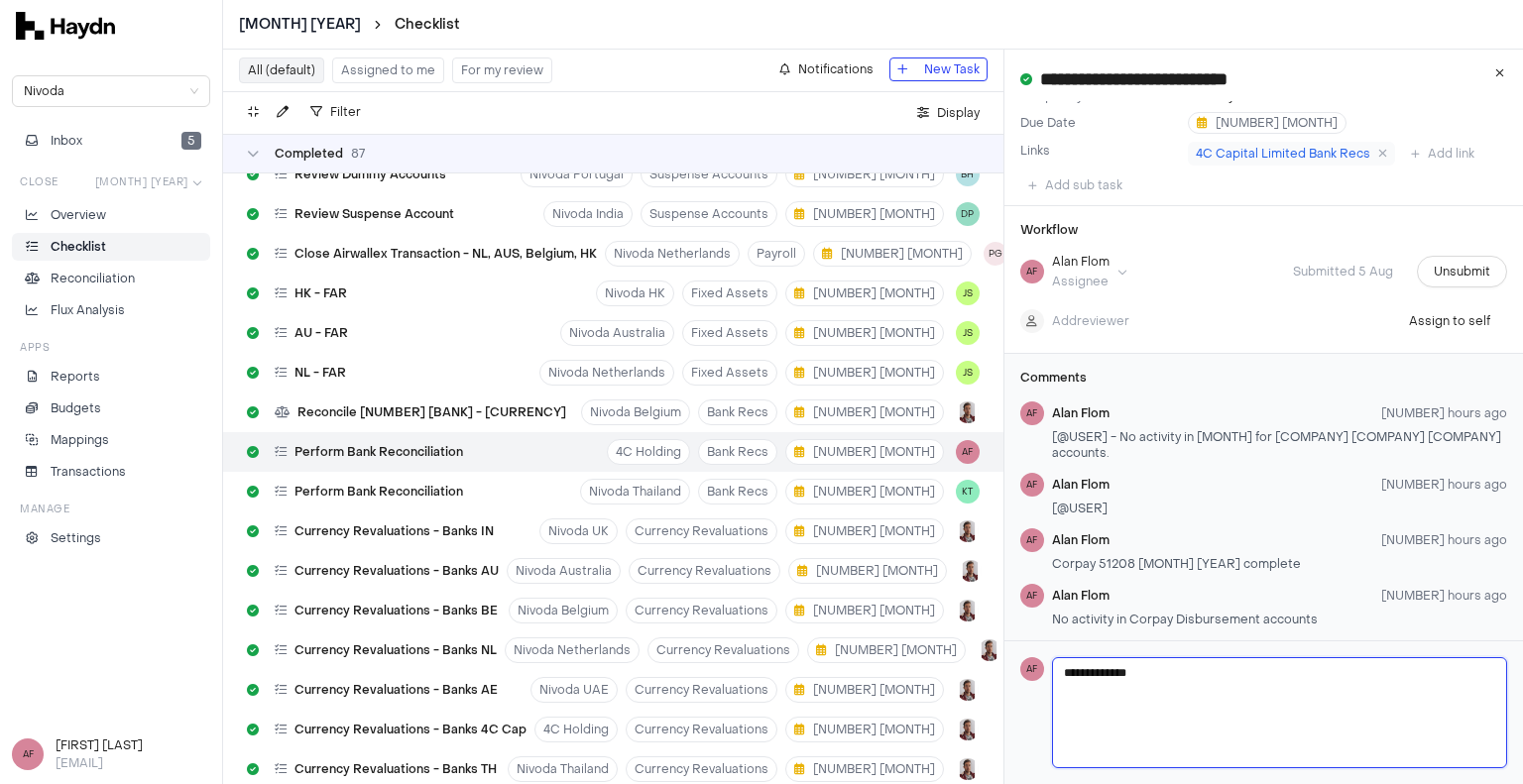 type on "**********" 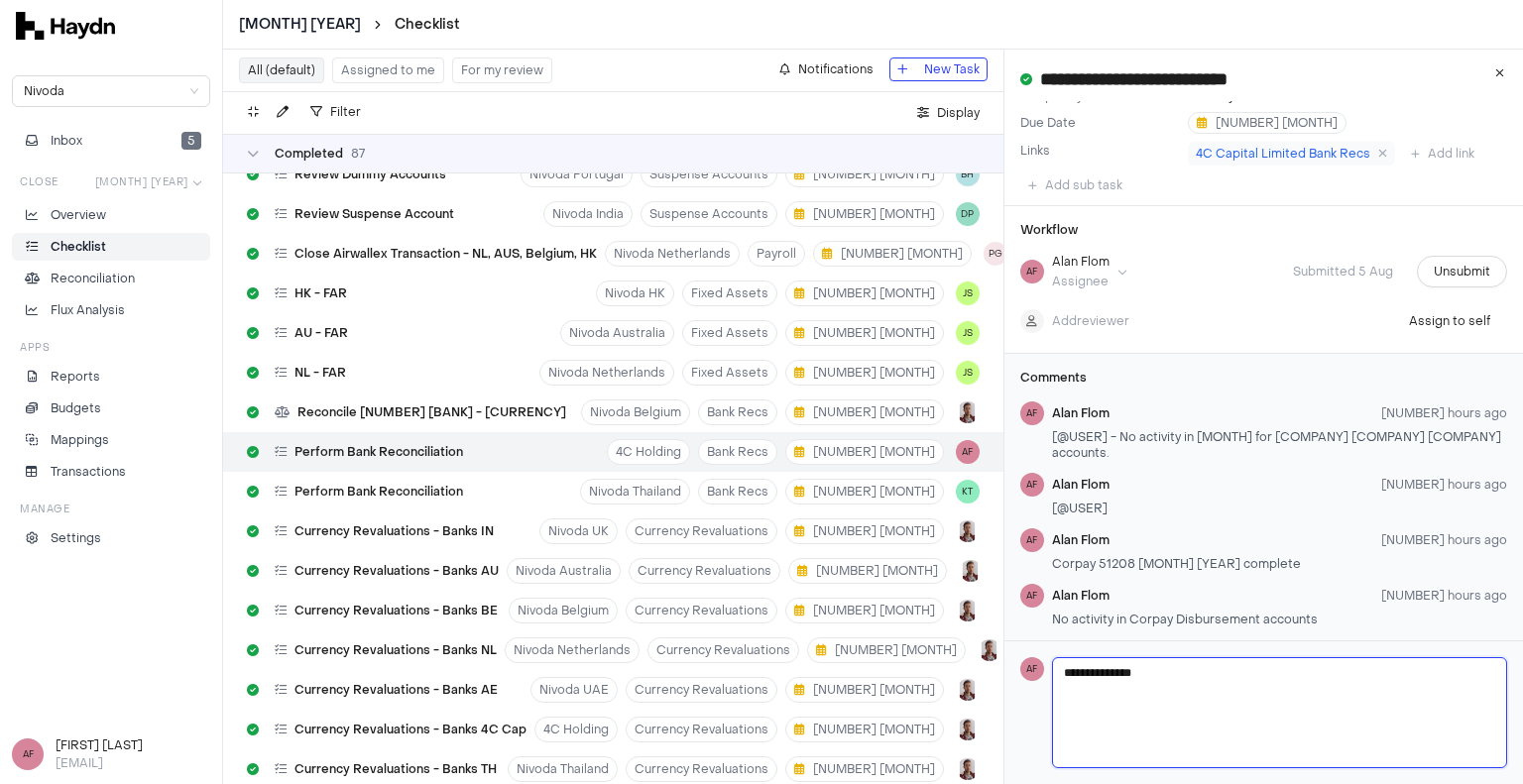 type 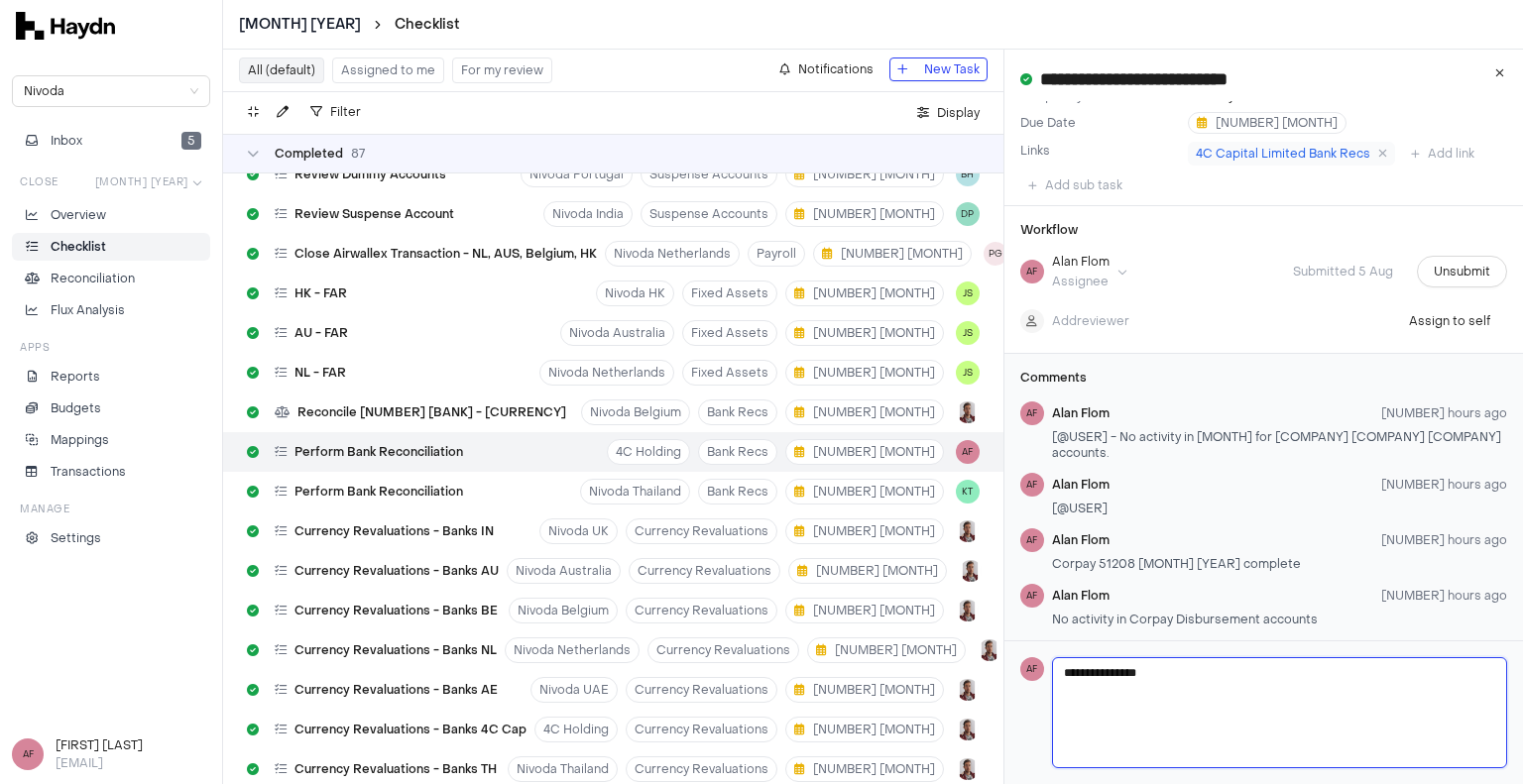 type on "**********" 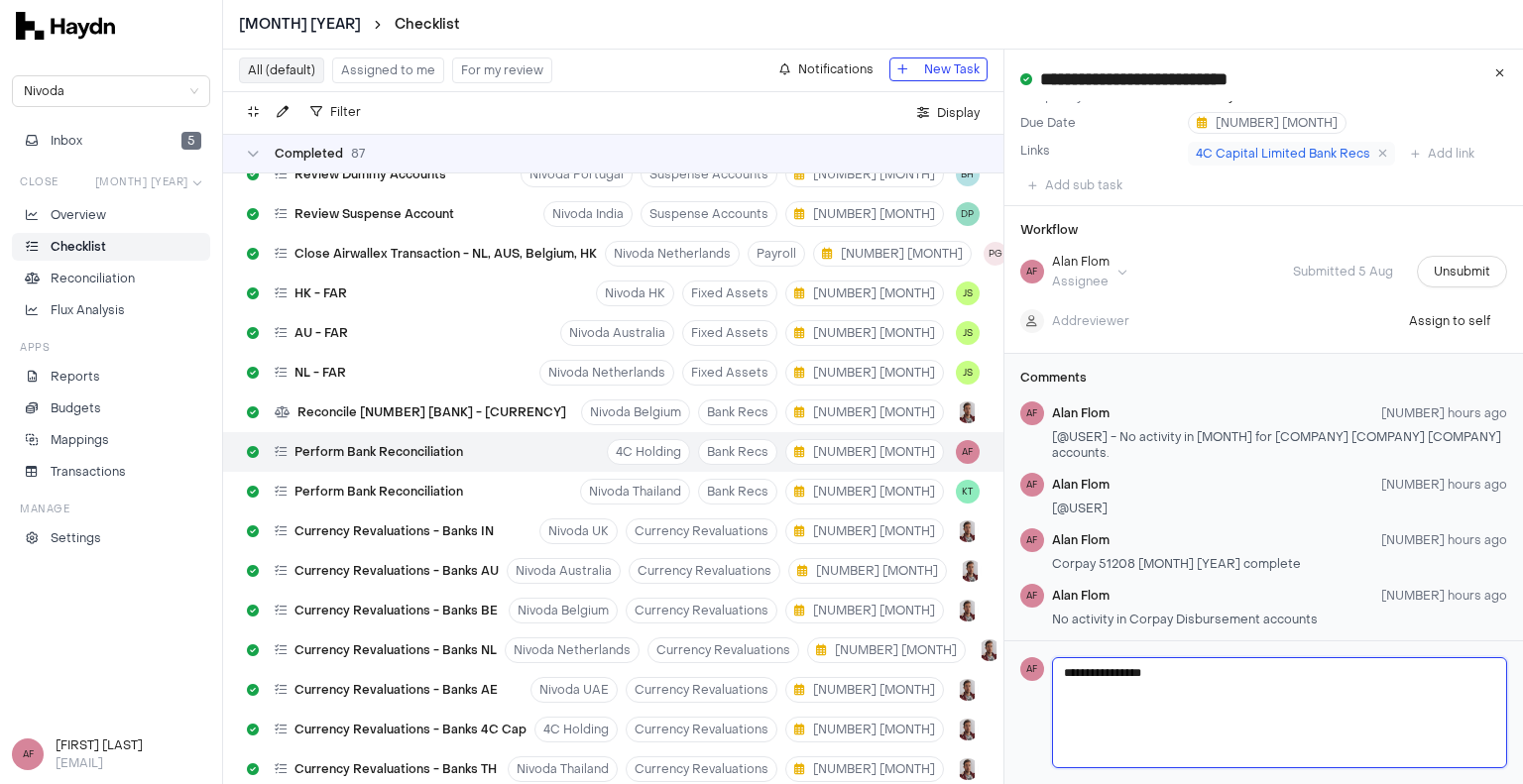 type 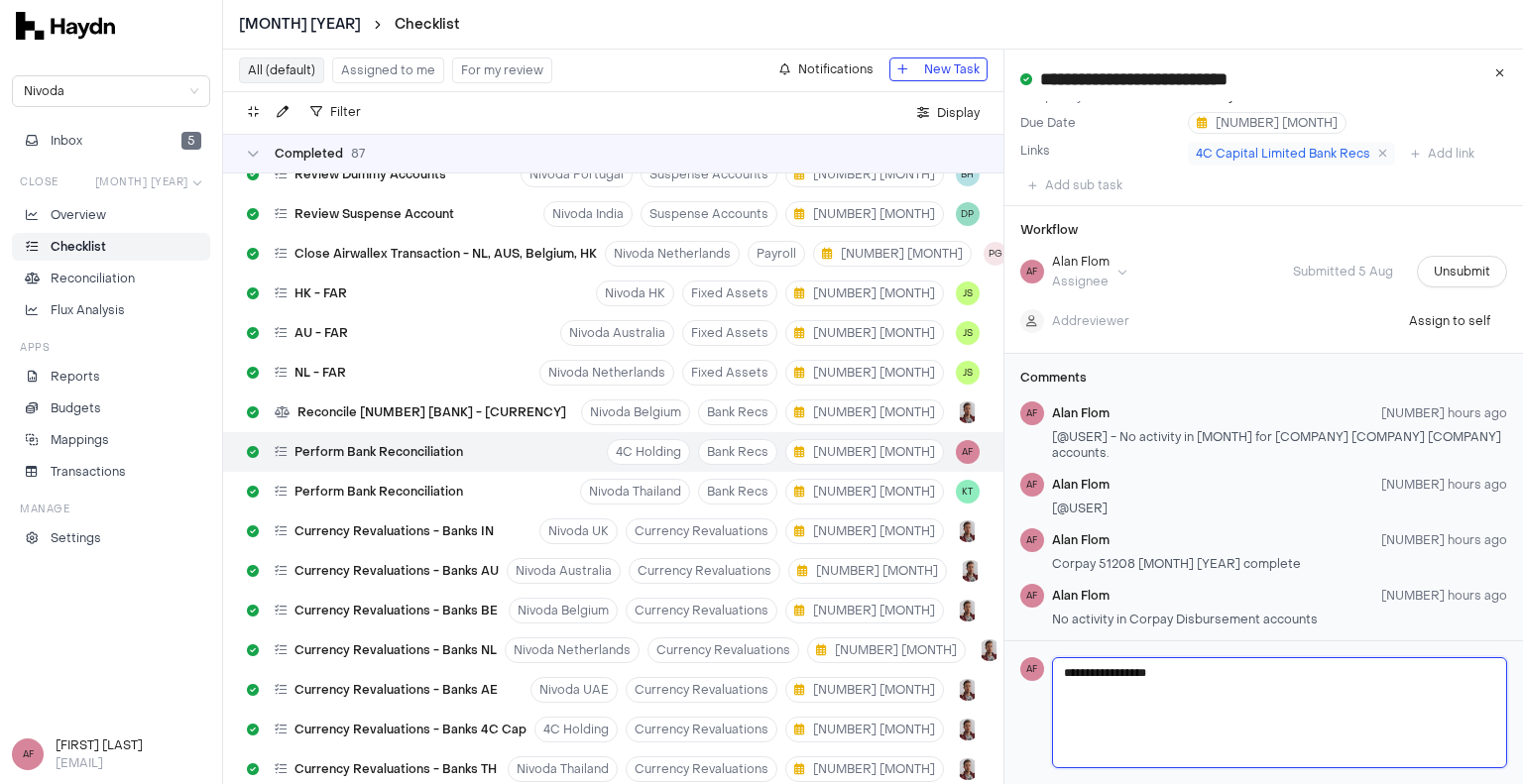 type 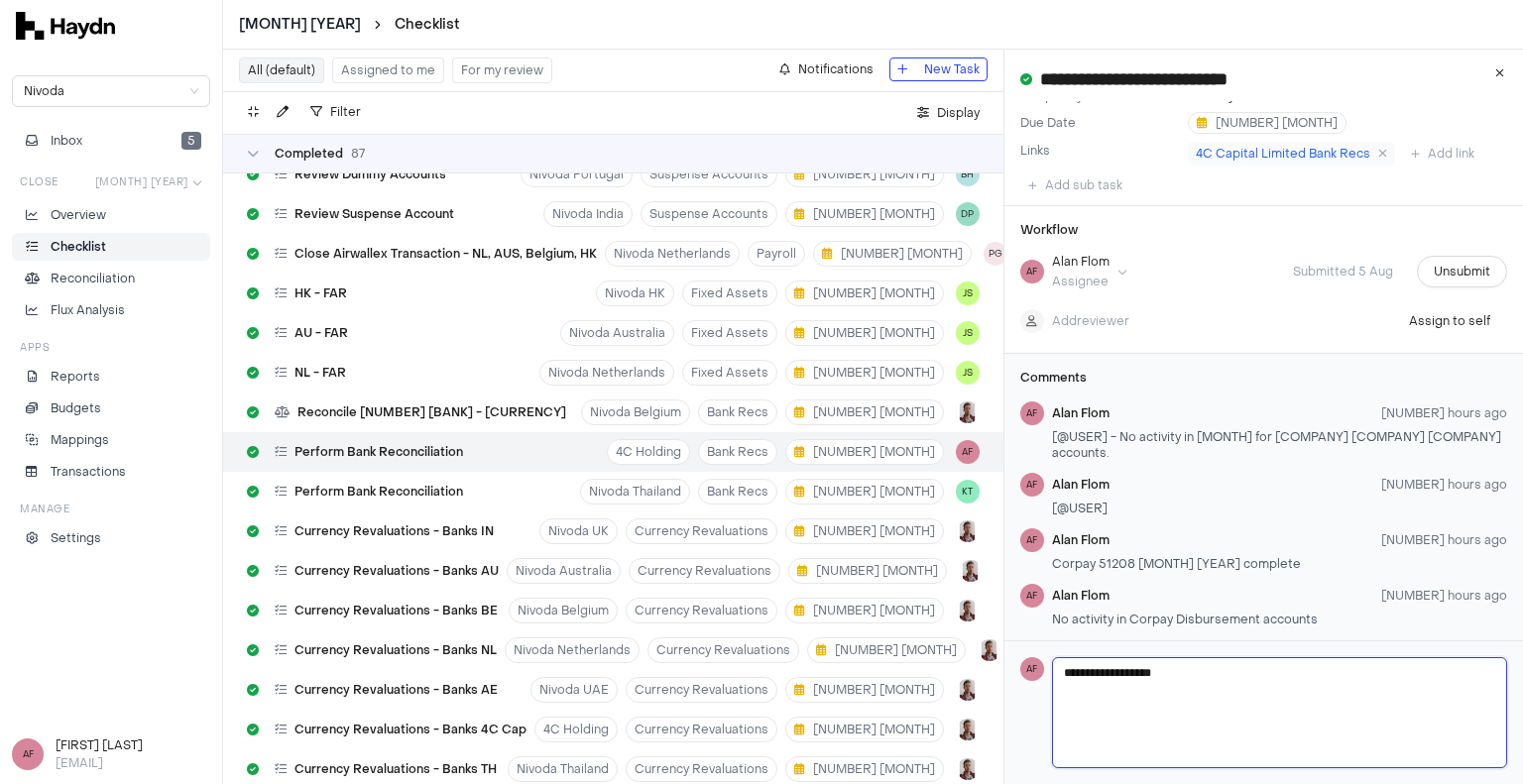 type 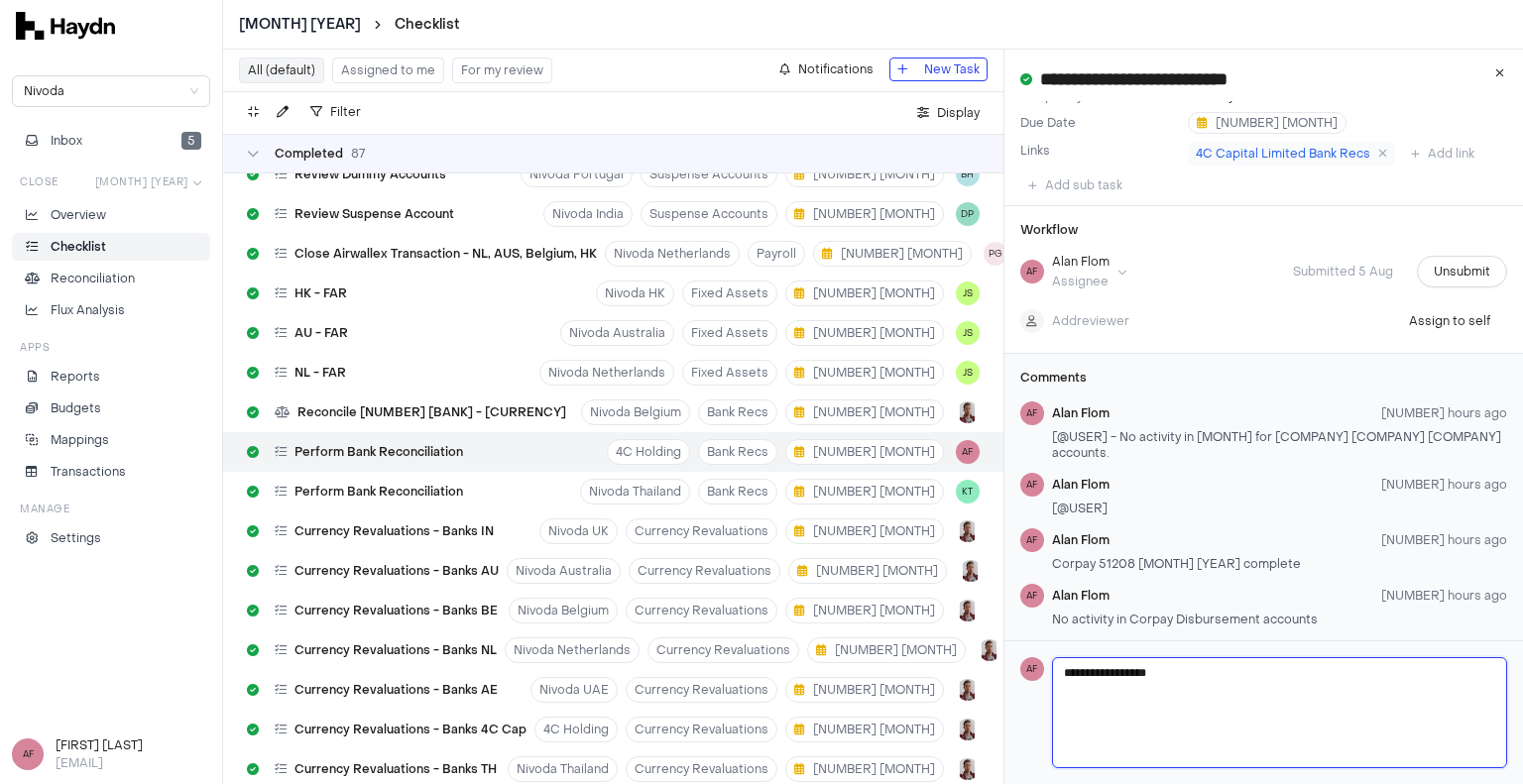 type on "**********" 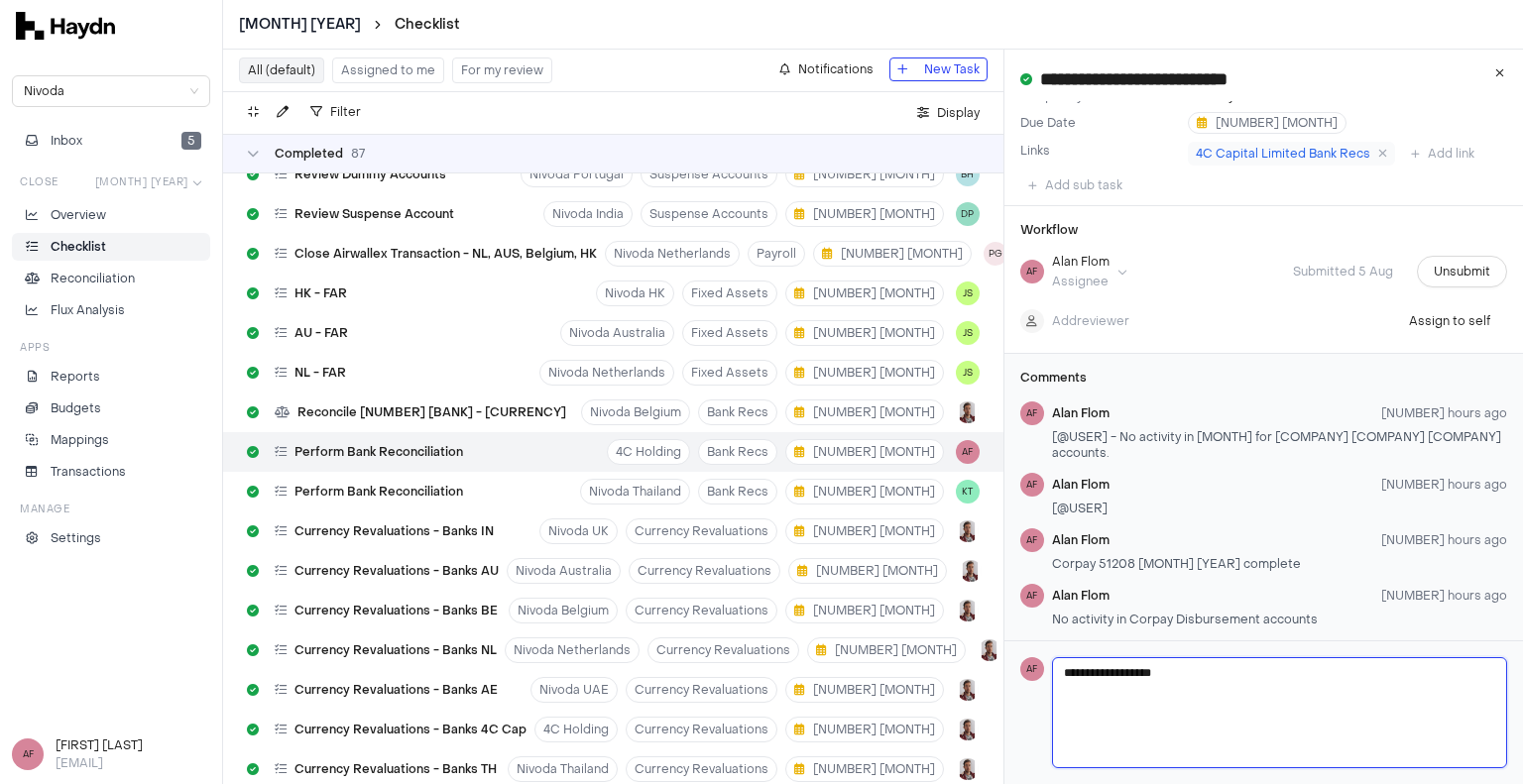 type 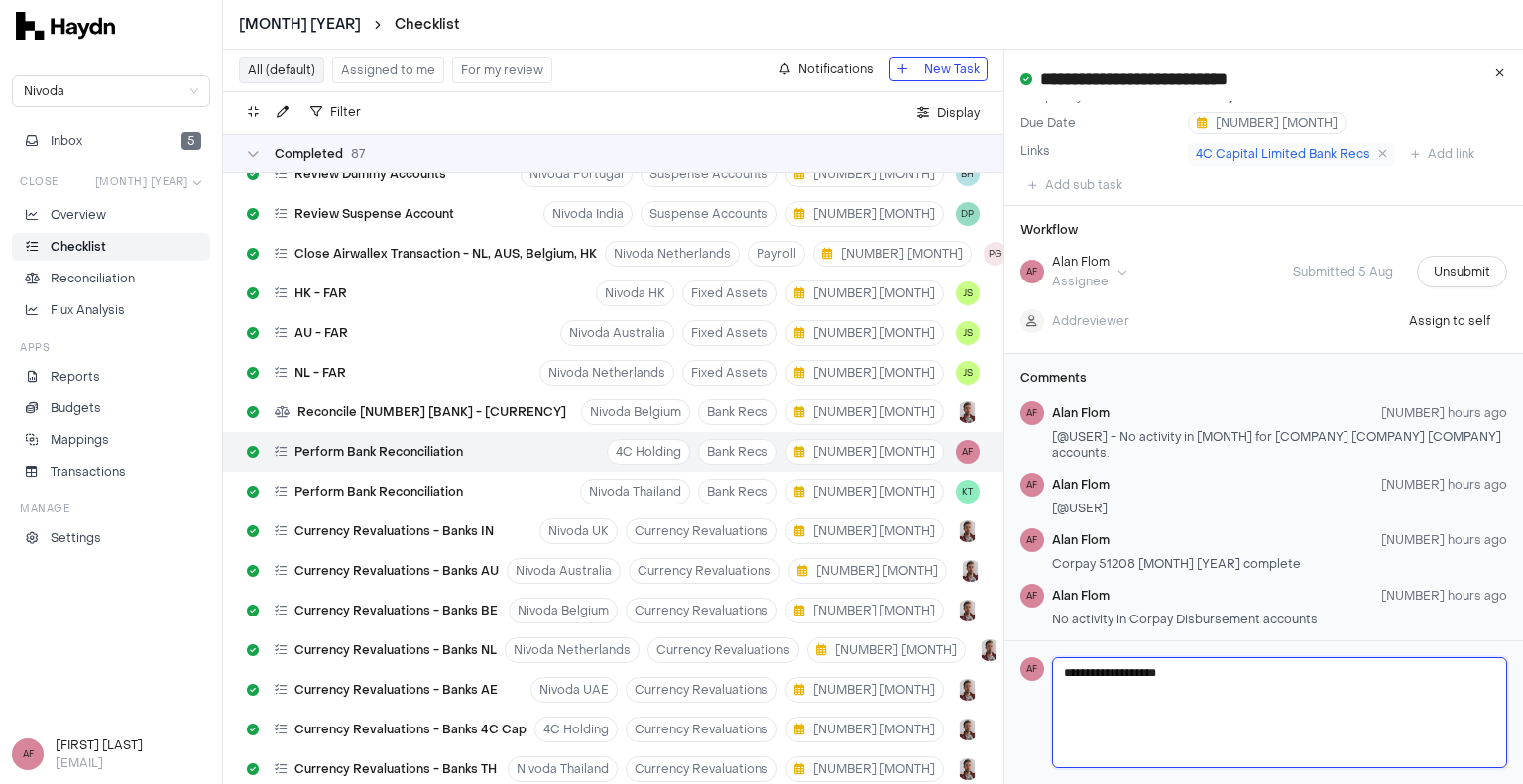 type on "**********" 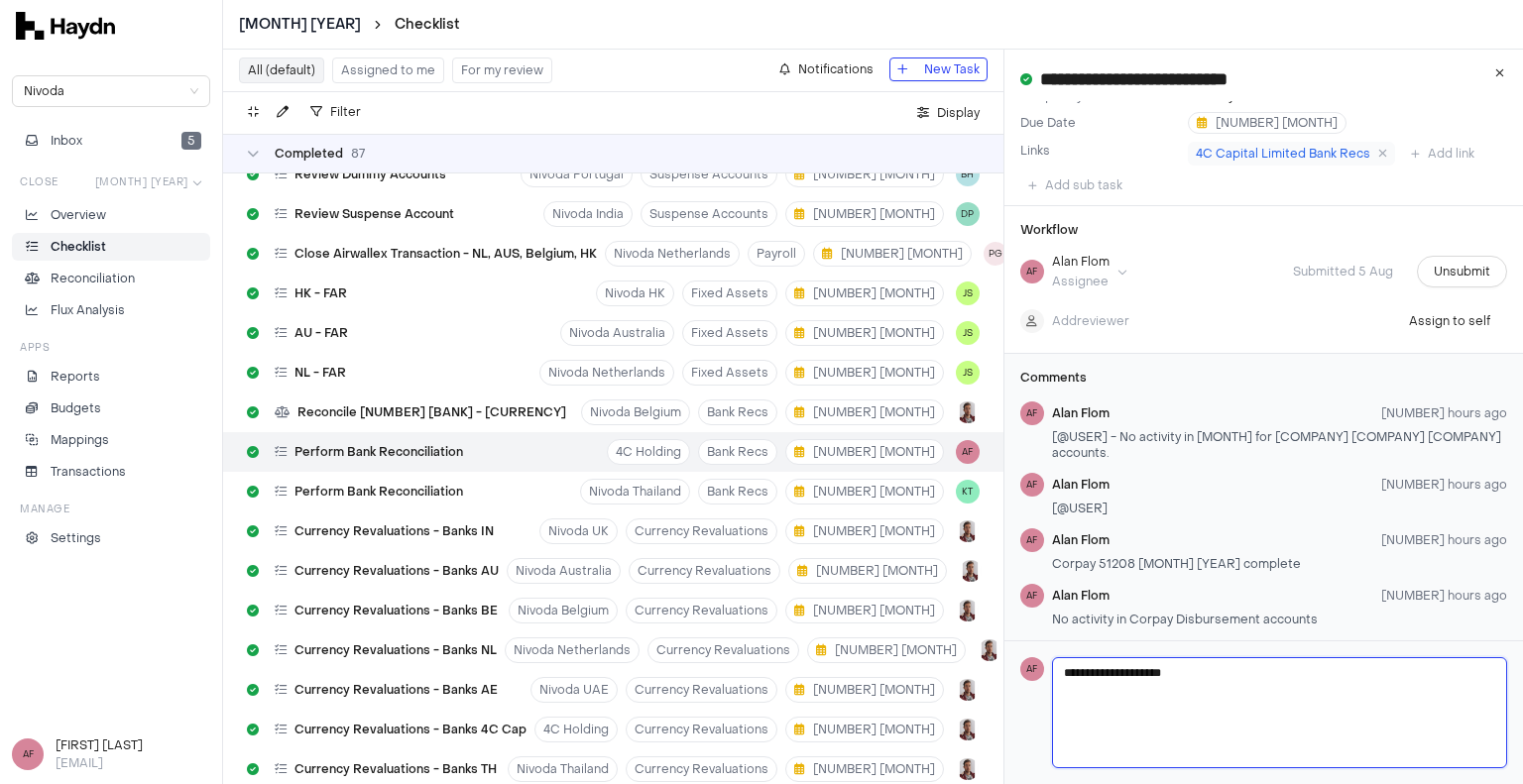 type 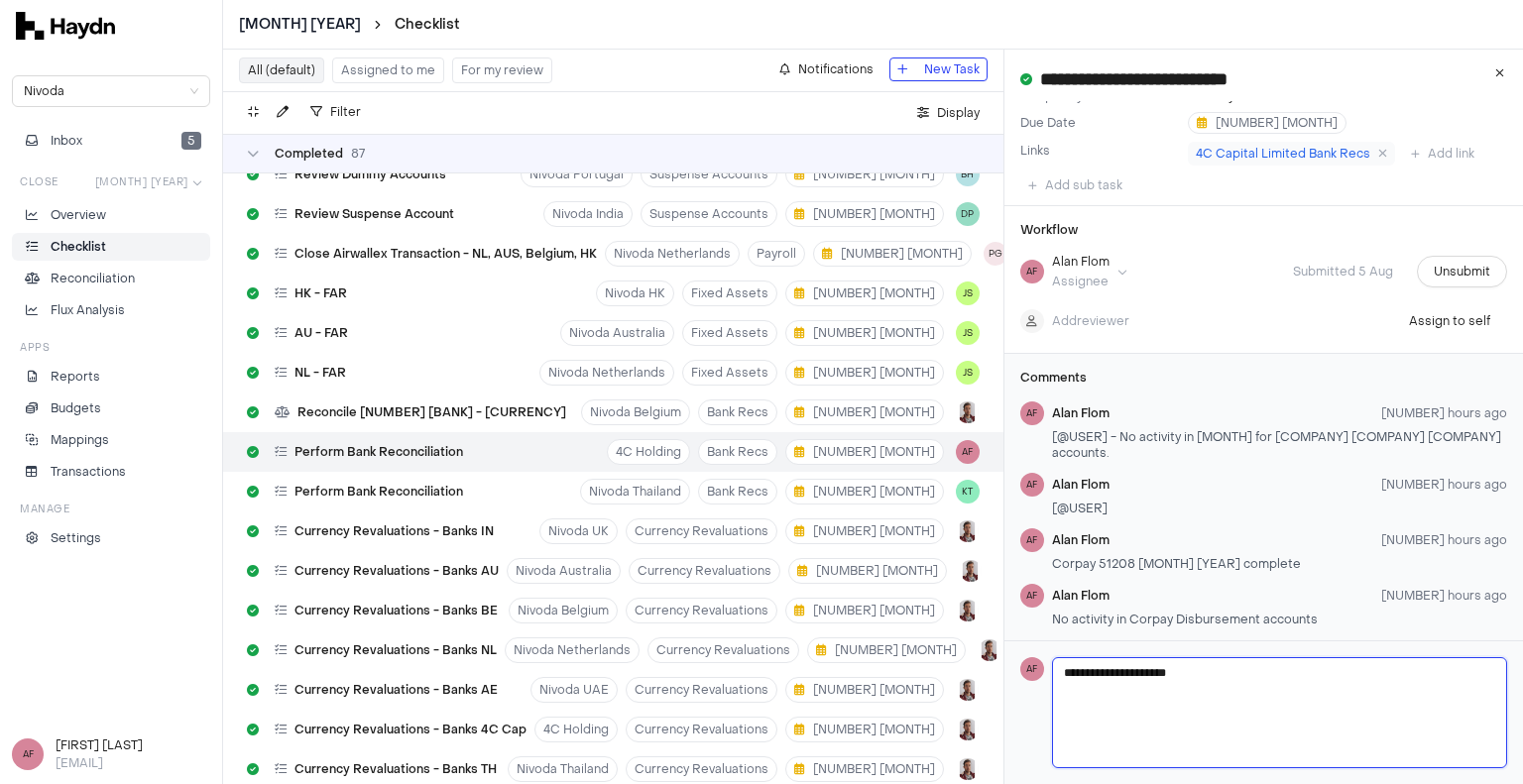type on "**********" 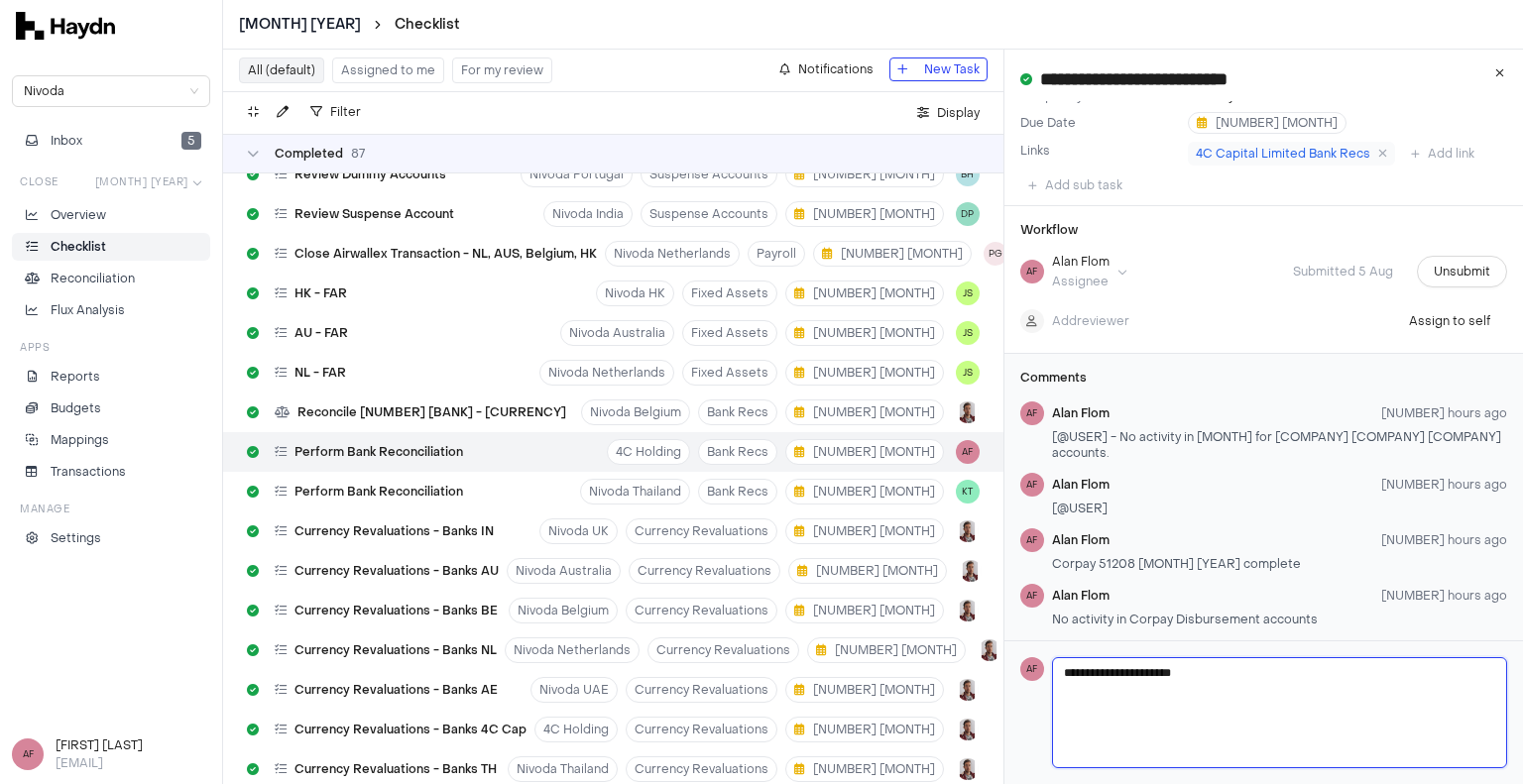 type 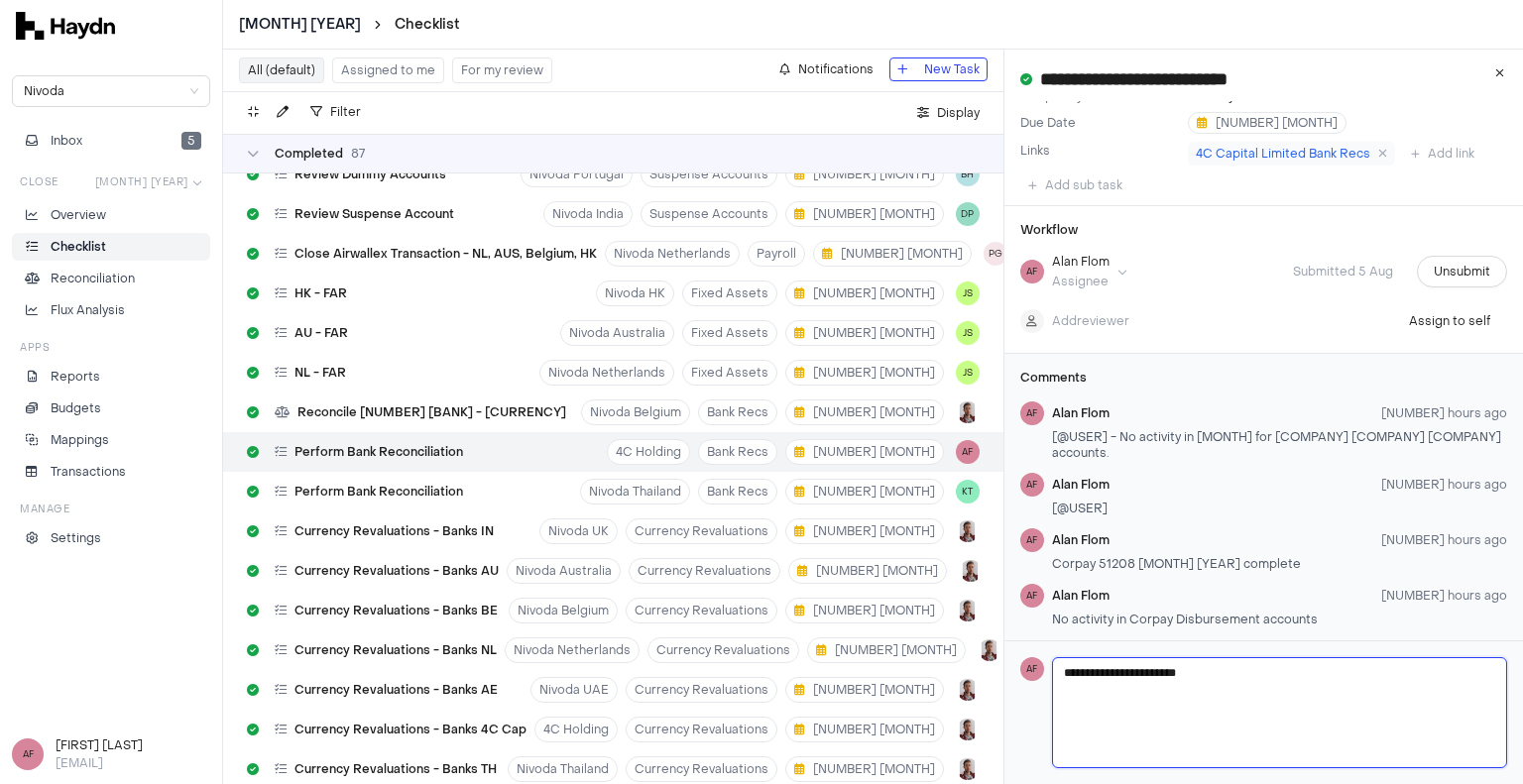 type 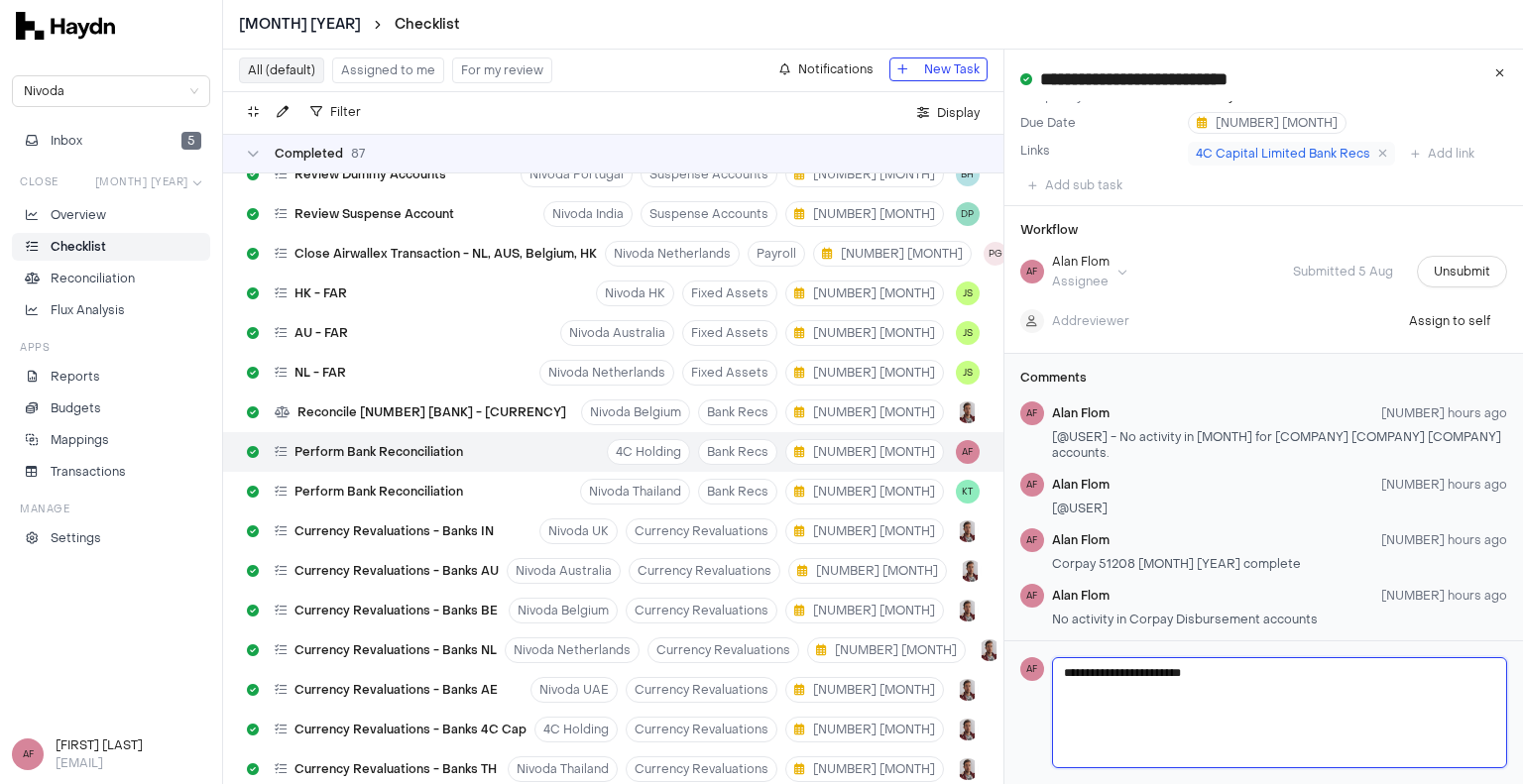 type 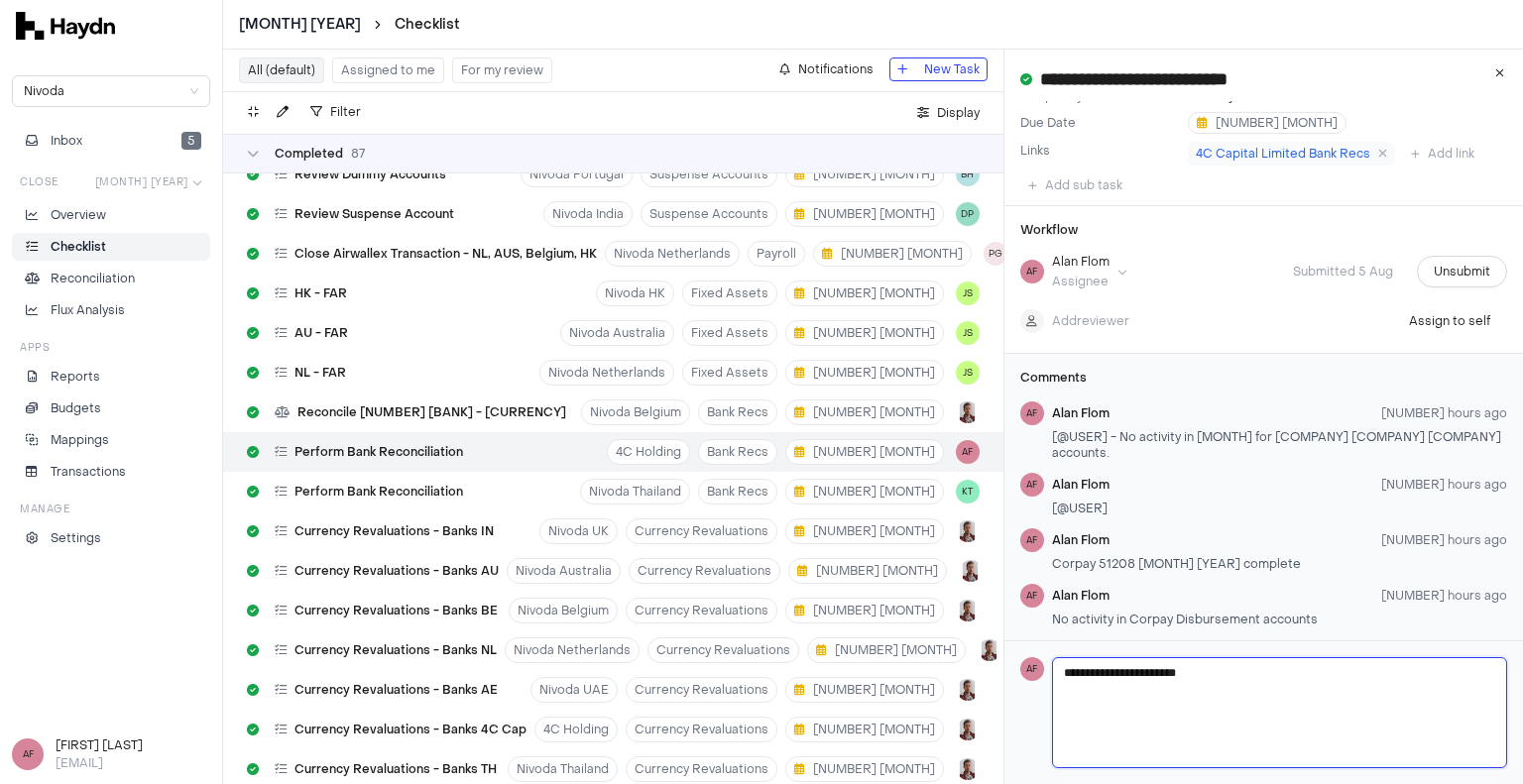 type 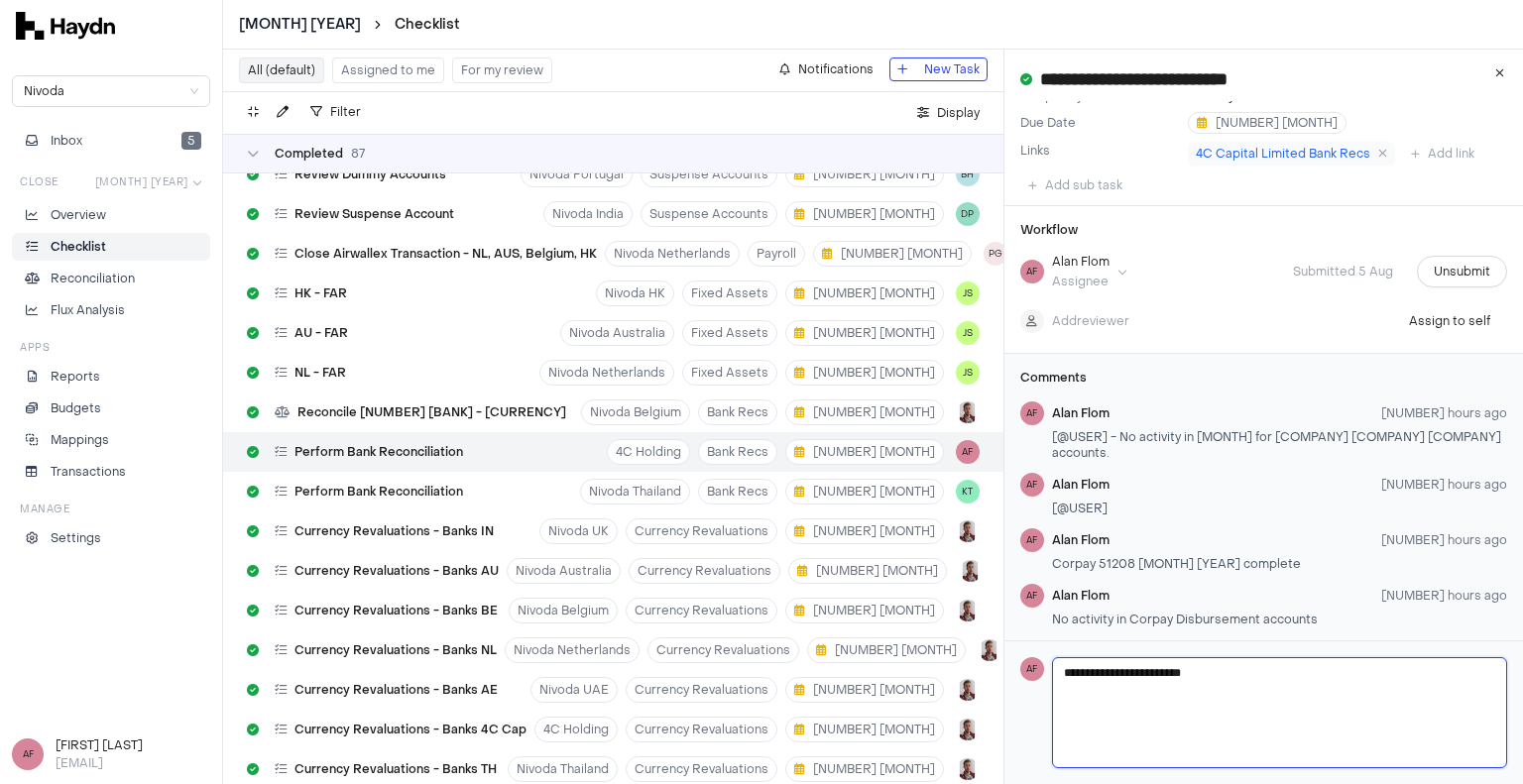 type 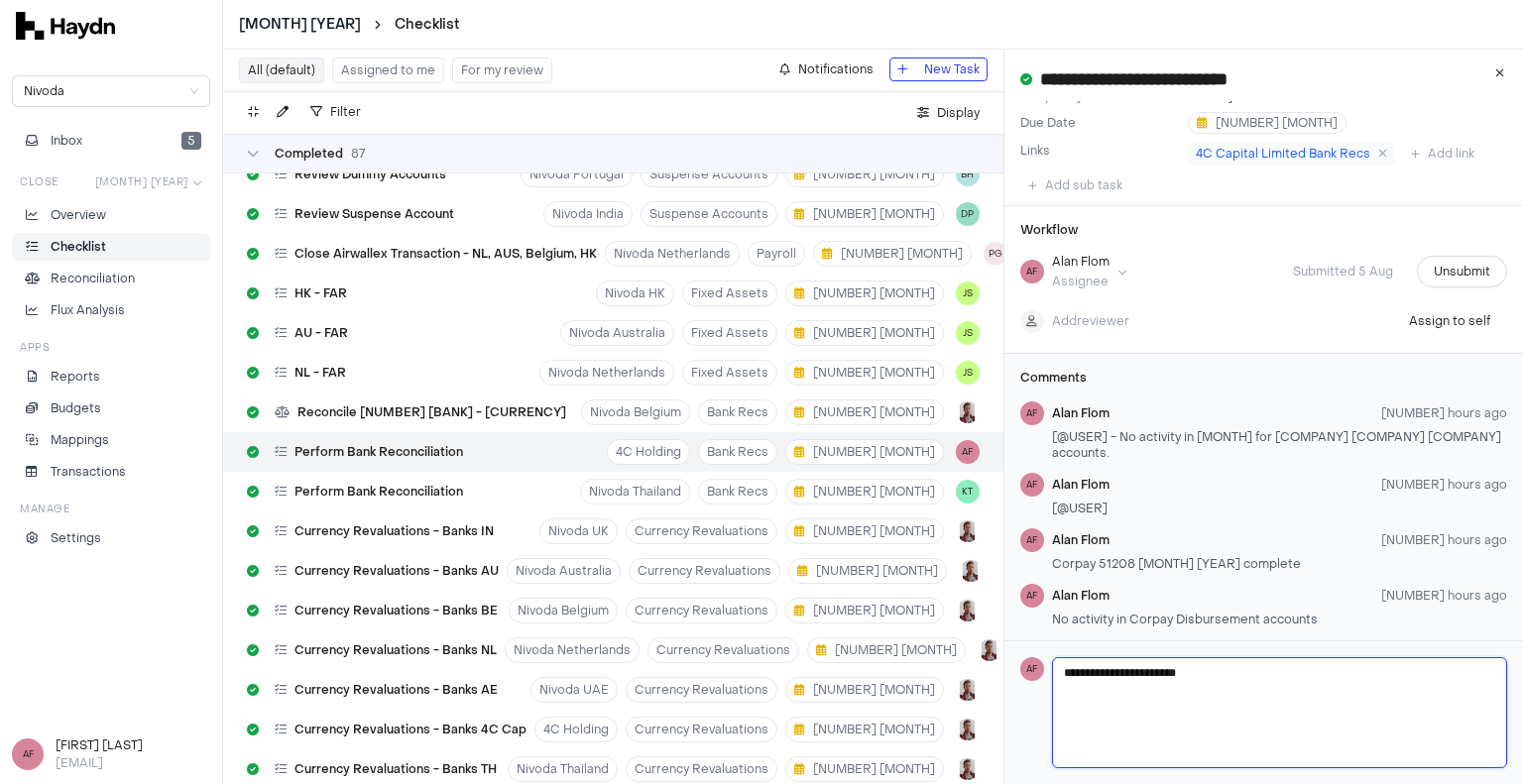 type 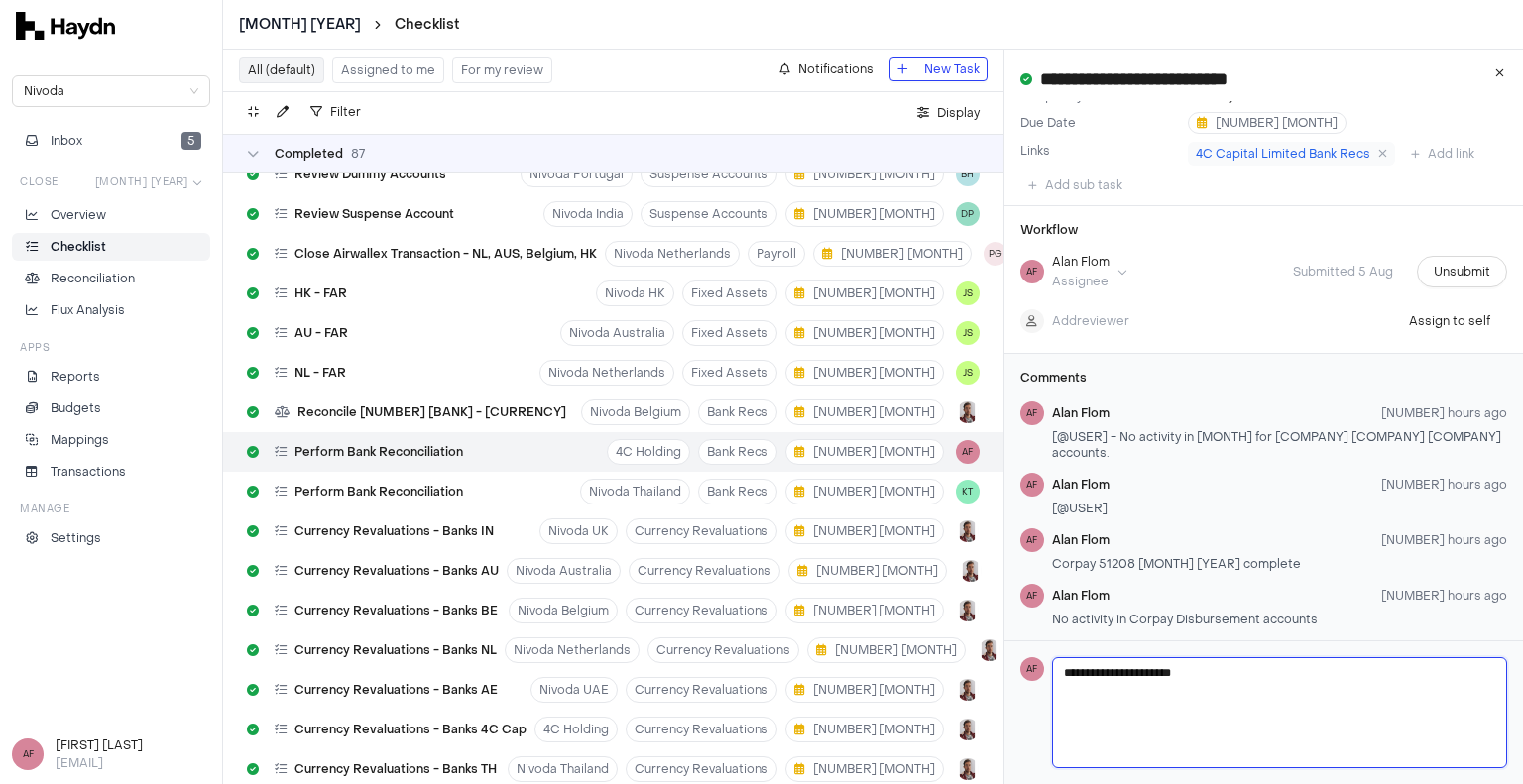 type 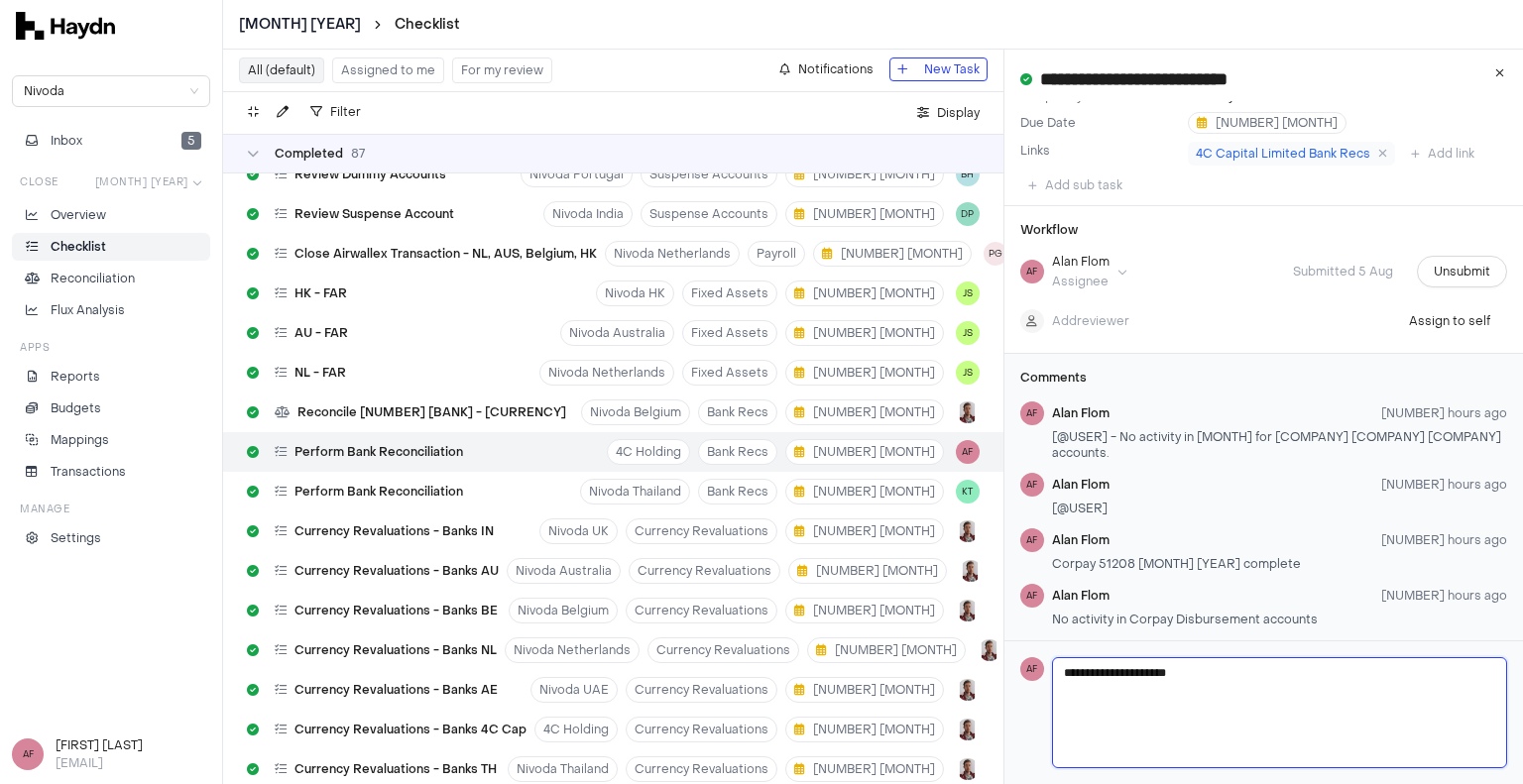 type 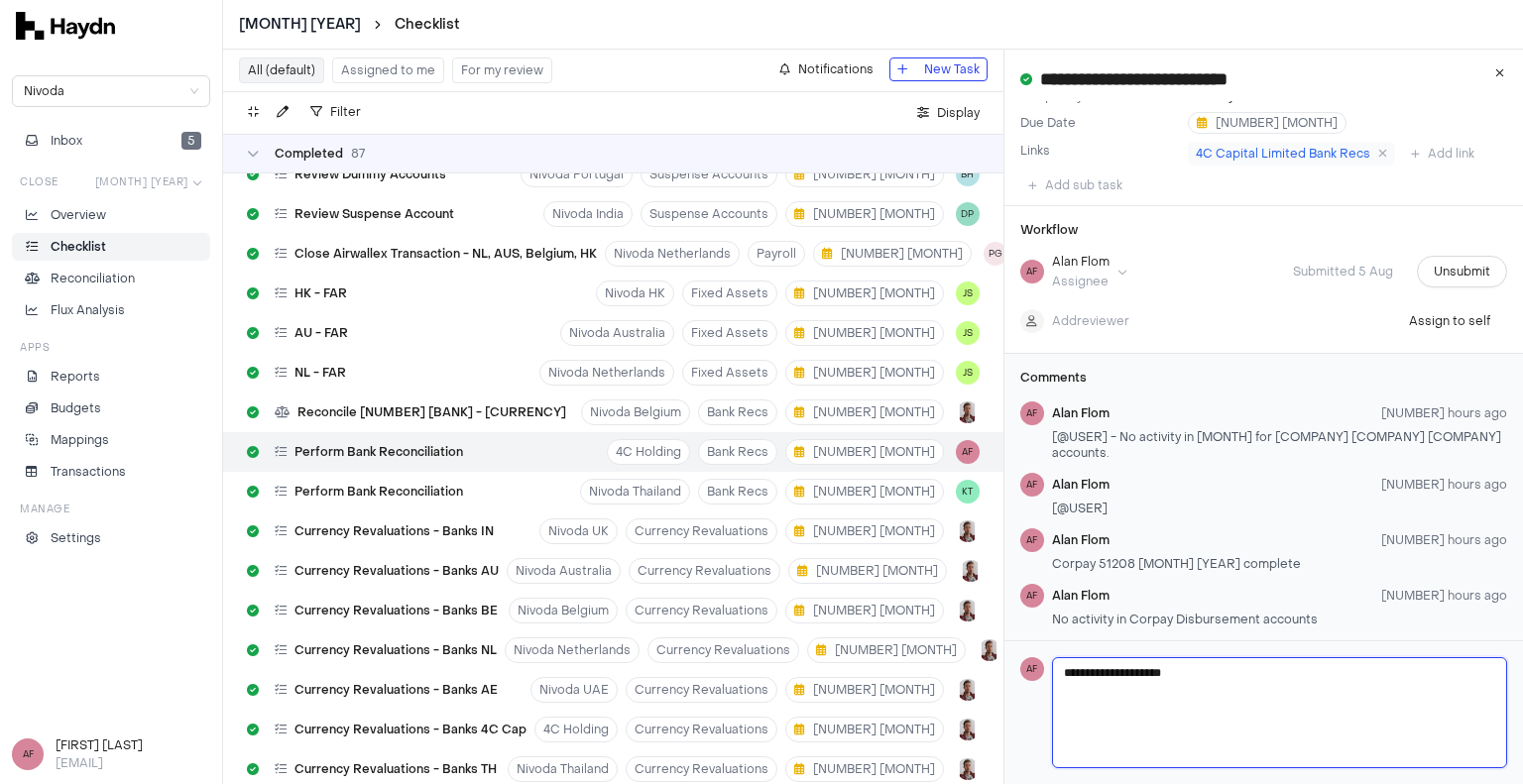 type 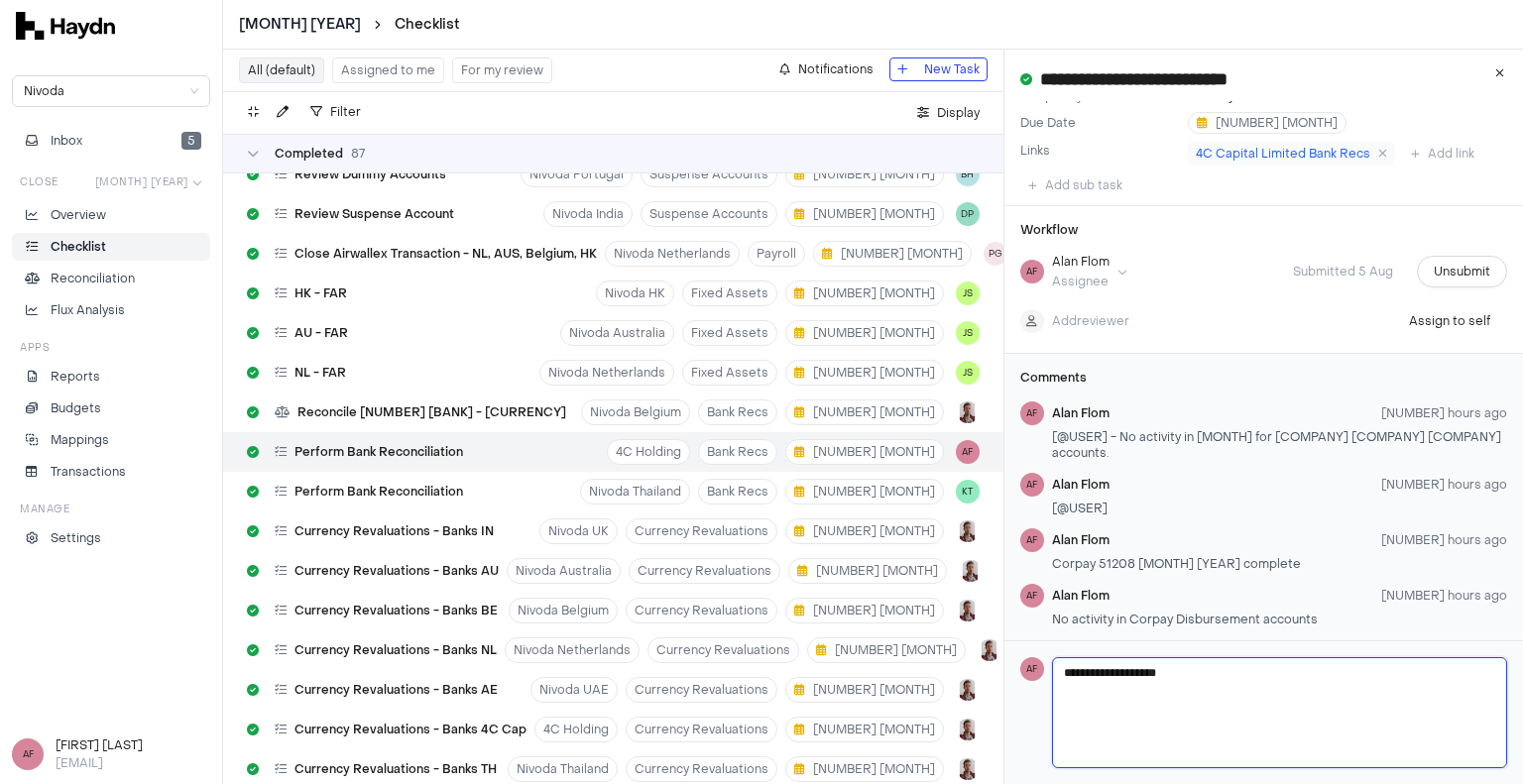 type 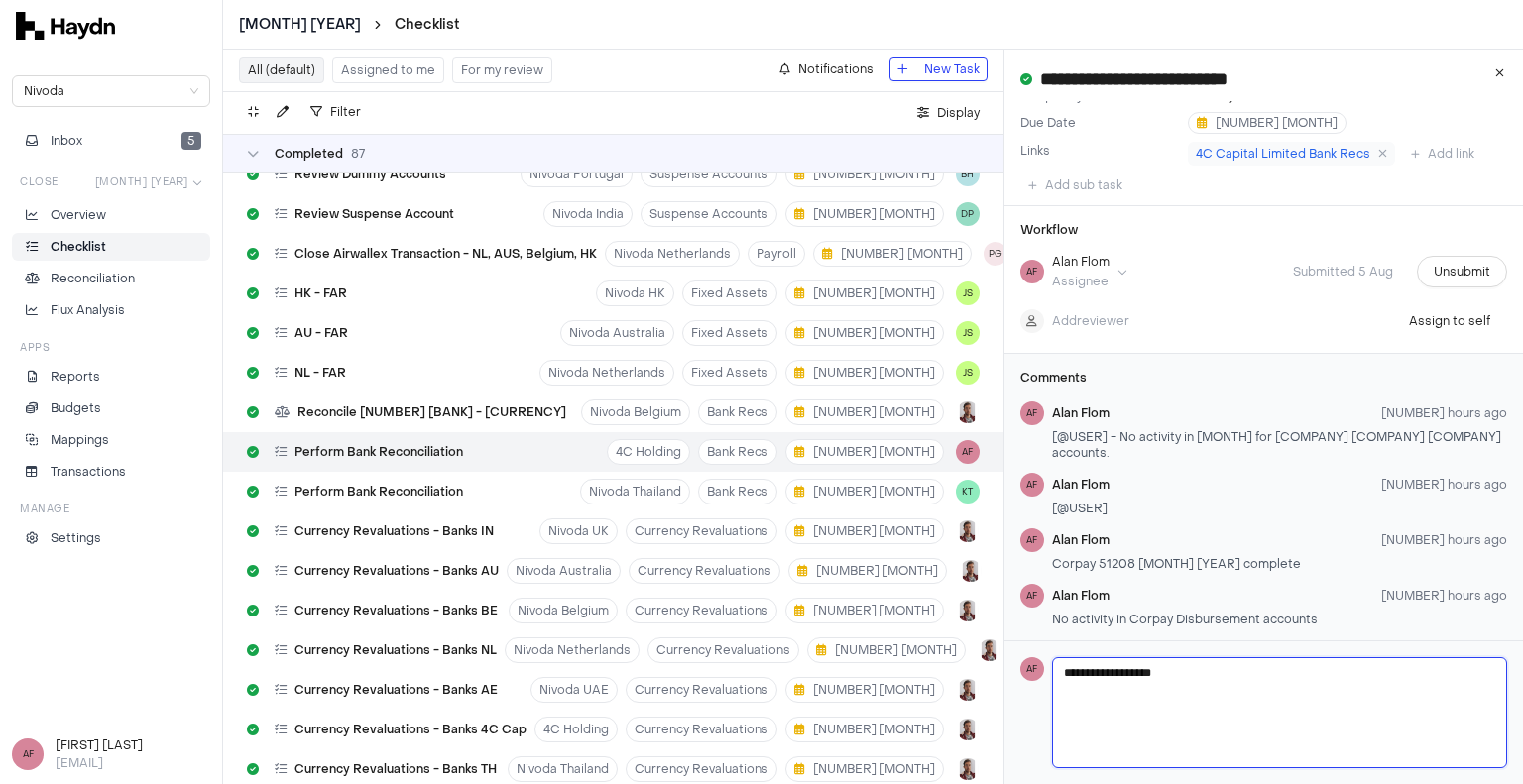 type 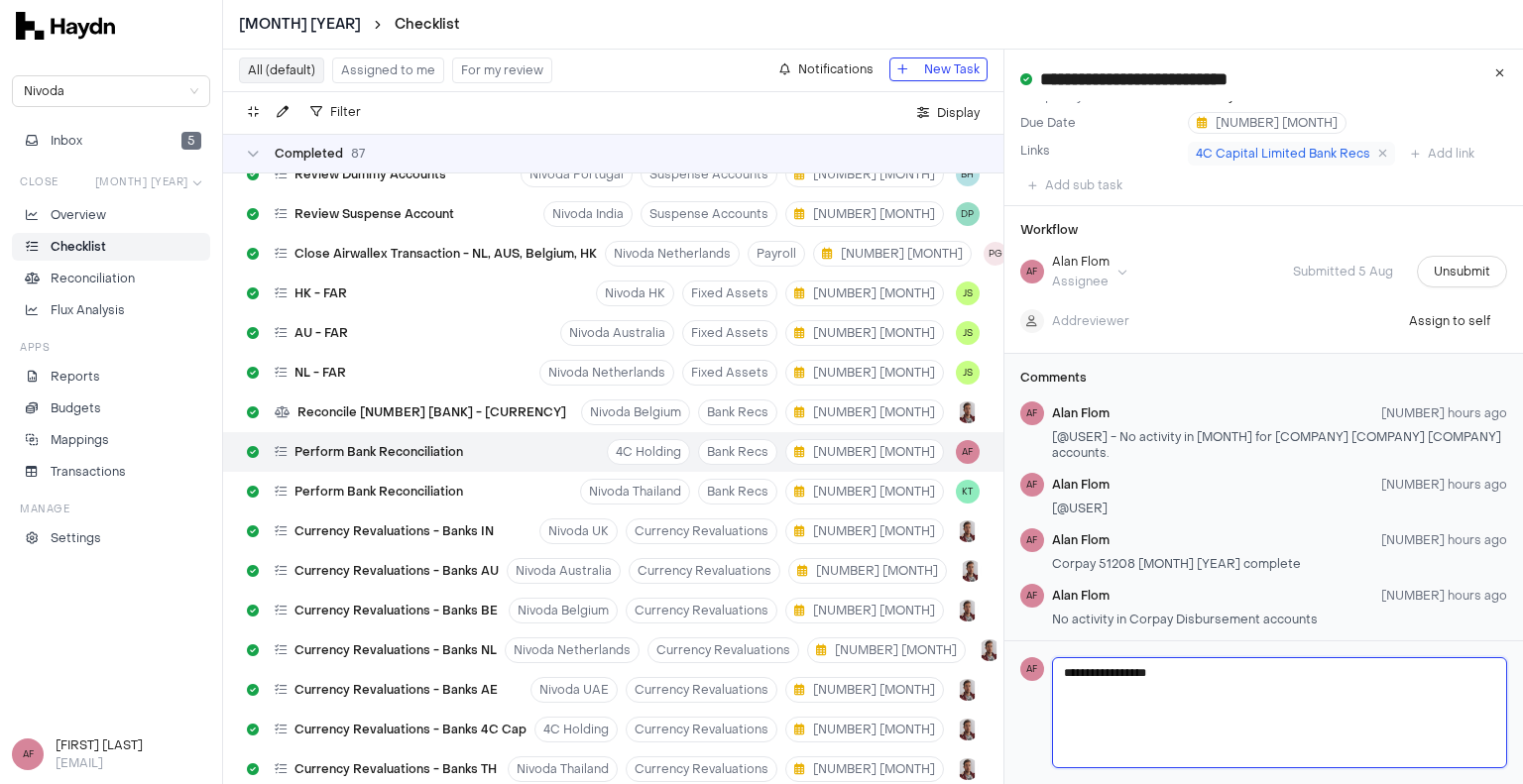 type 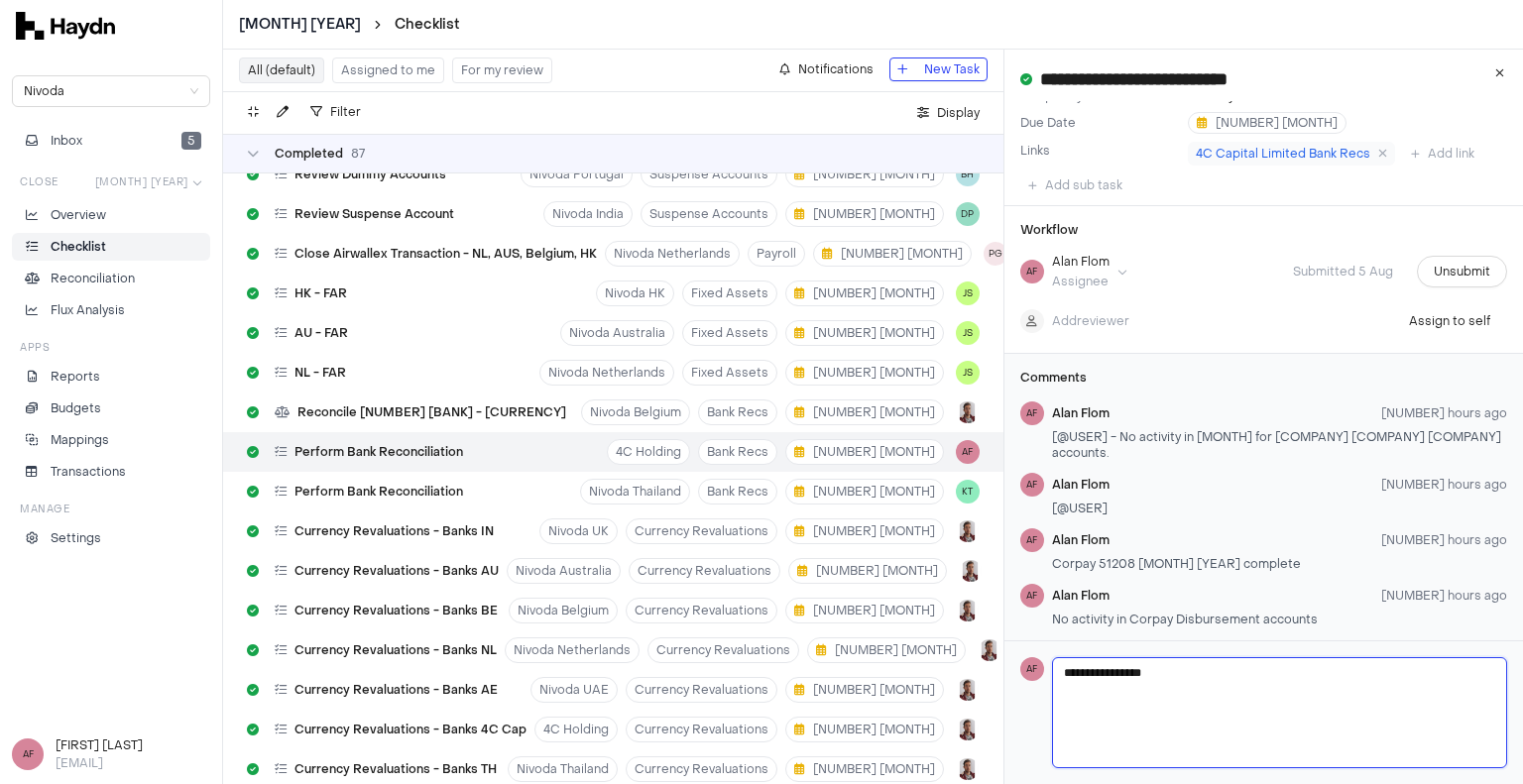 type 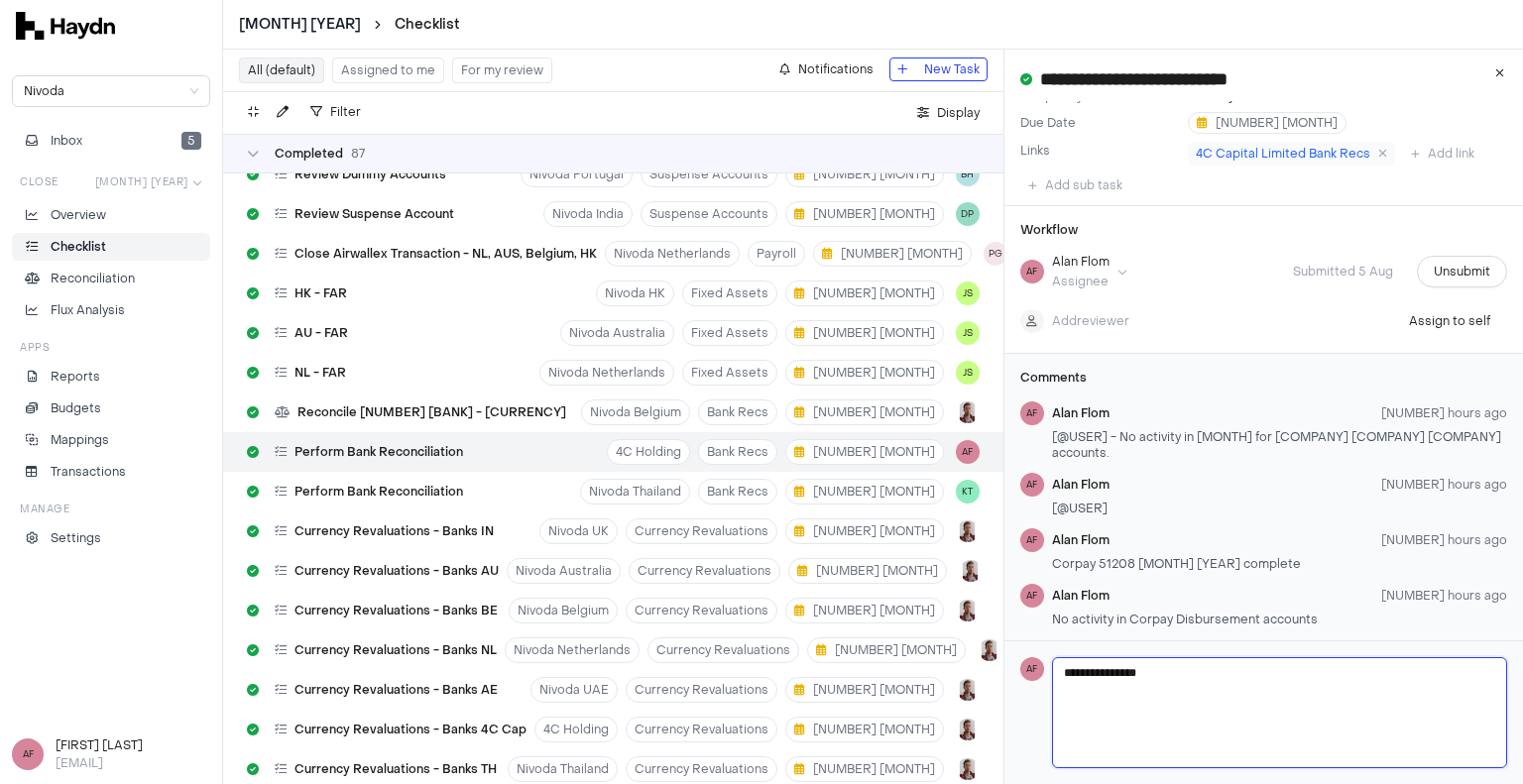 type 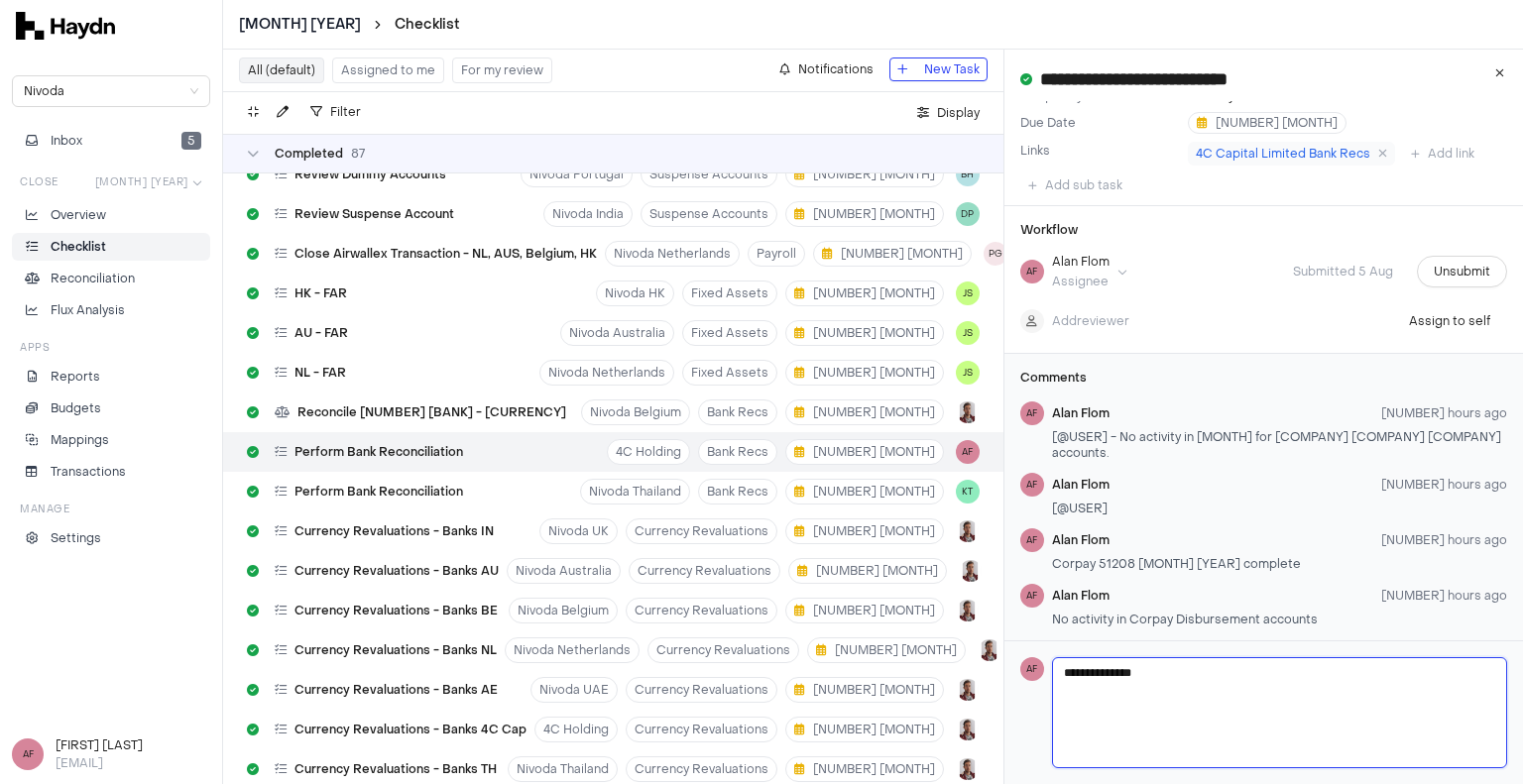 type 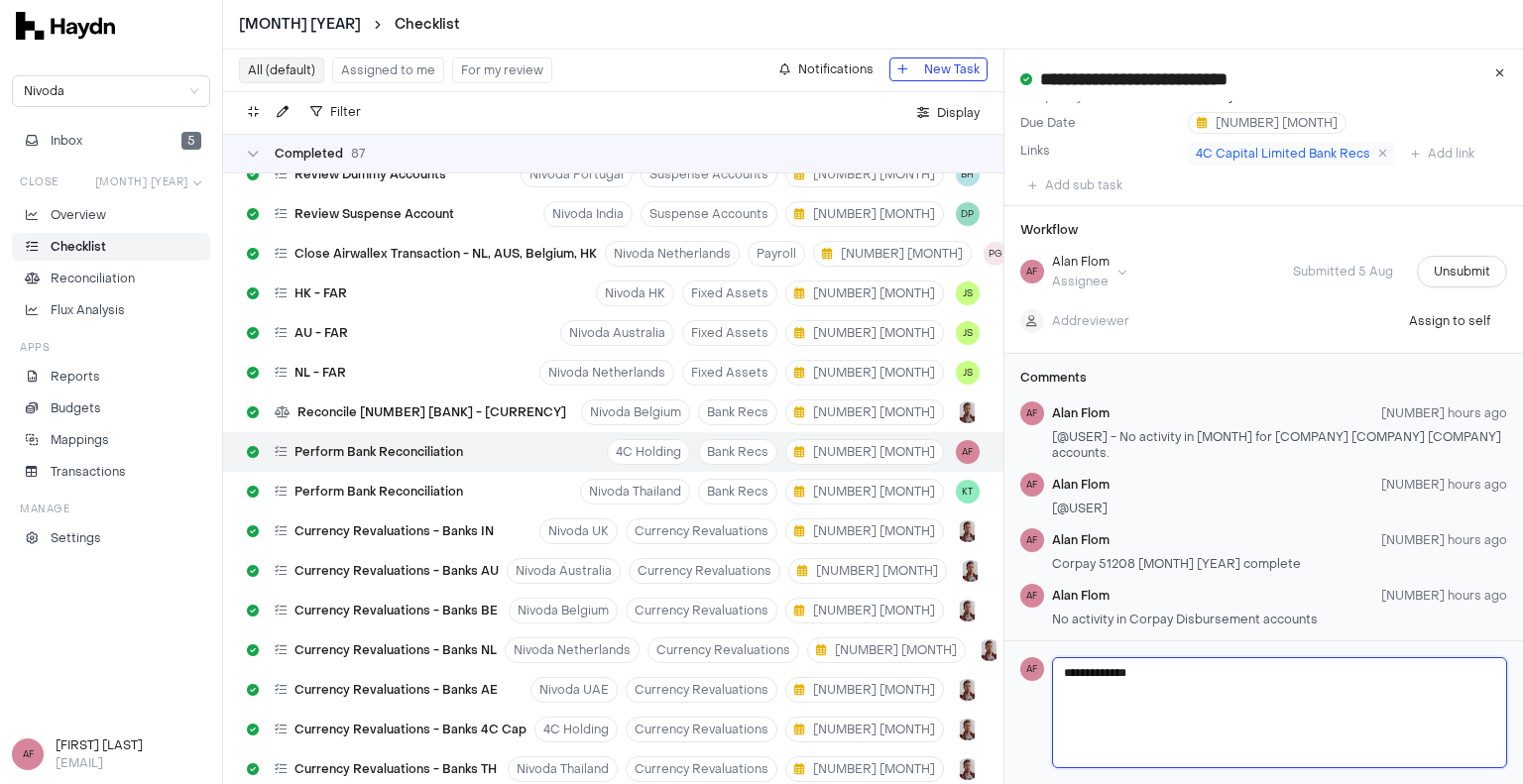 type 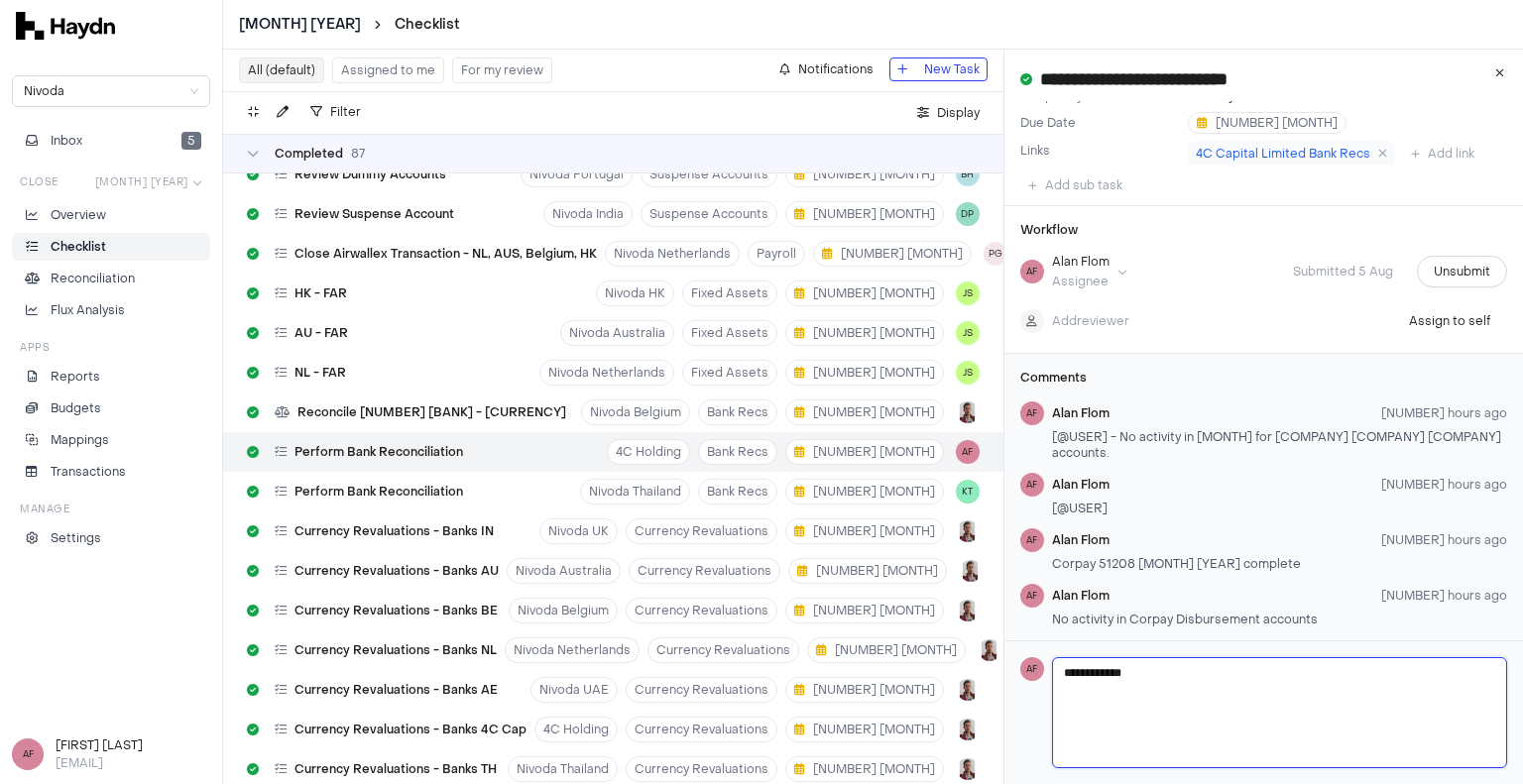 type 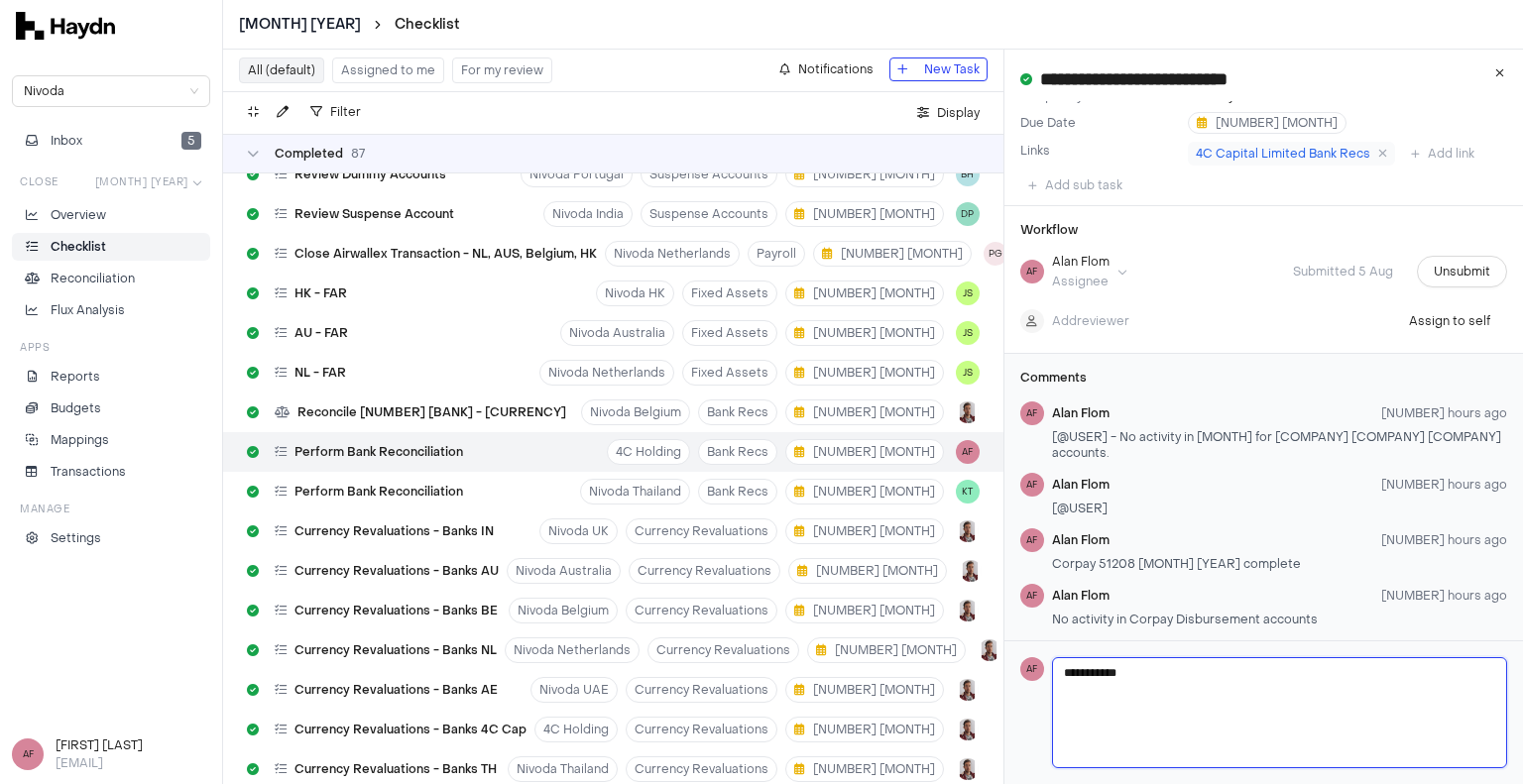 type 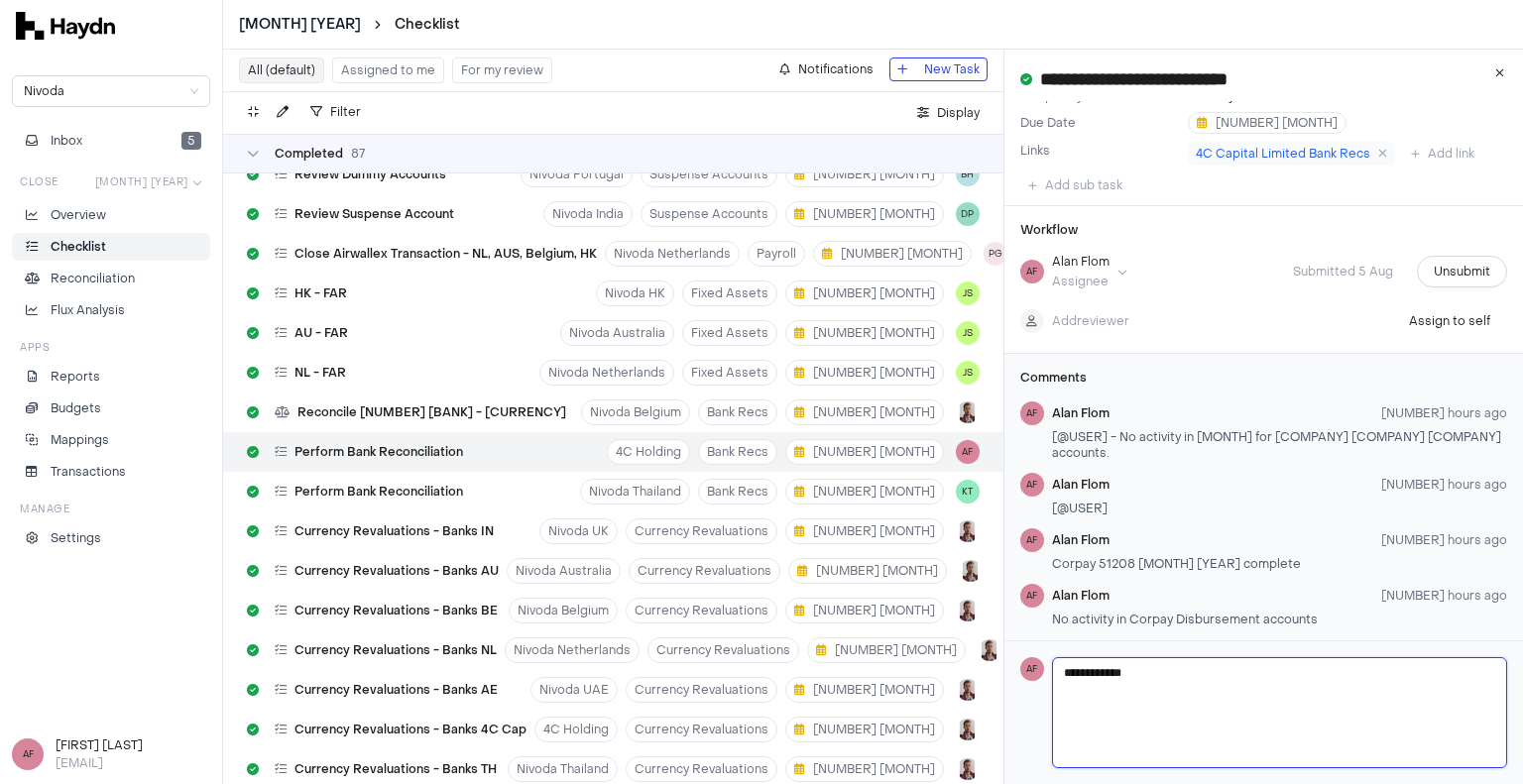 type 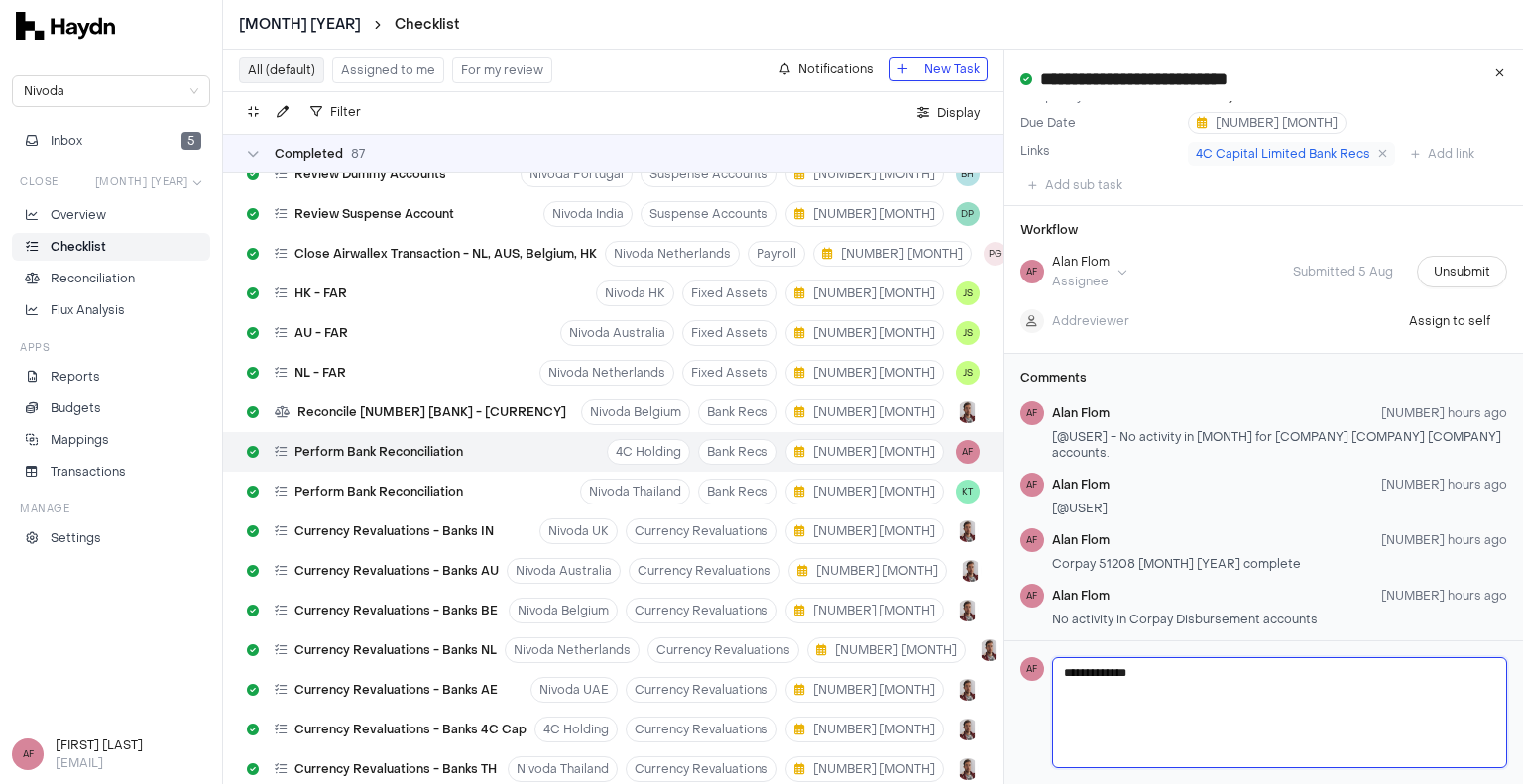 type 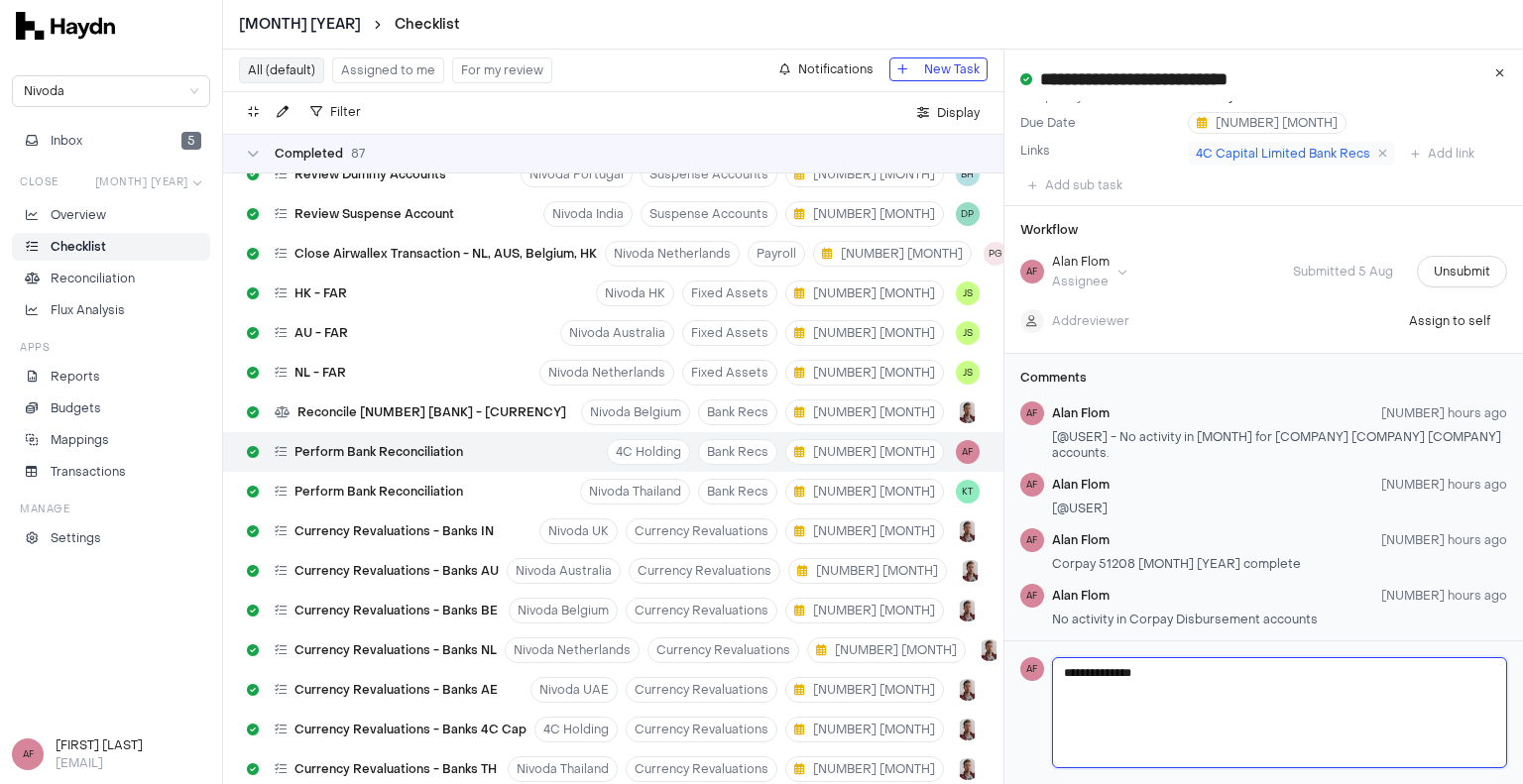 type 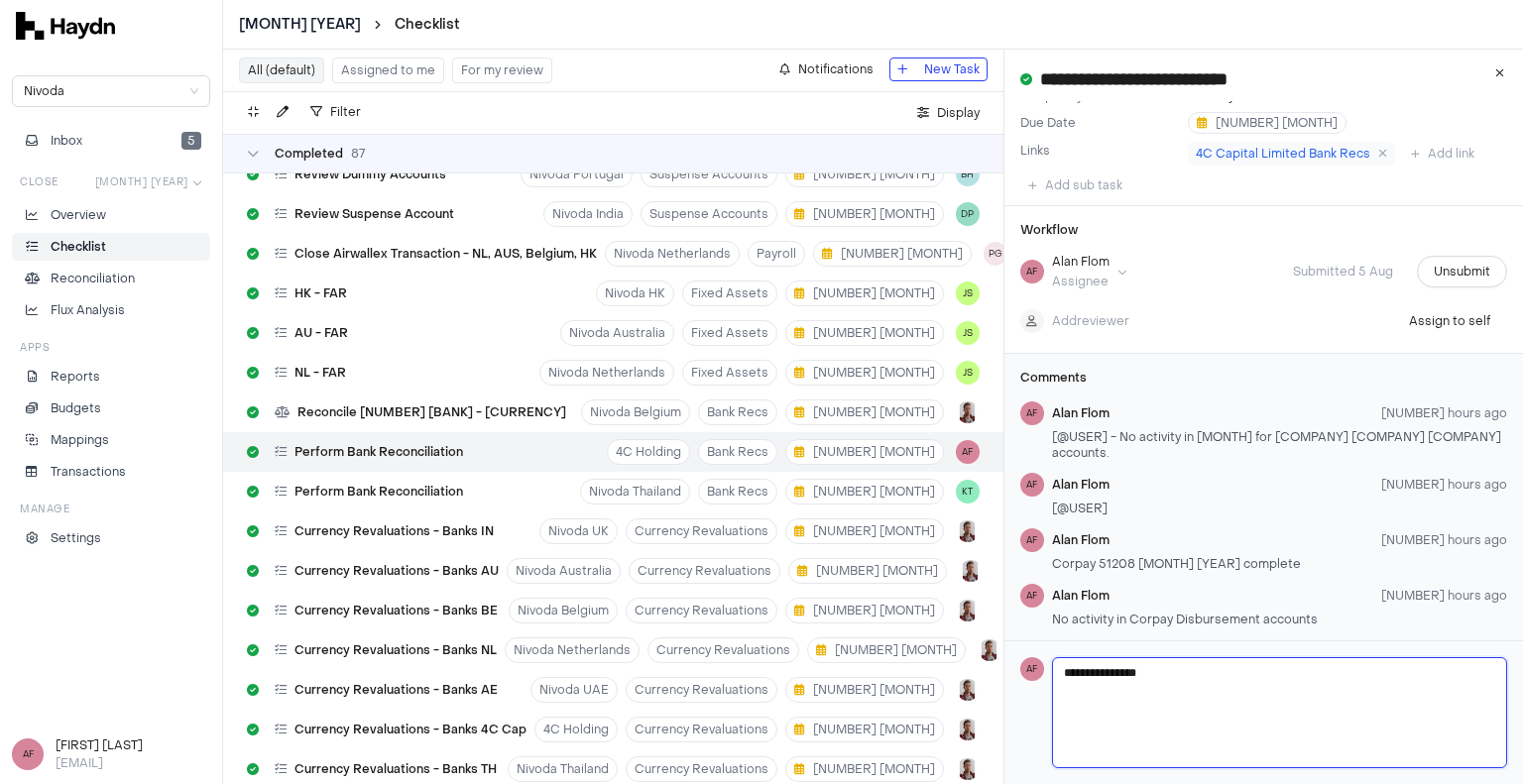 type 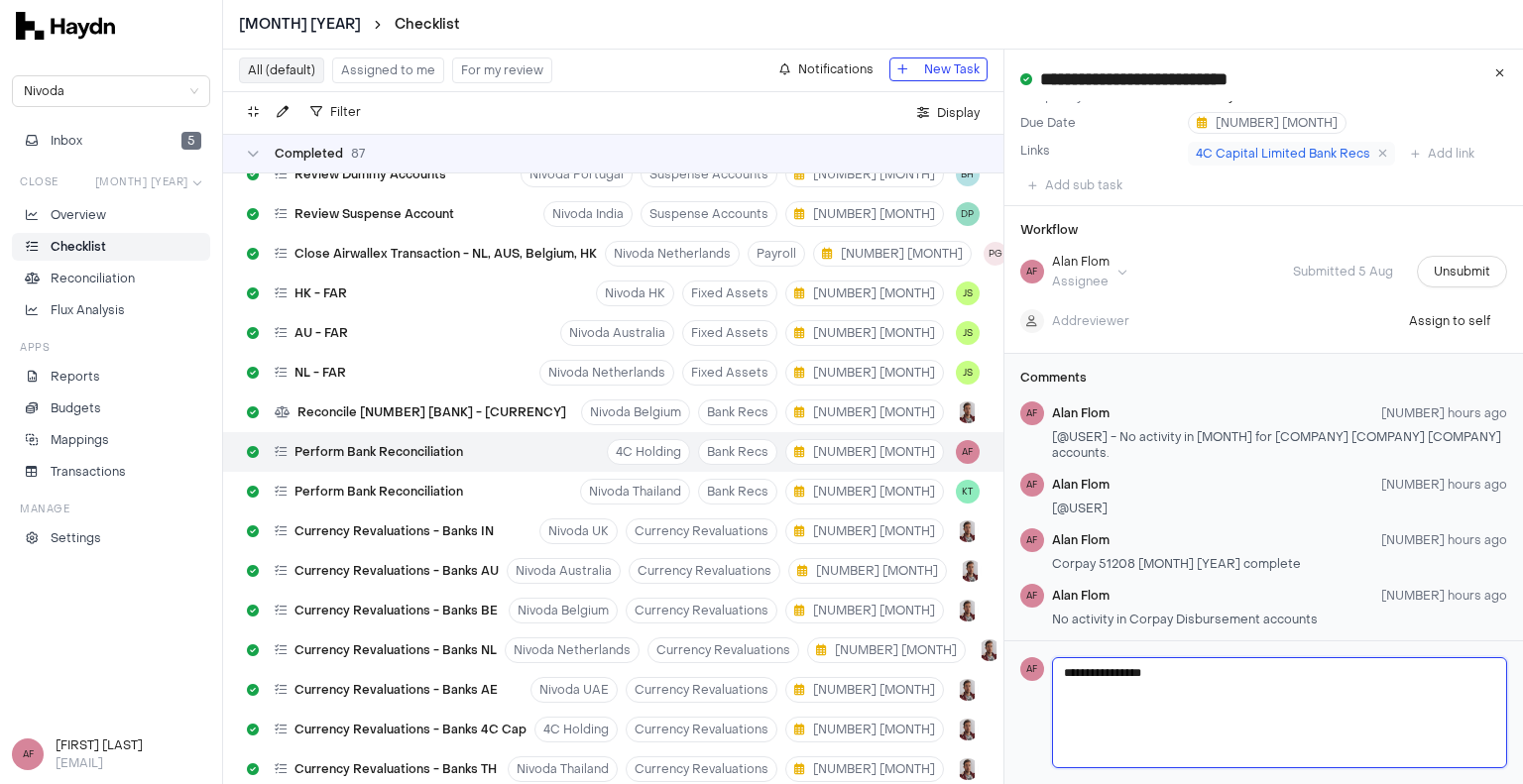 type 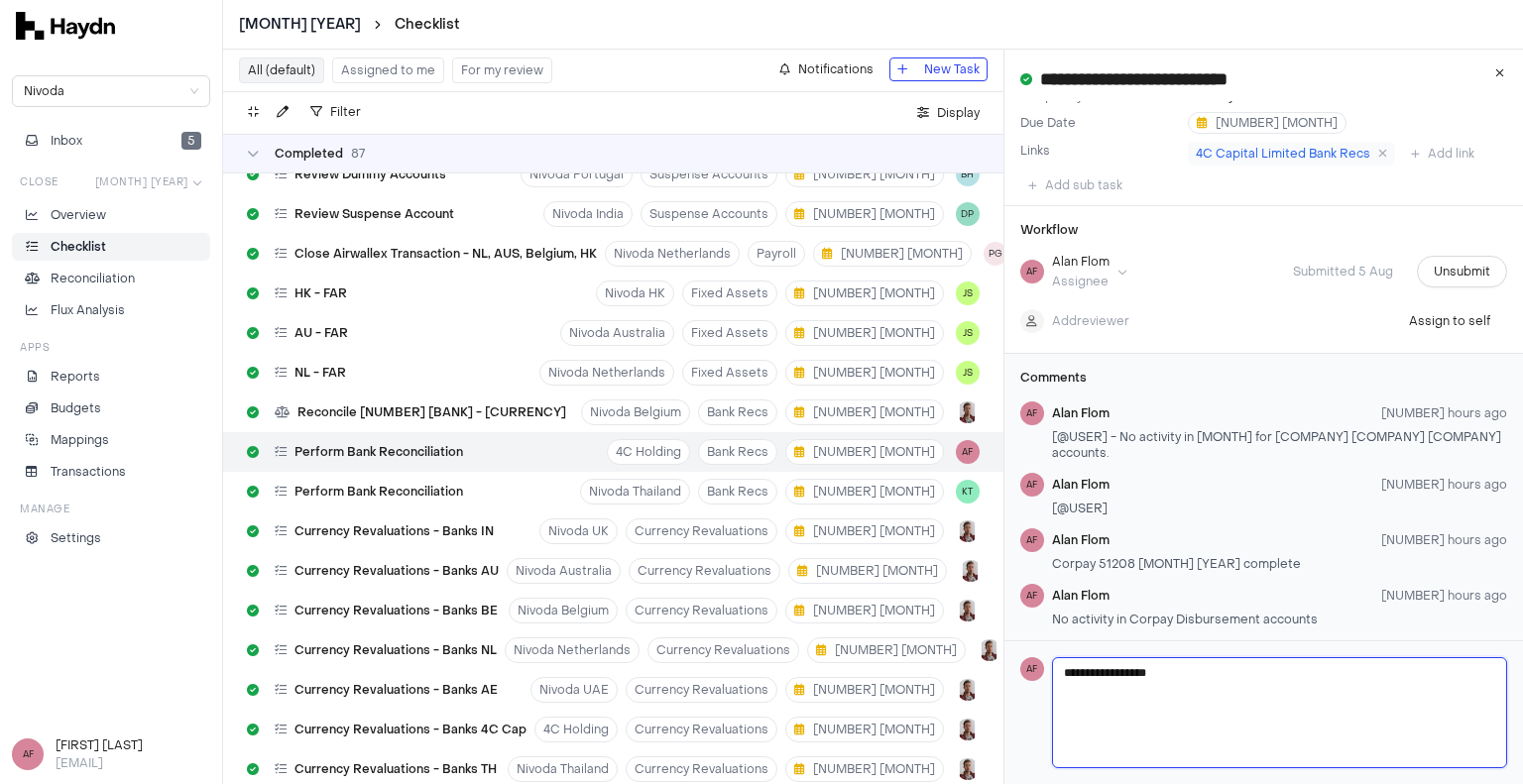 type 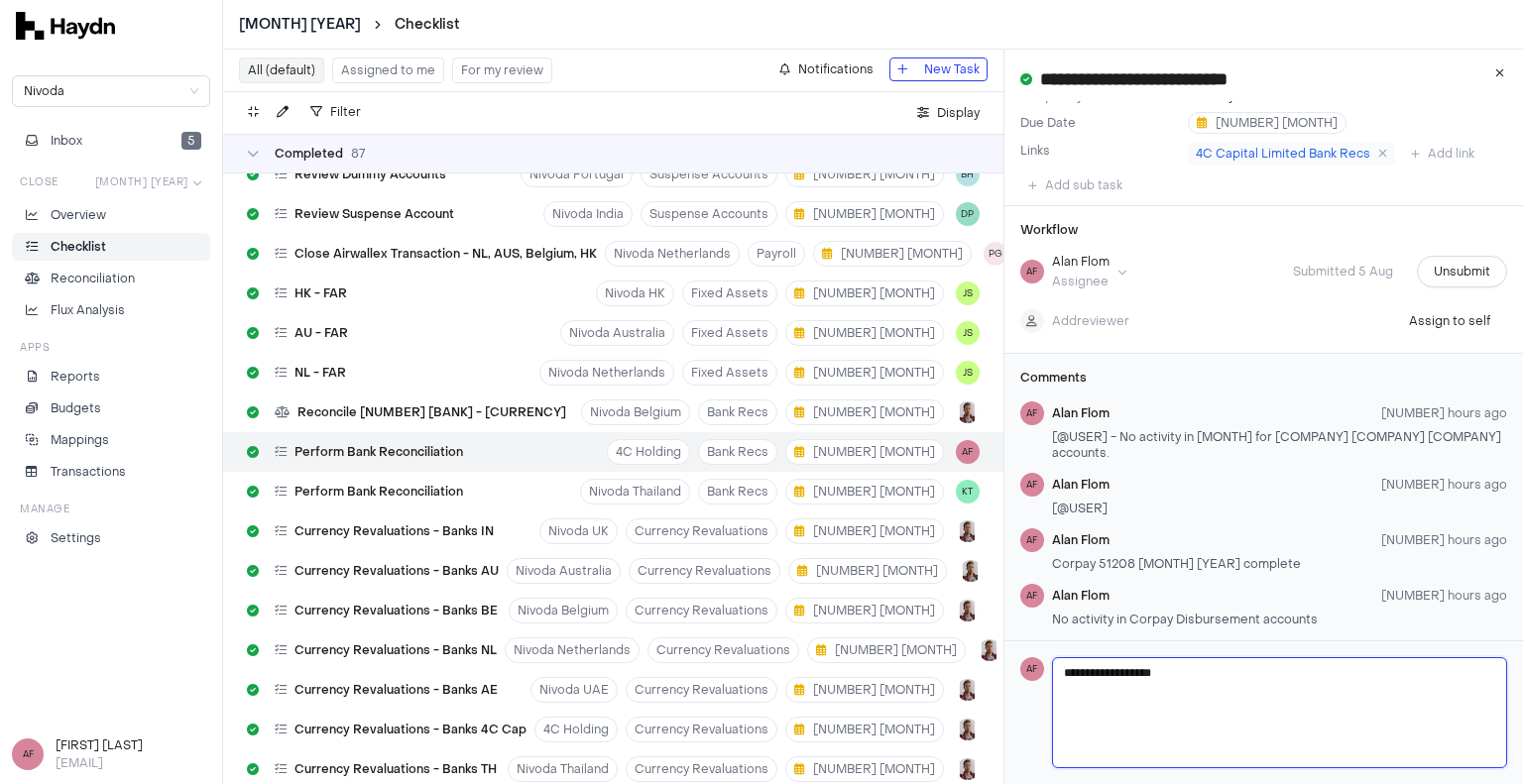 type 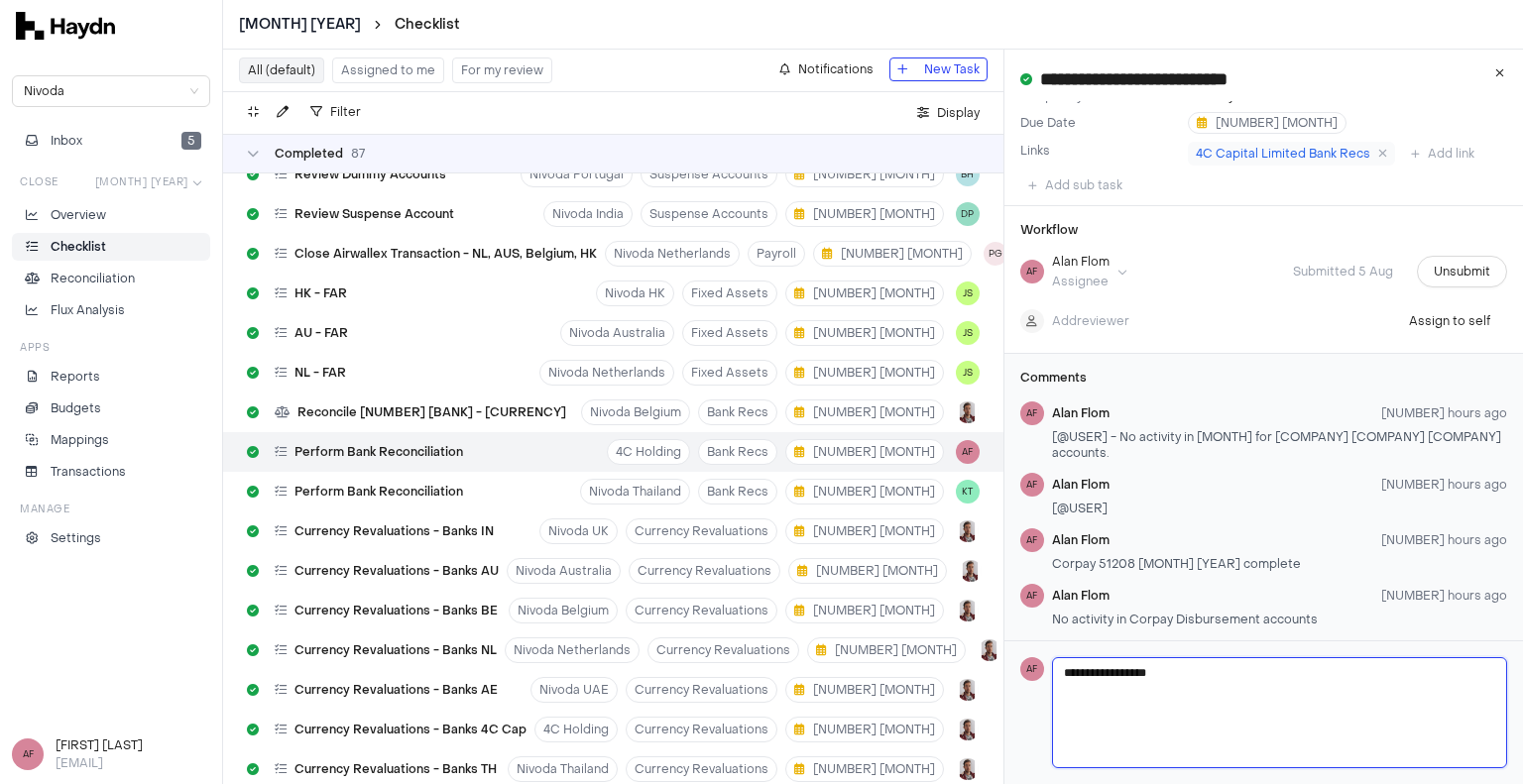 type 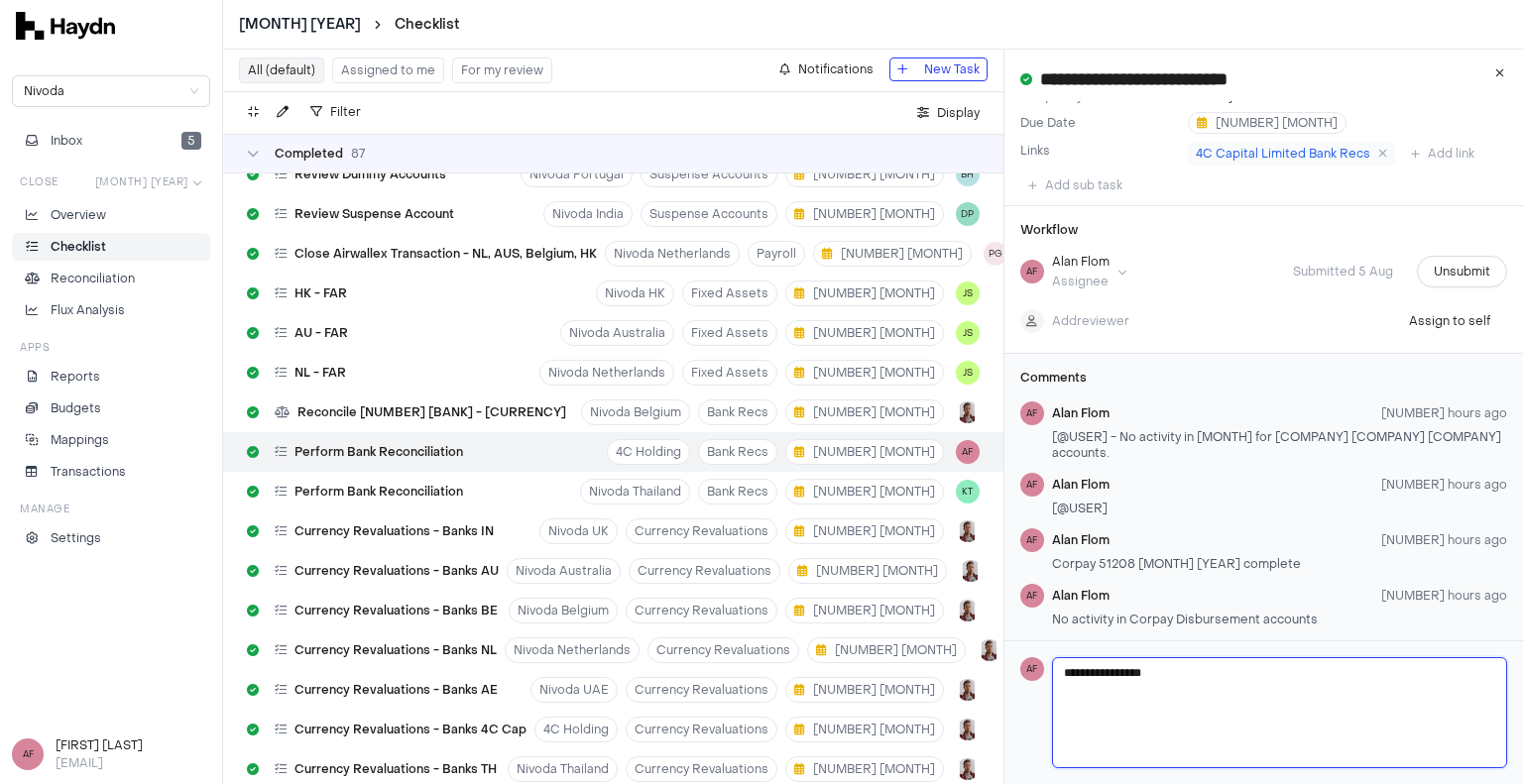 type 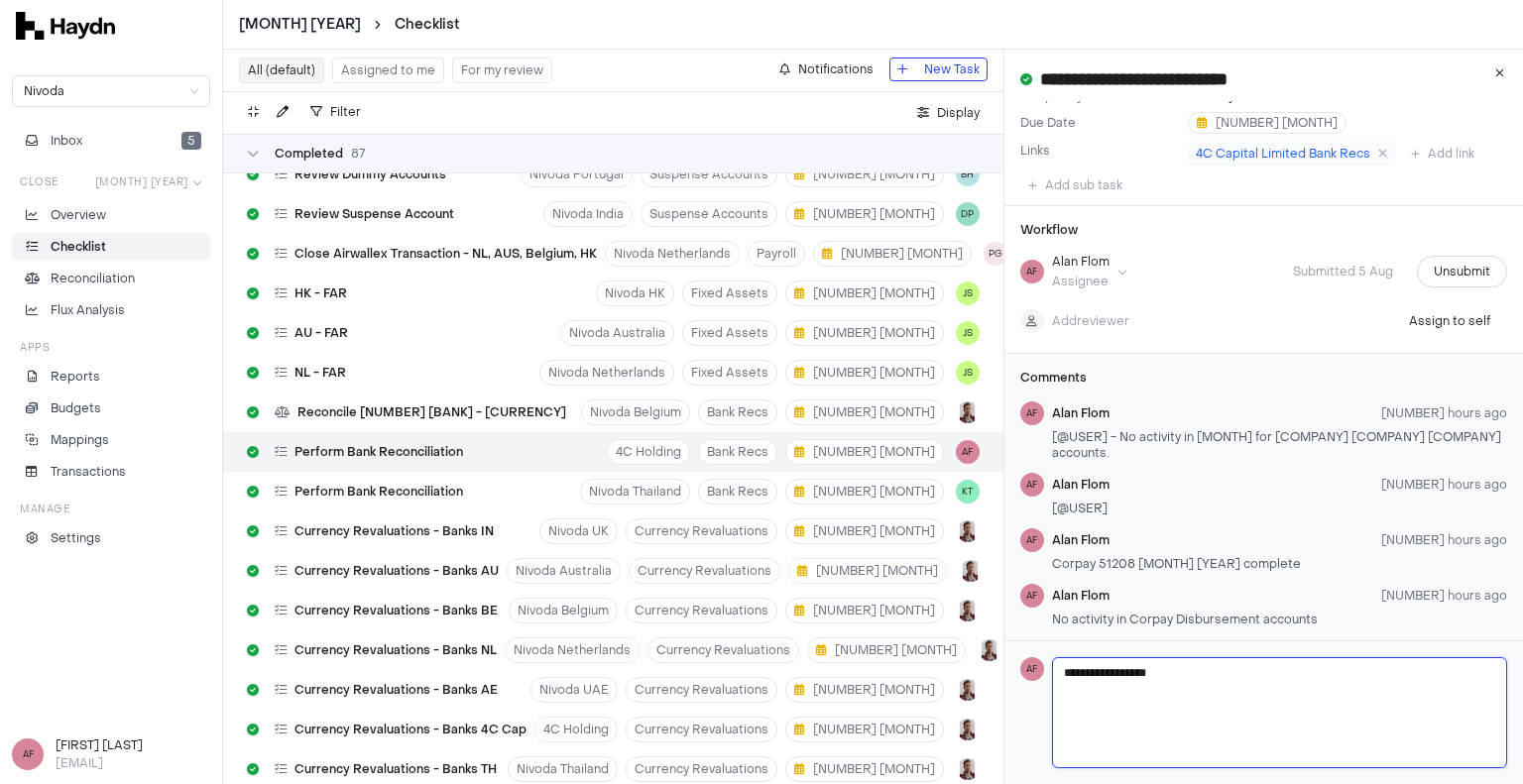 type 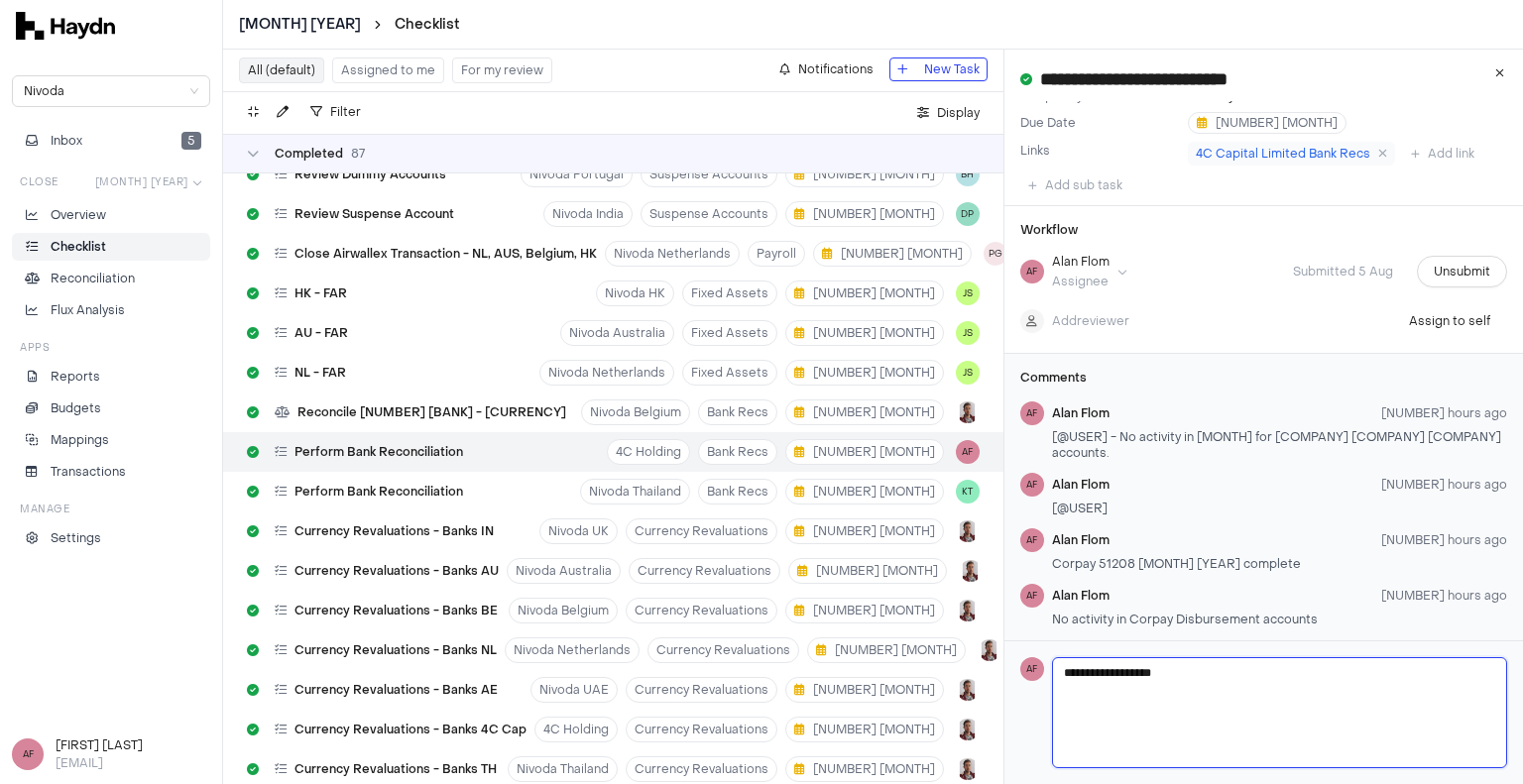 type 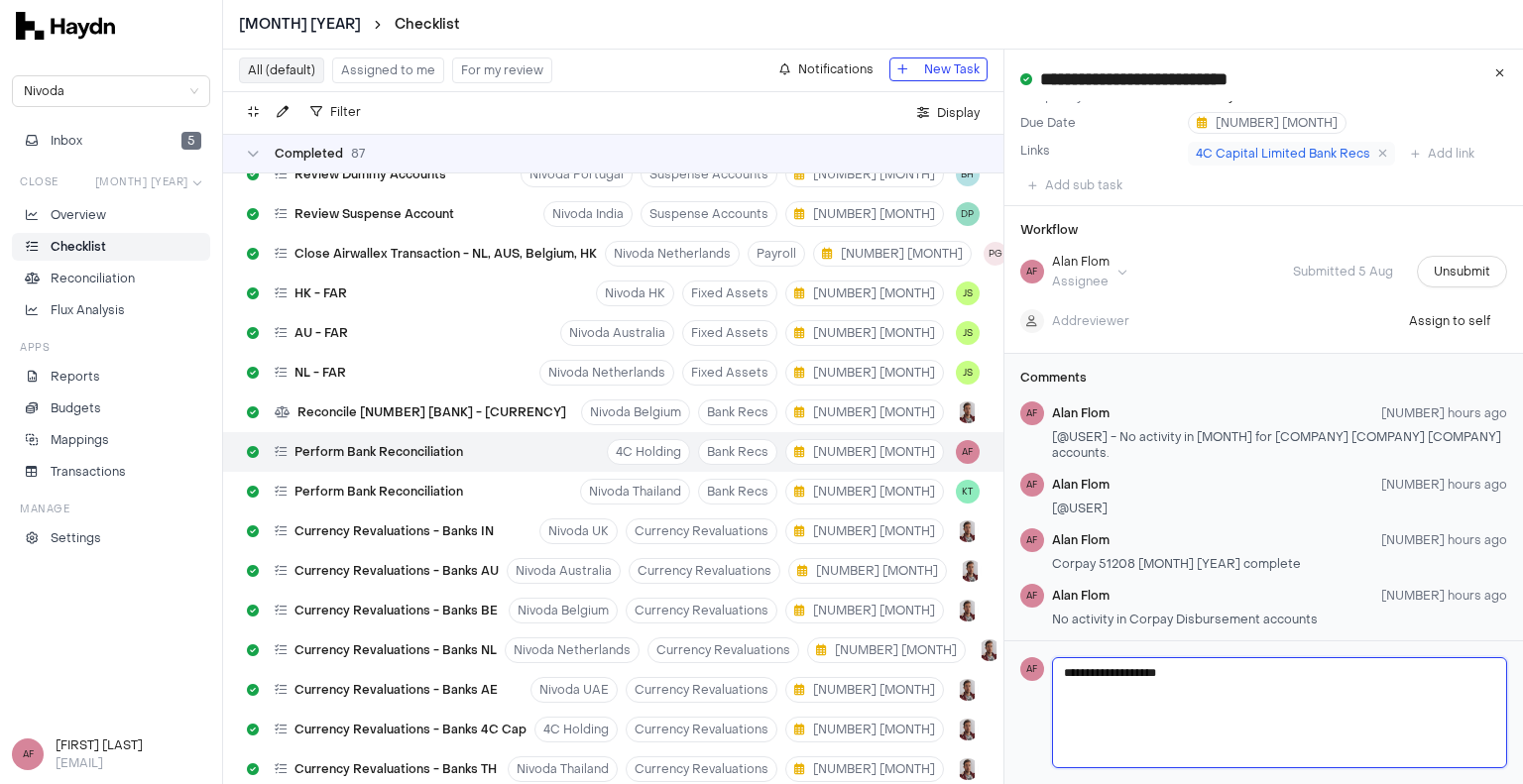 type on "**********" 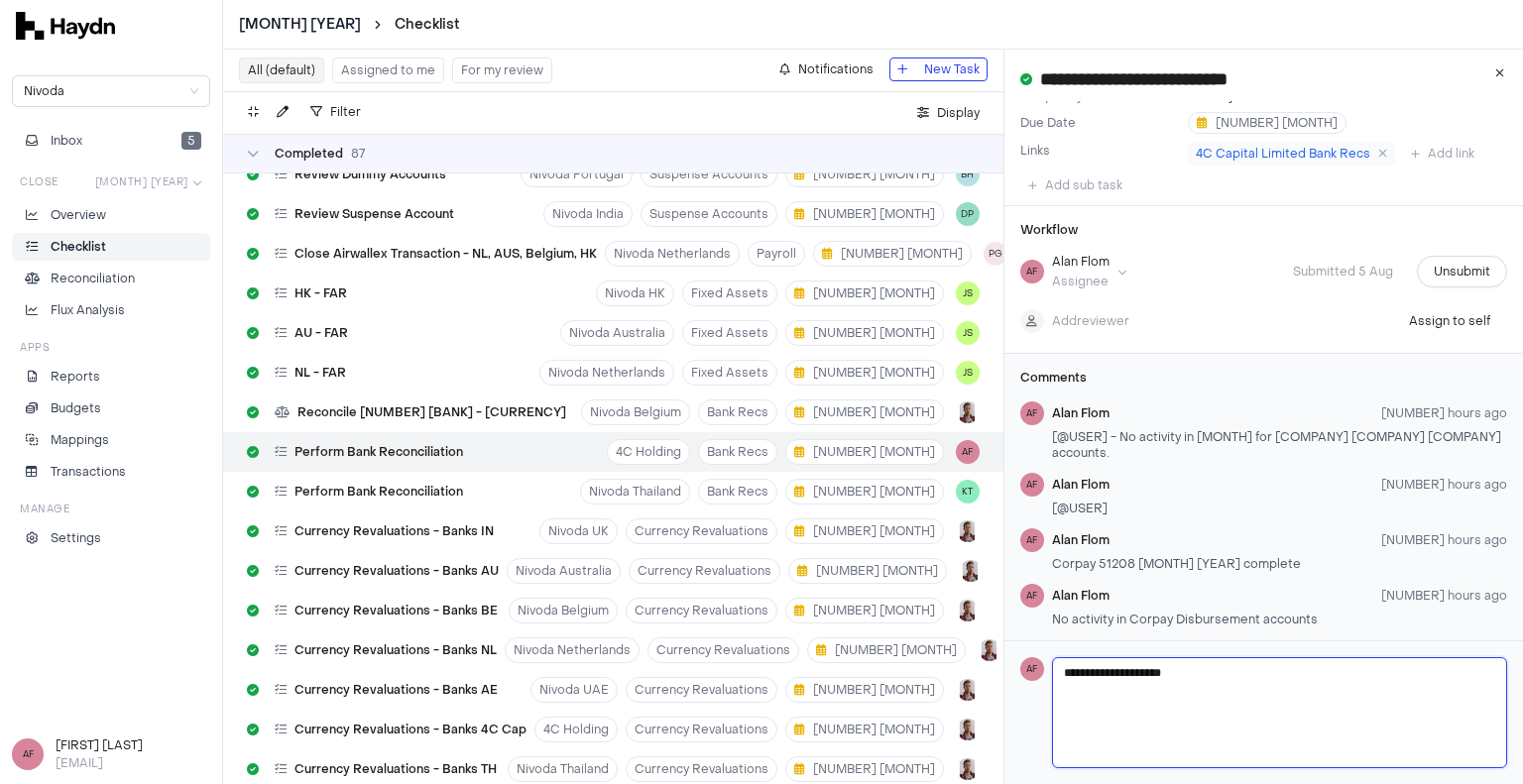 type 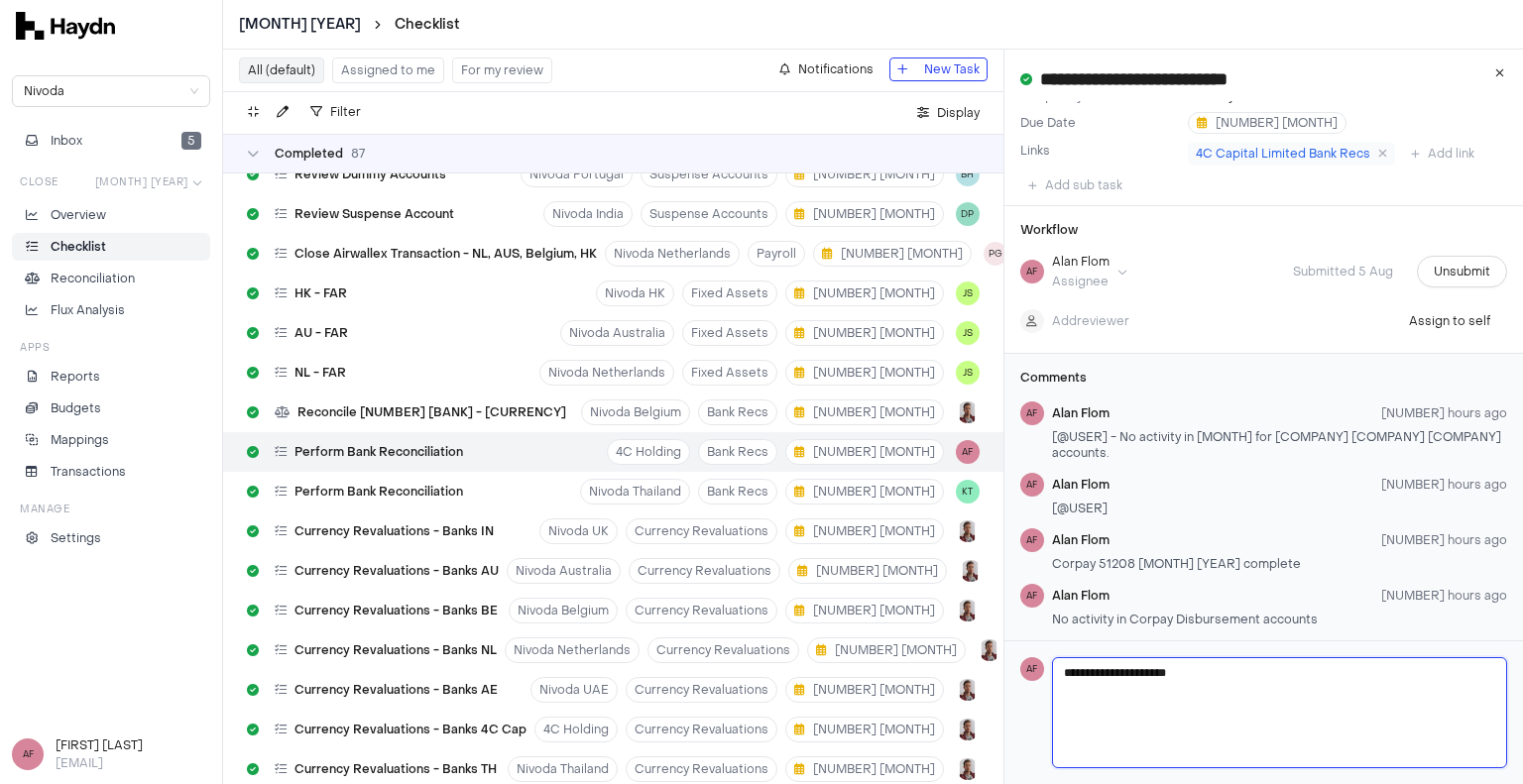 type 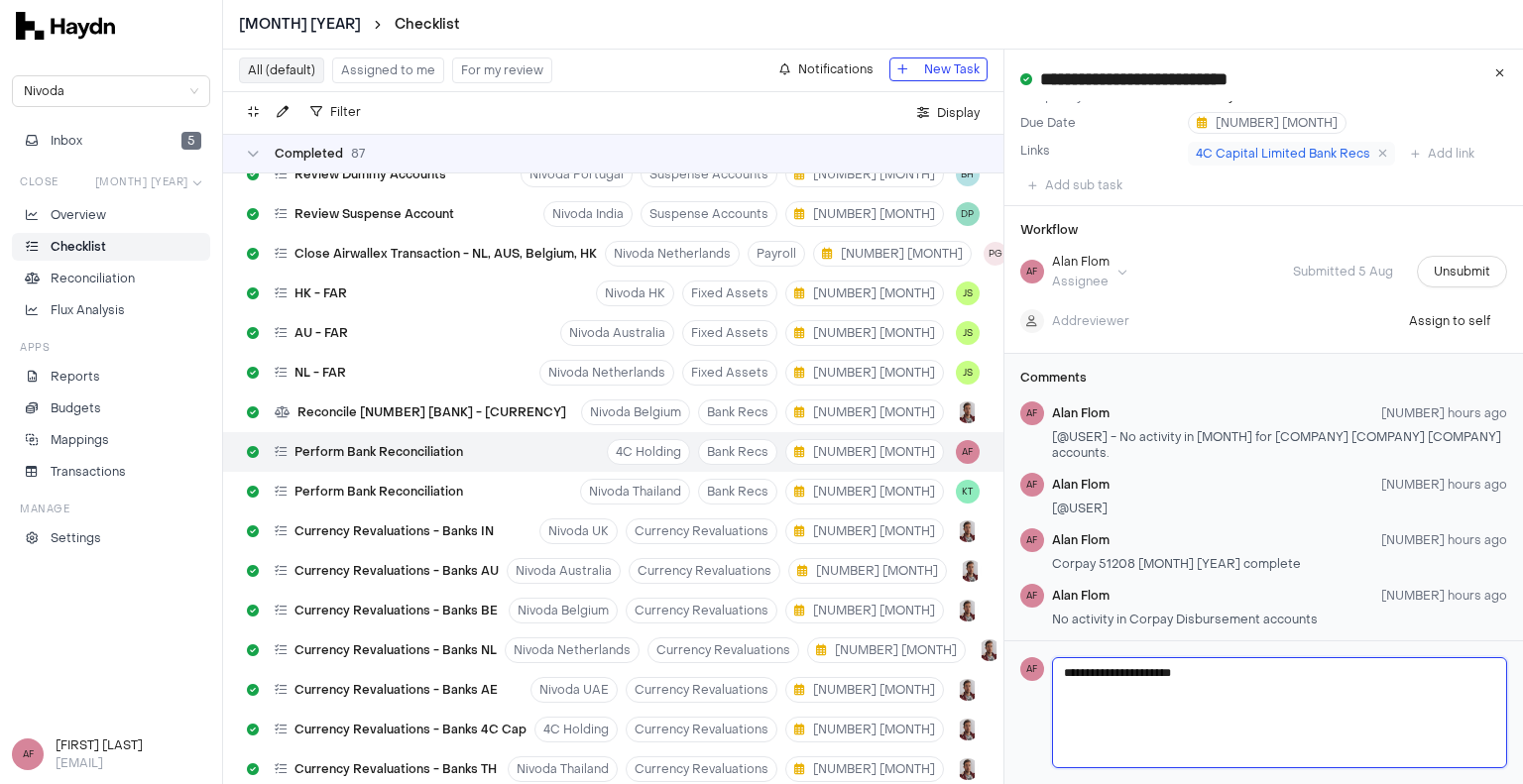 type on "**********" 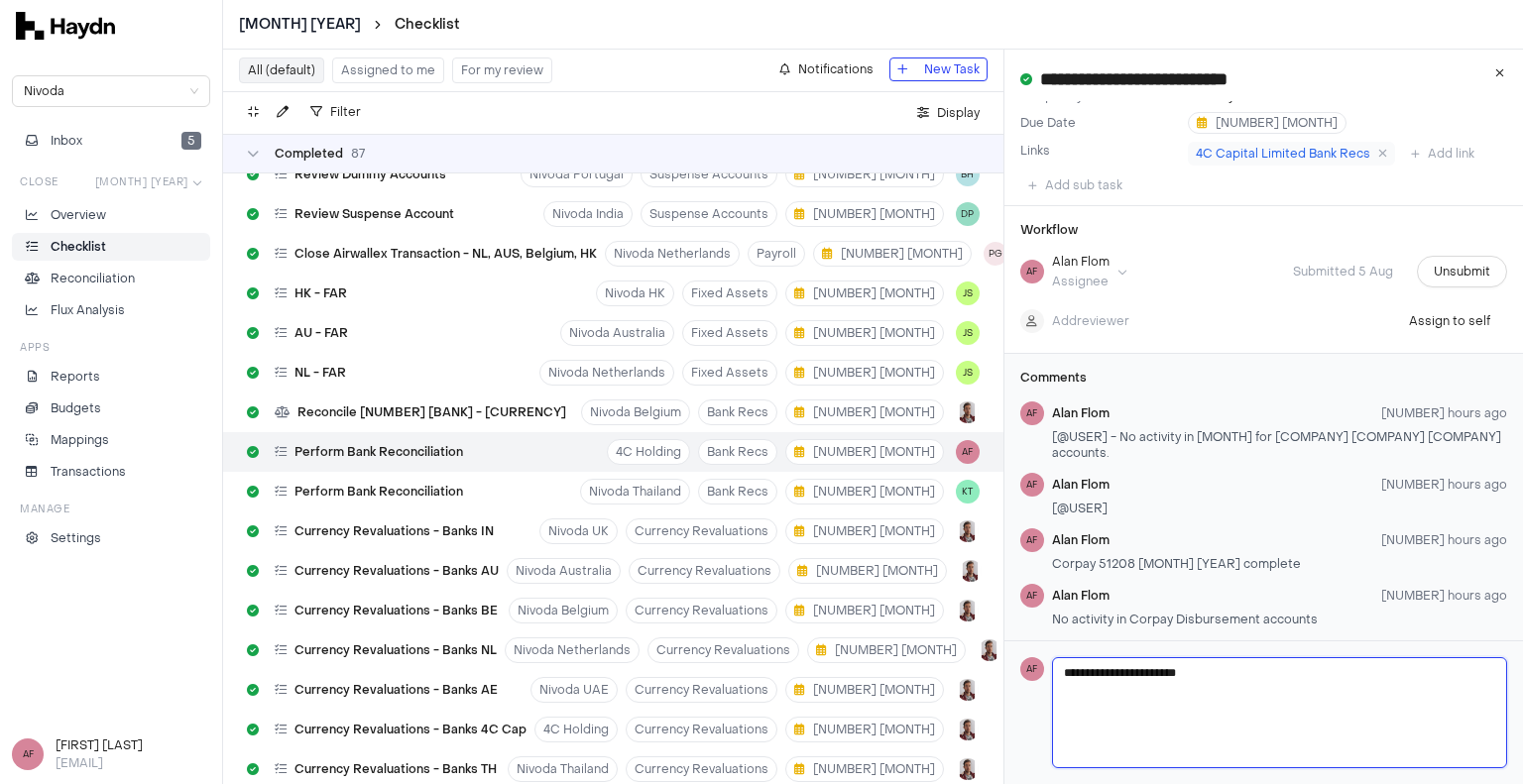 type 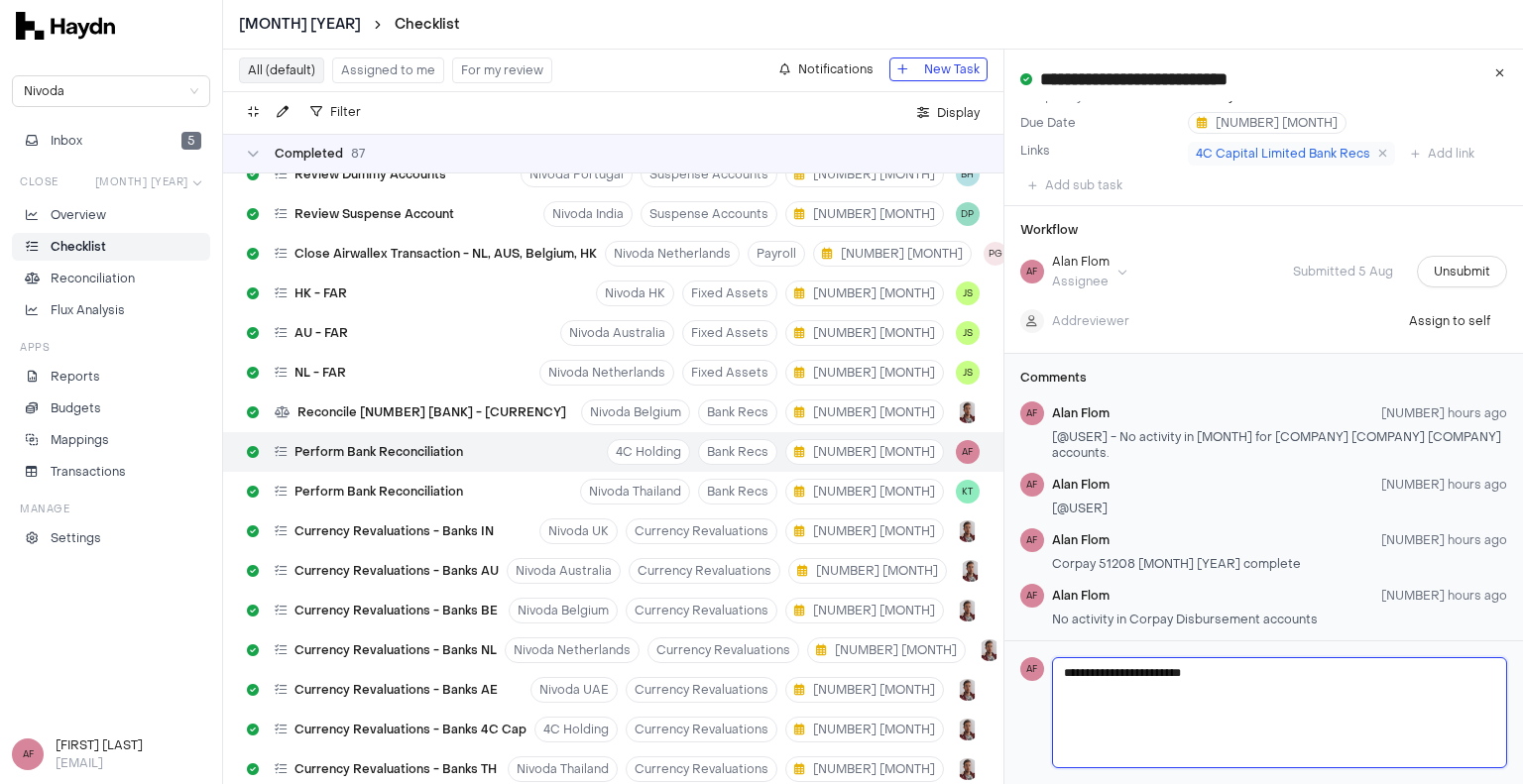 type on "**********" 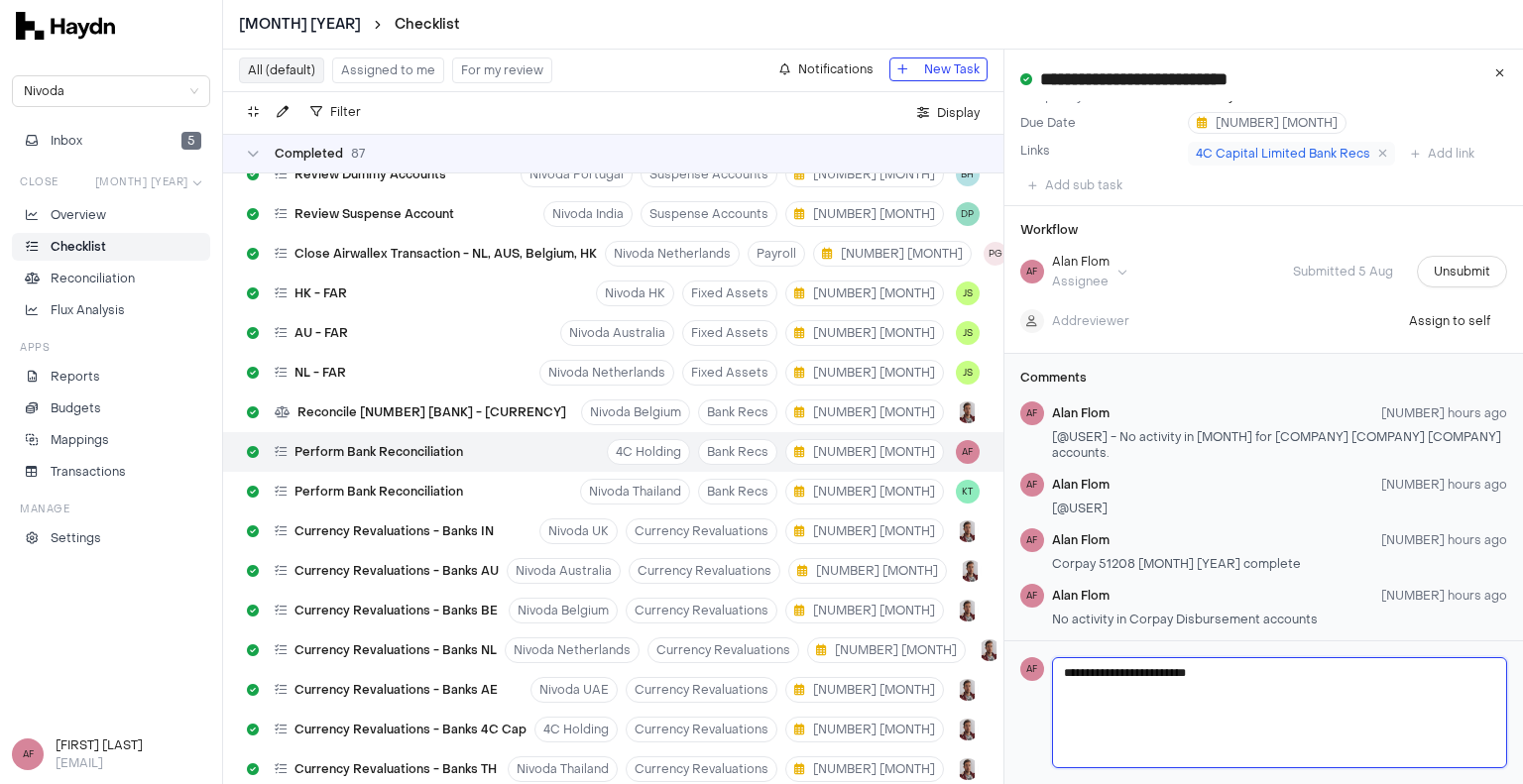 type 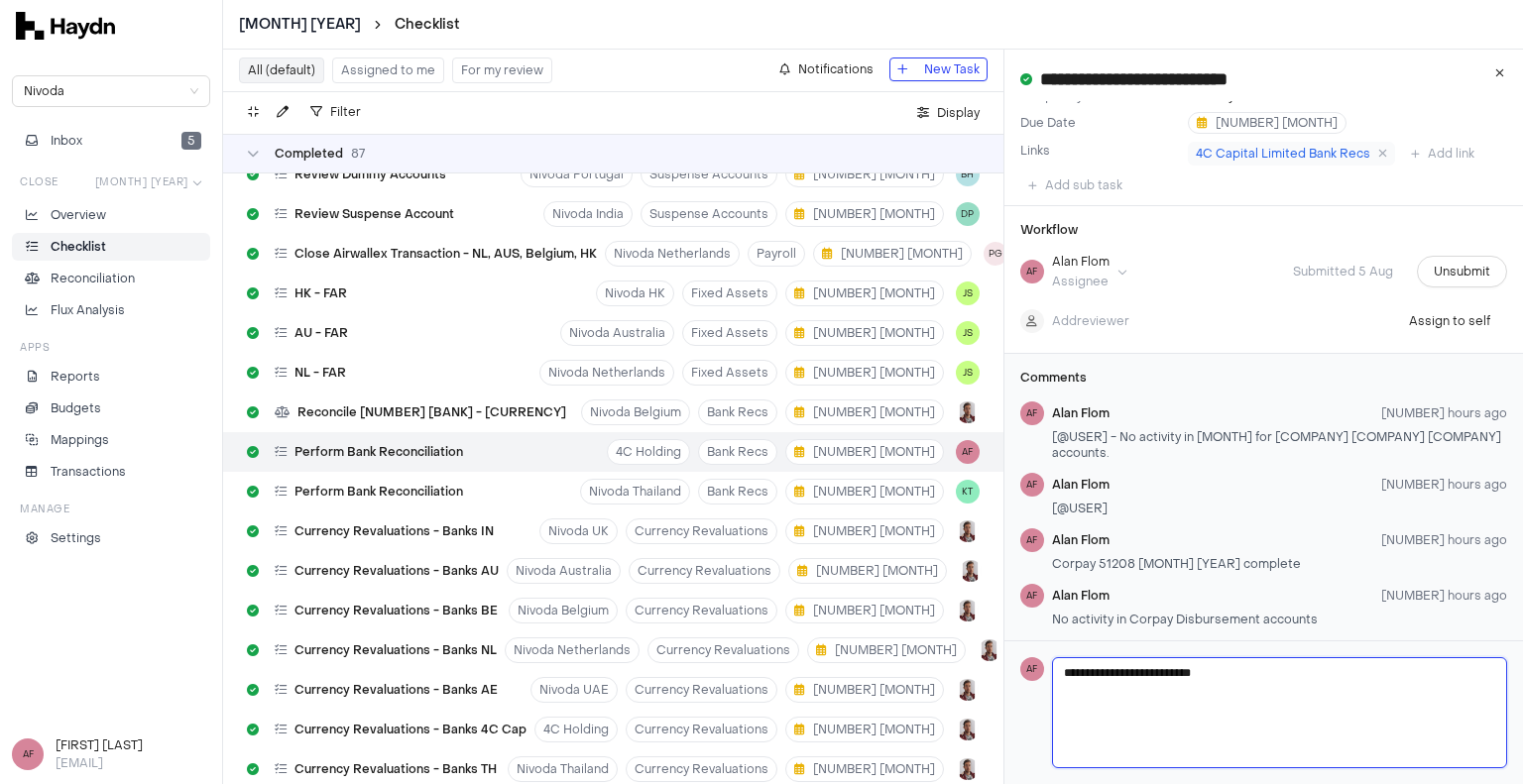type 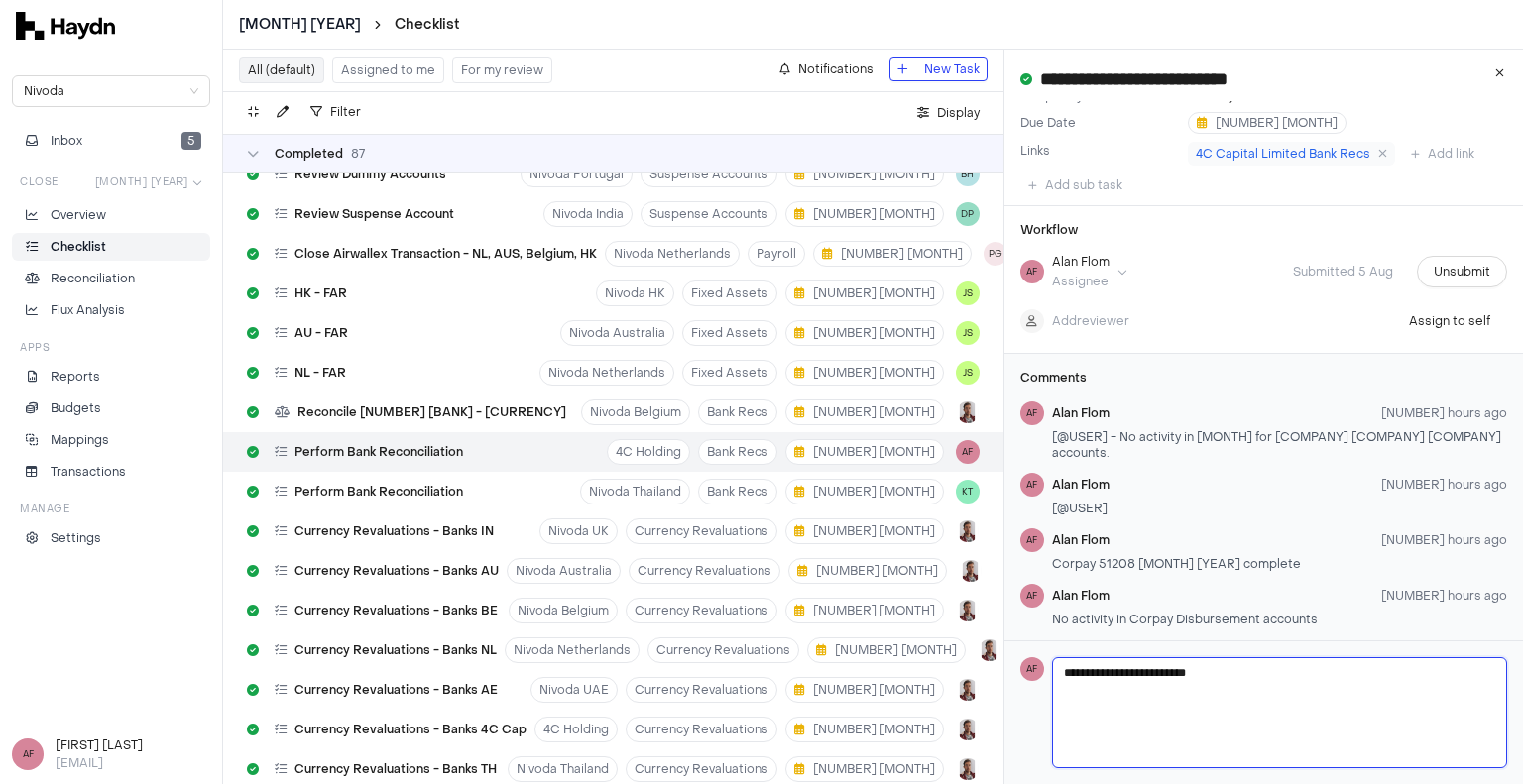 type 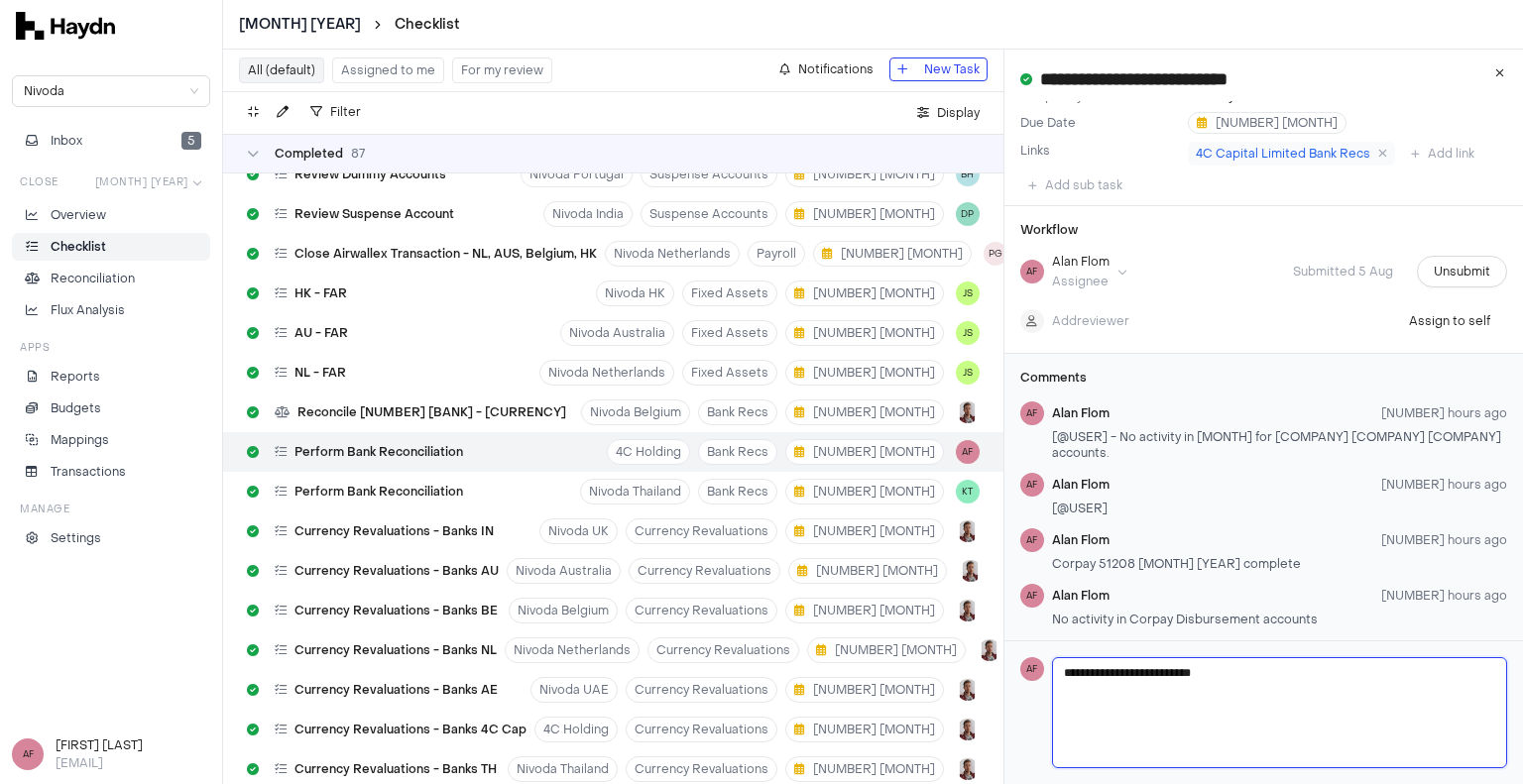 type 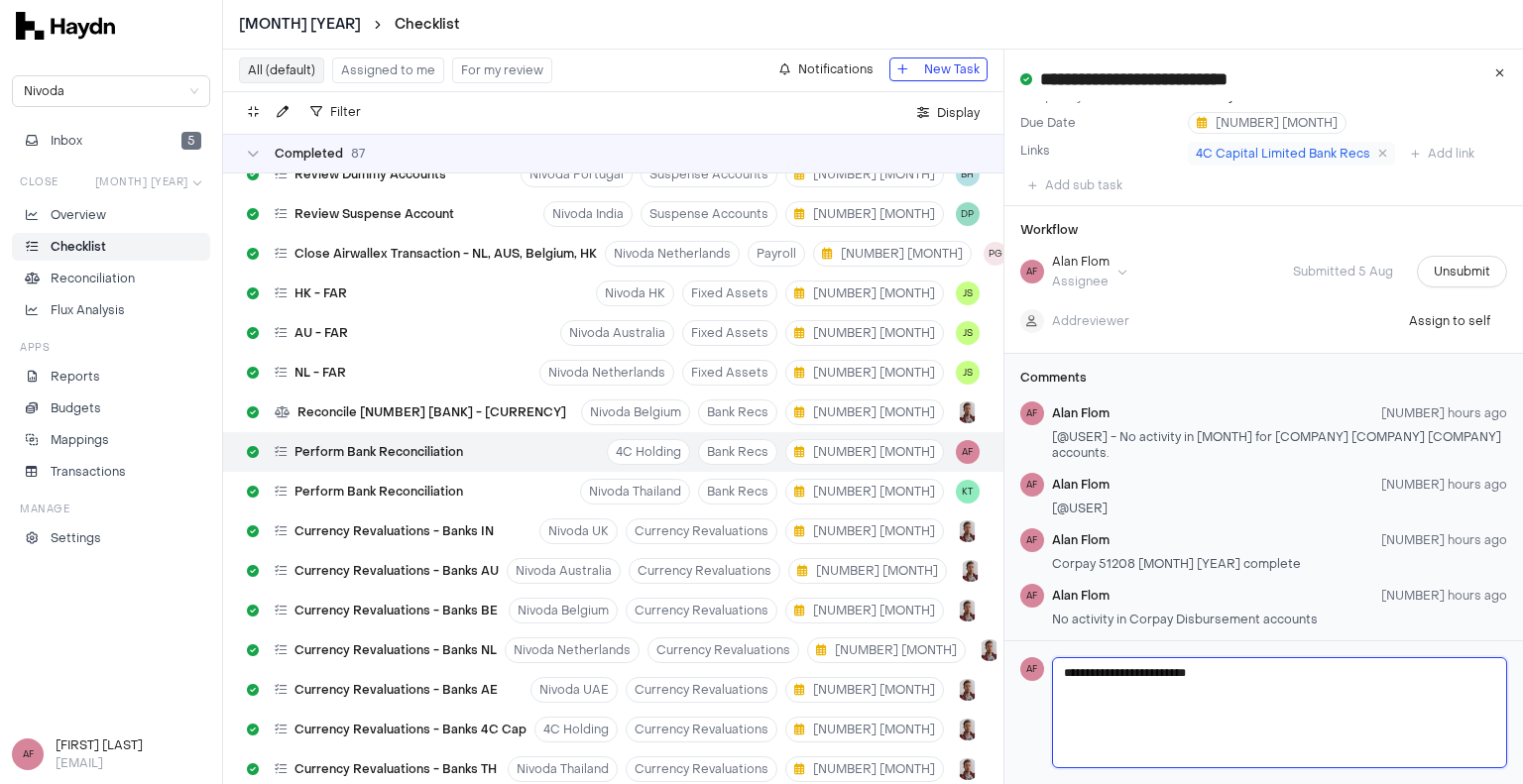 type 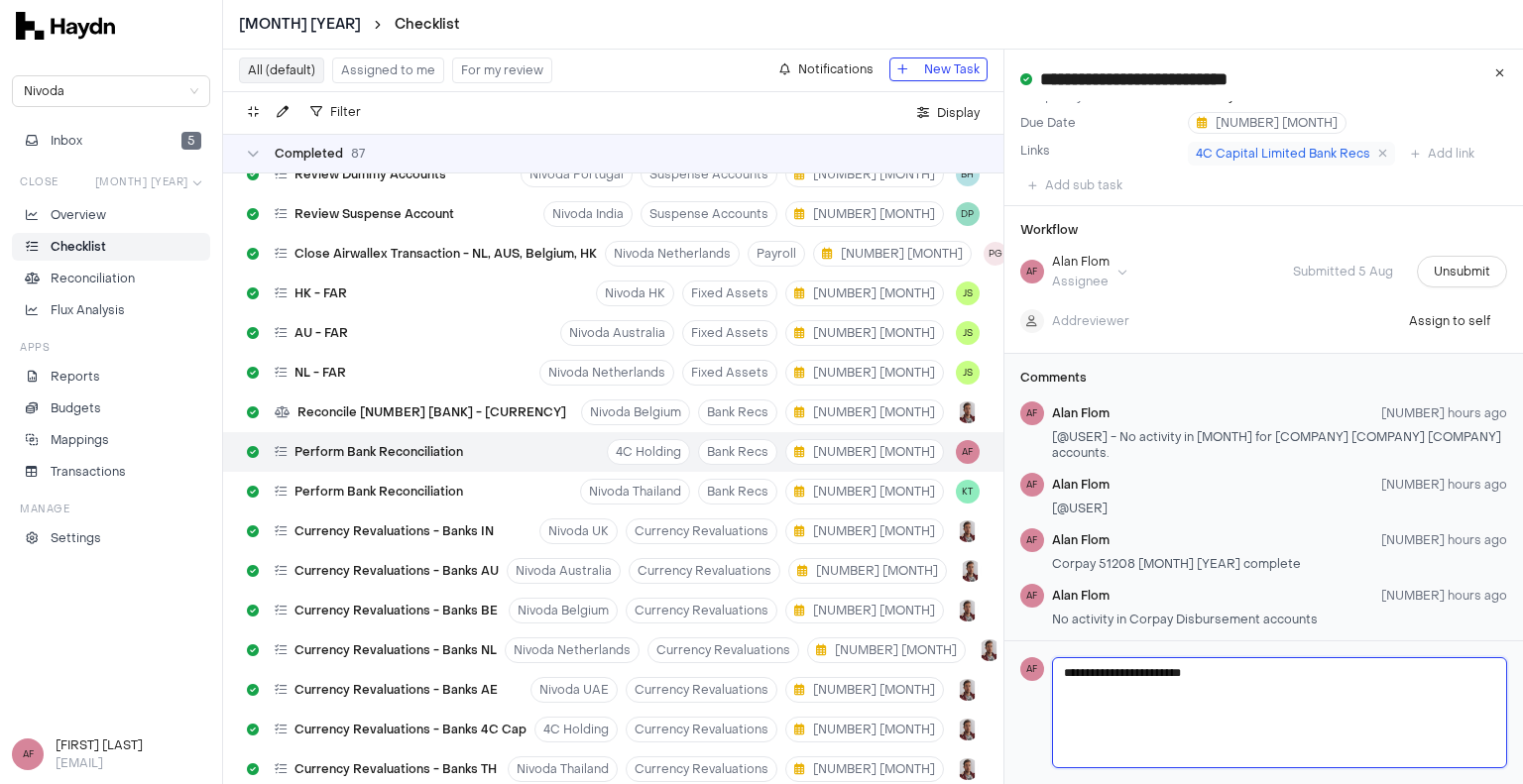 type 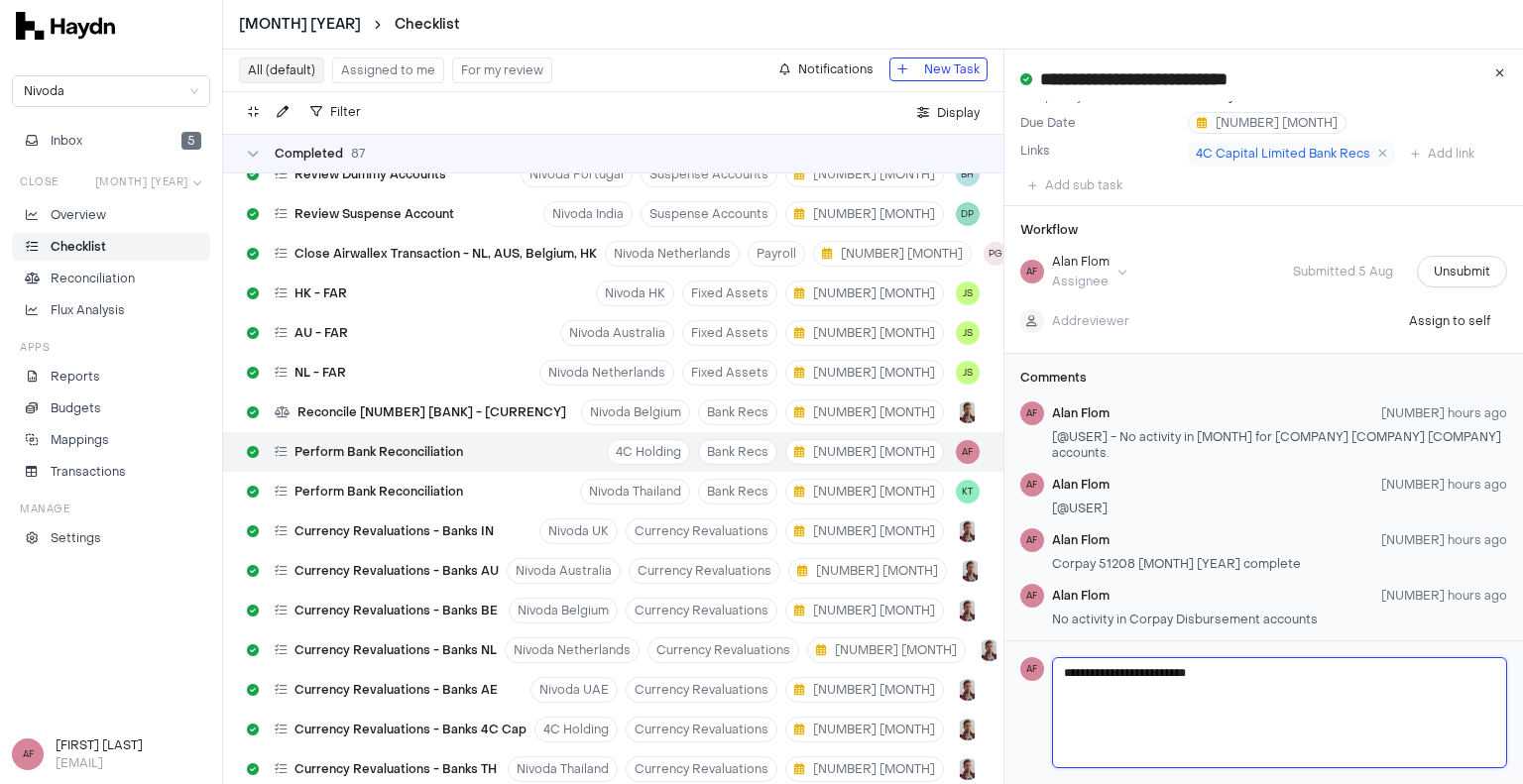 type on "**********" 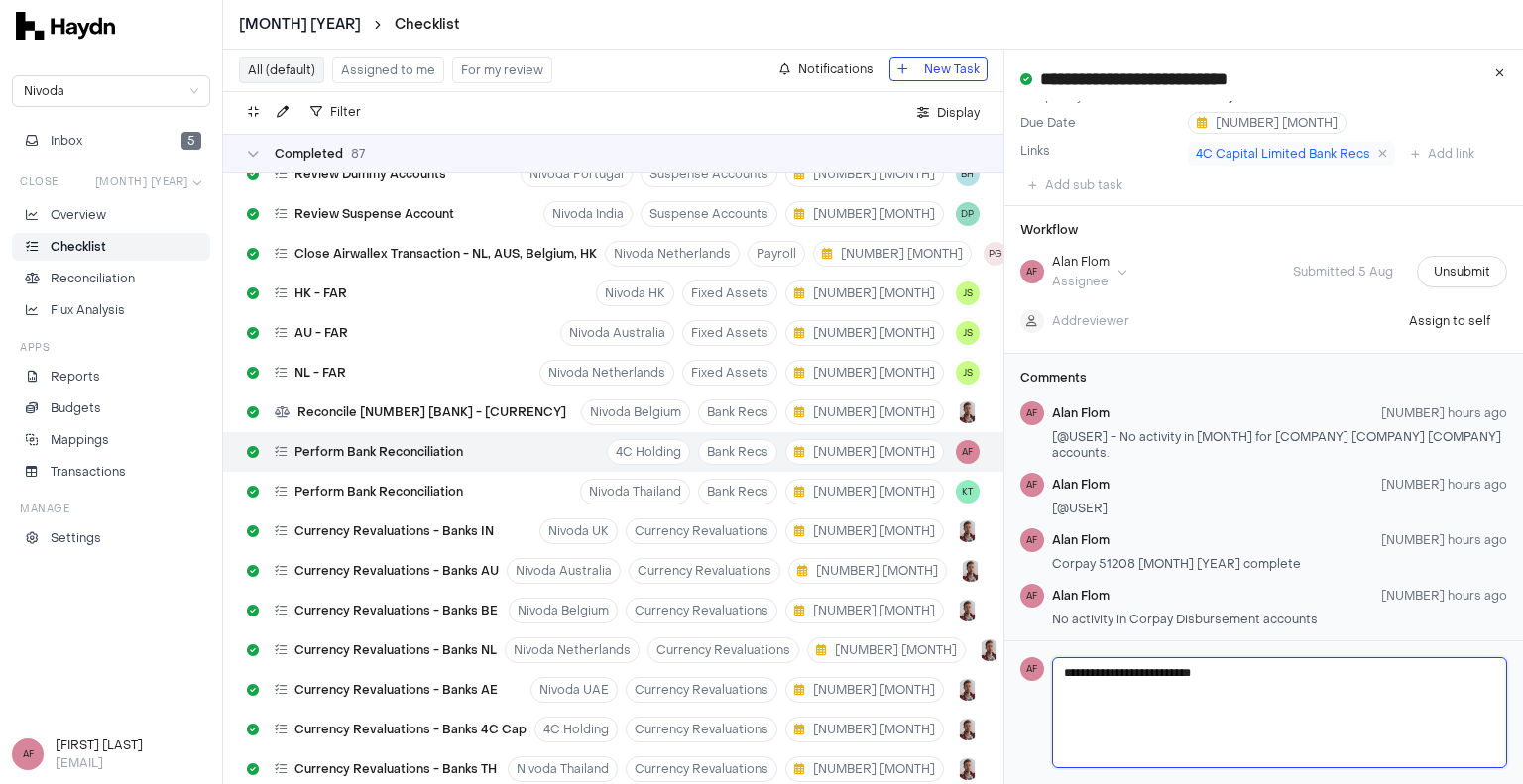 type 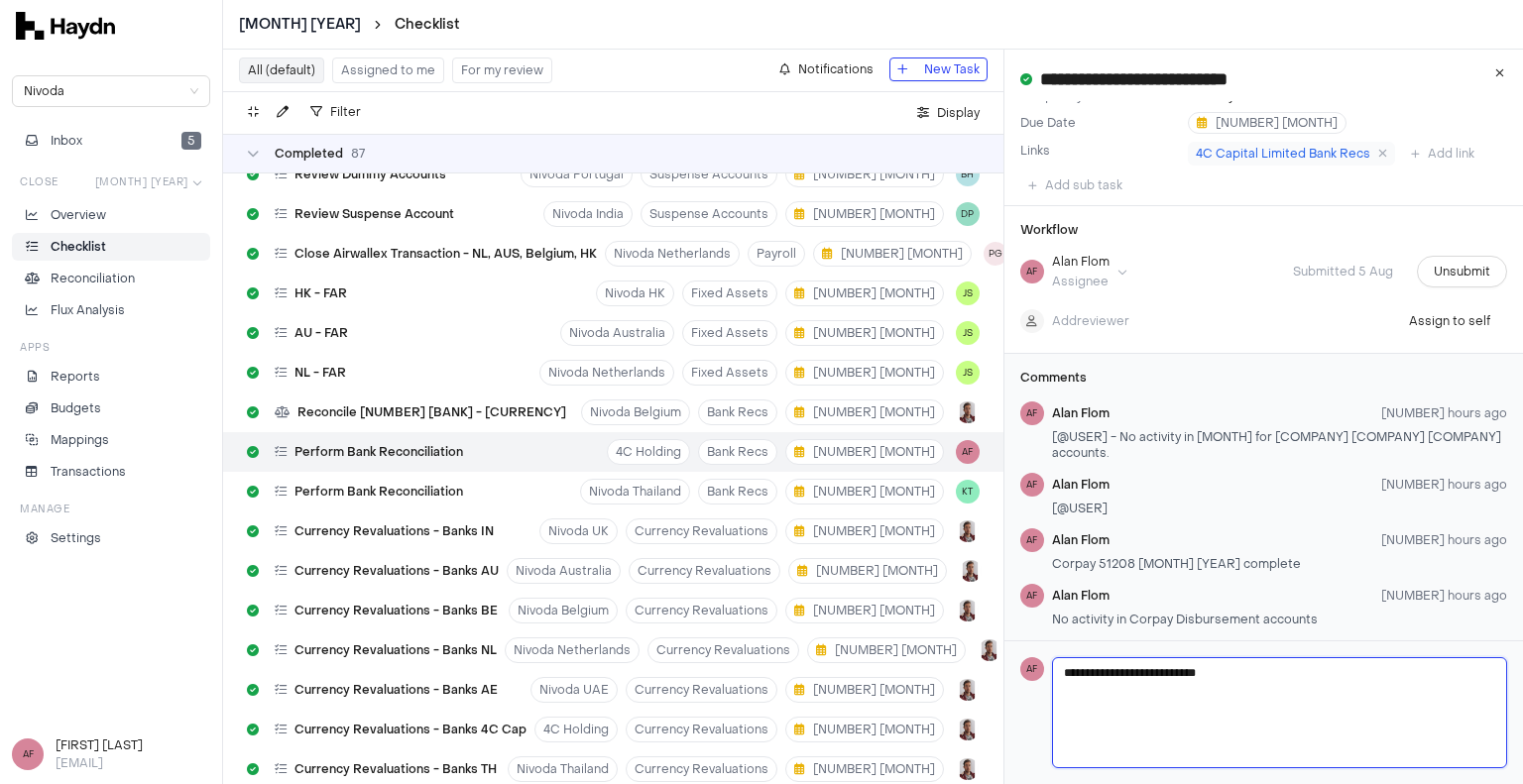 type 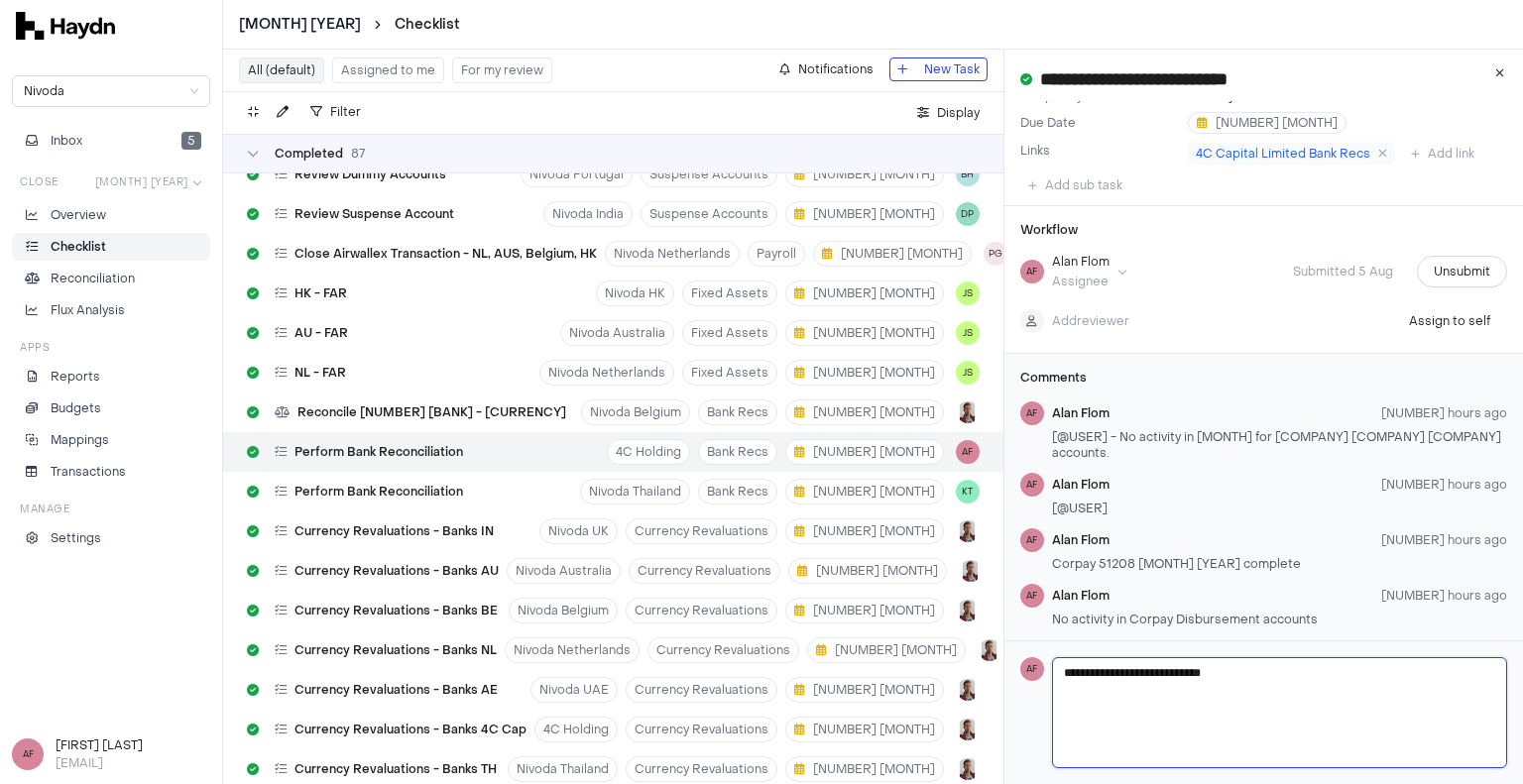 type 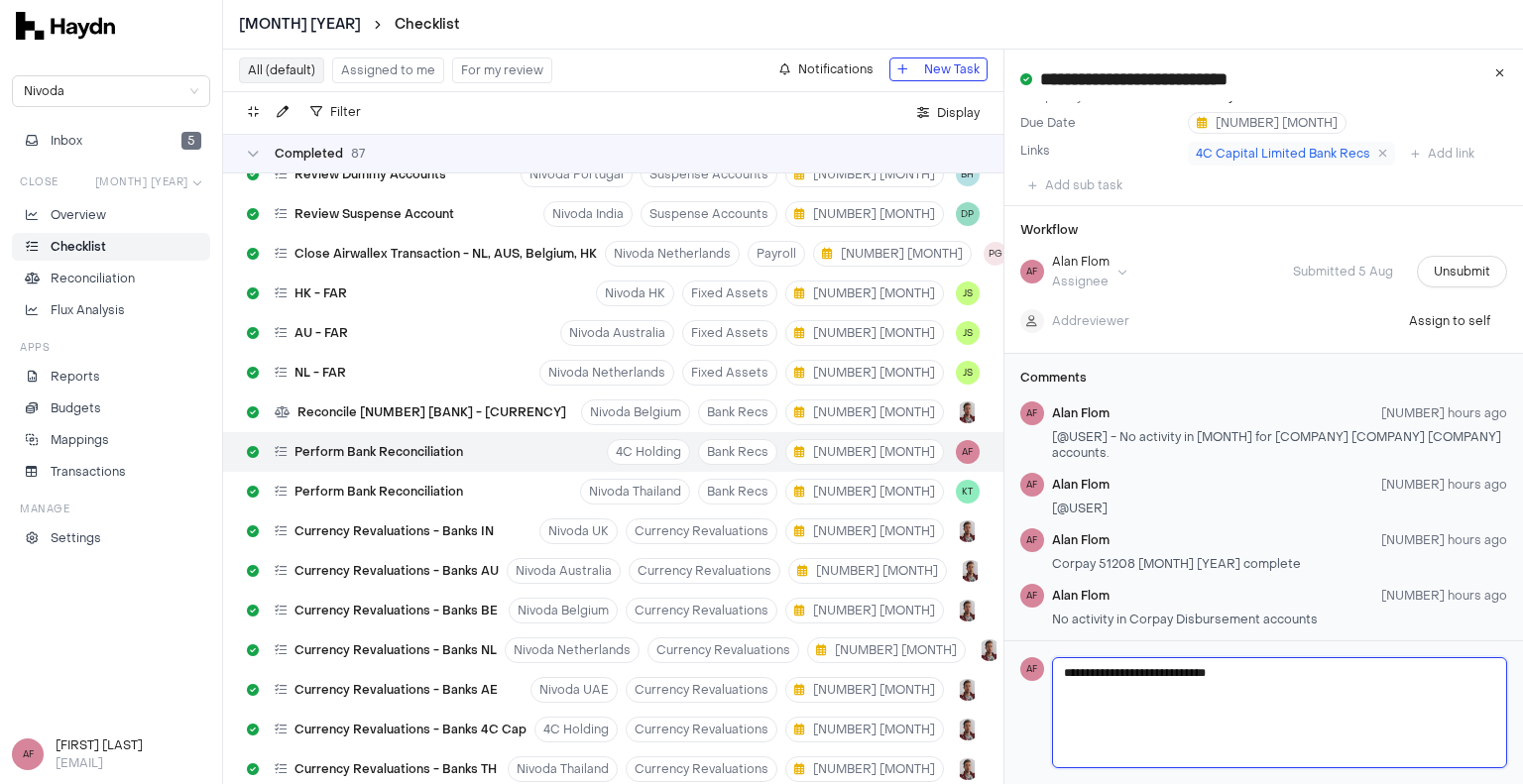 type 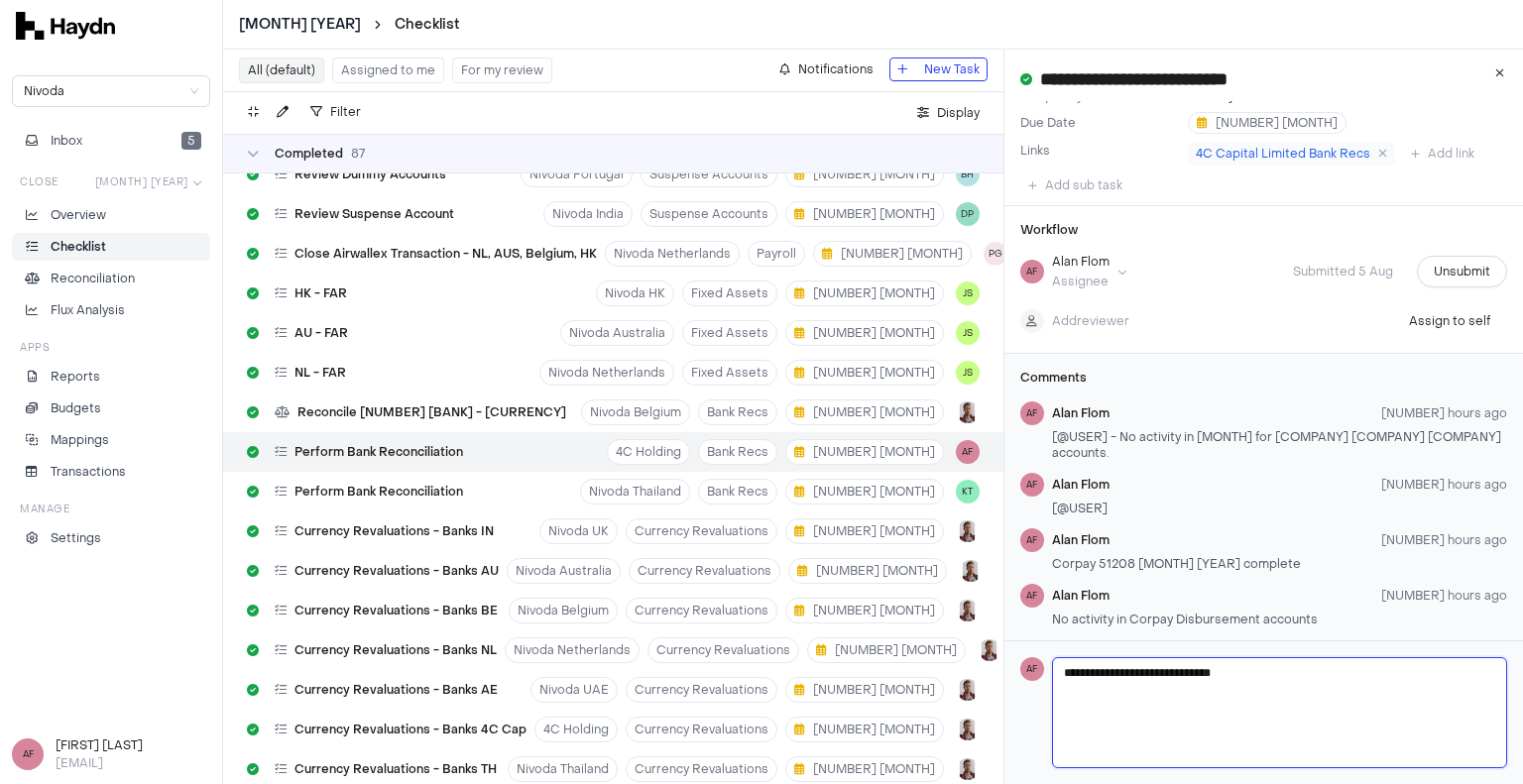 type 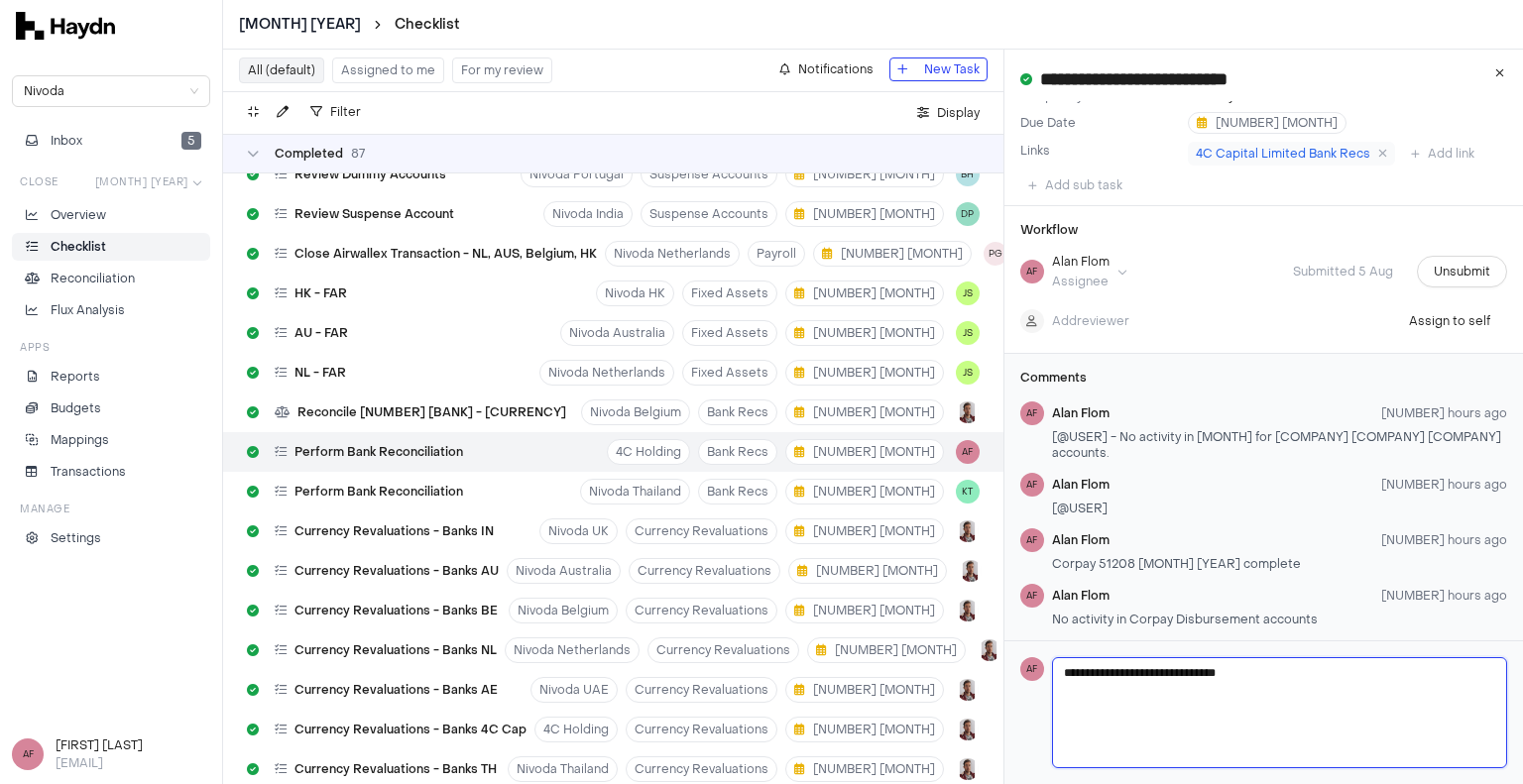 type 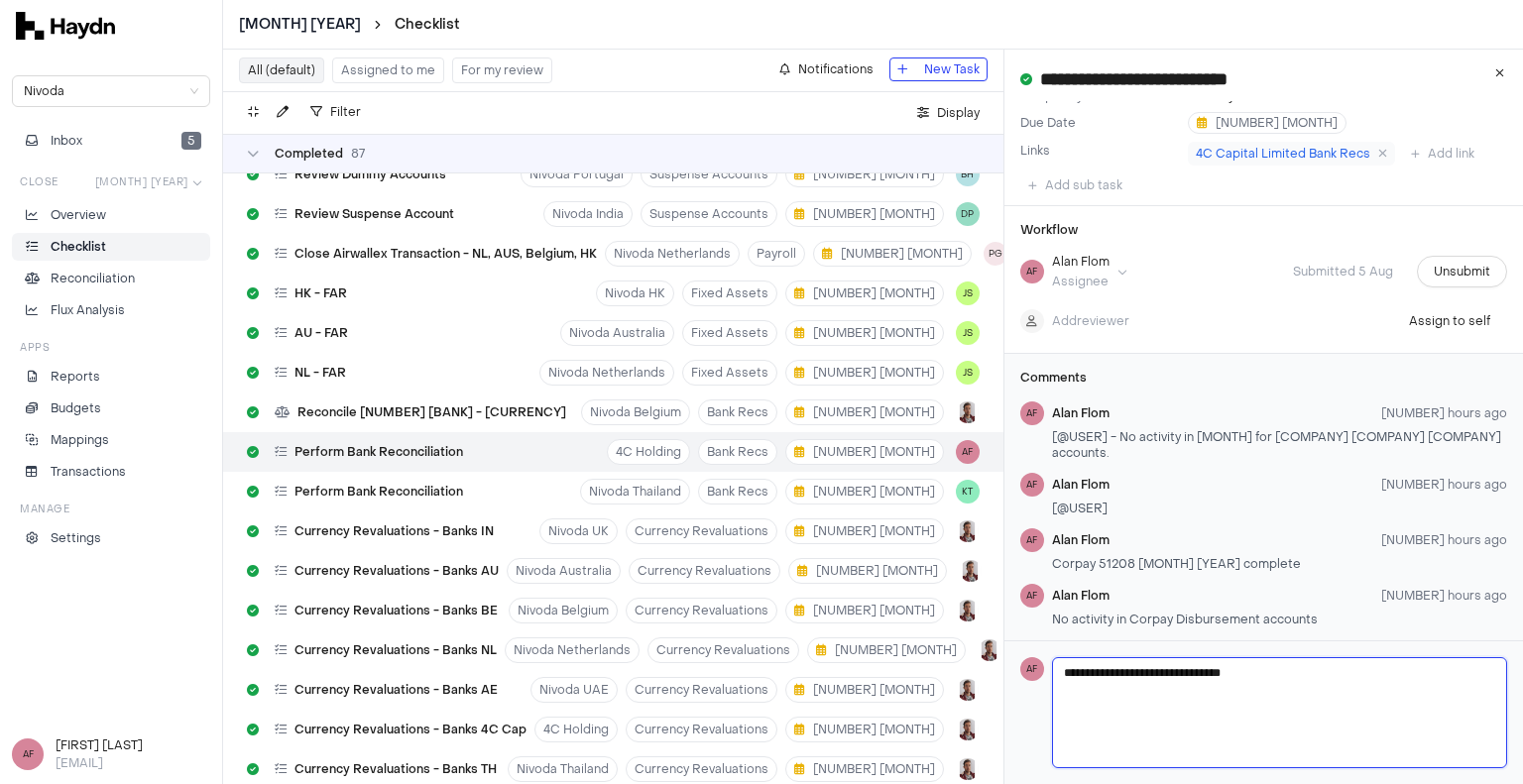 type on "**********" 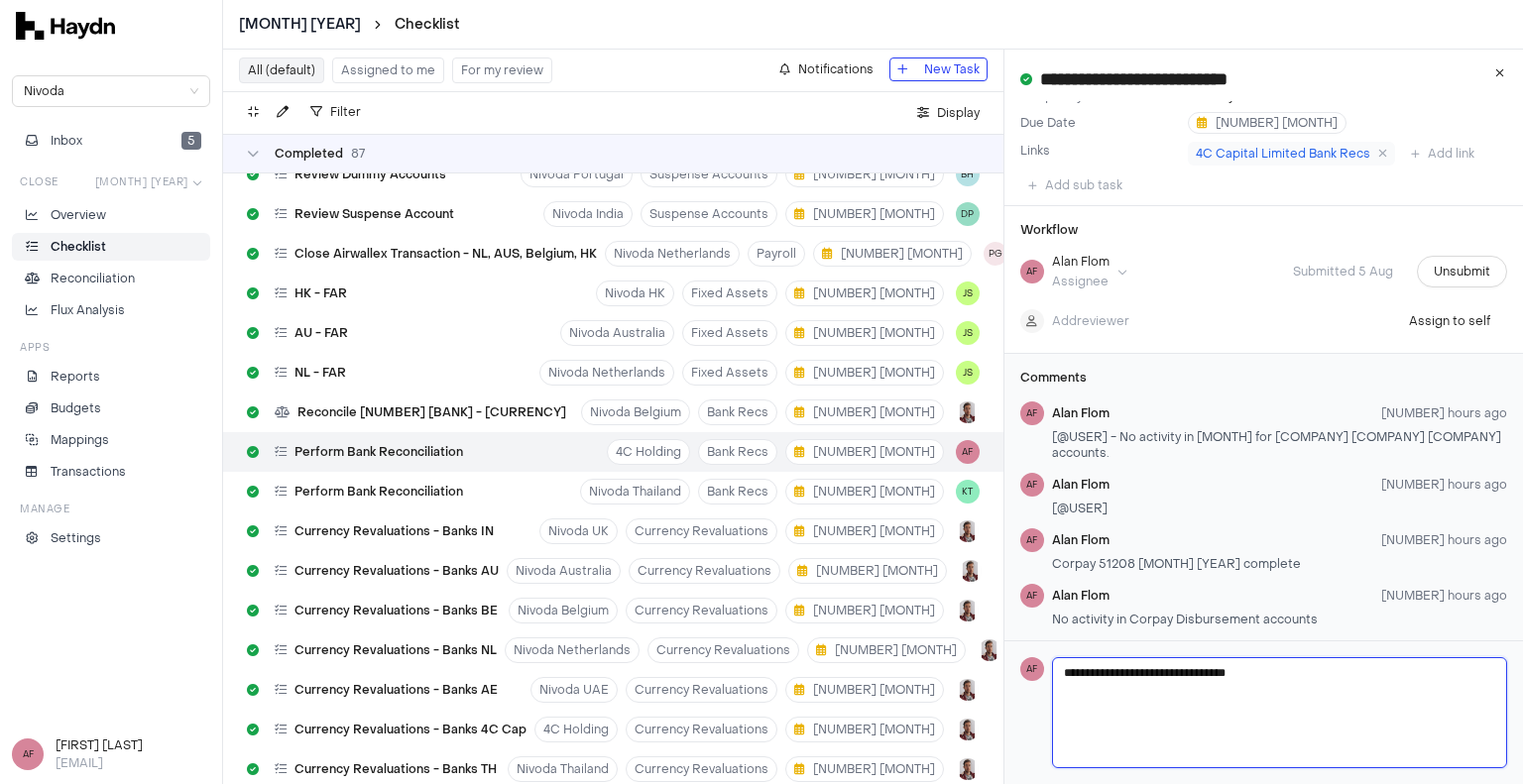 type 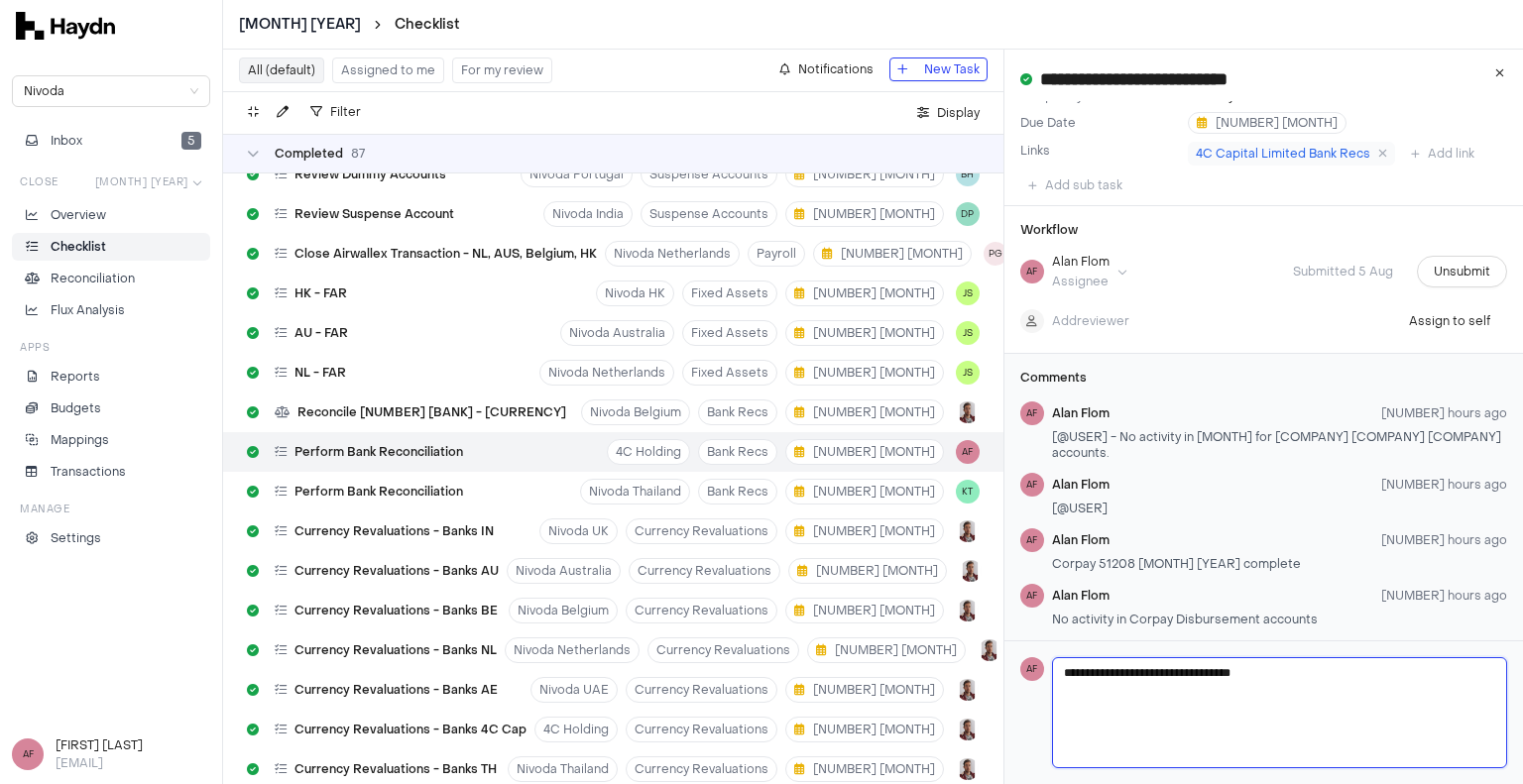 type 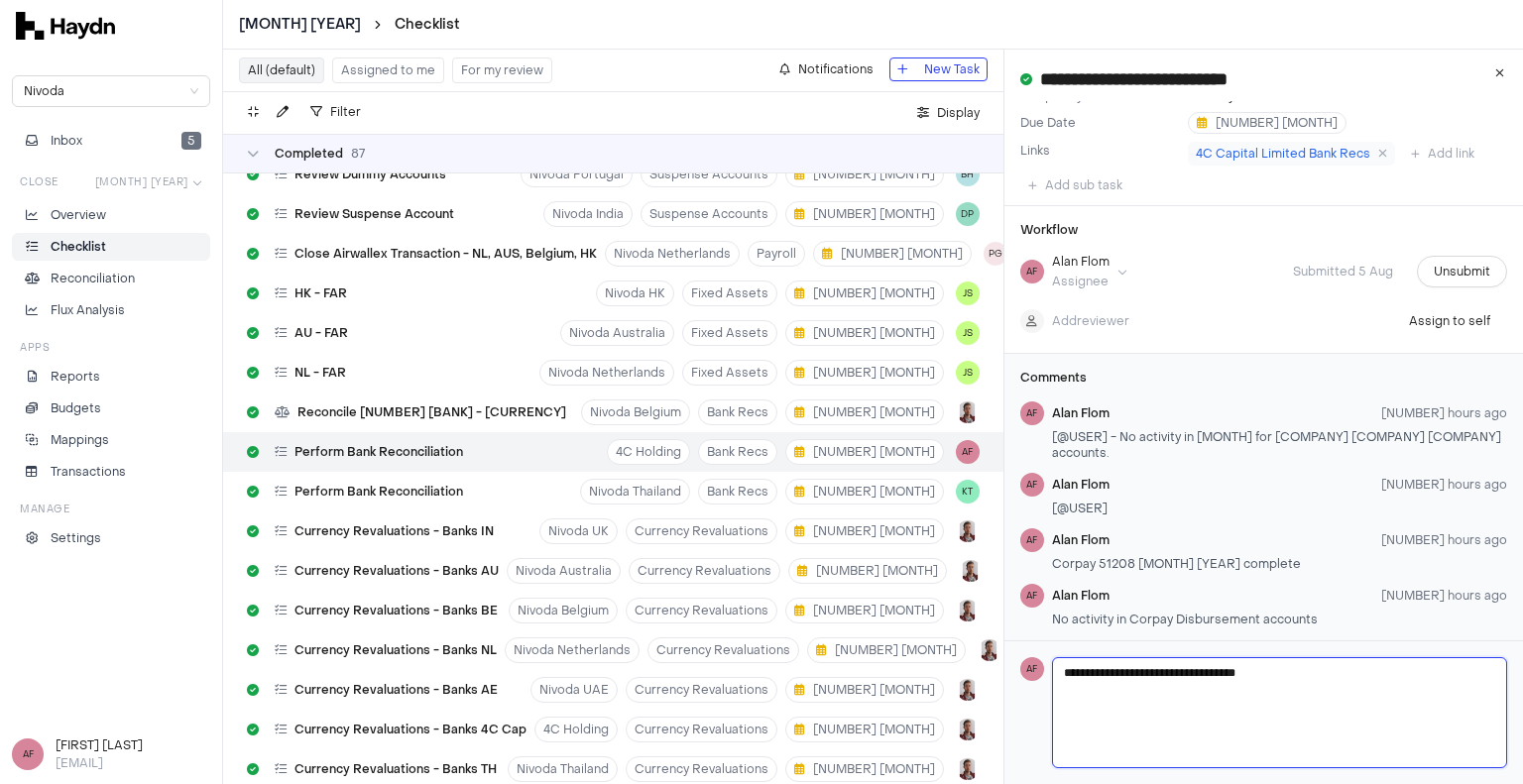 type 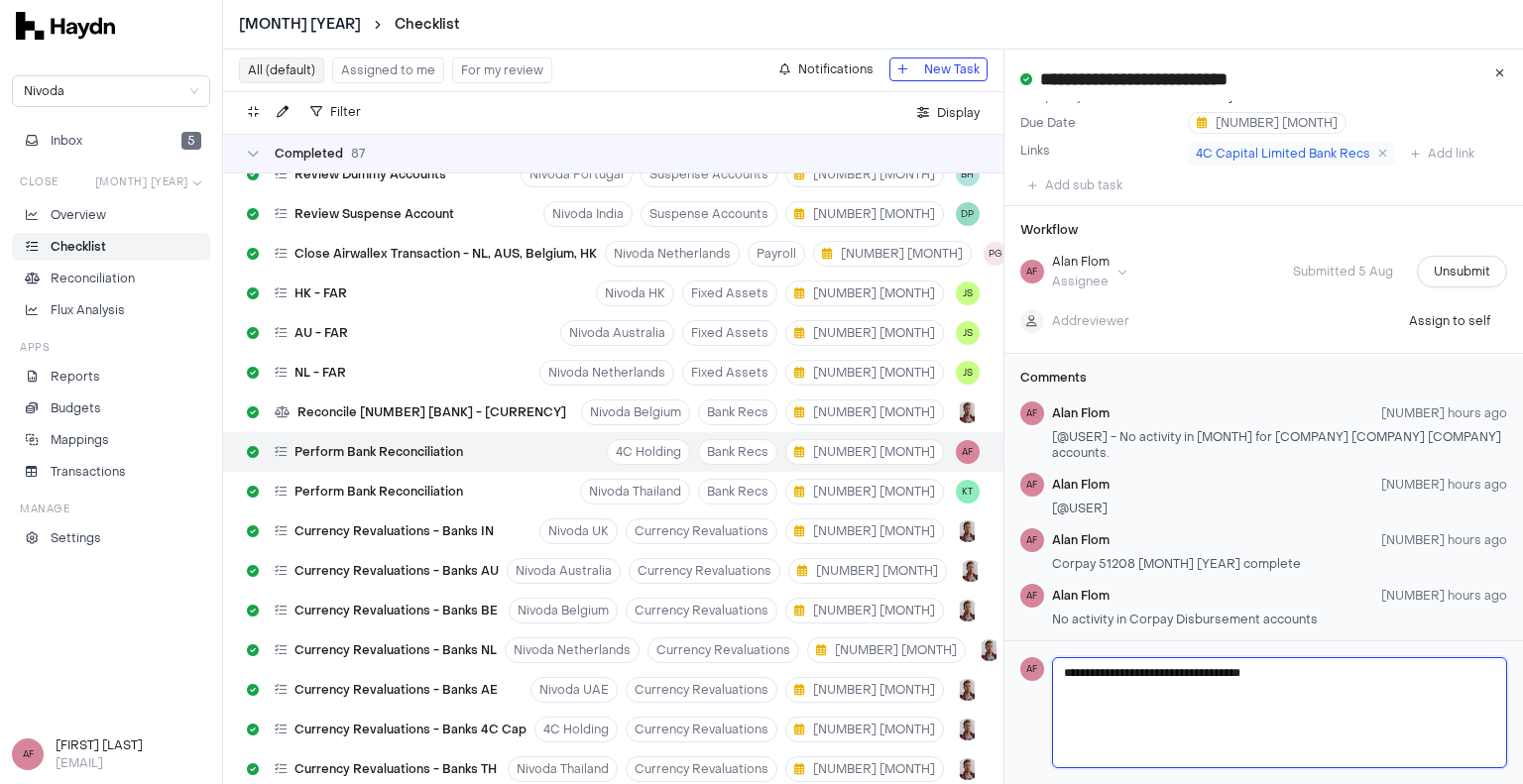 type 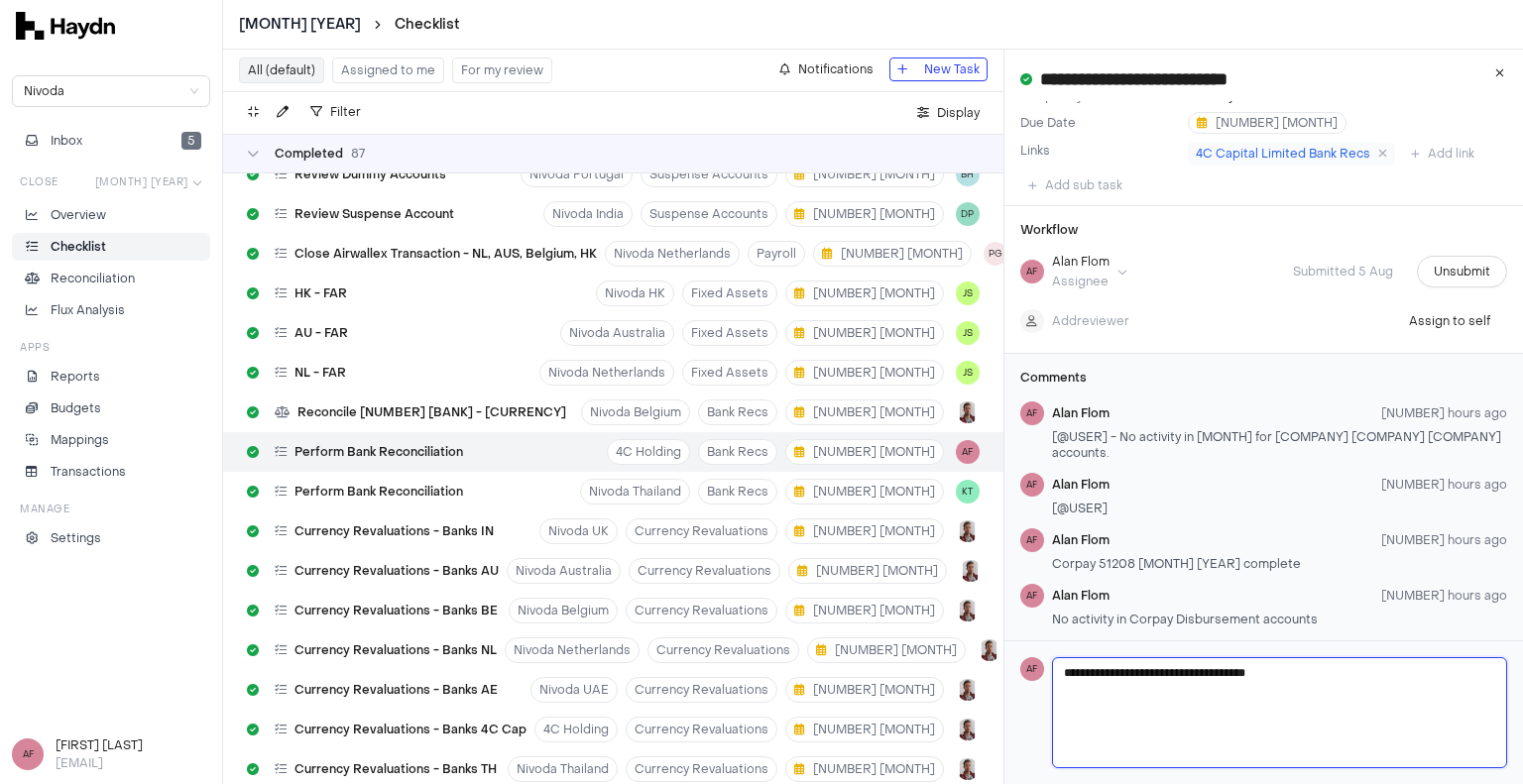 type 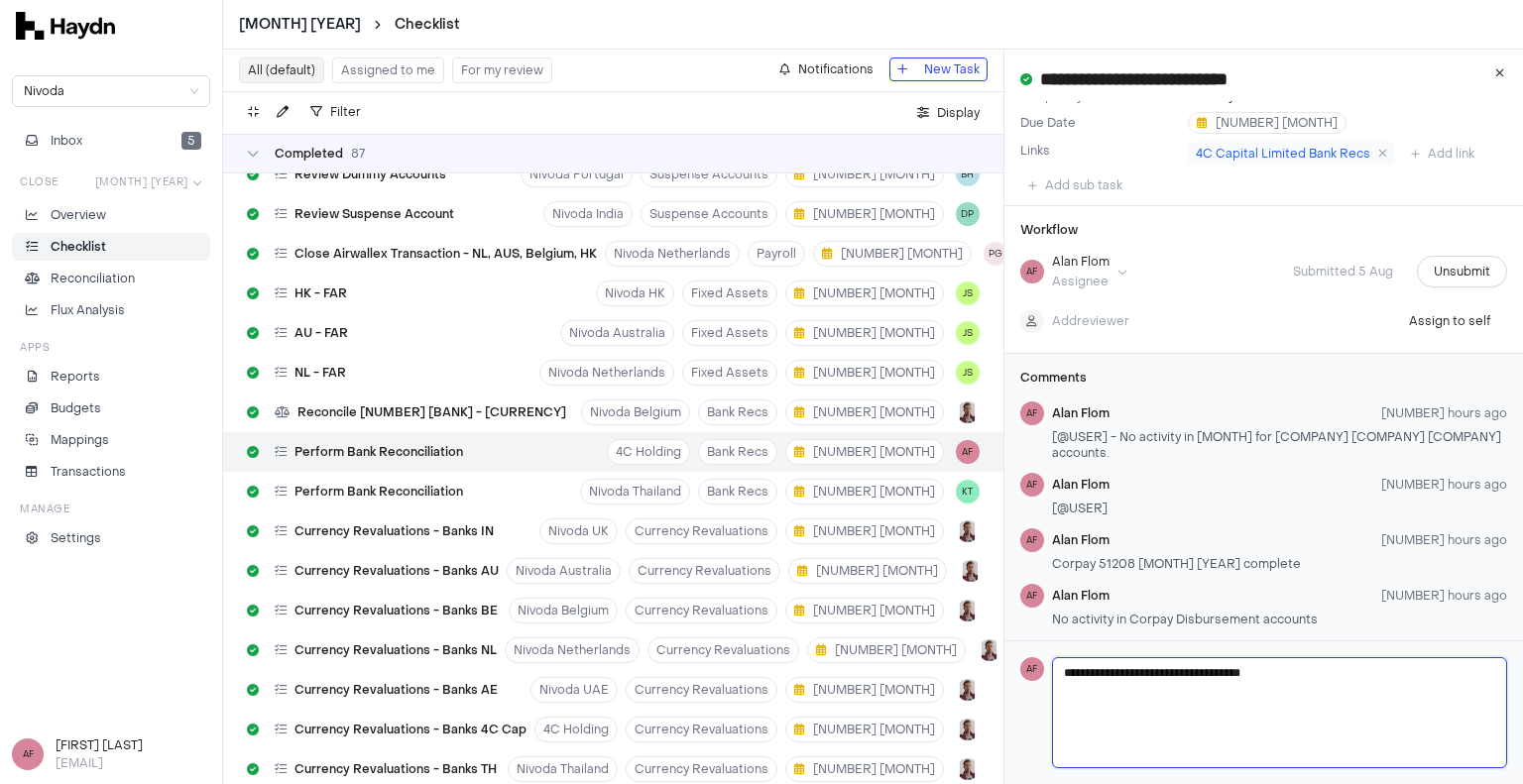 type on "**********" 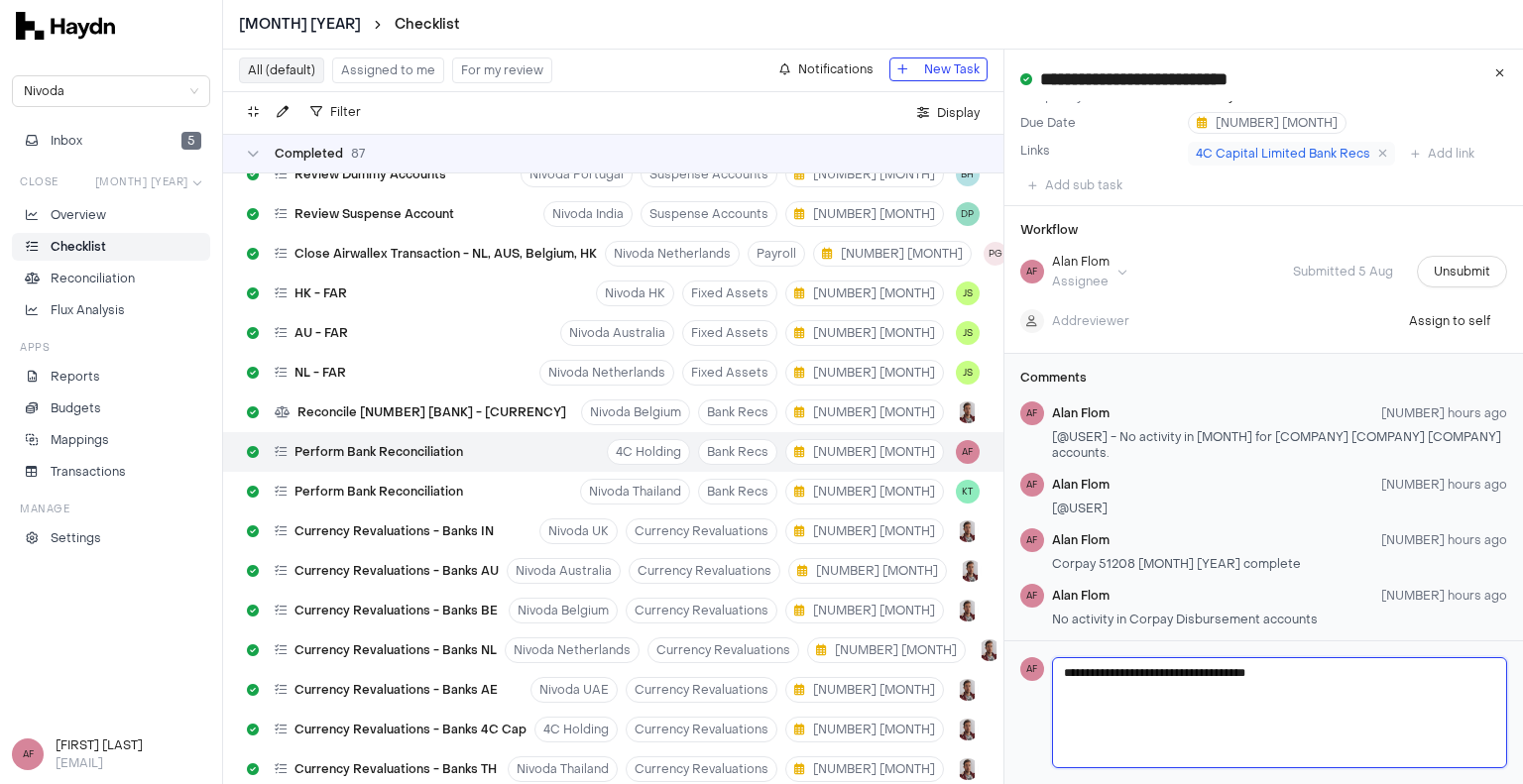 type 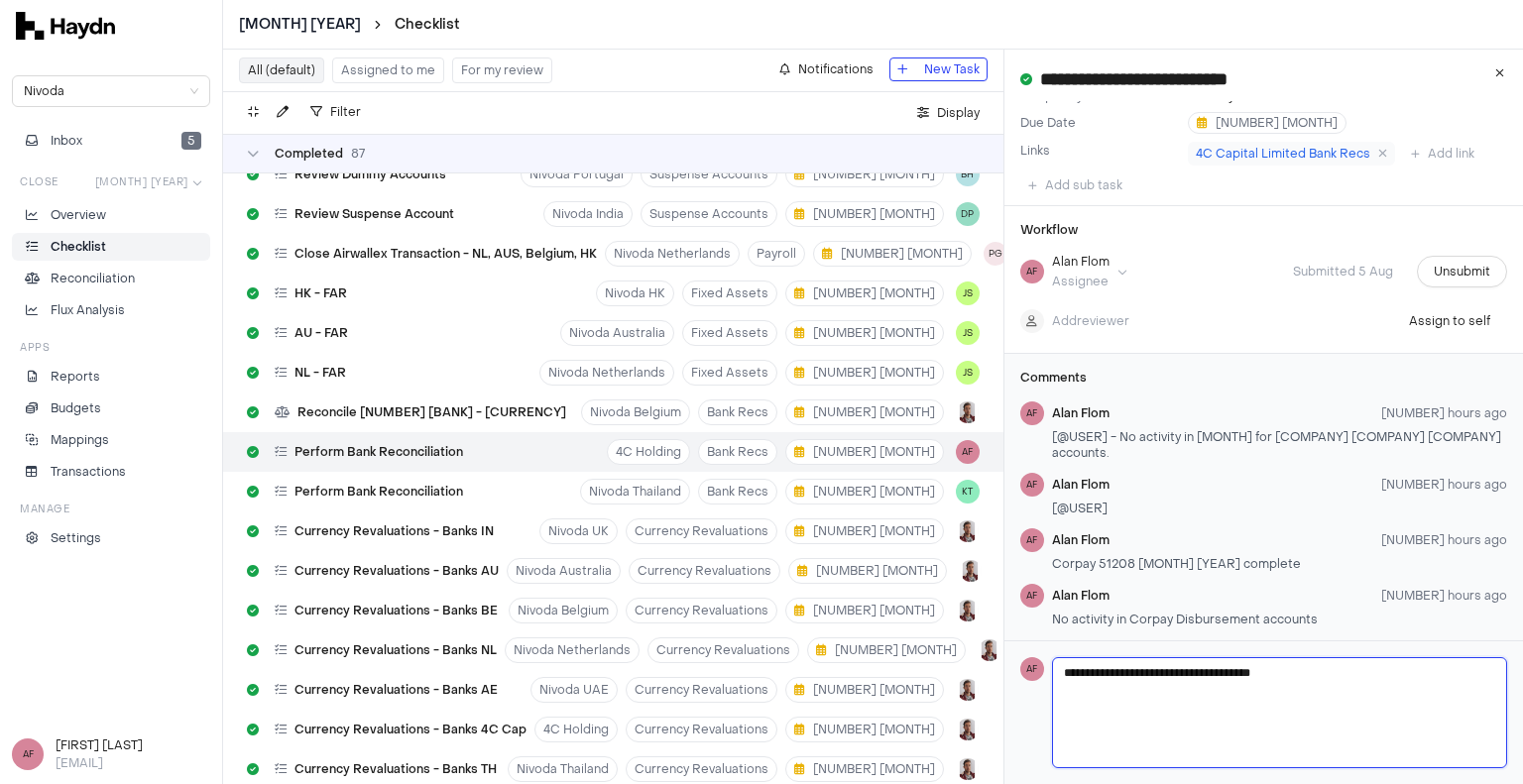 type 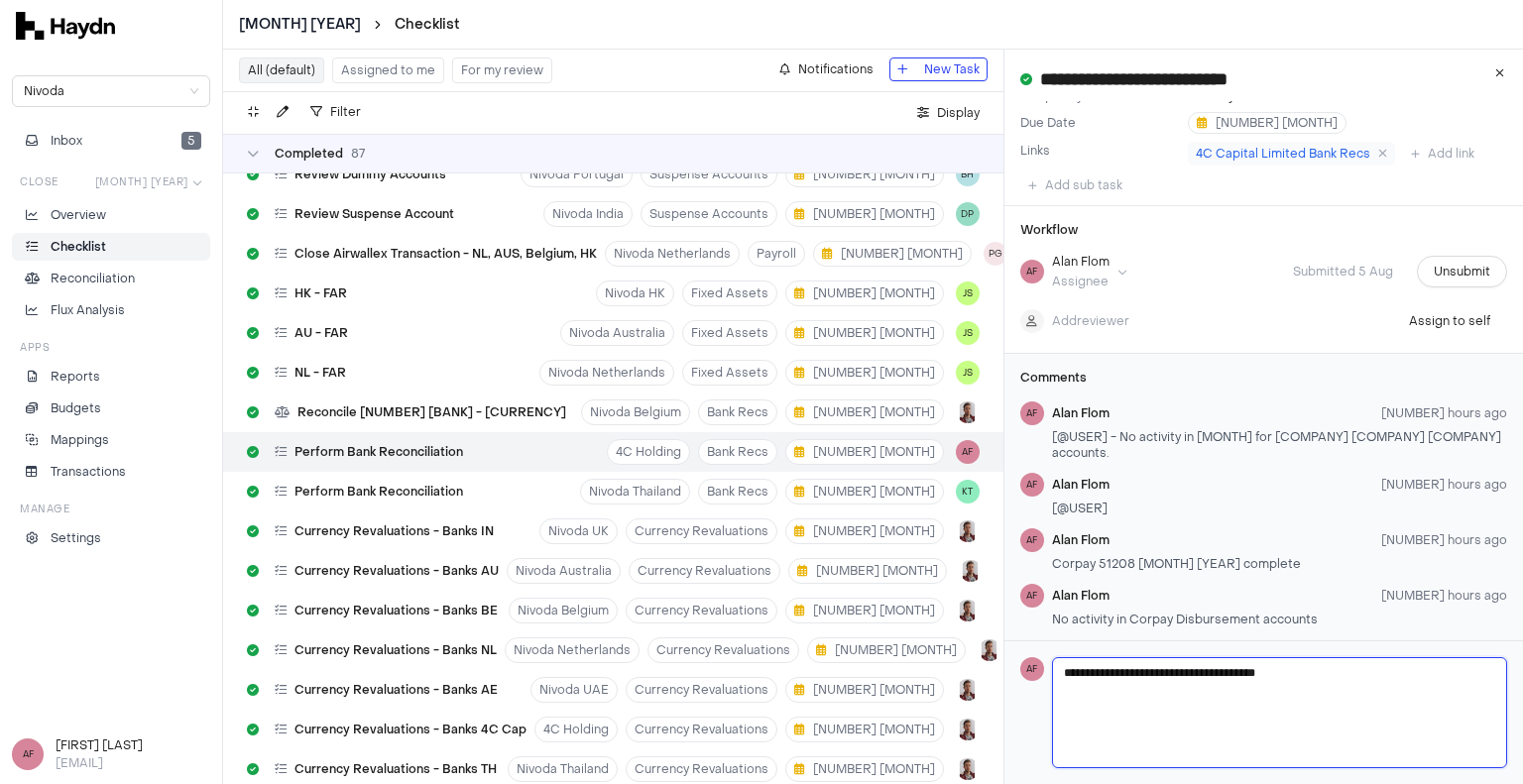 type 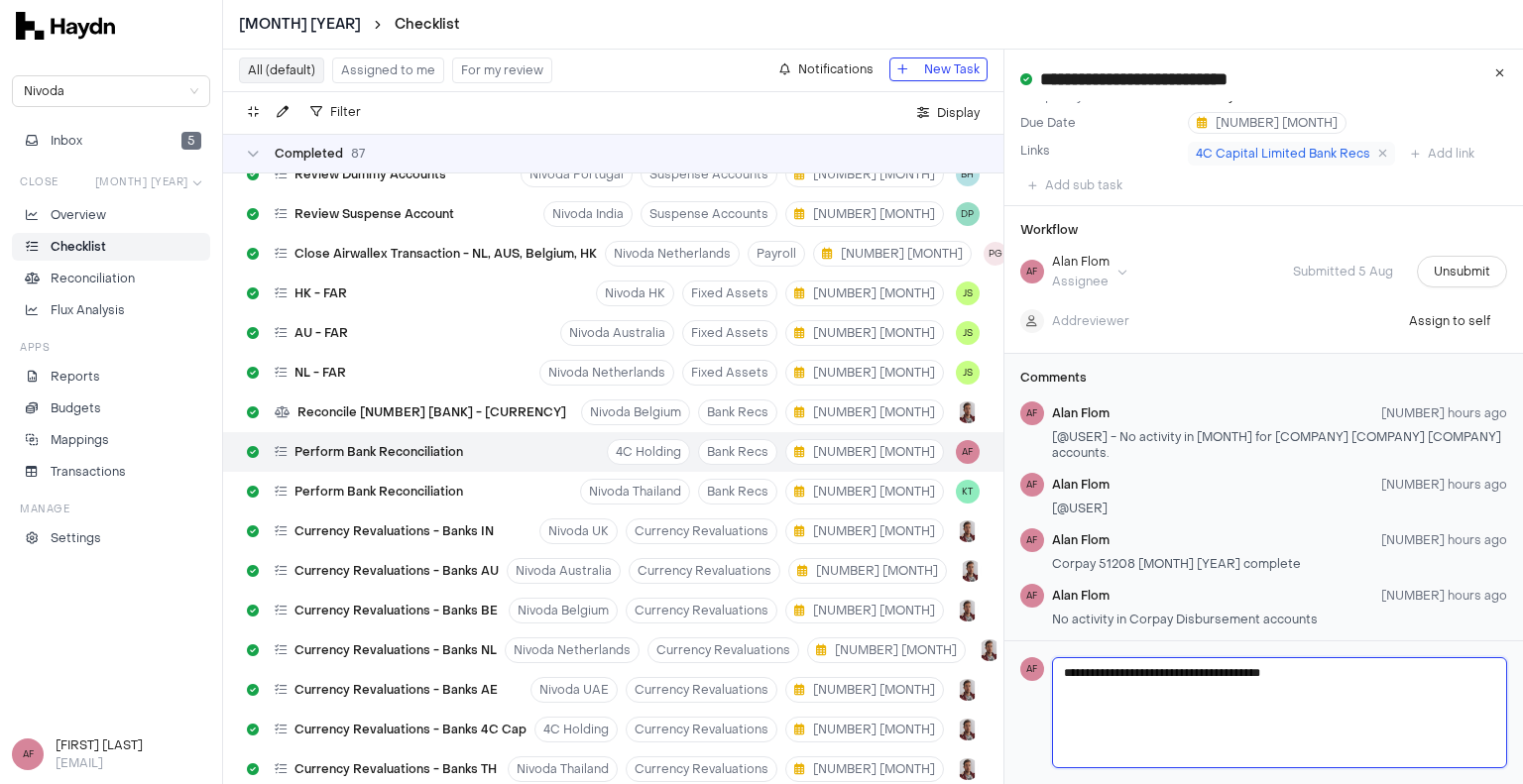 type 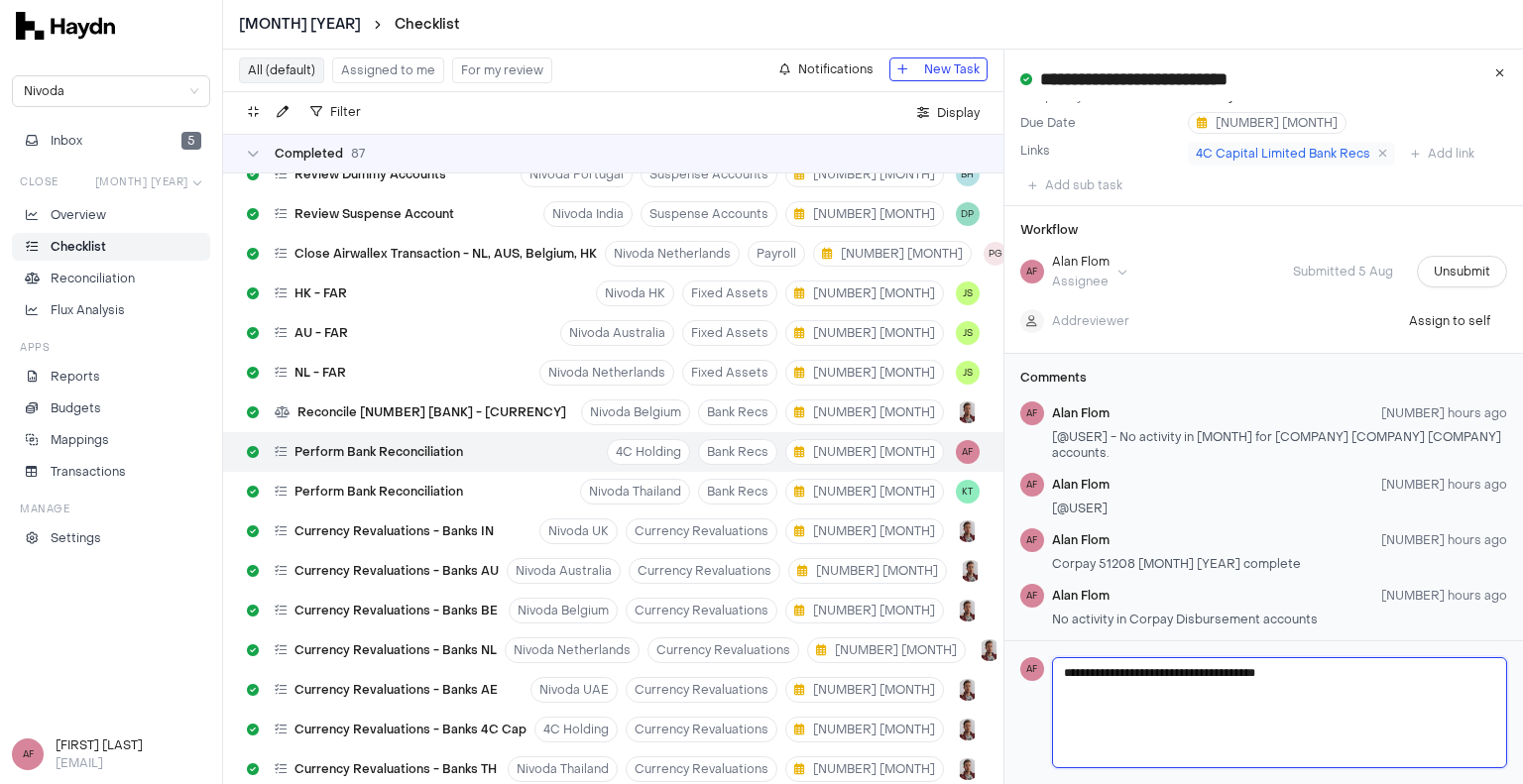 type on "**********" 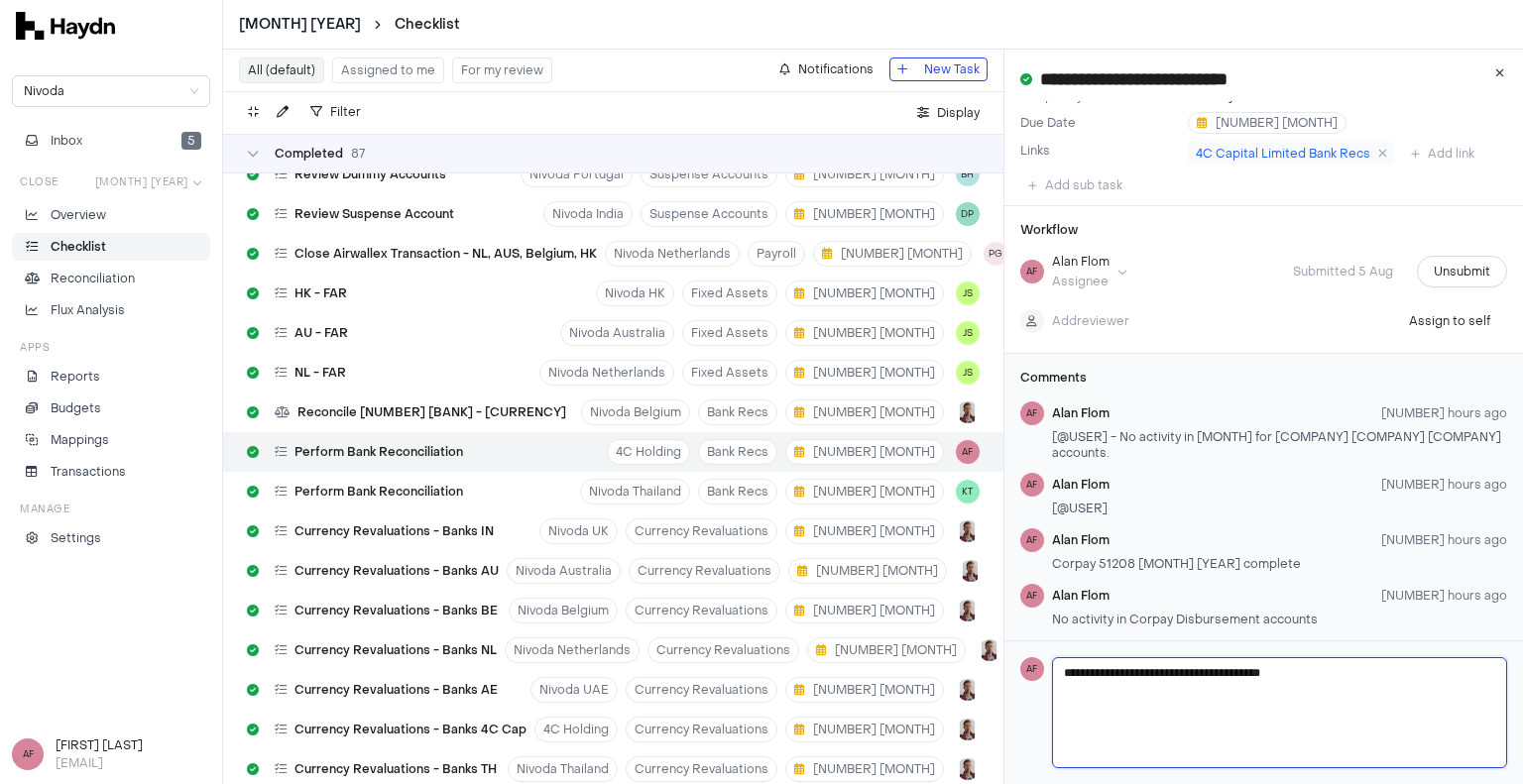 type 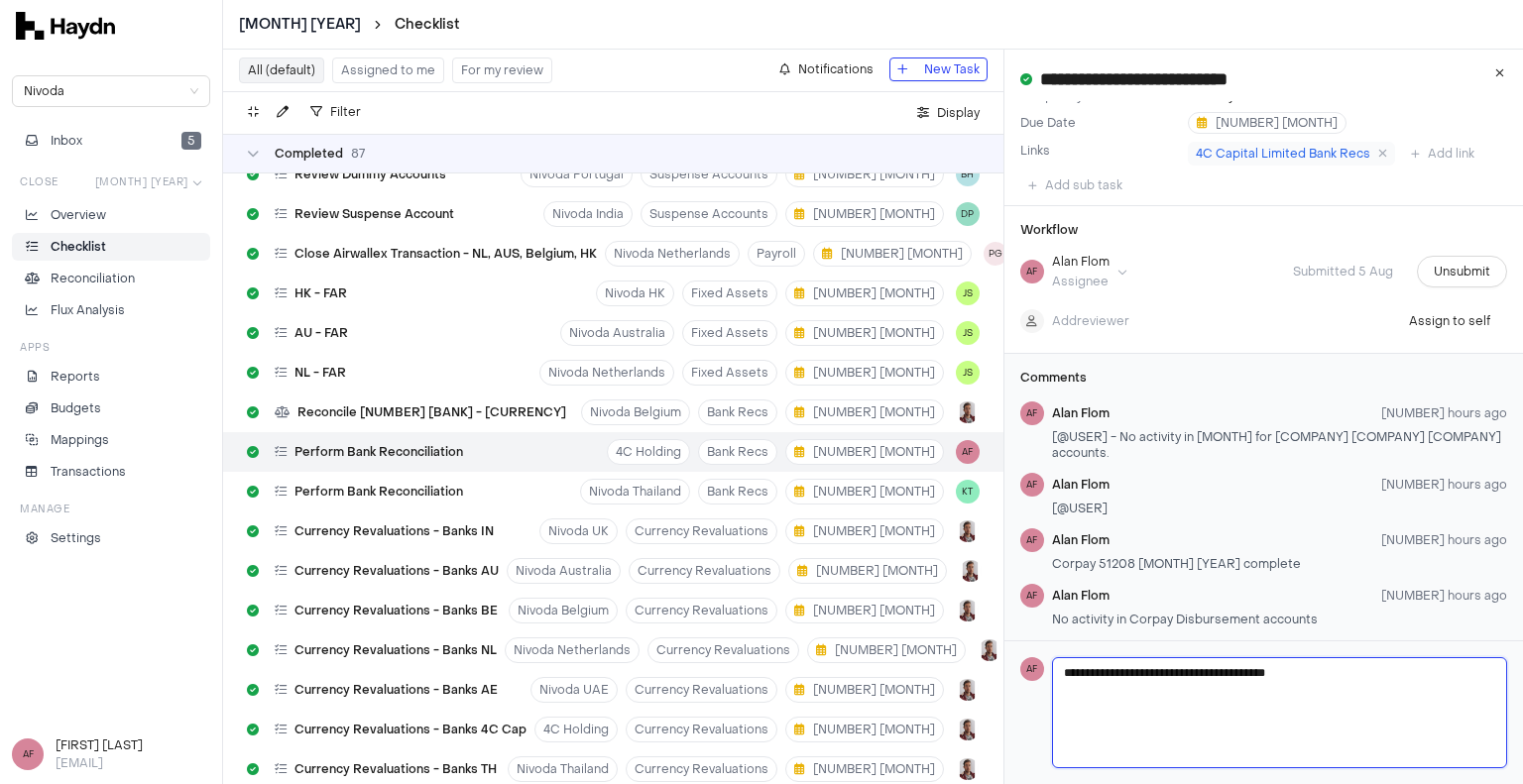 type 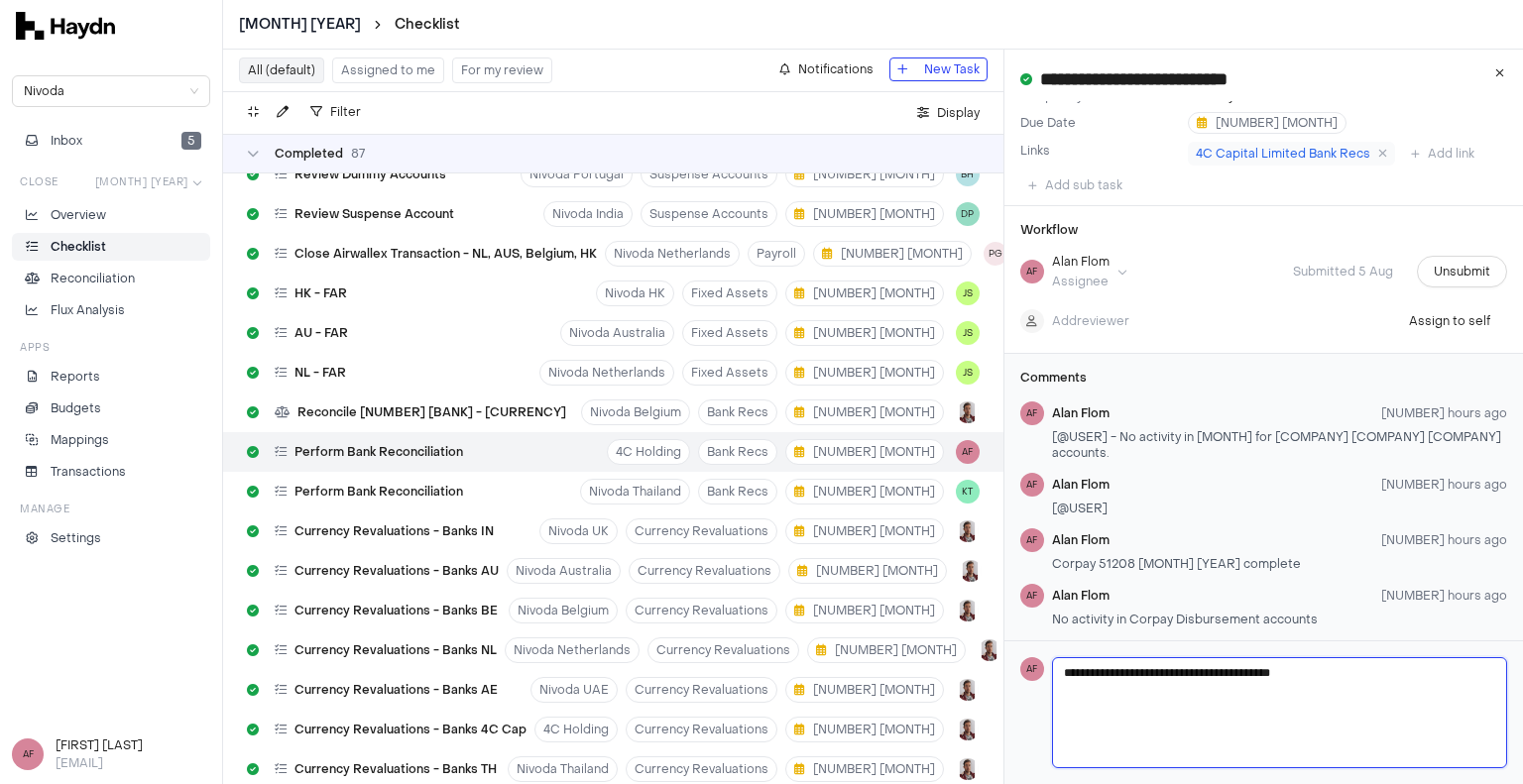 type on "**********" 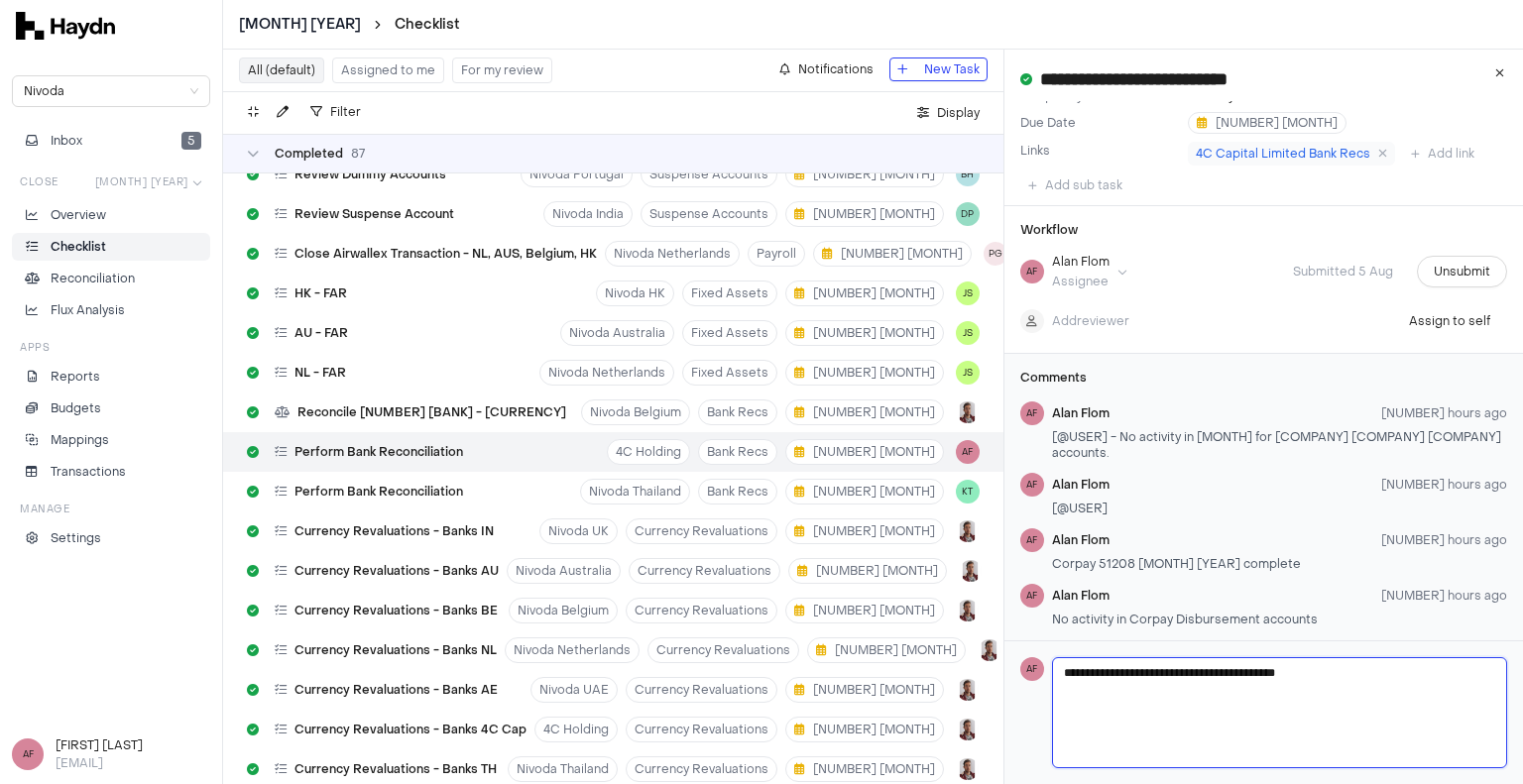 type 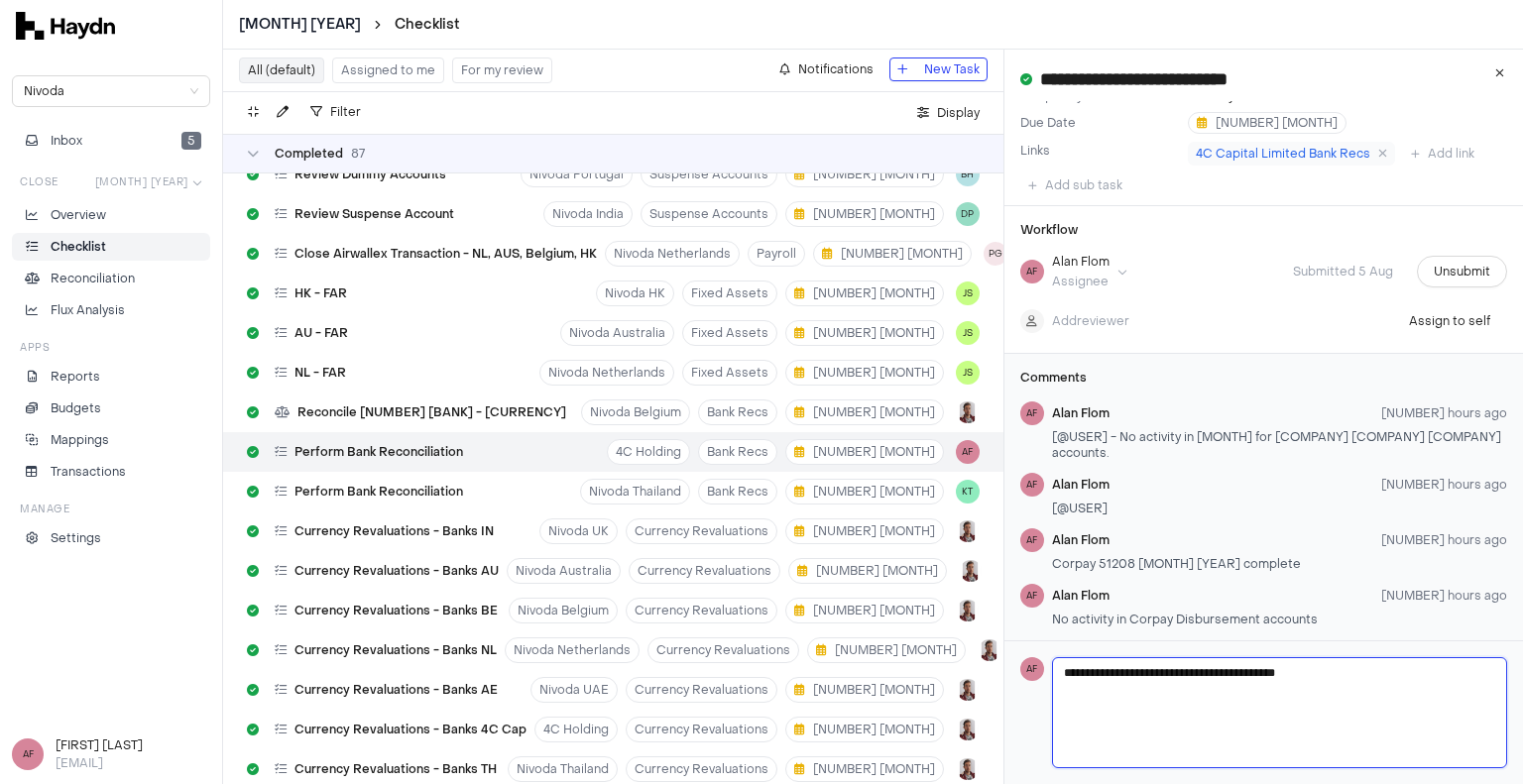 type on "**********" 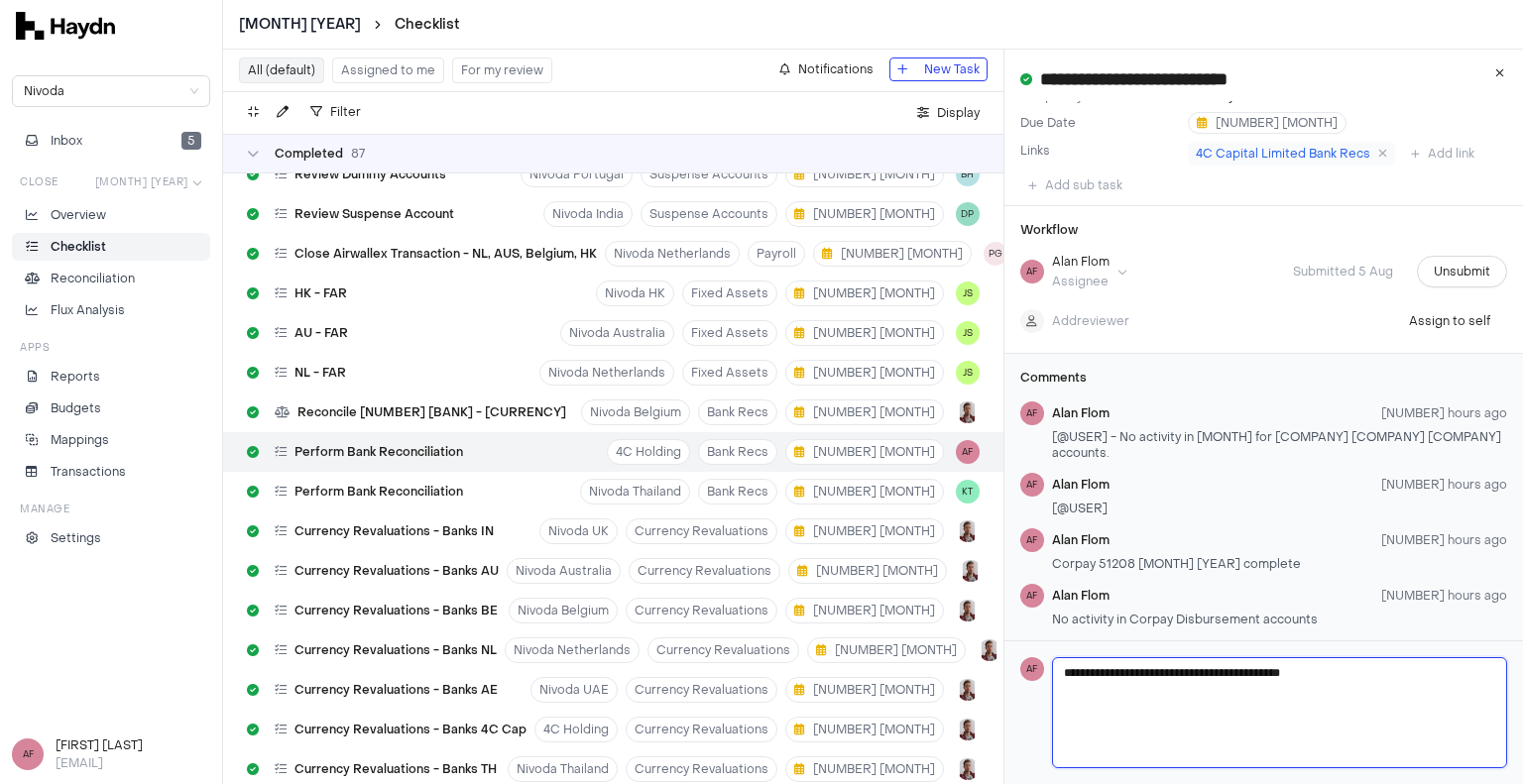 type 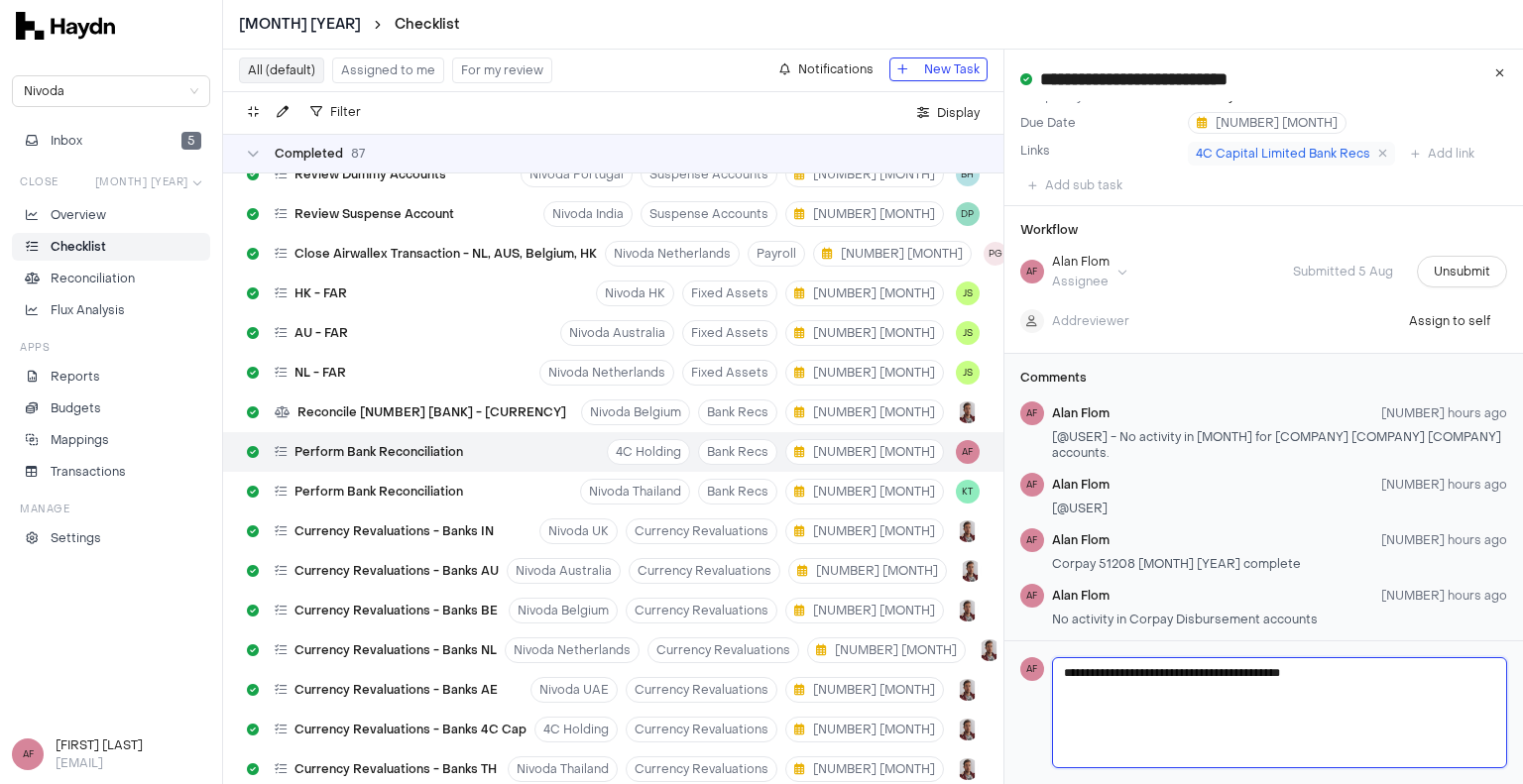 type on "**********" 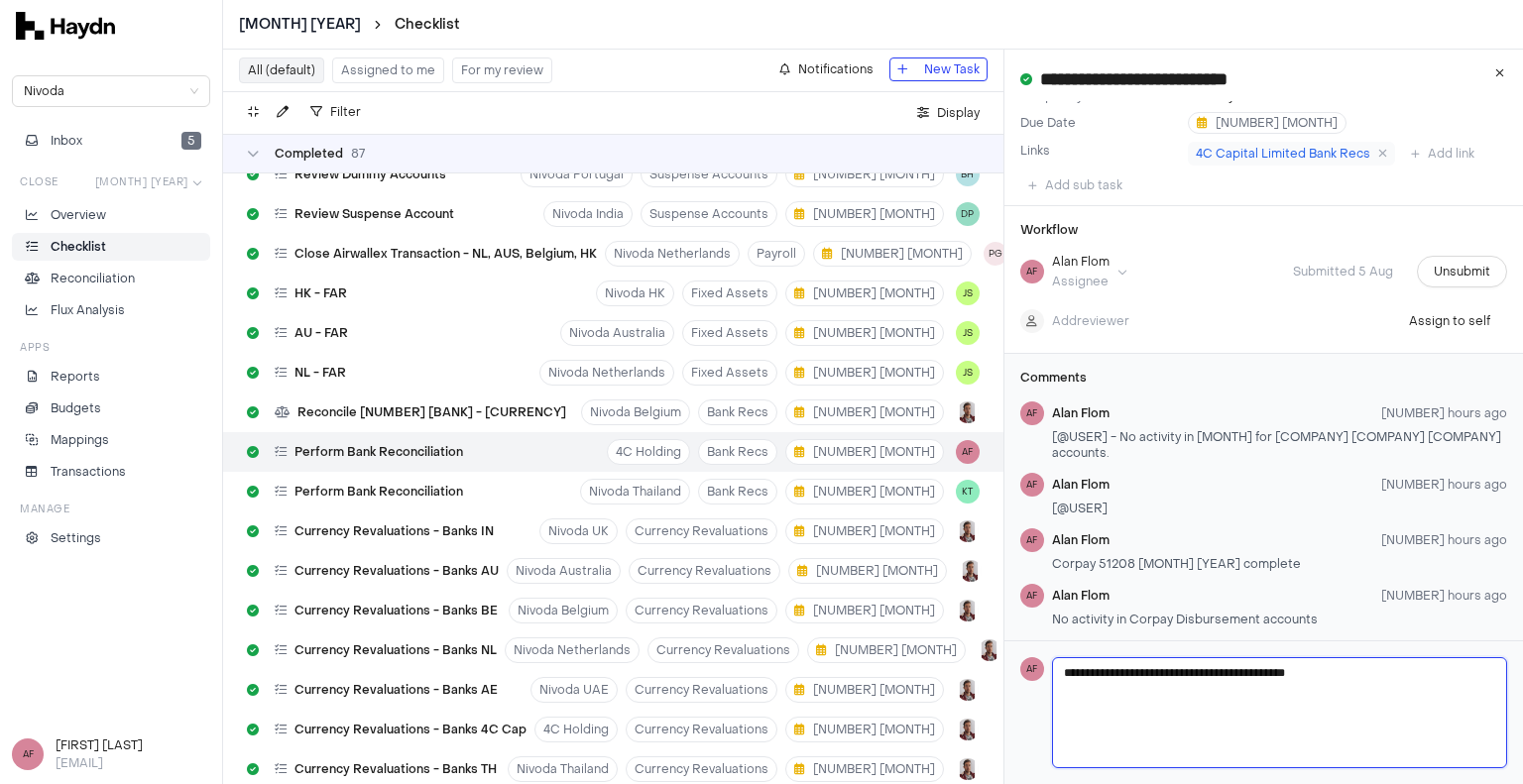 type 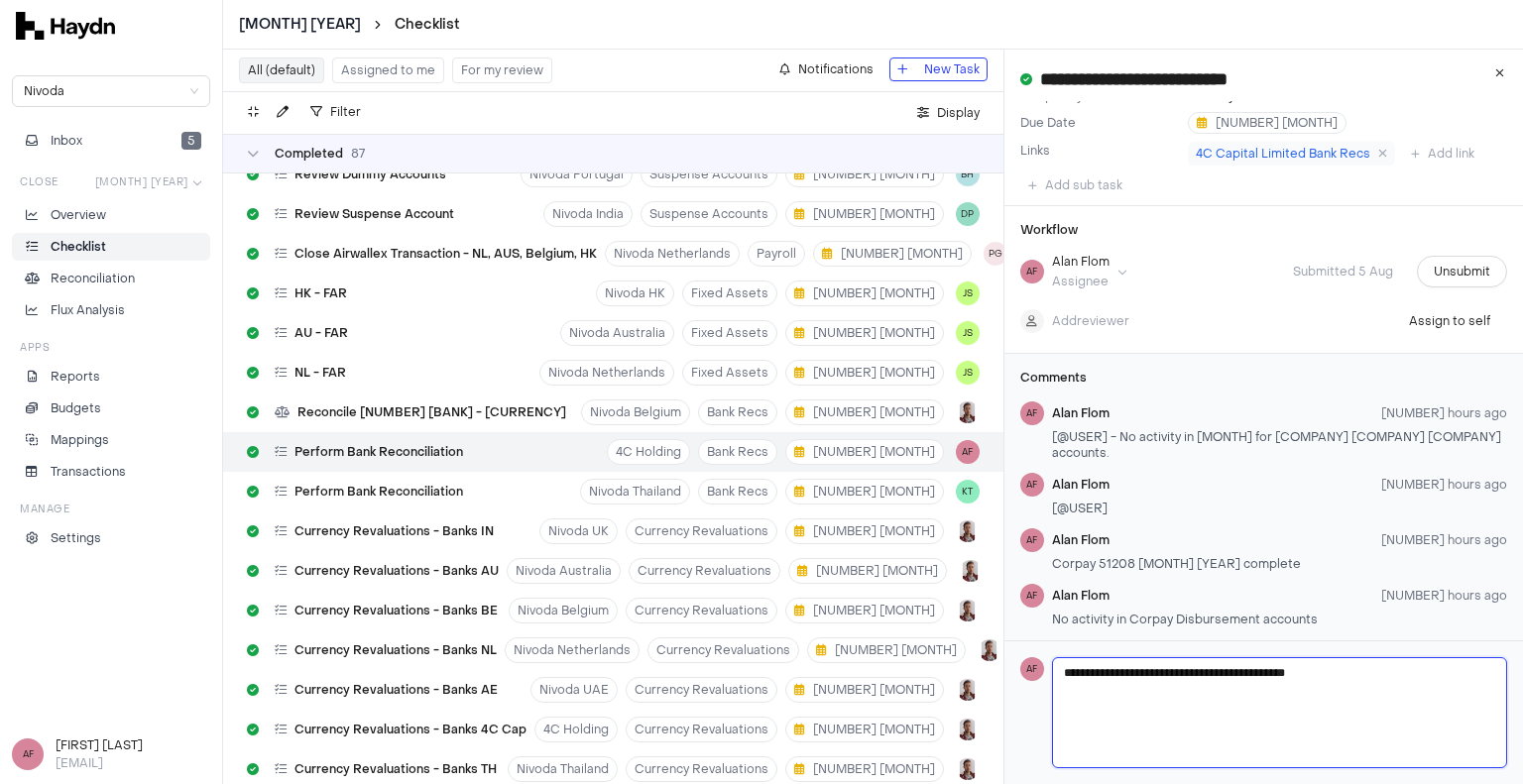 type on "**********" 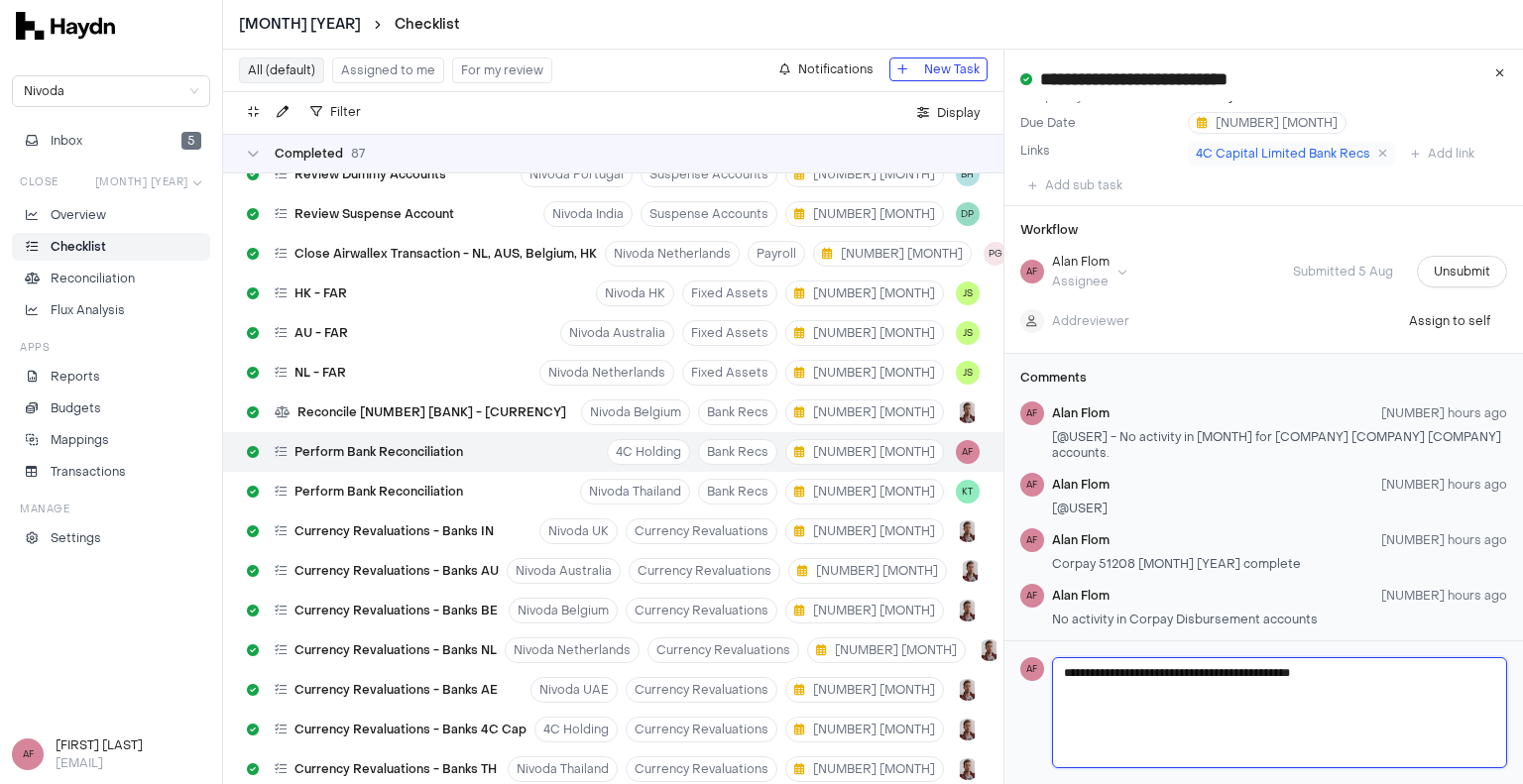 type 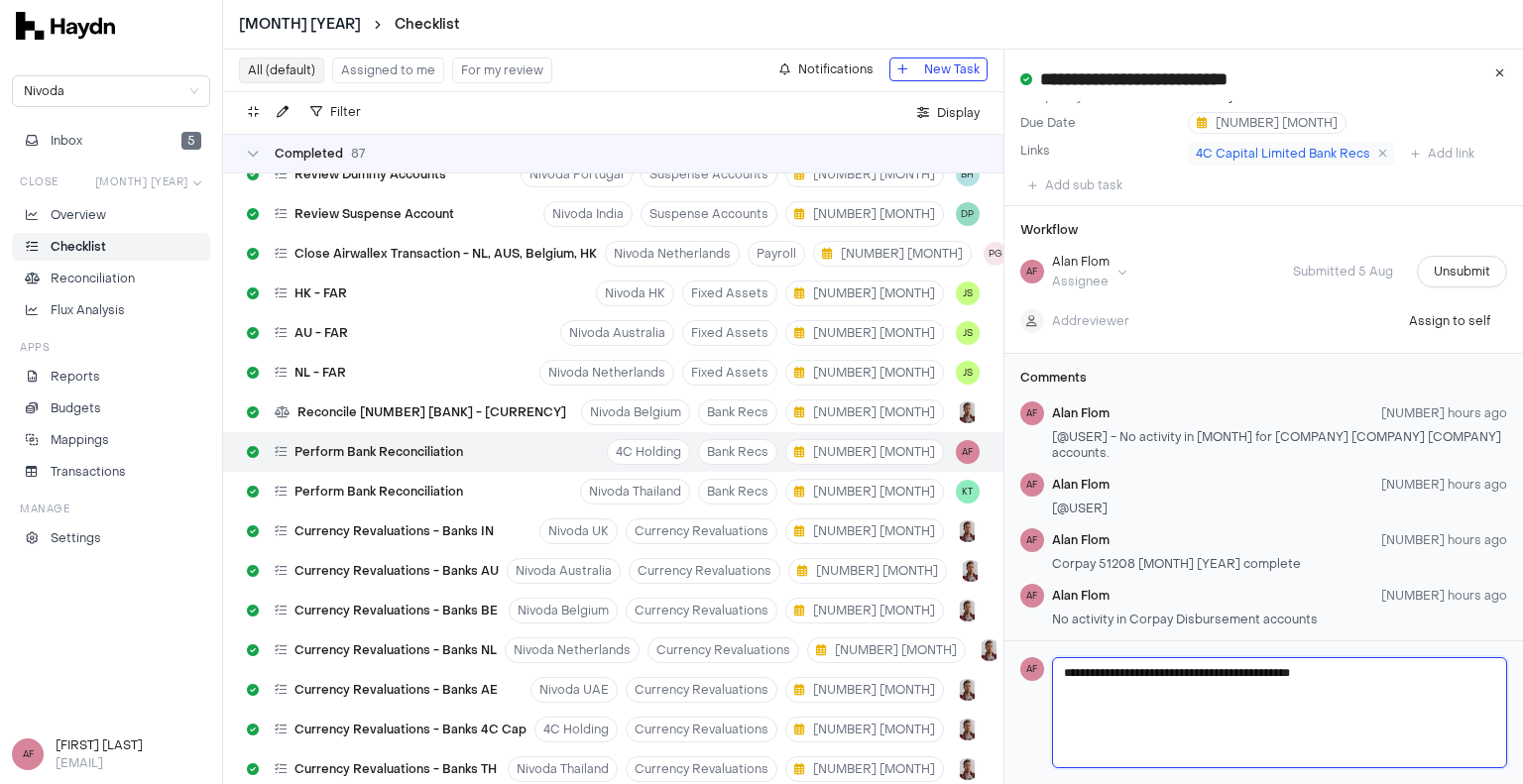 type on "**********" 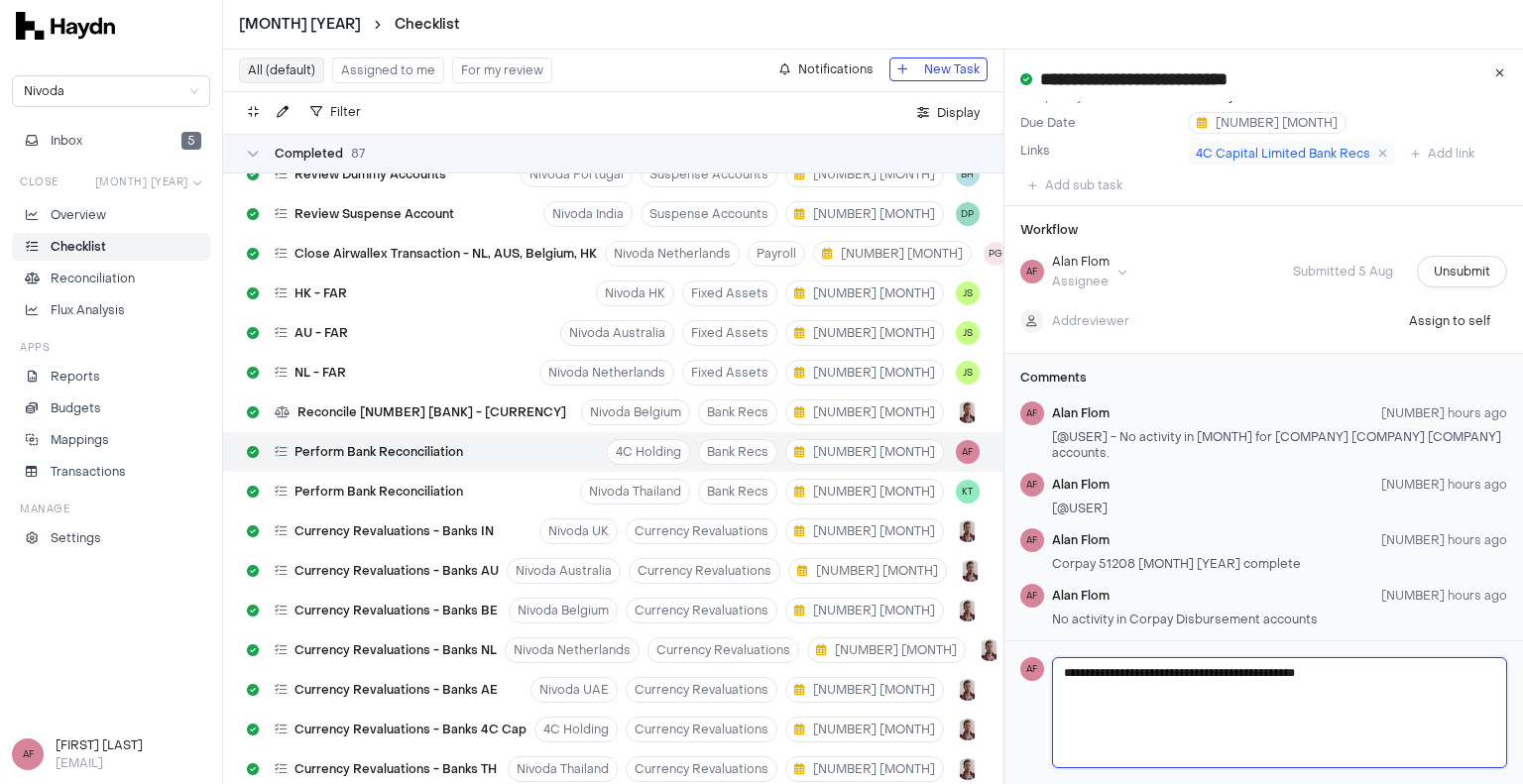 type 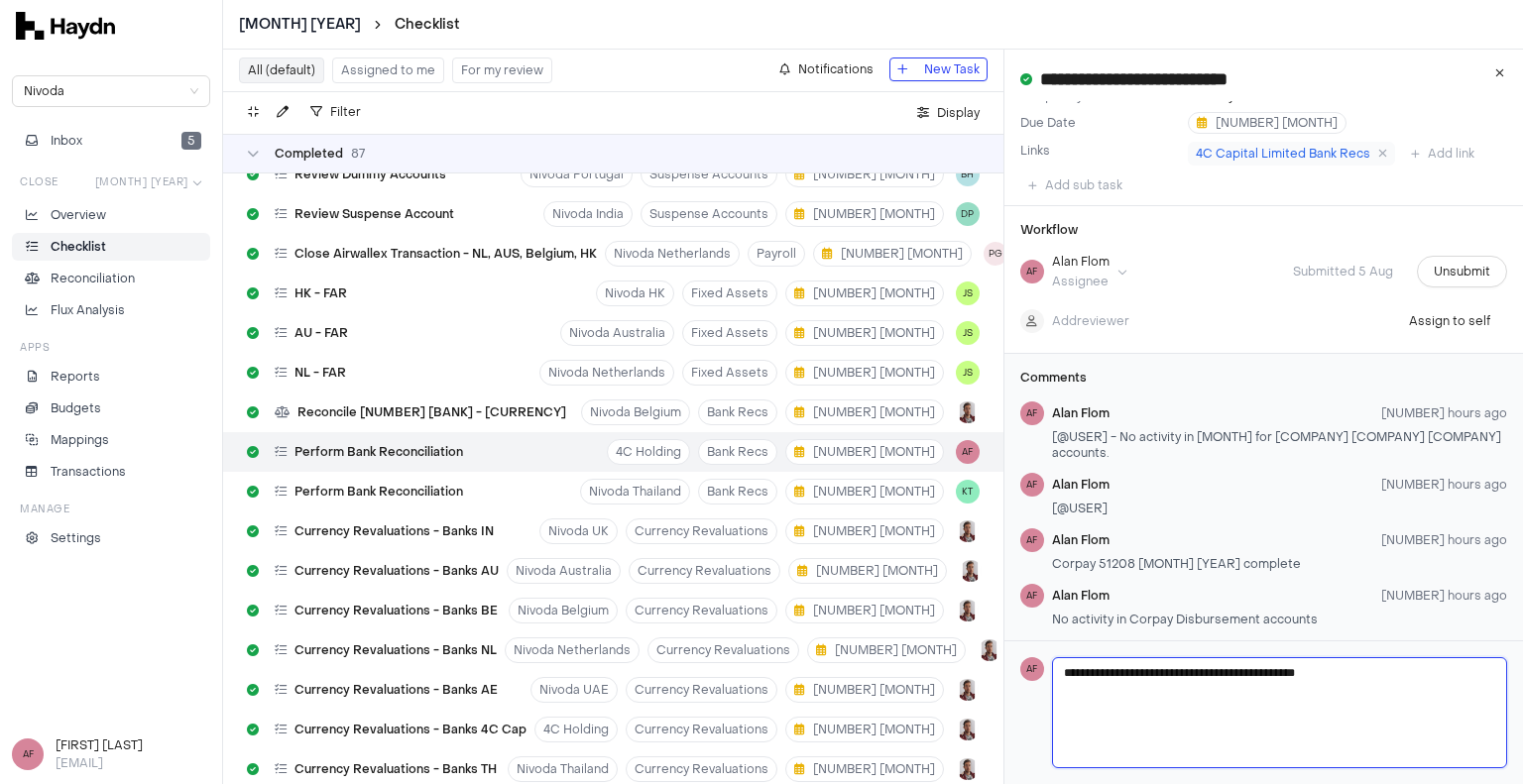 type on "**********" 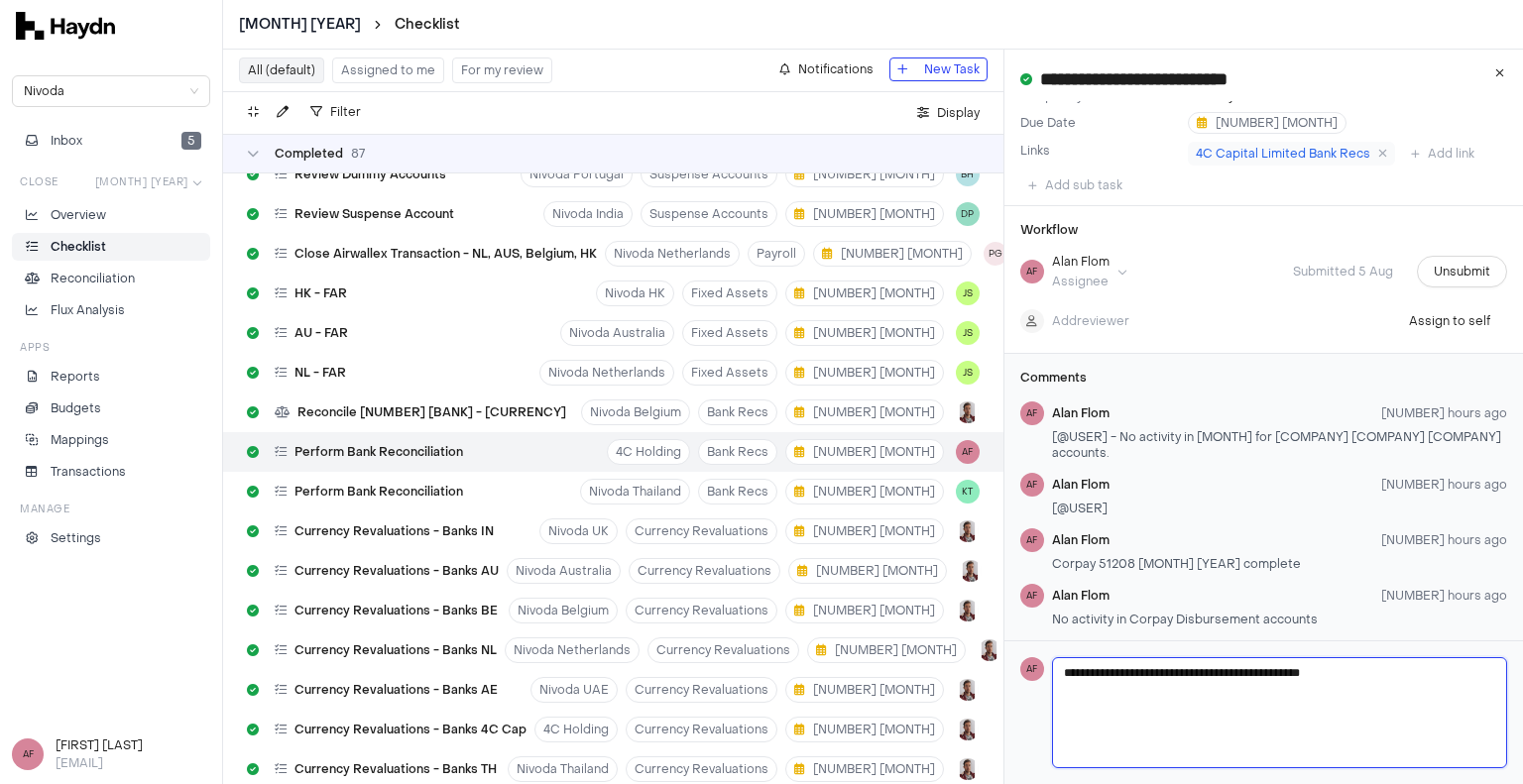 type 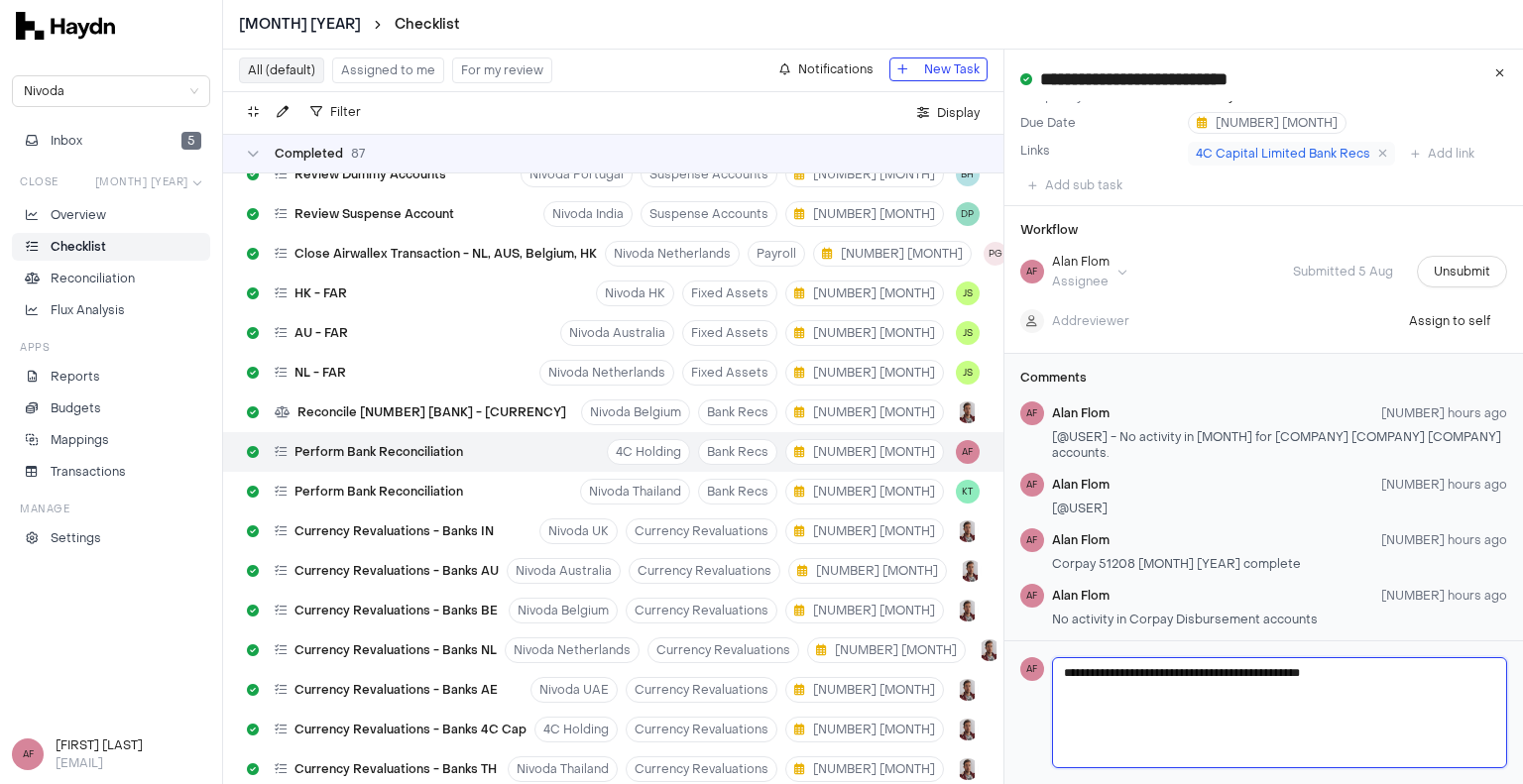 type on "**********" 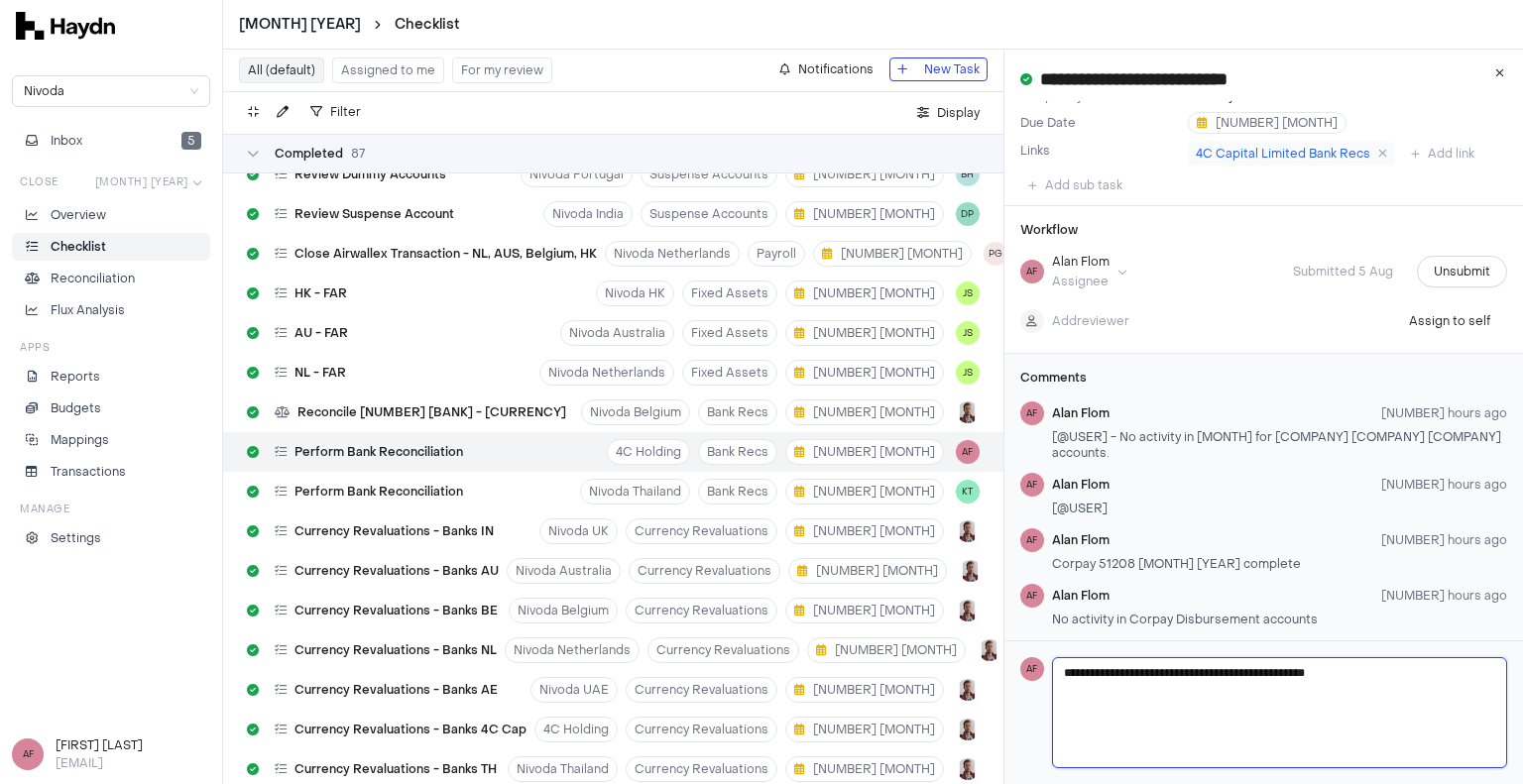 type 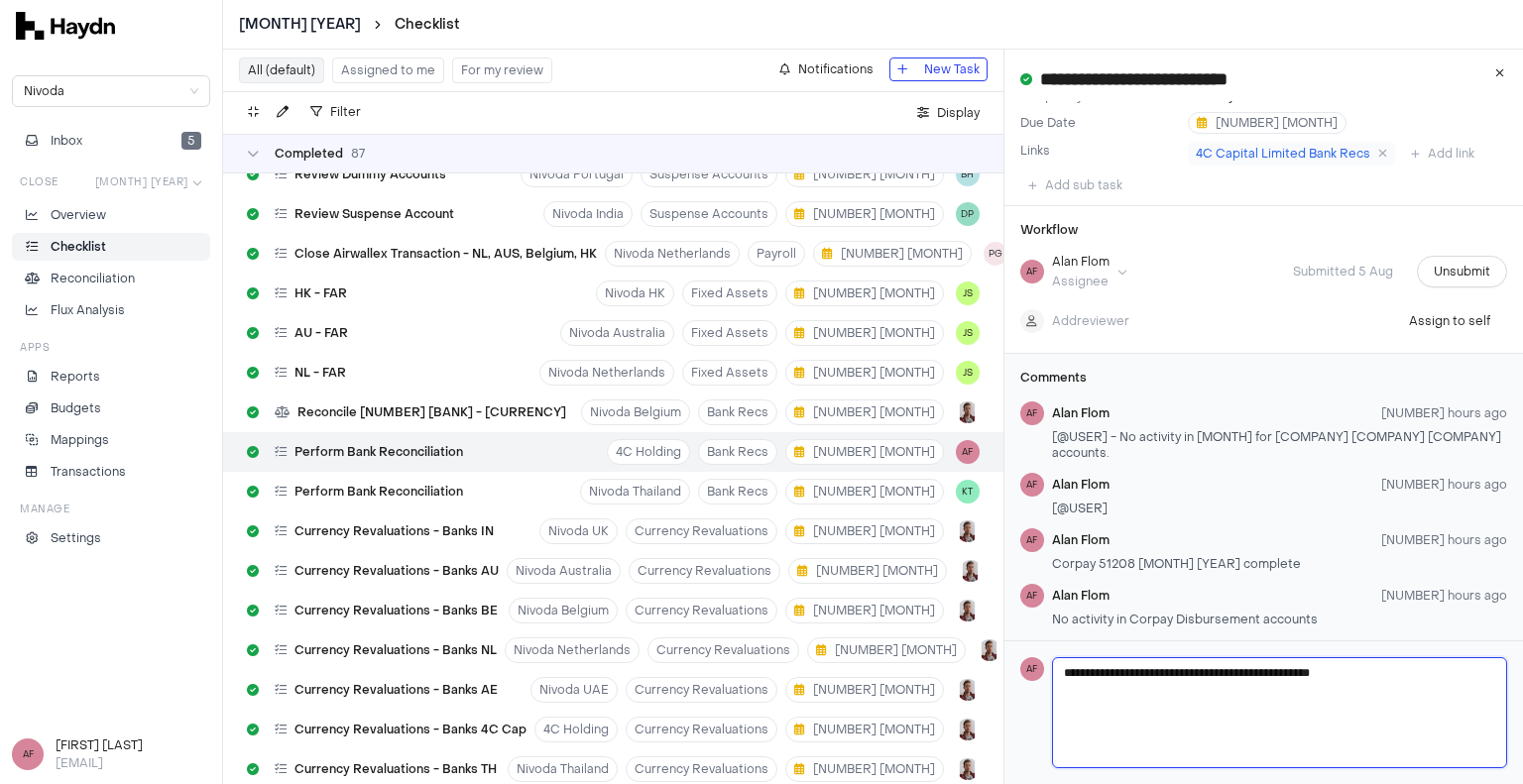 type 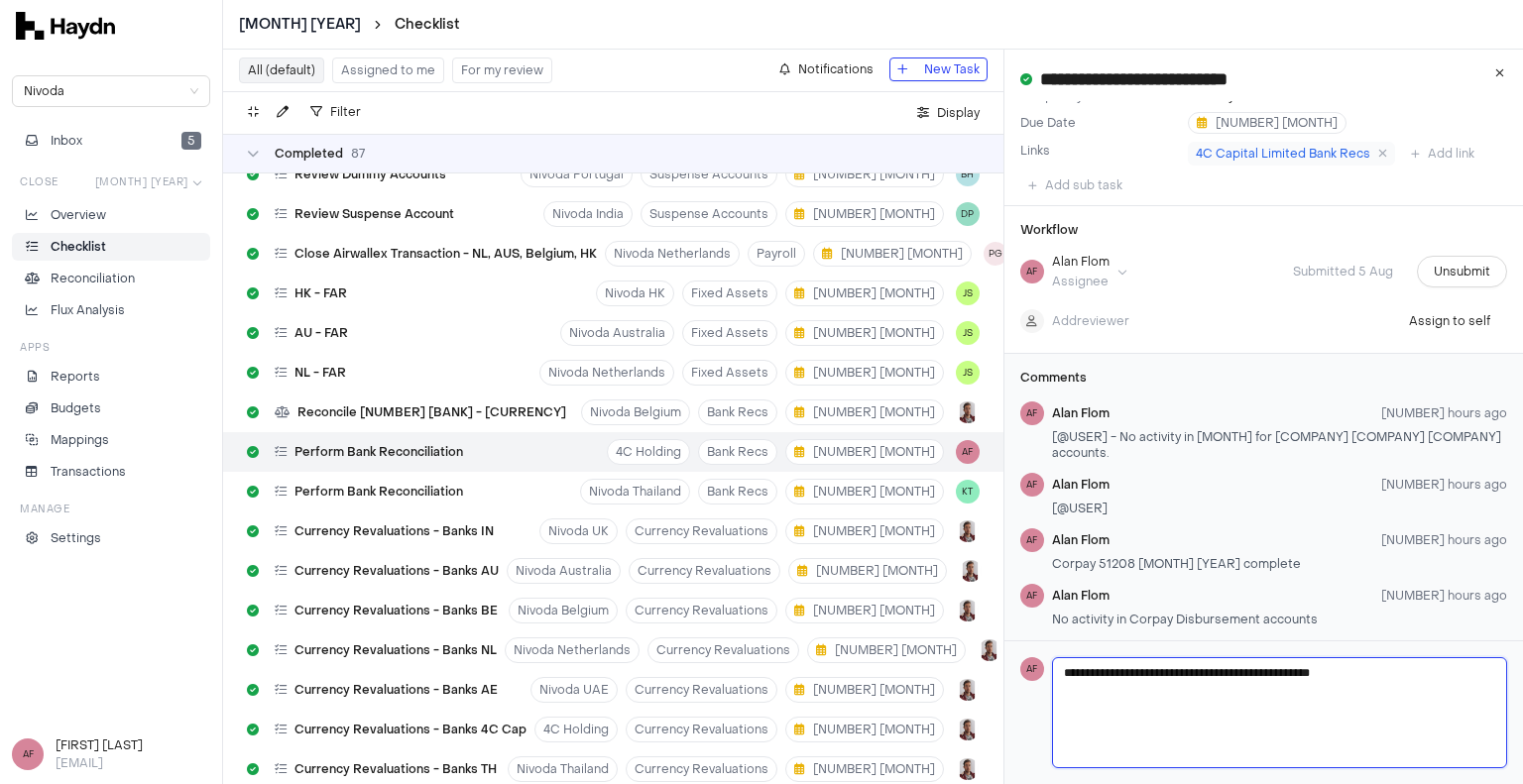 type on "**********" 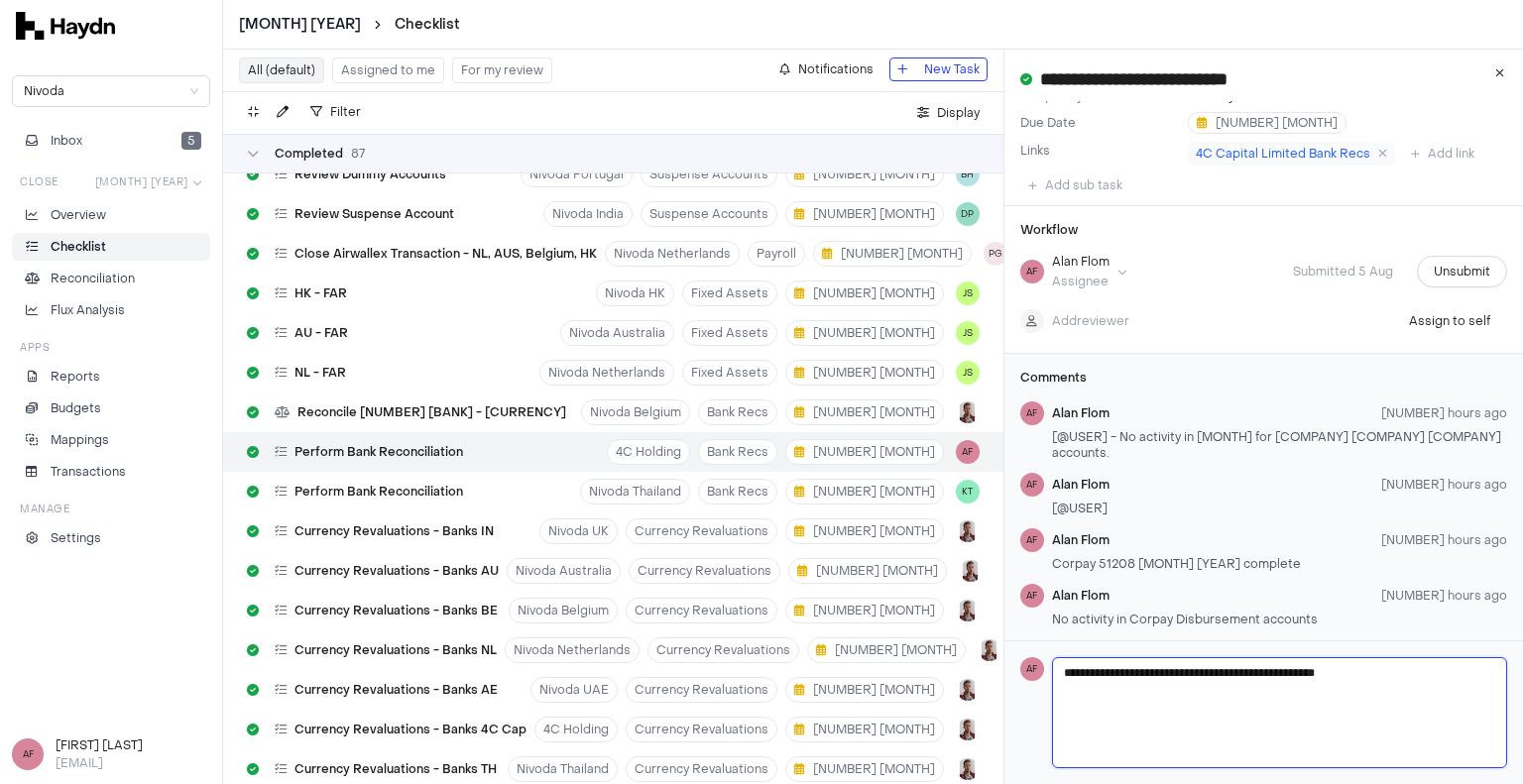 type 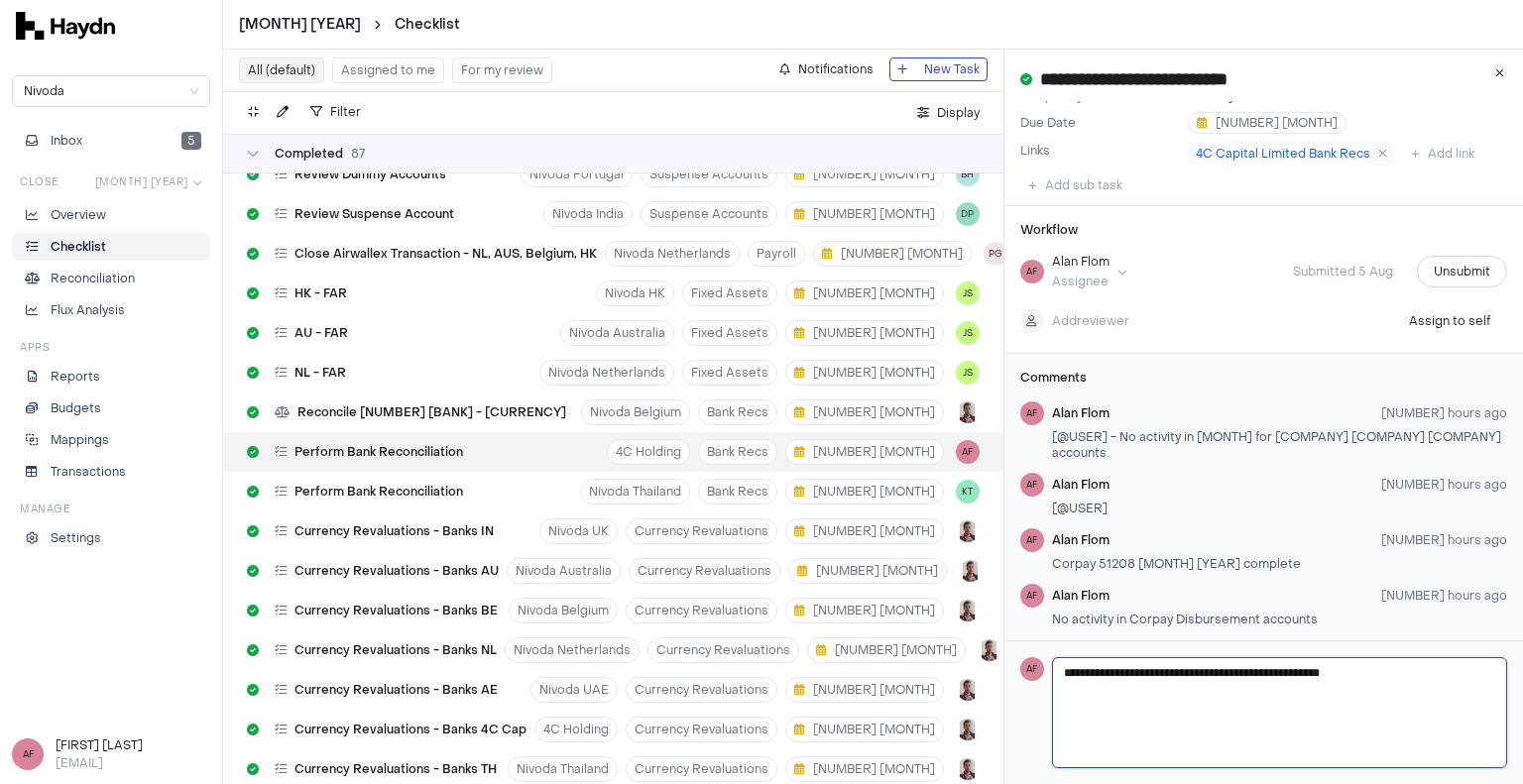 type on "**********" 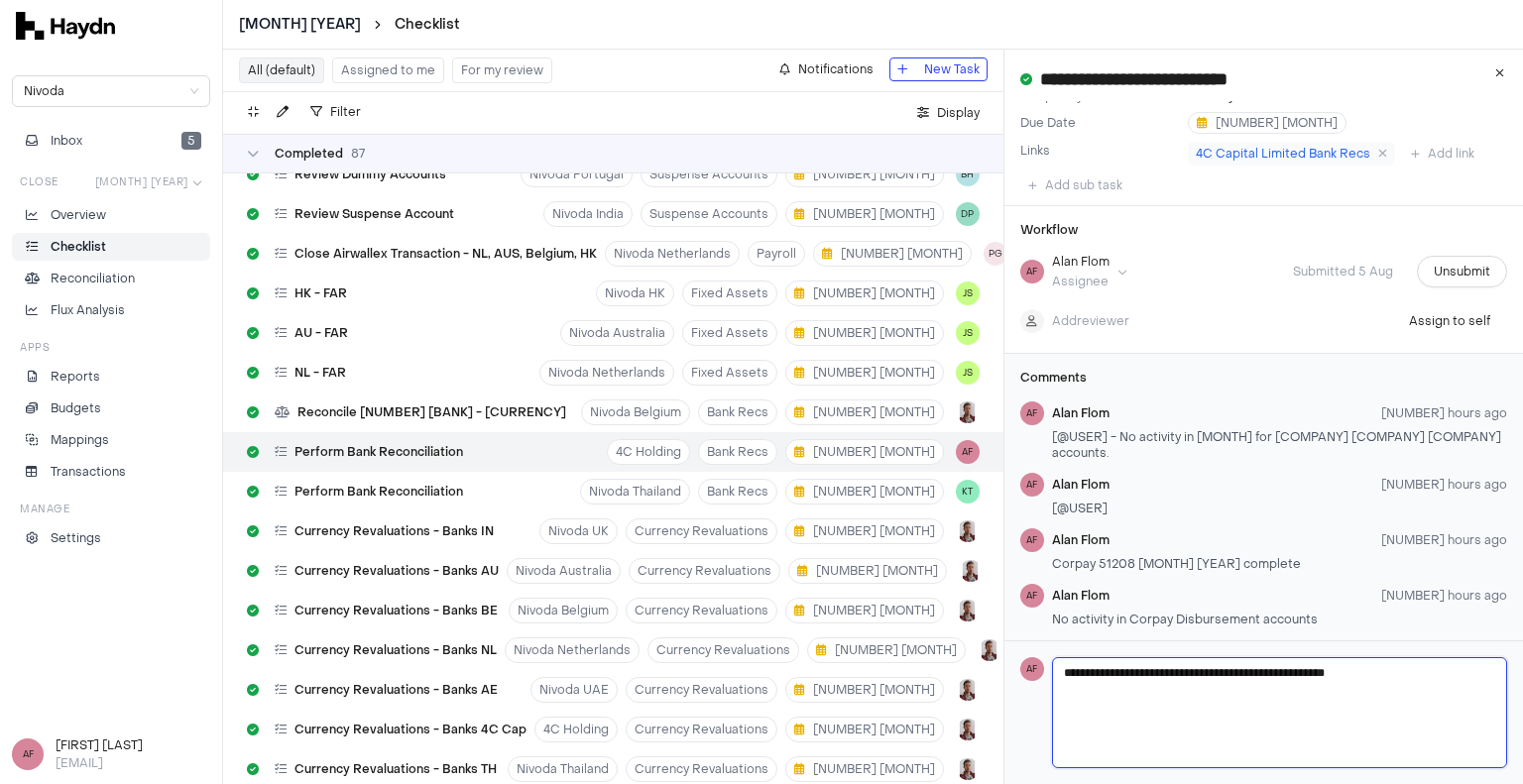 type 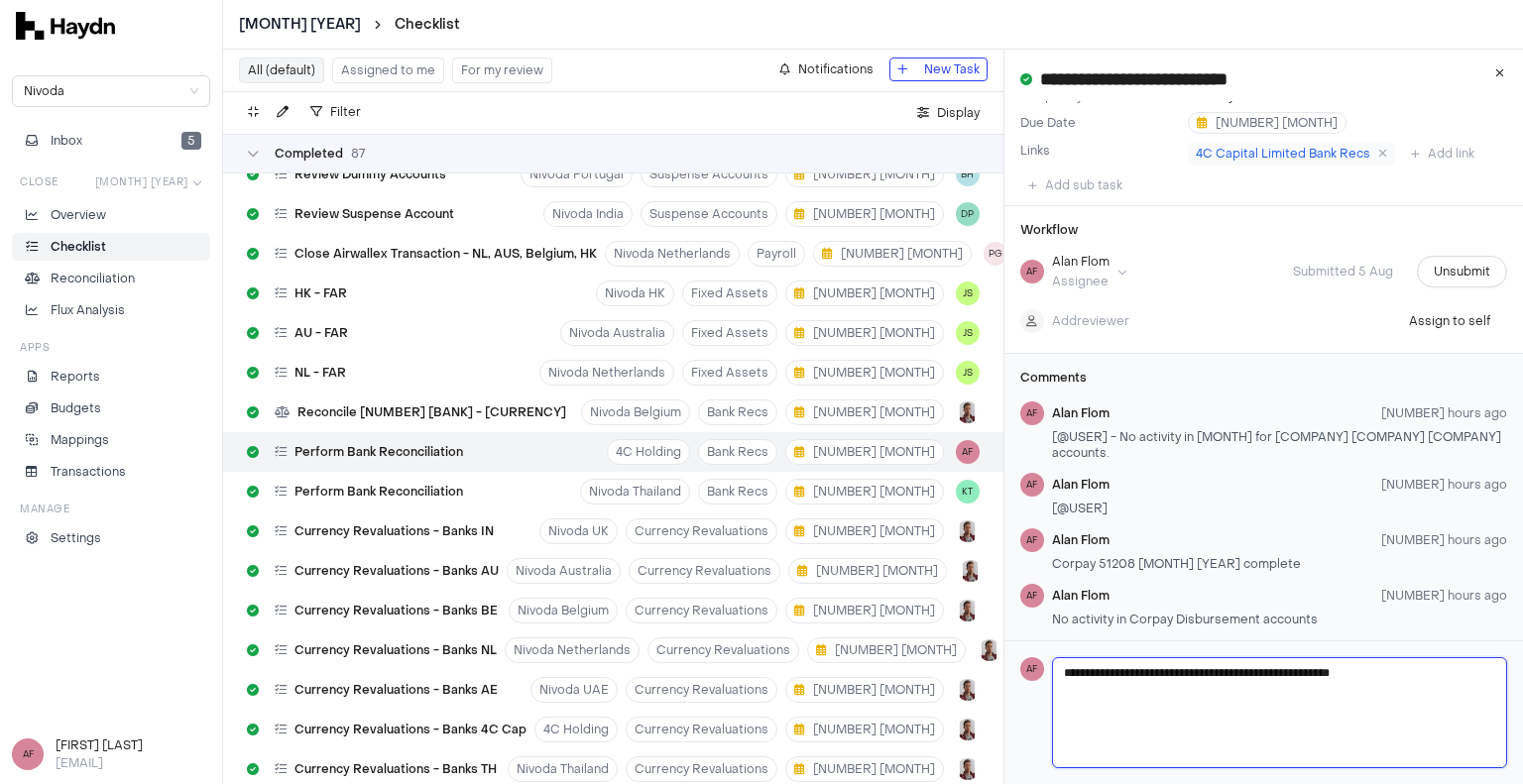 type on "**********" 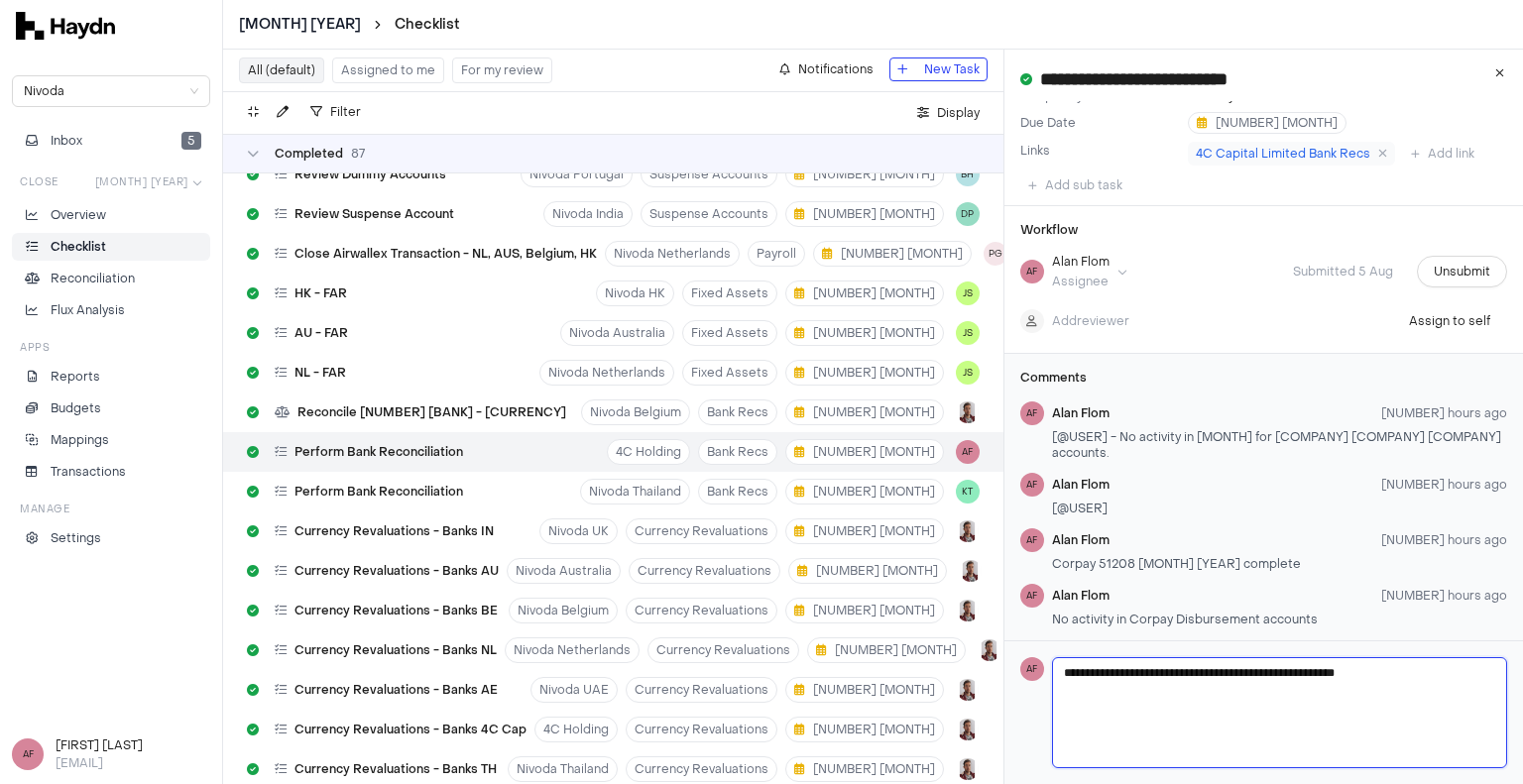 type 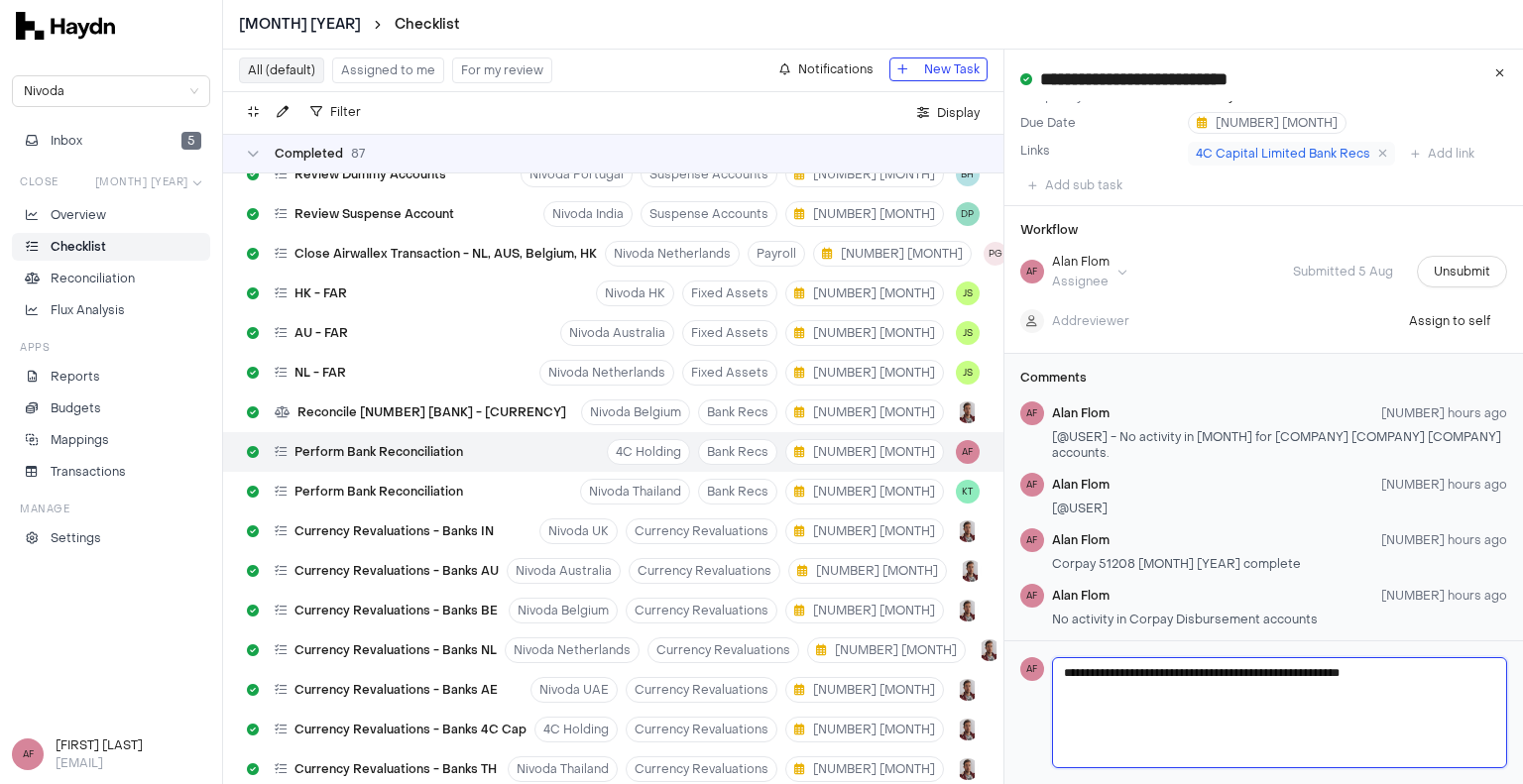 type 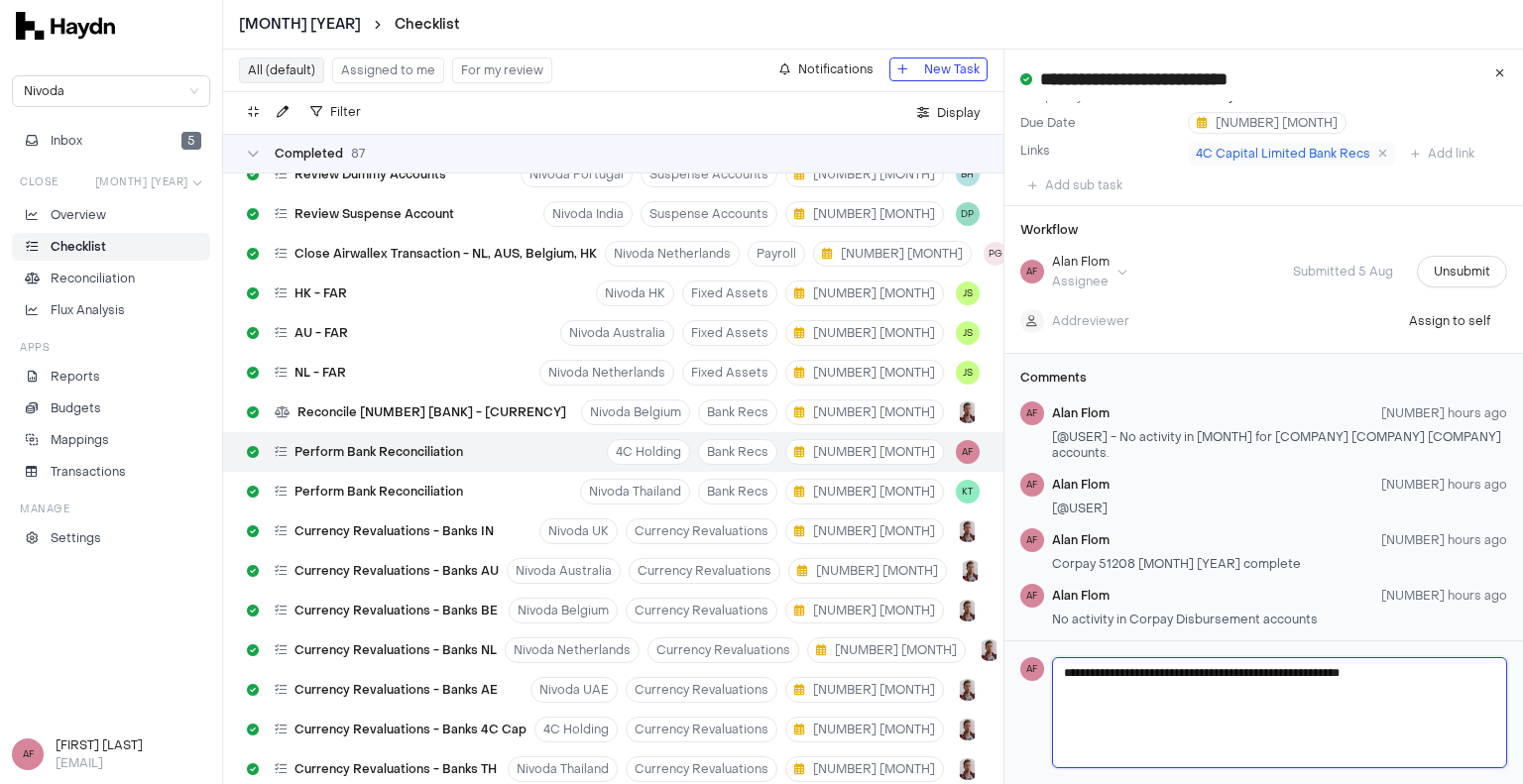 type on "**********" 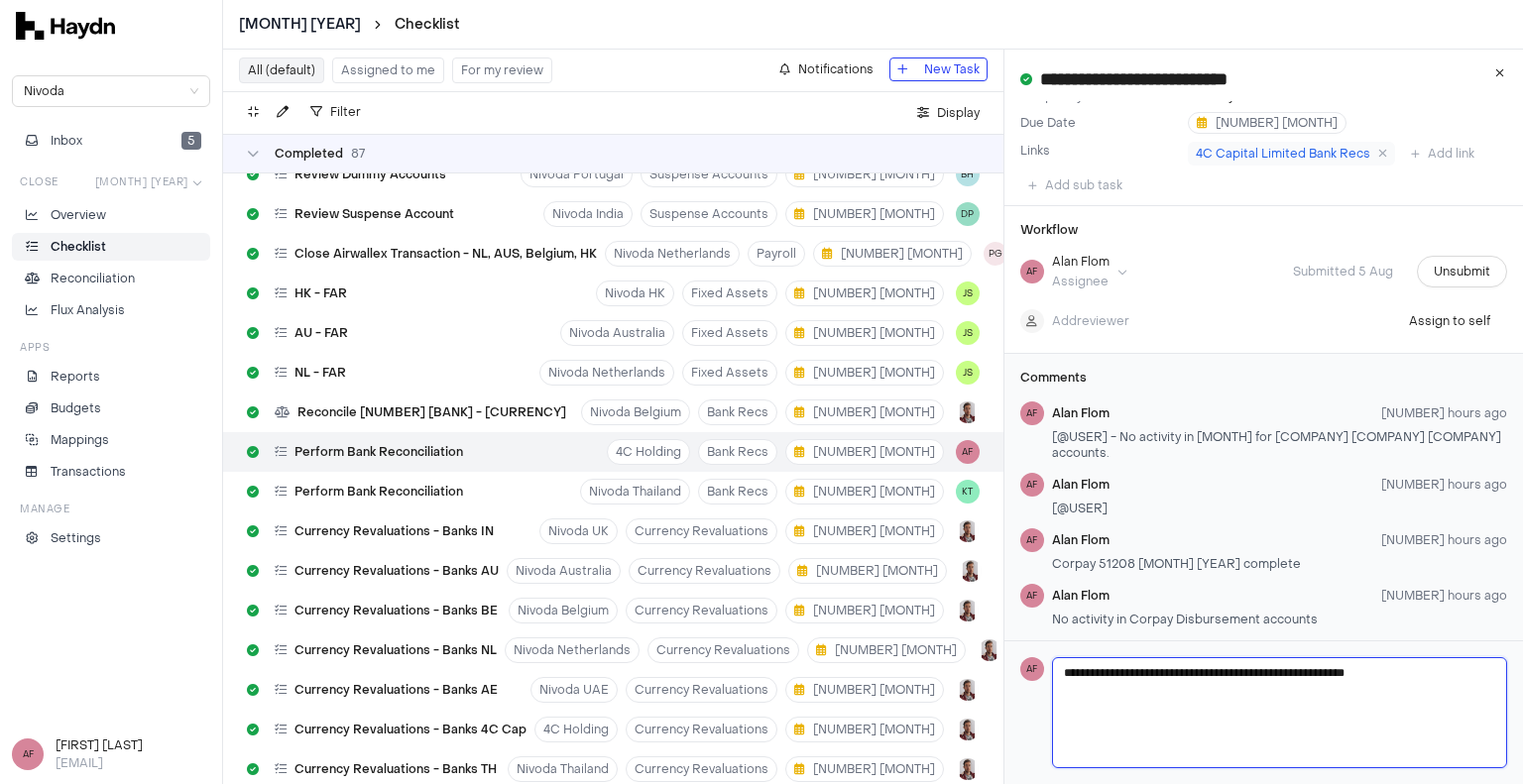 type 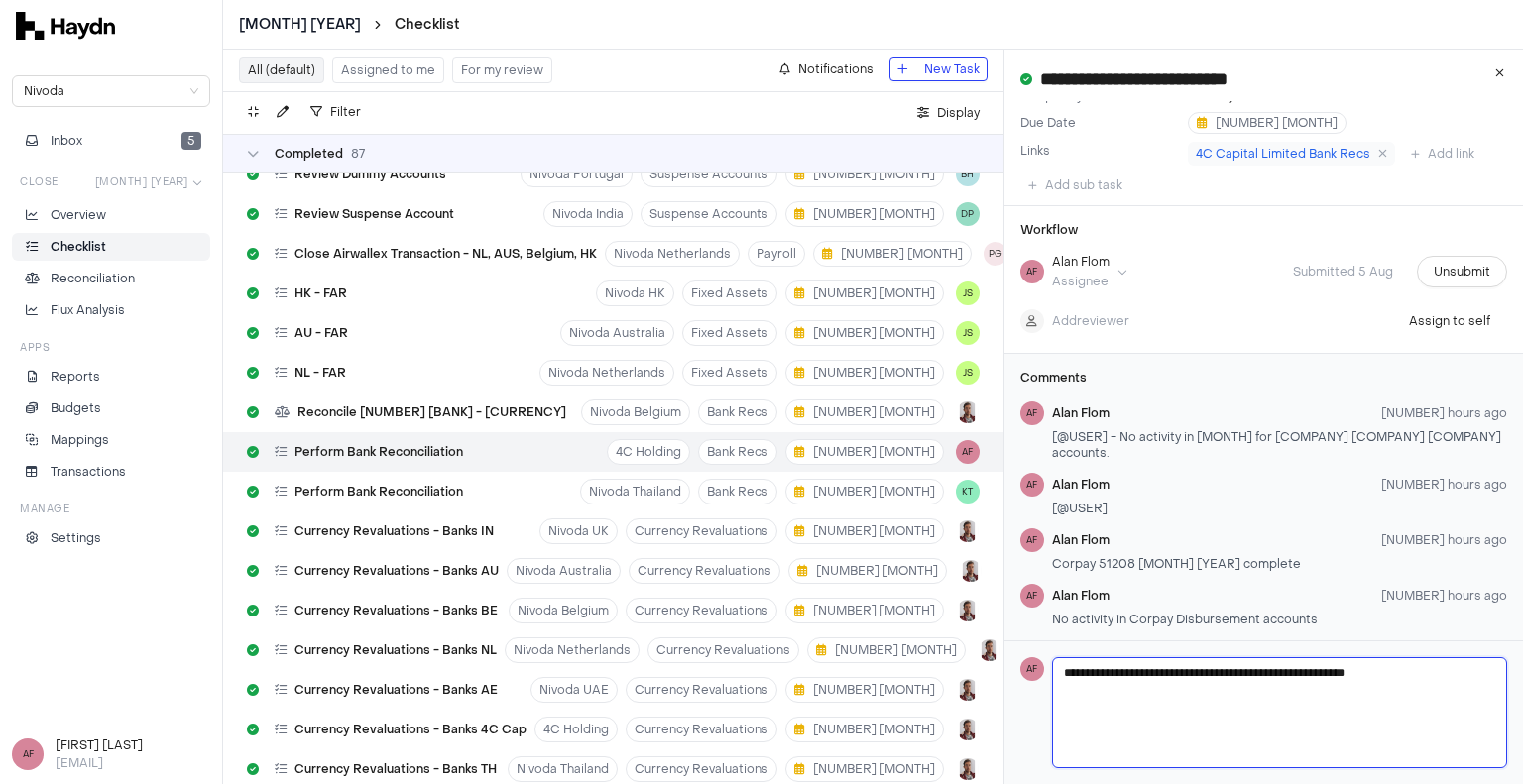 type on "**********" 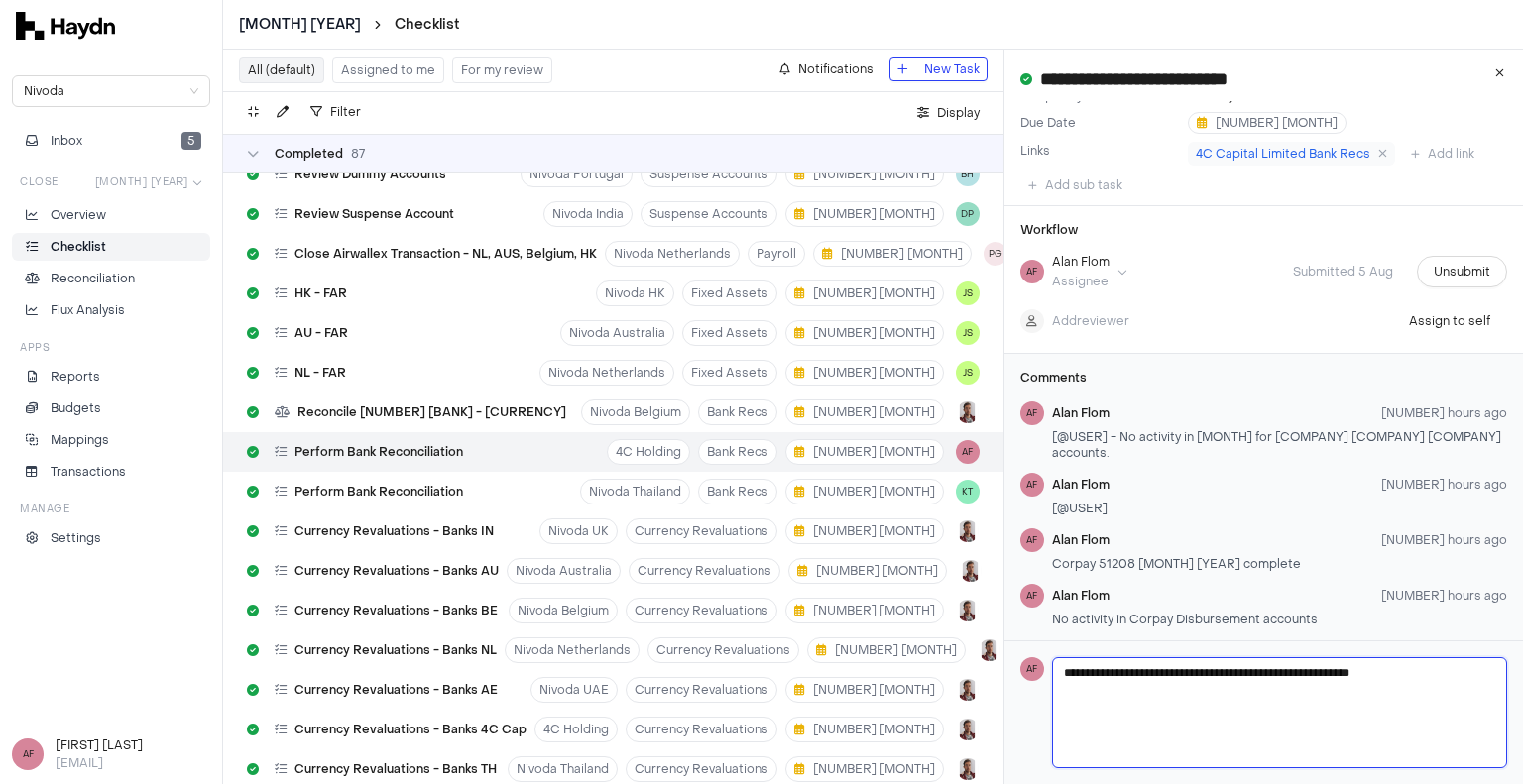 type 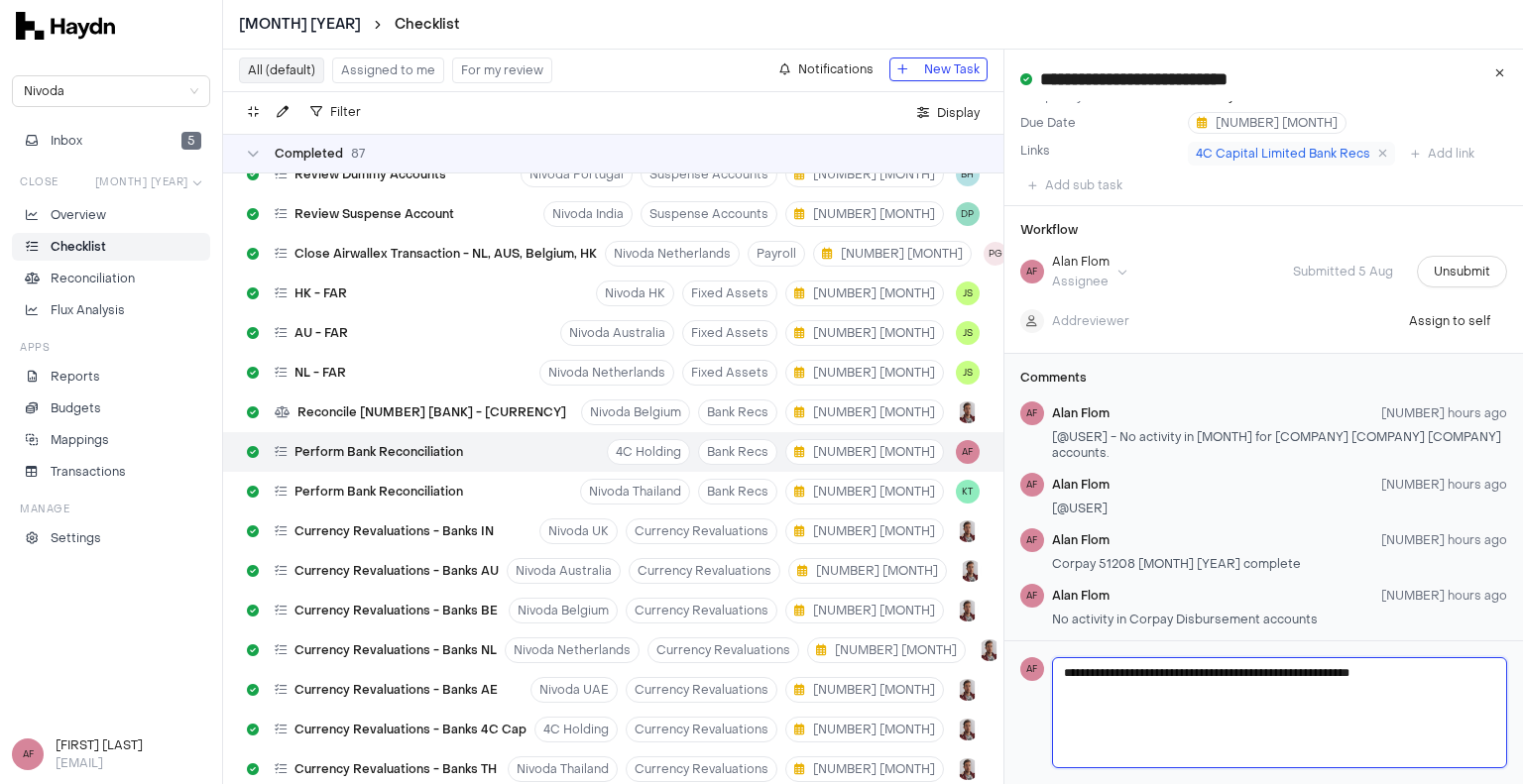 type on "**********" 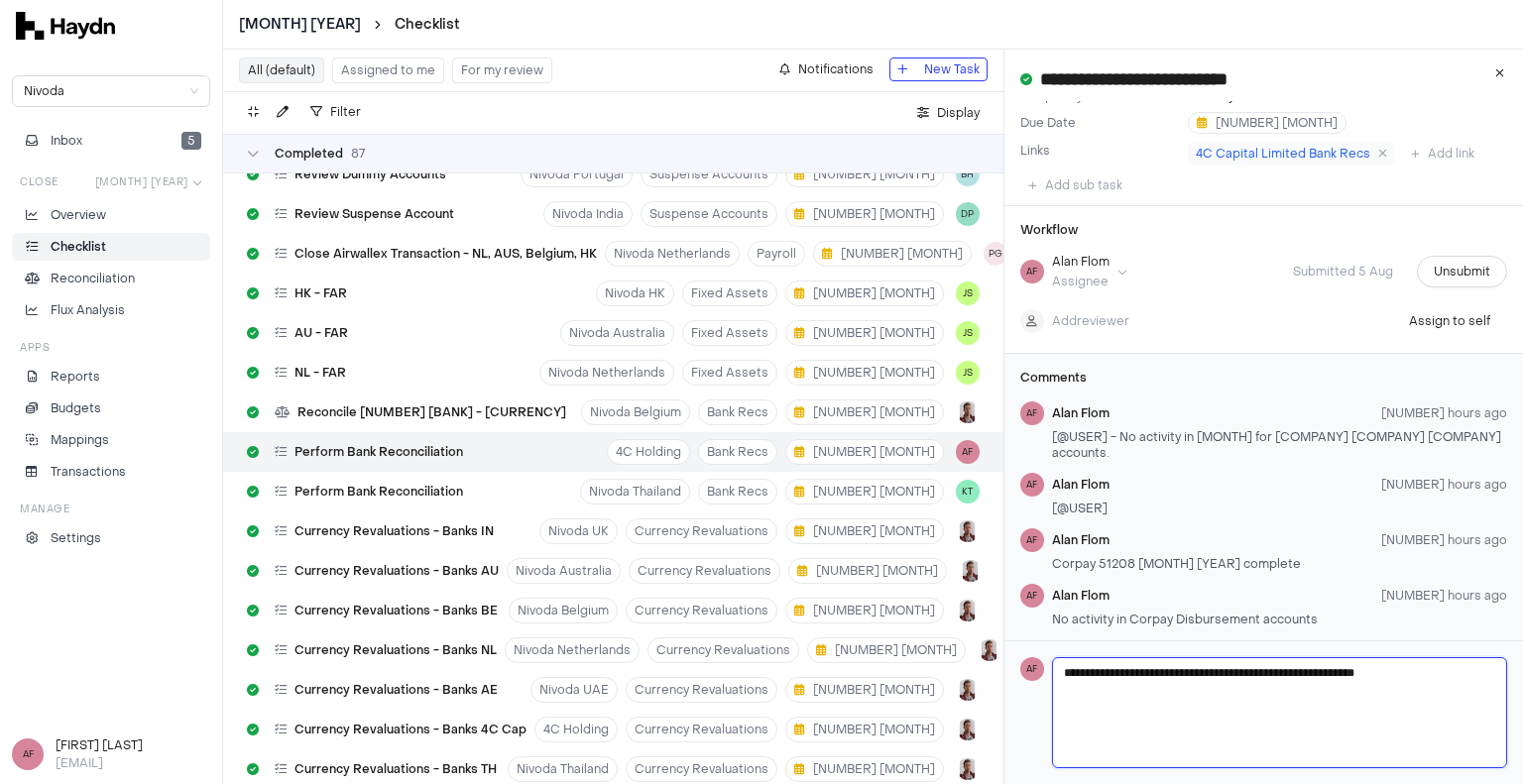 type 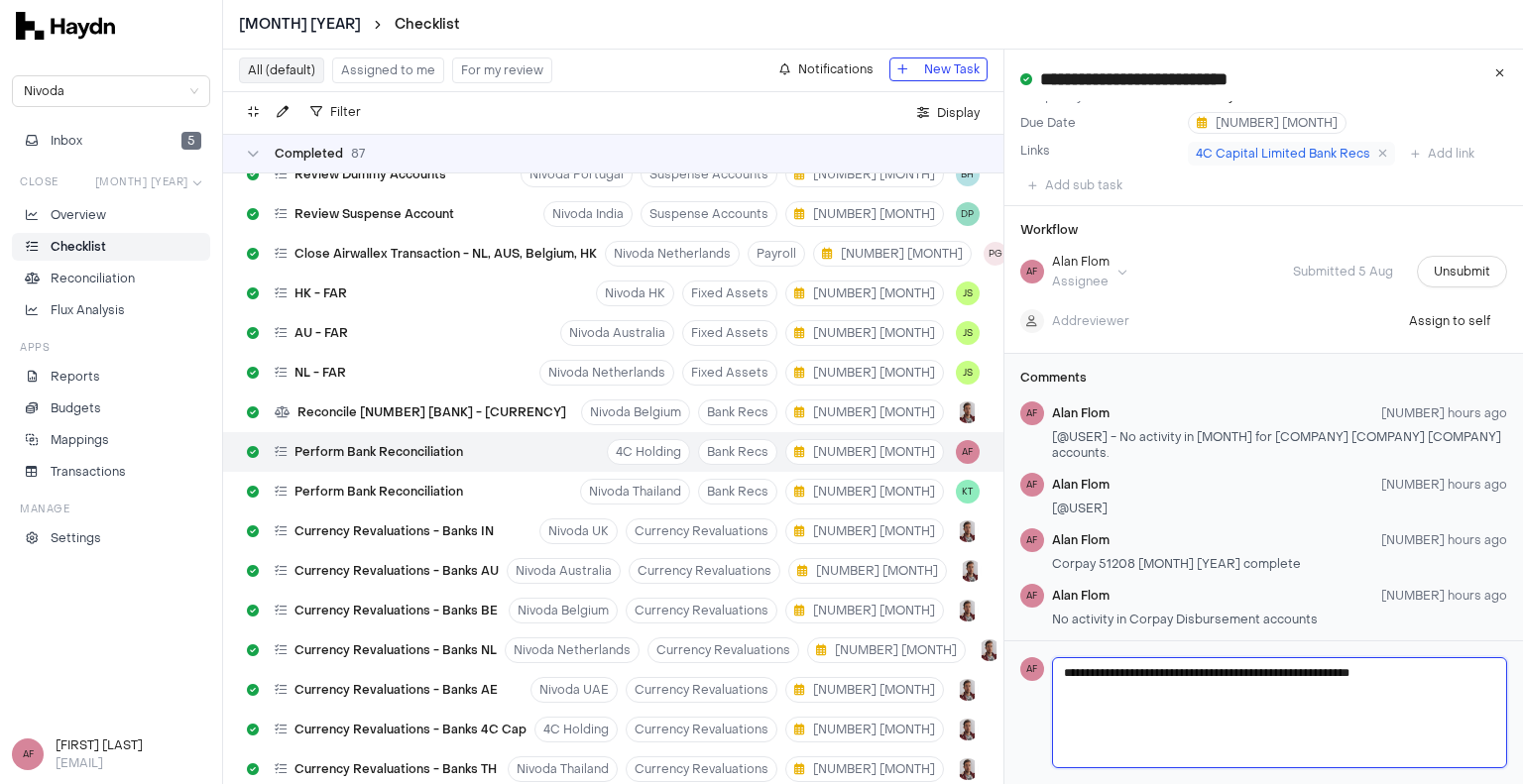 type on "**********" 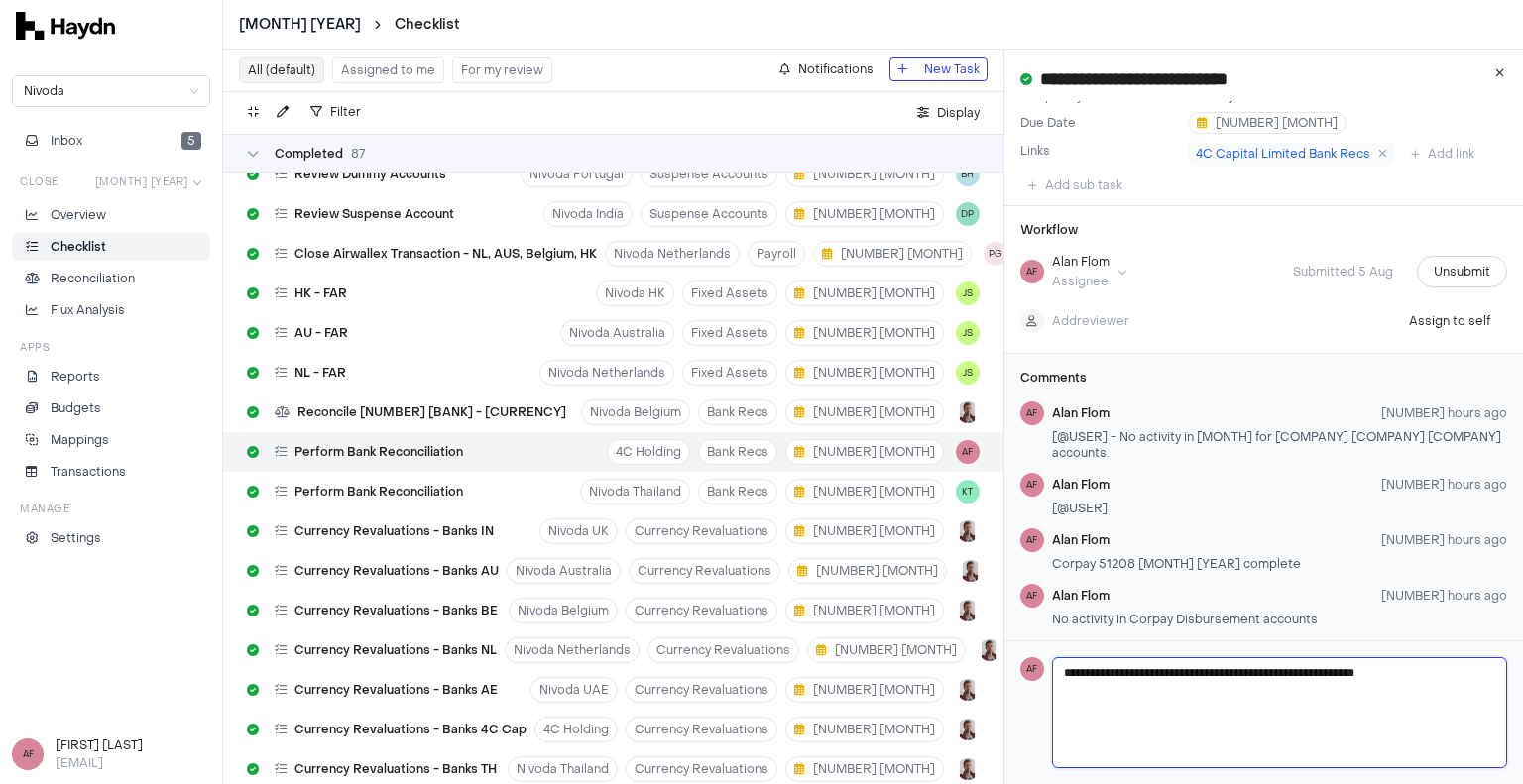 type 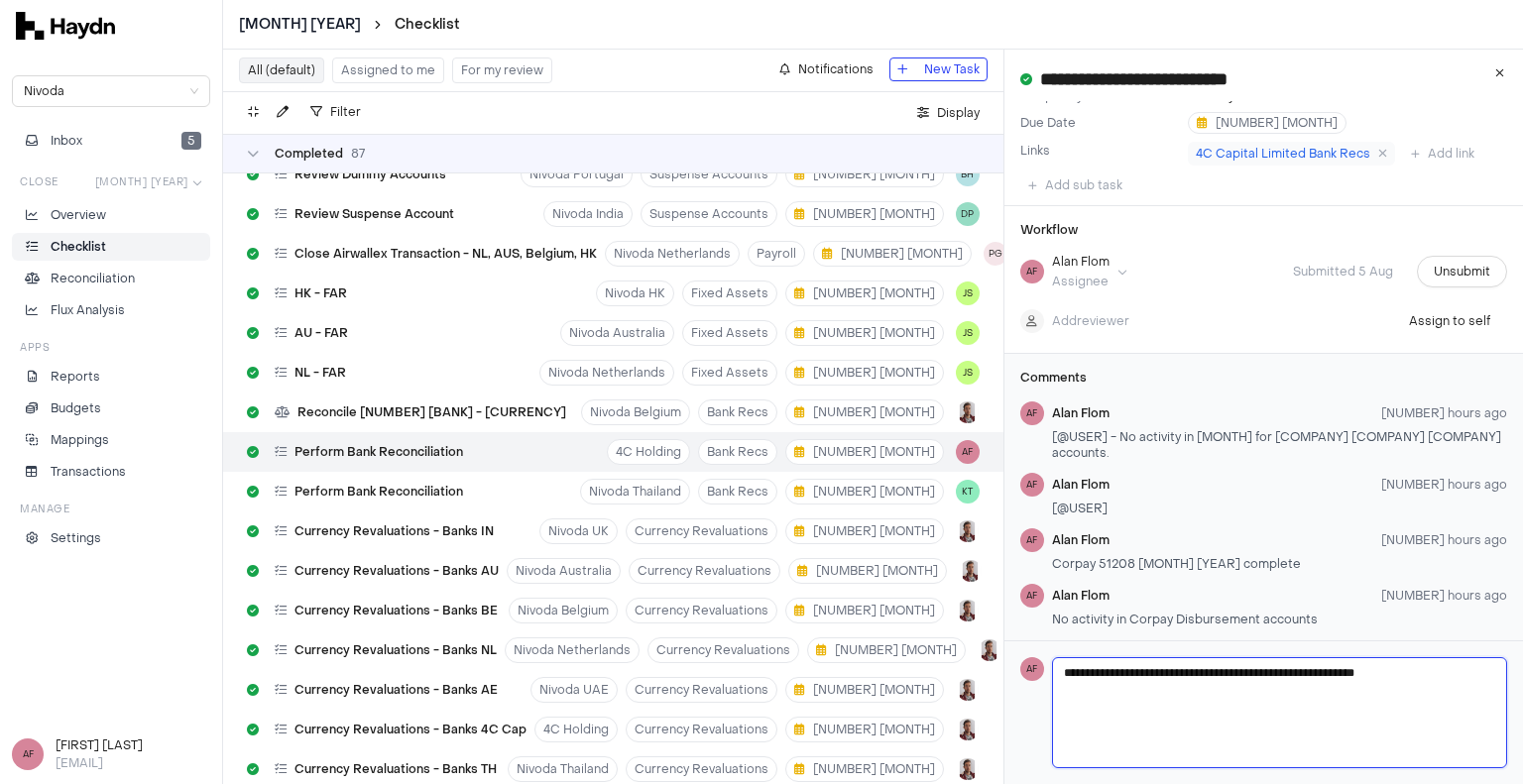 type on "**********" 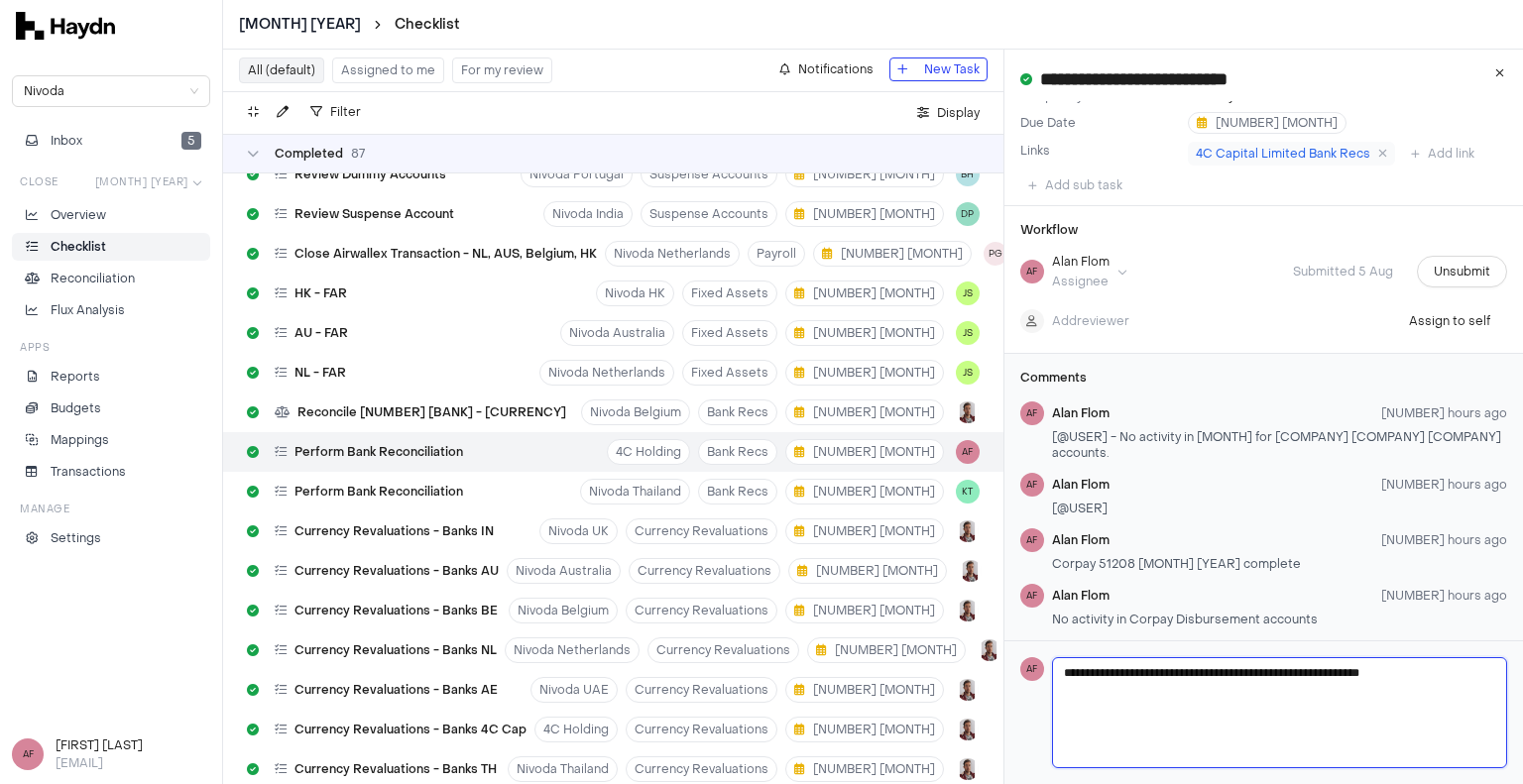 type 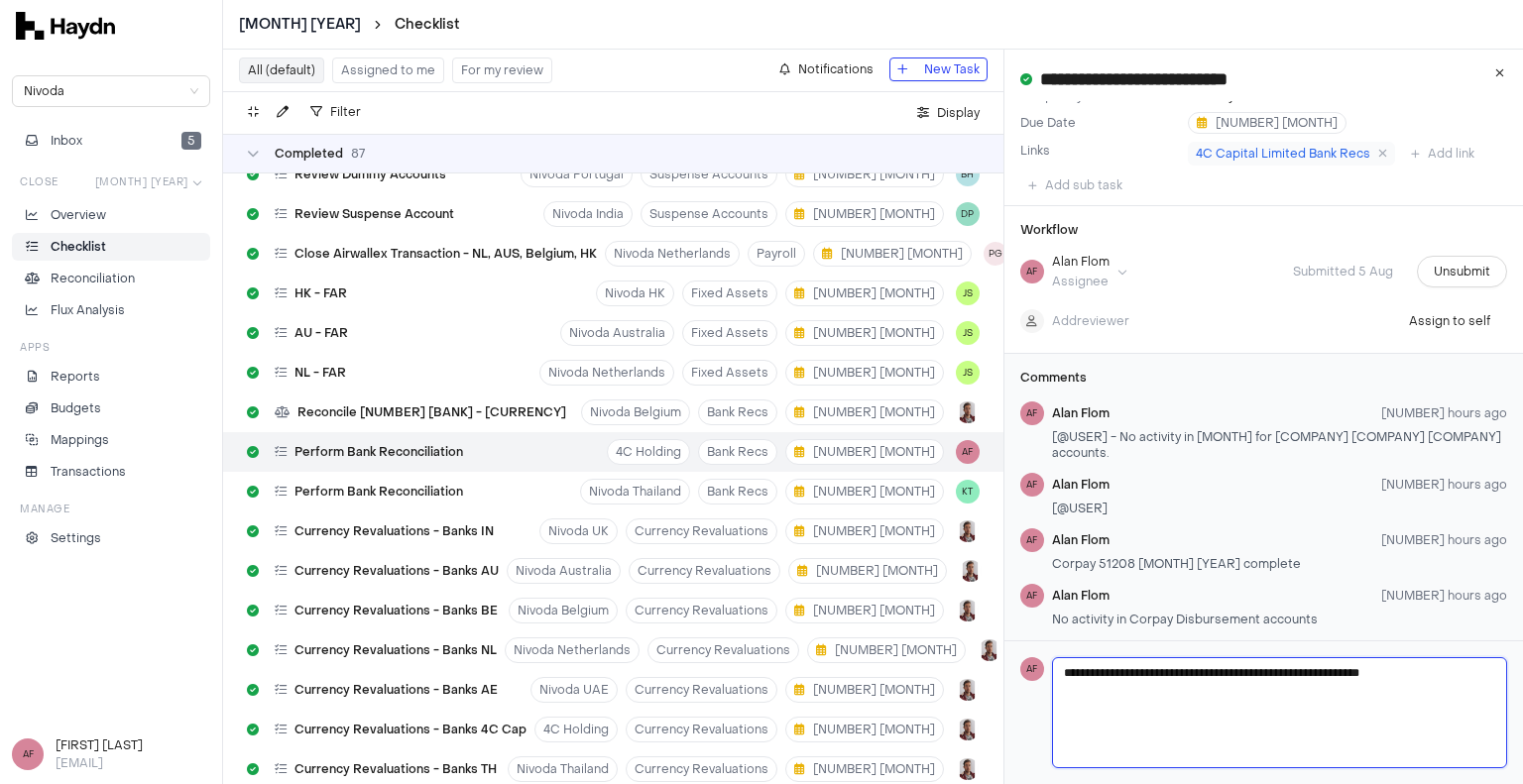type on "**********" 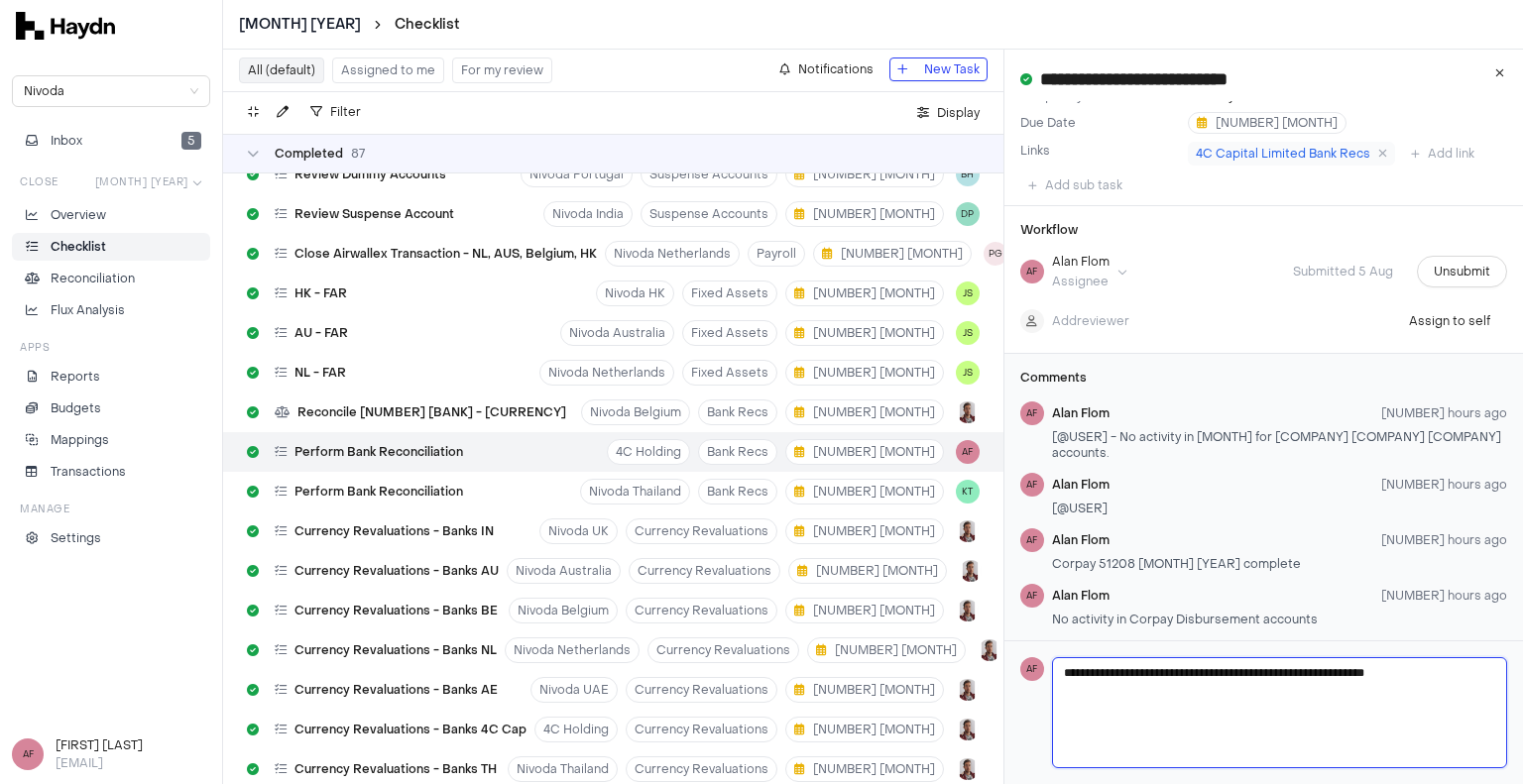 type 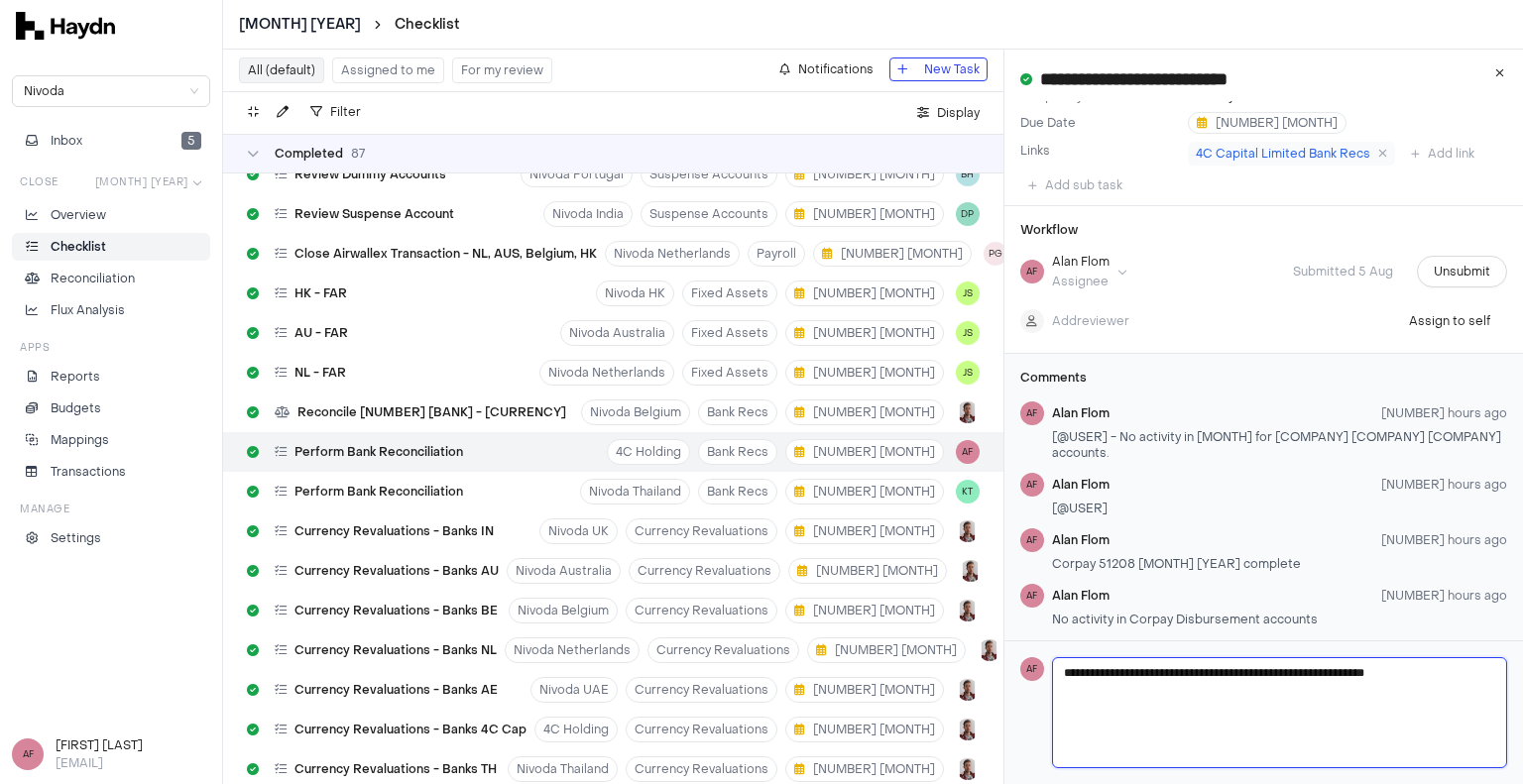 type on "**********" 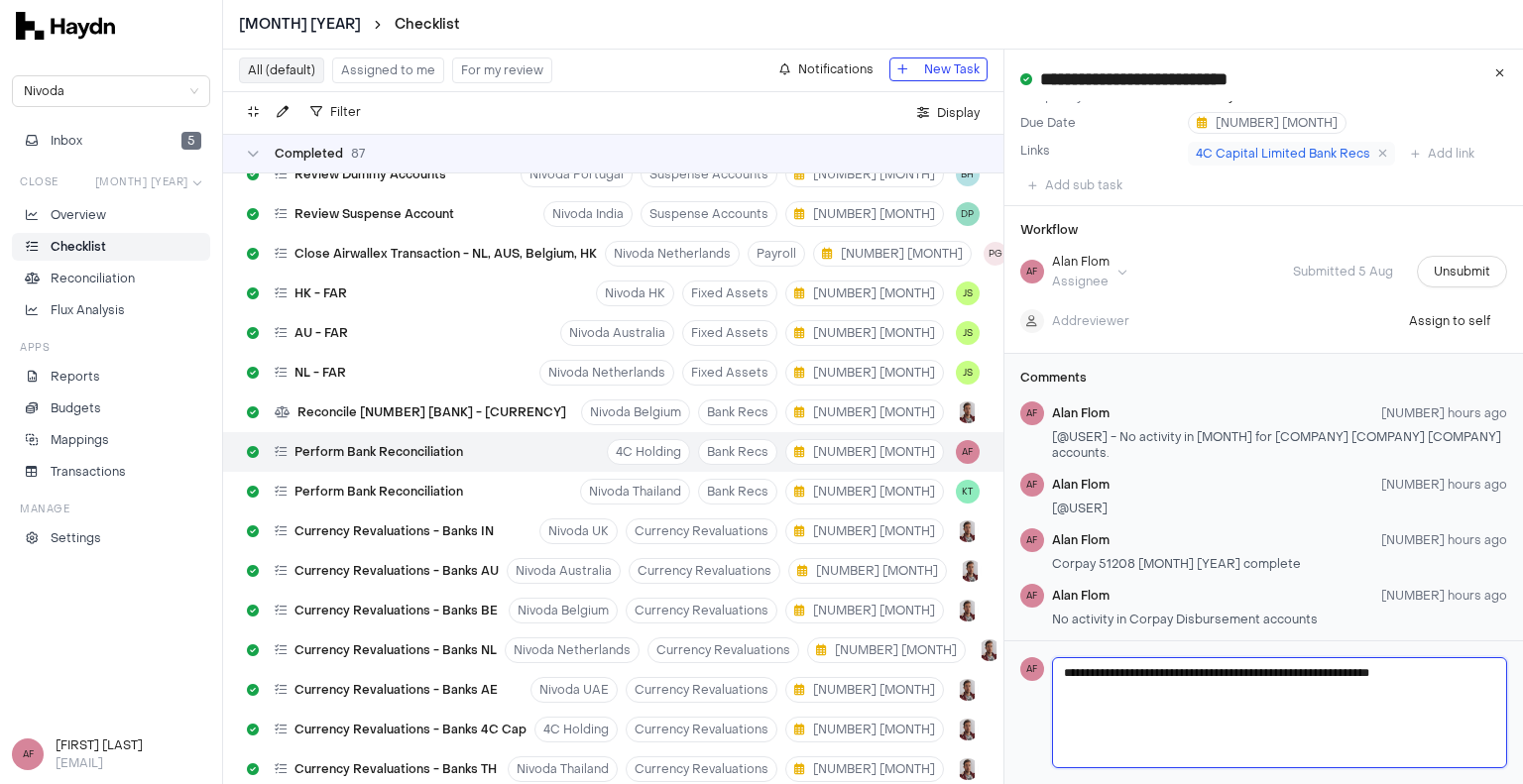type 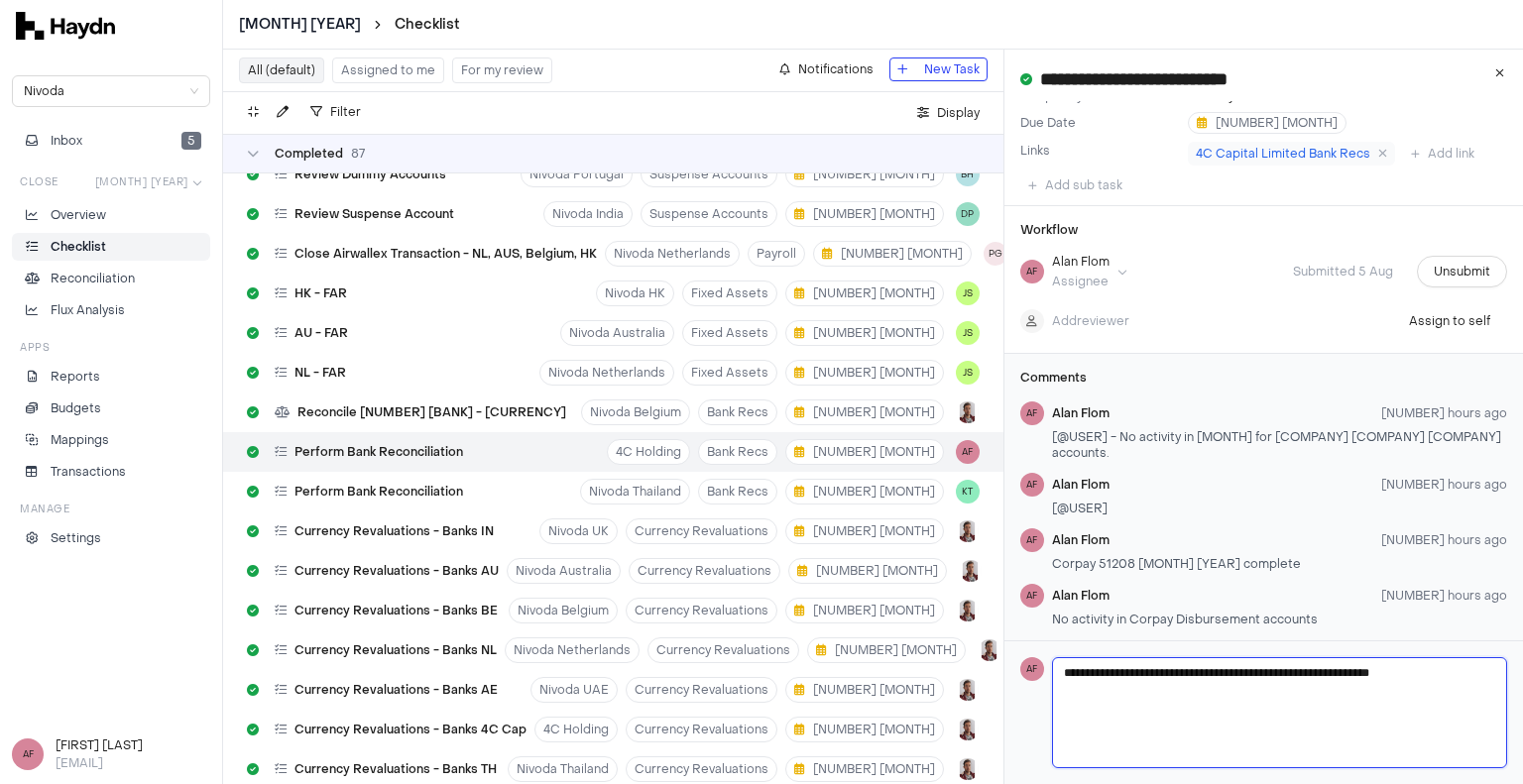 type on "**********" 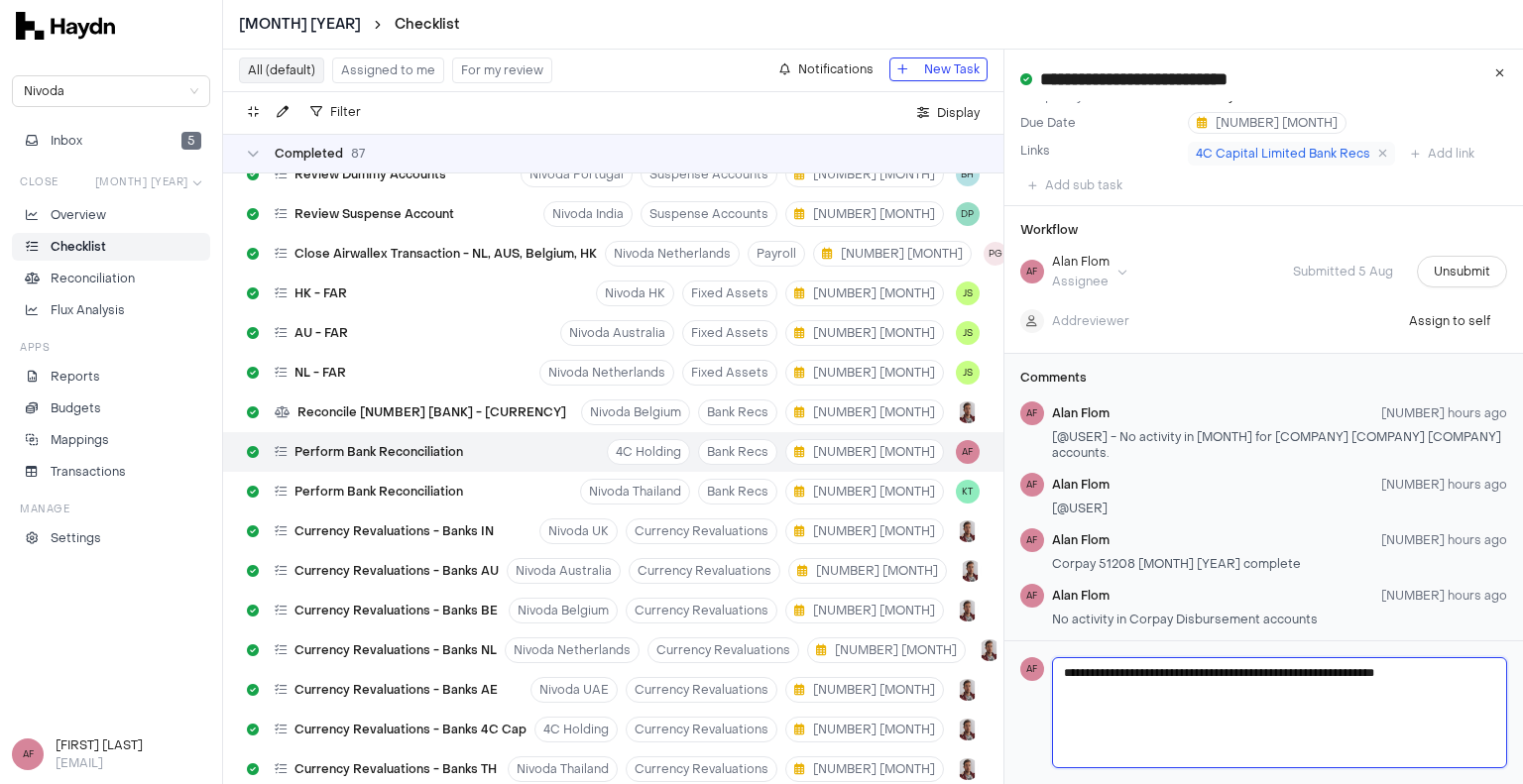 type 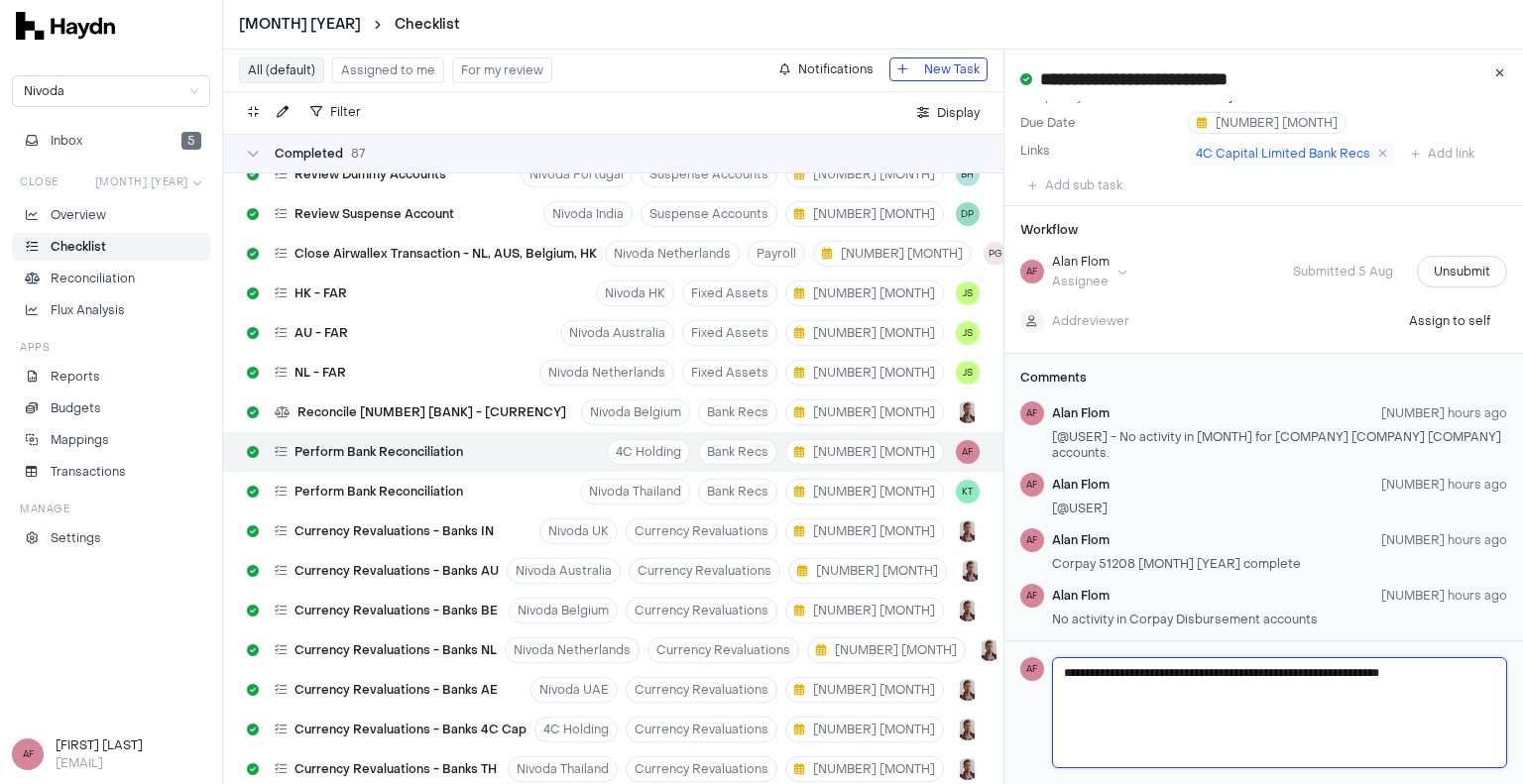 type on "**********" 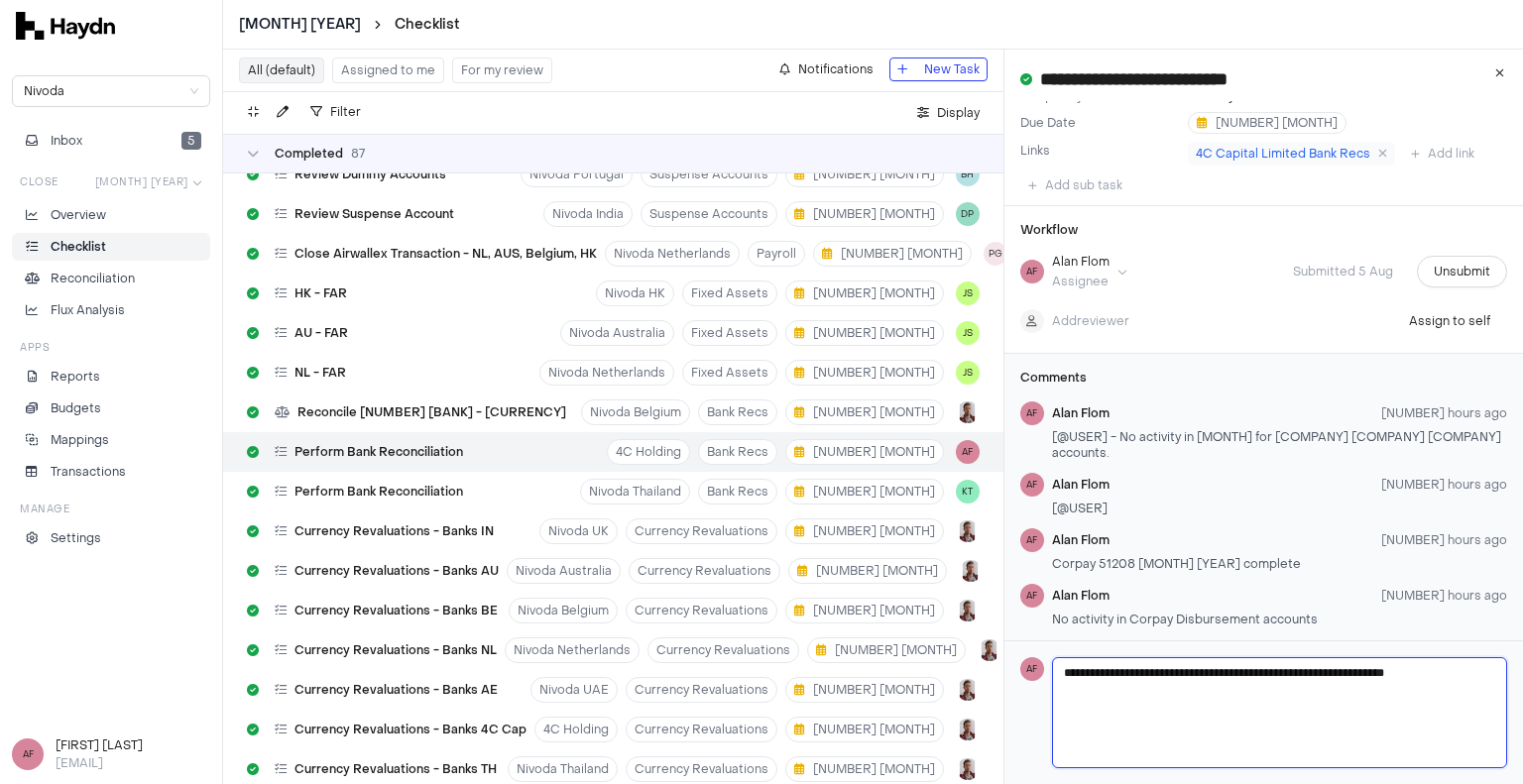 type 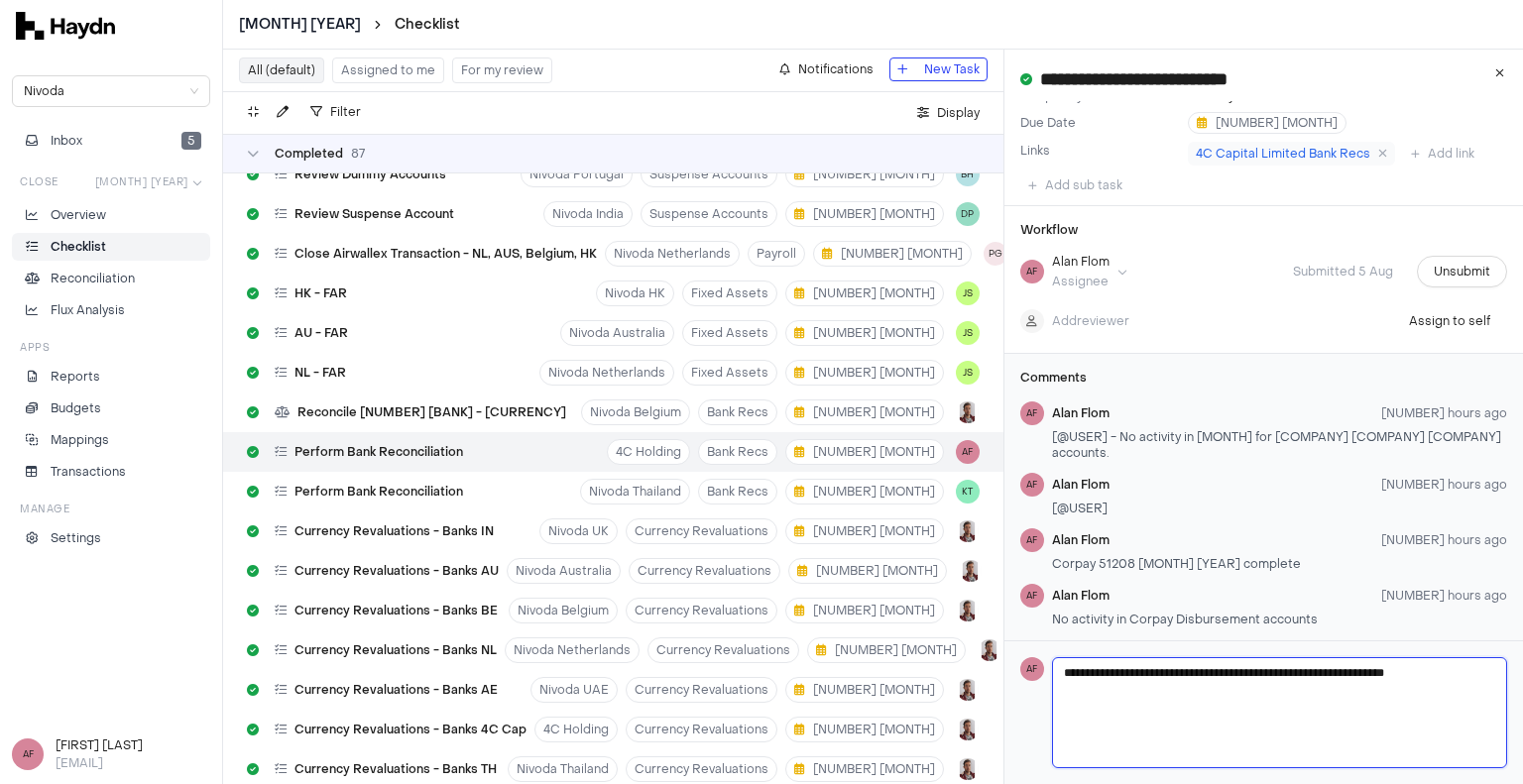 type on "**********" 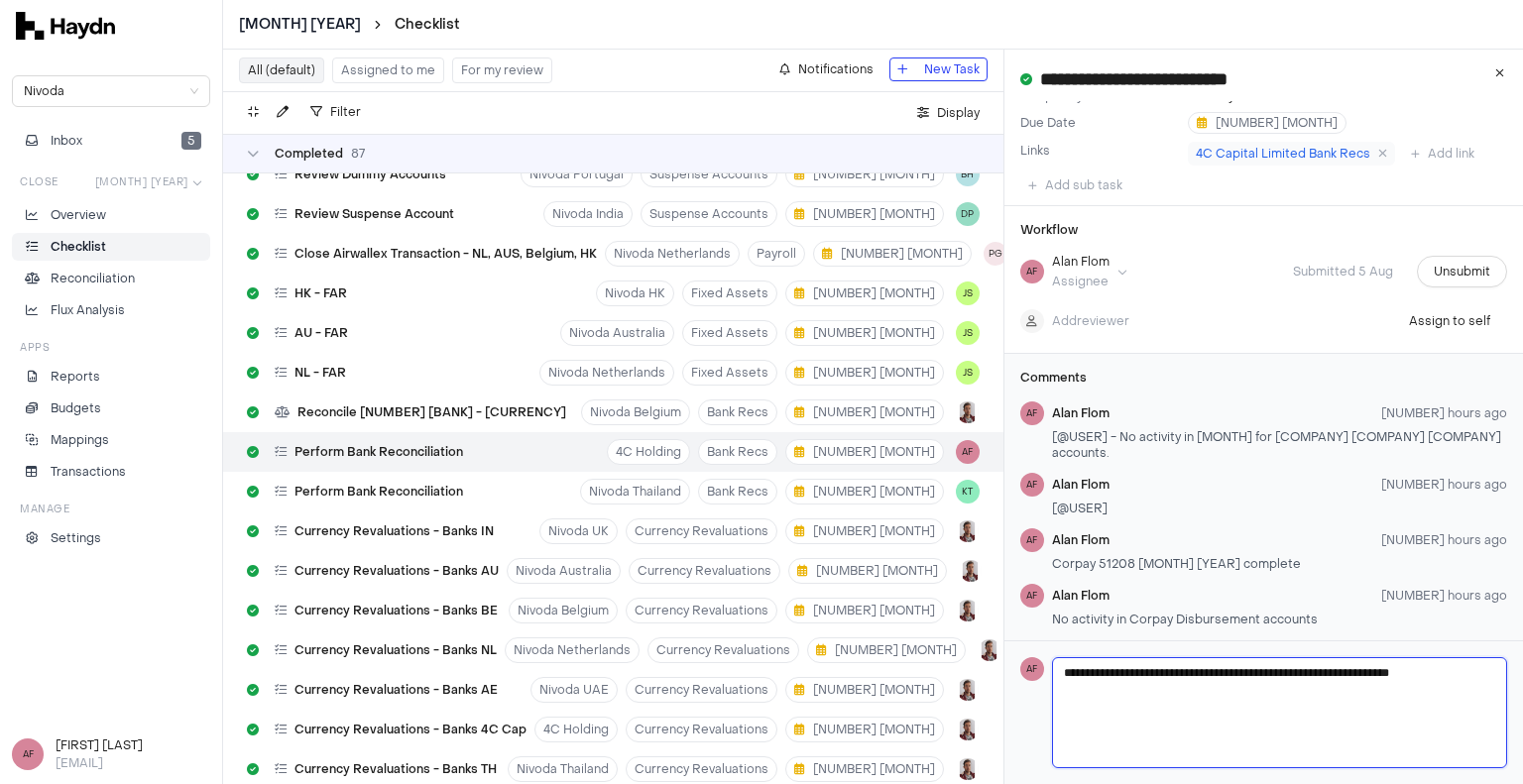 type 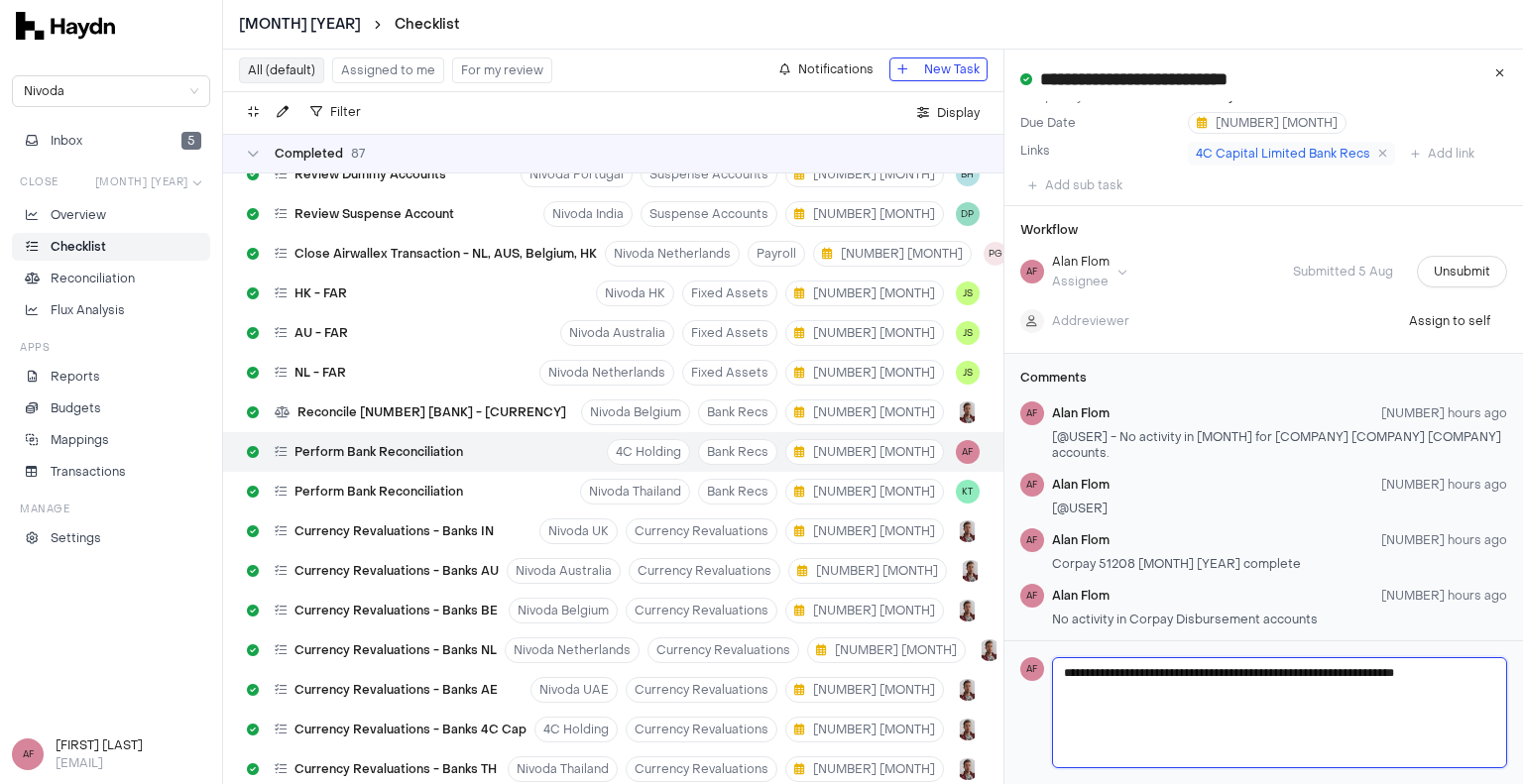 type on "**********" 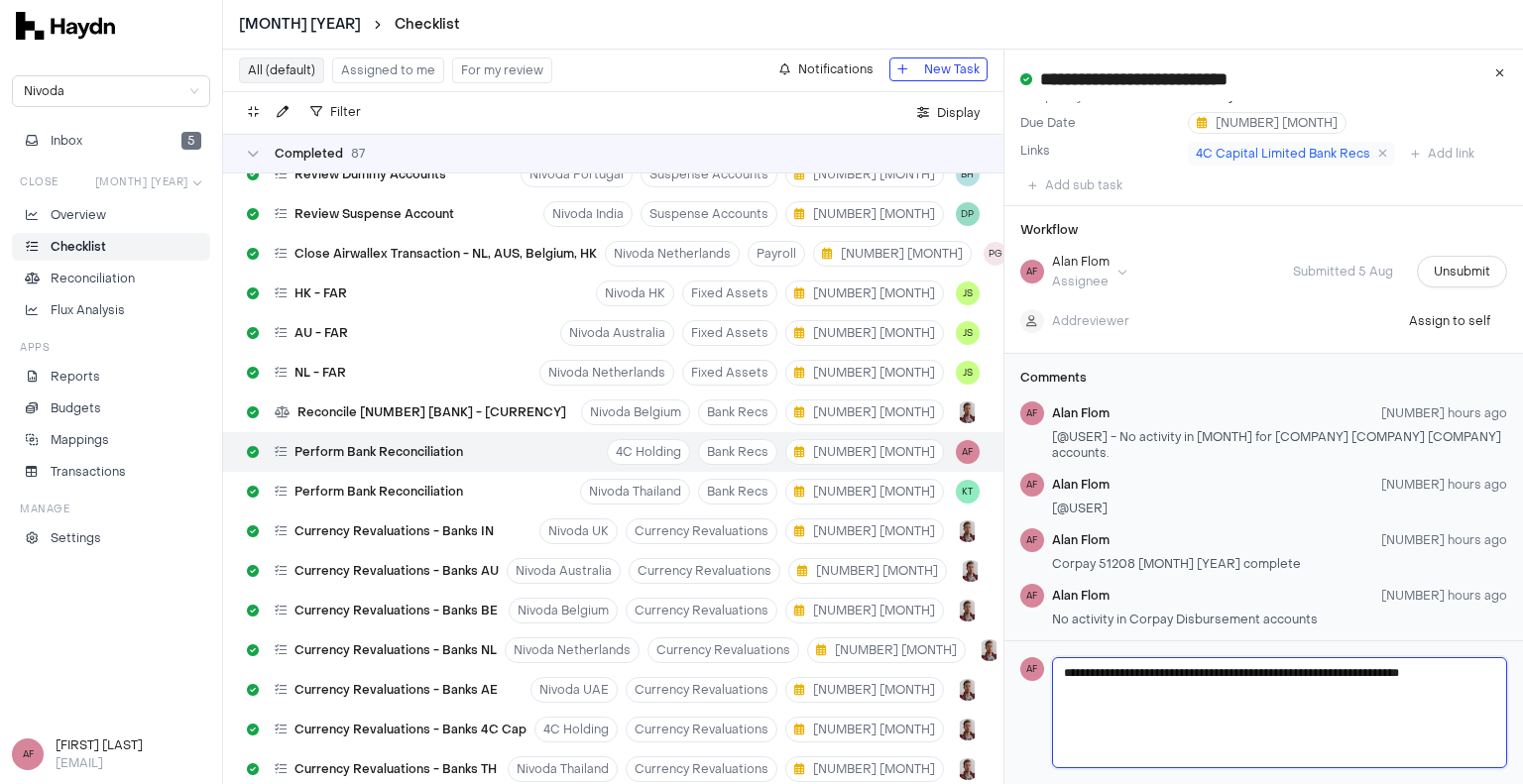 type 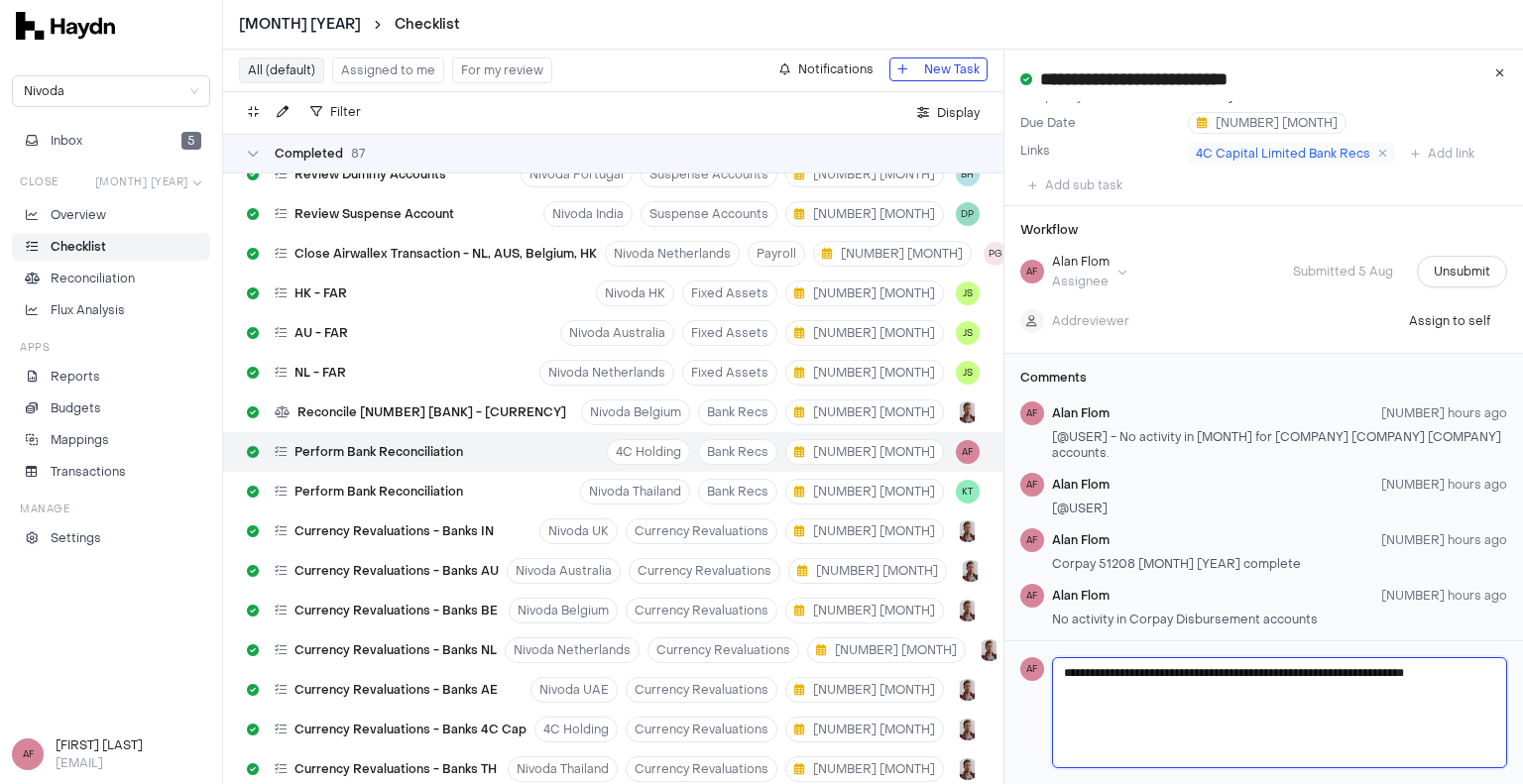 type 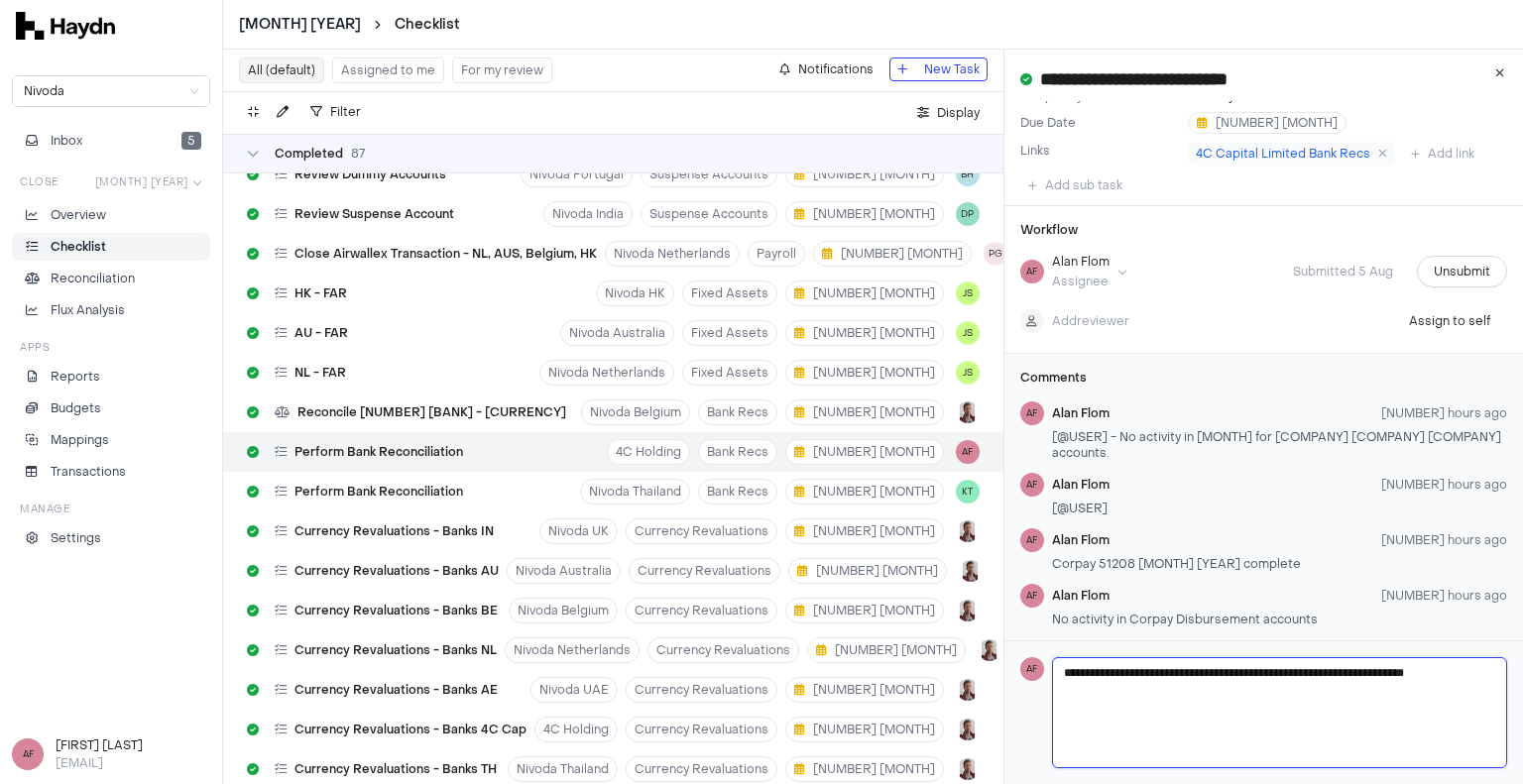 type on "**********" 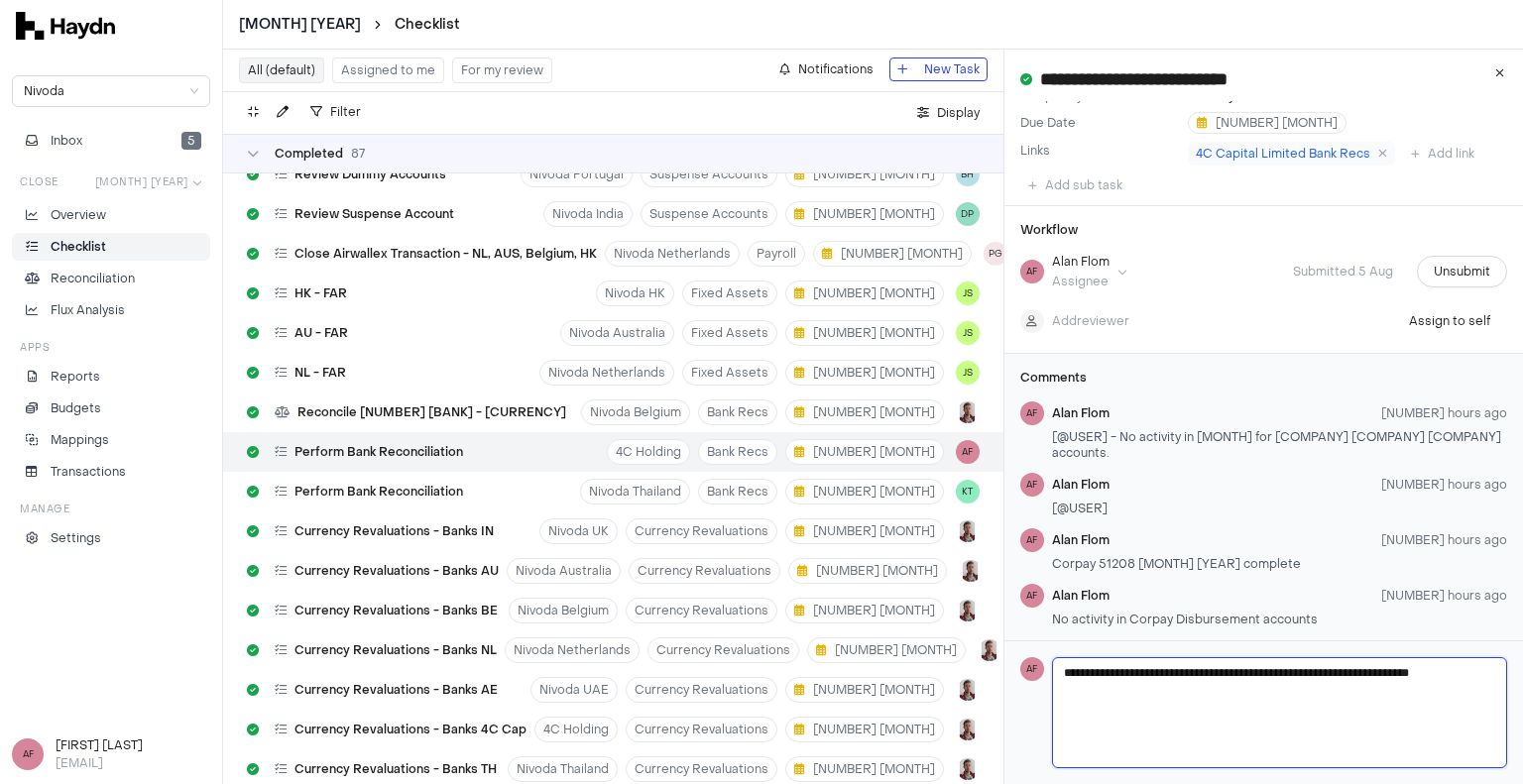 type 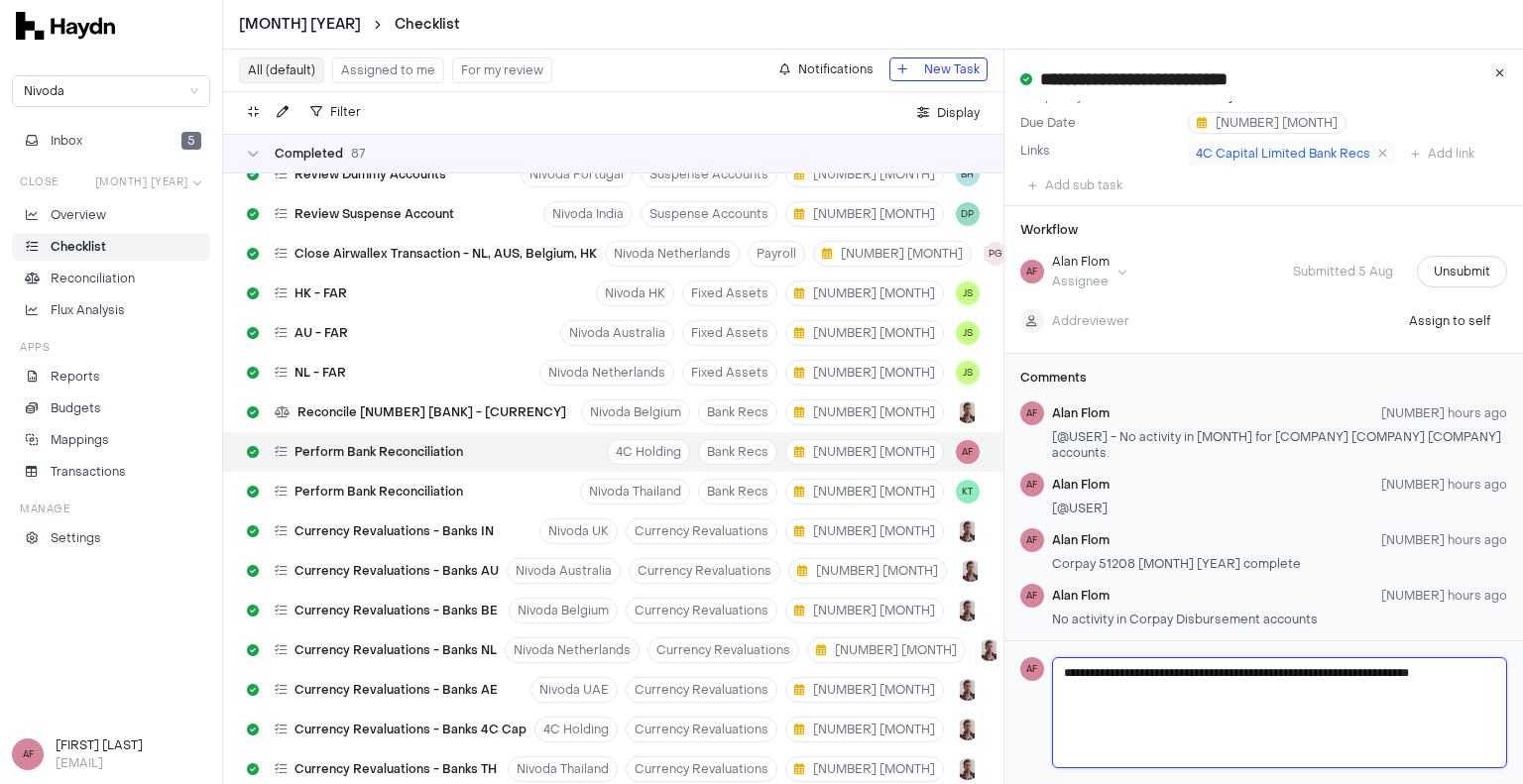 type on "**********" 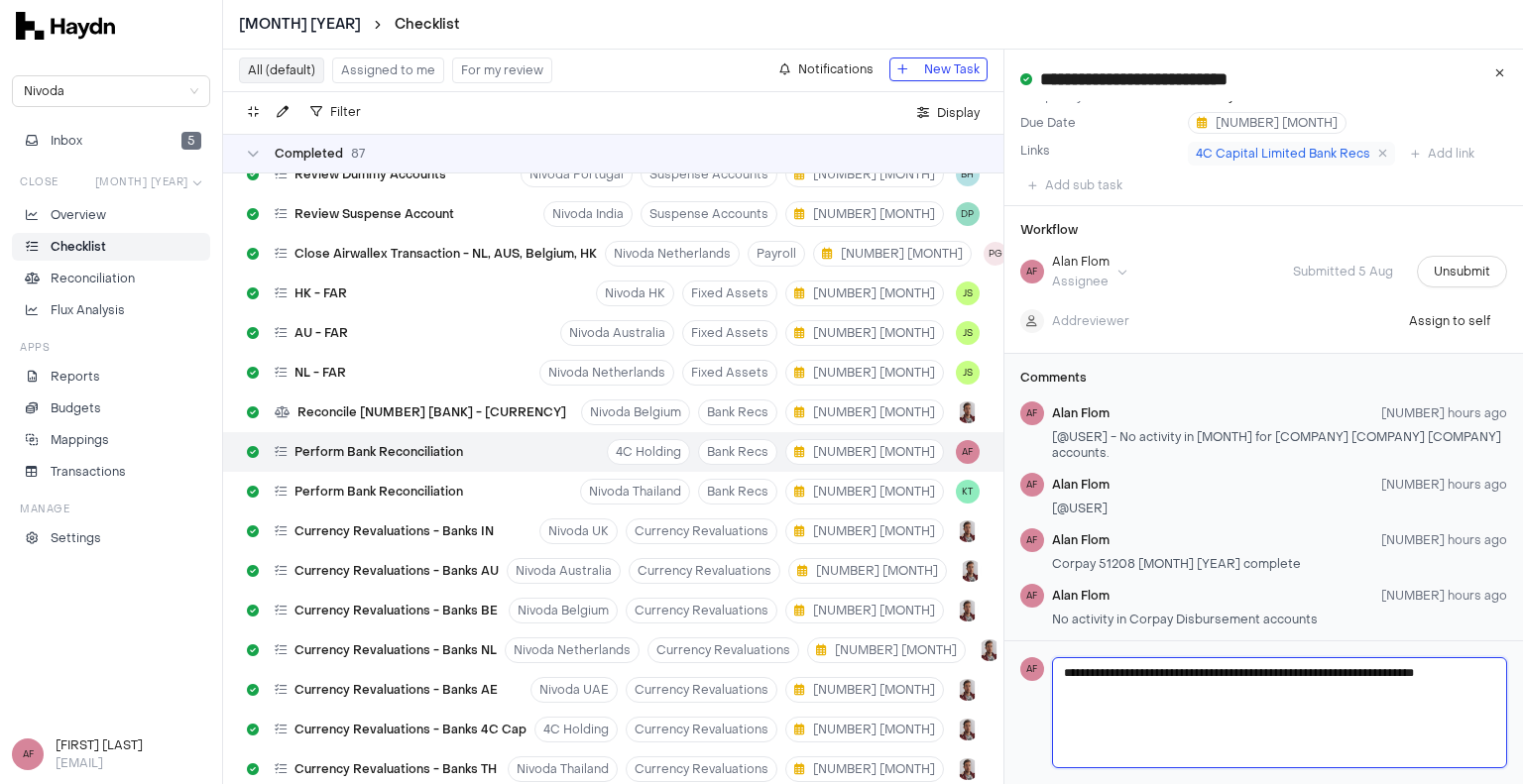 type 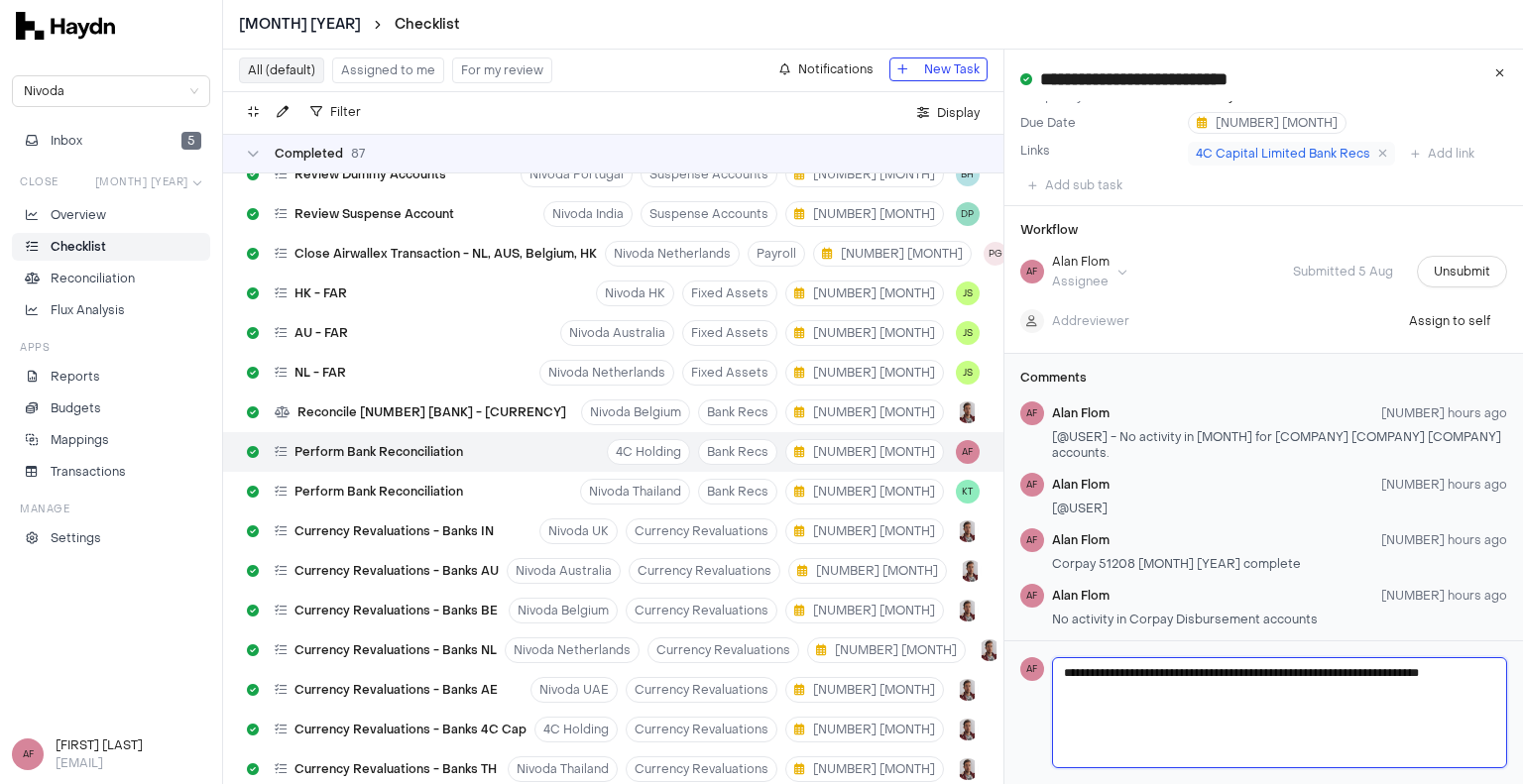 type on "**********" 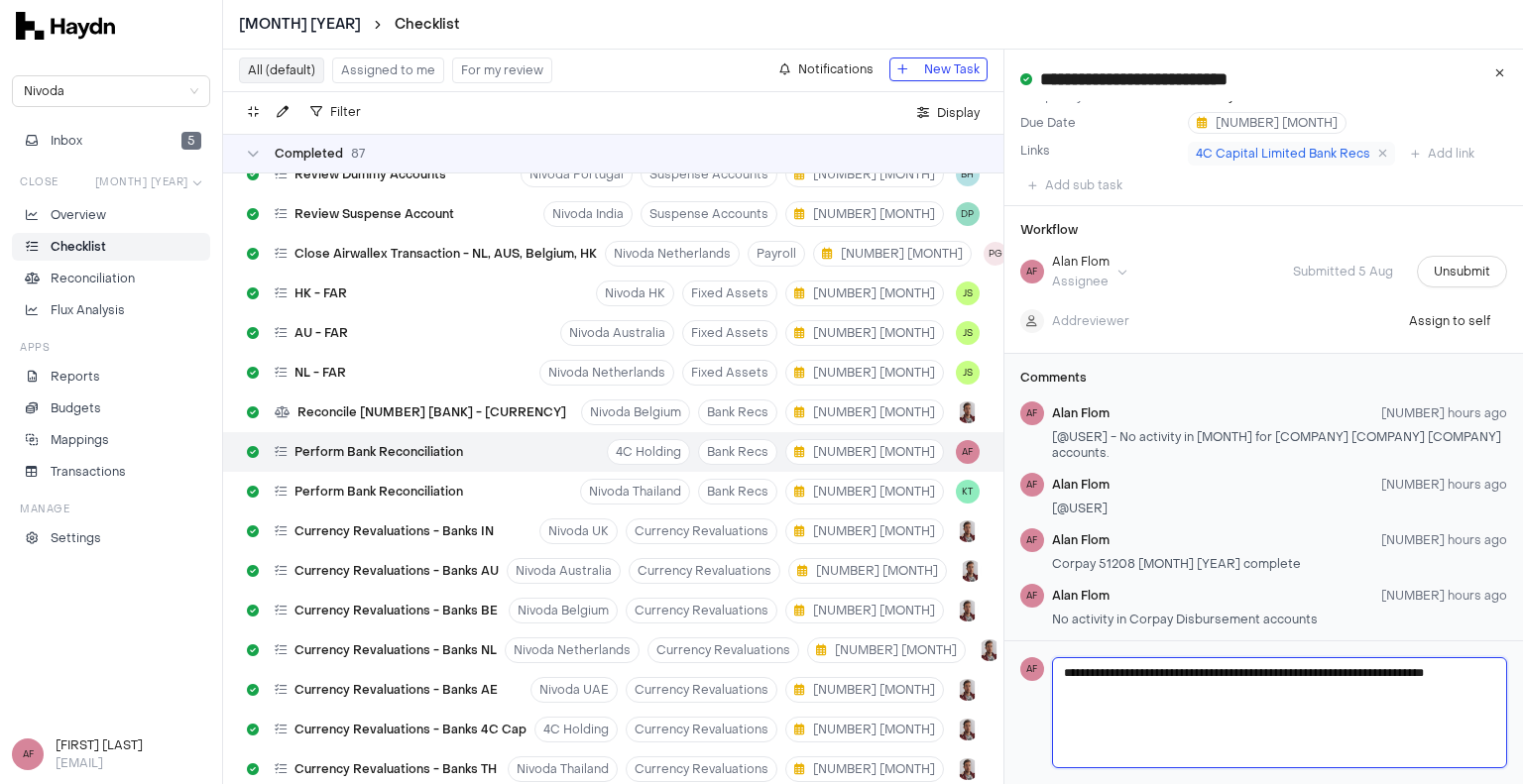 type 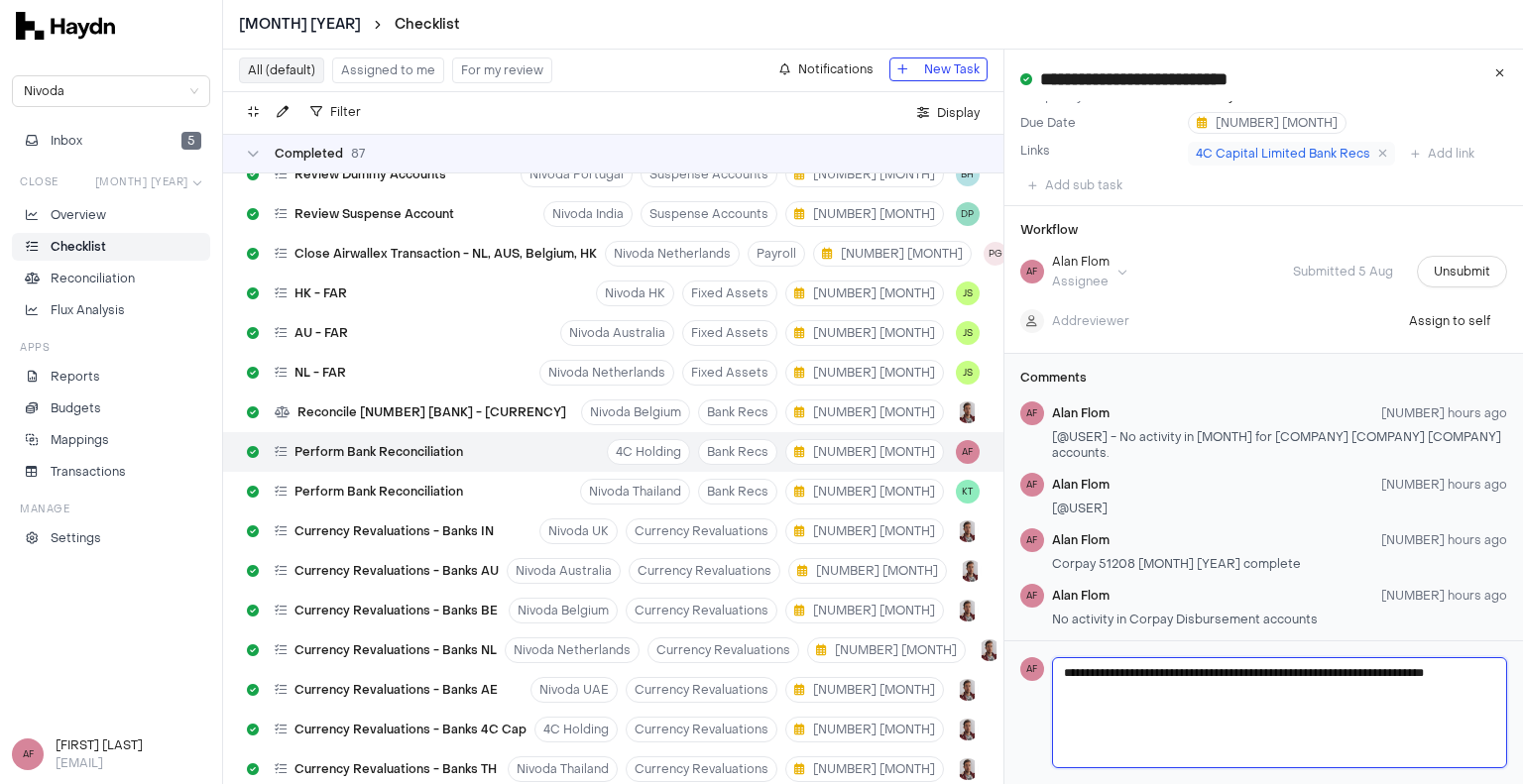 type on "**********" 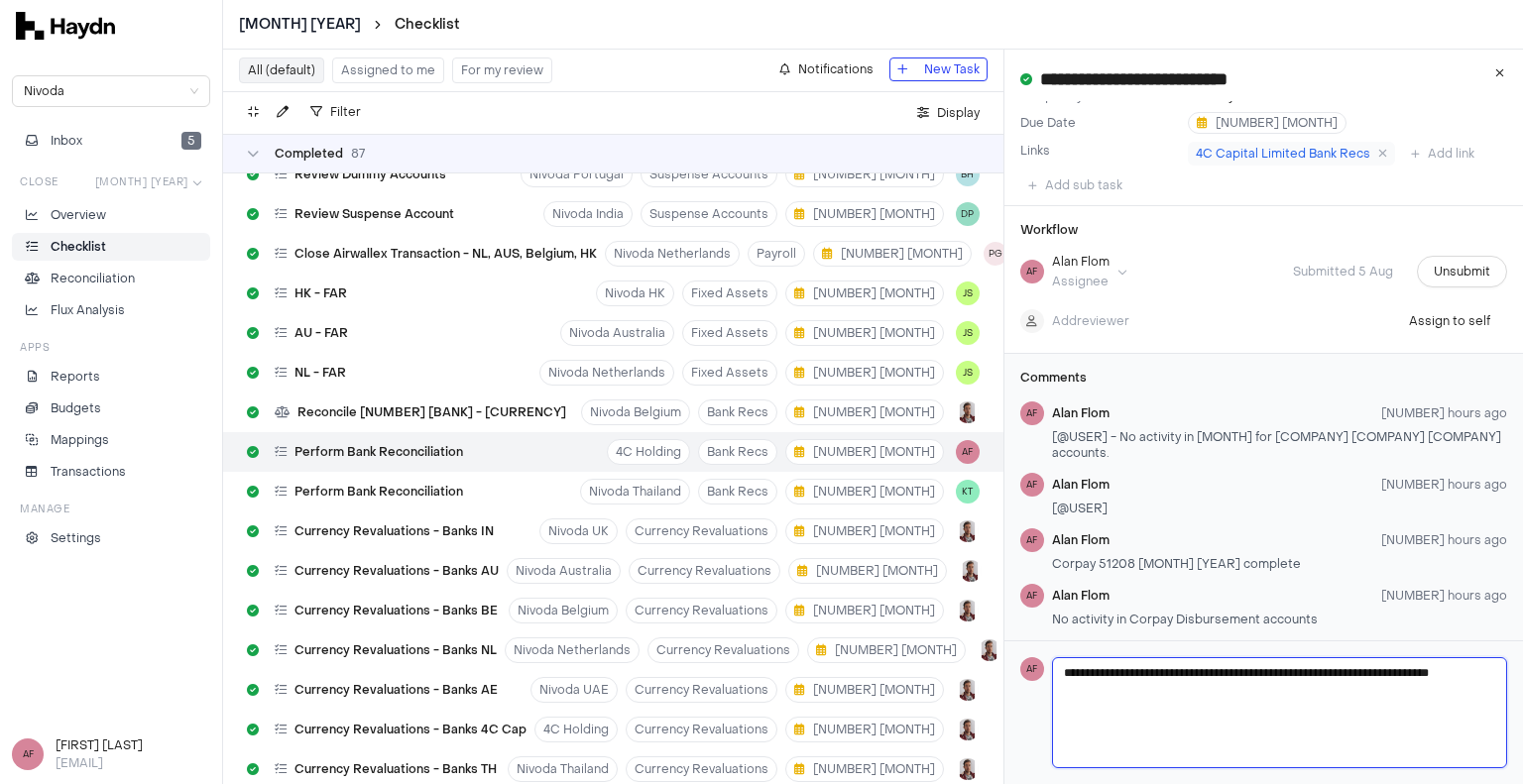 type 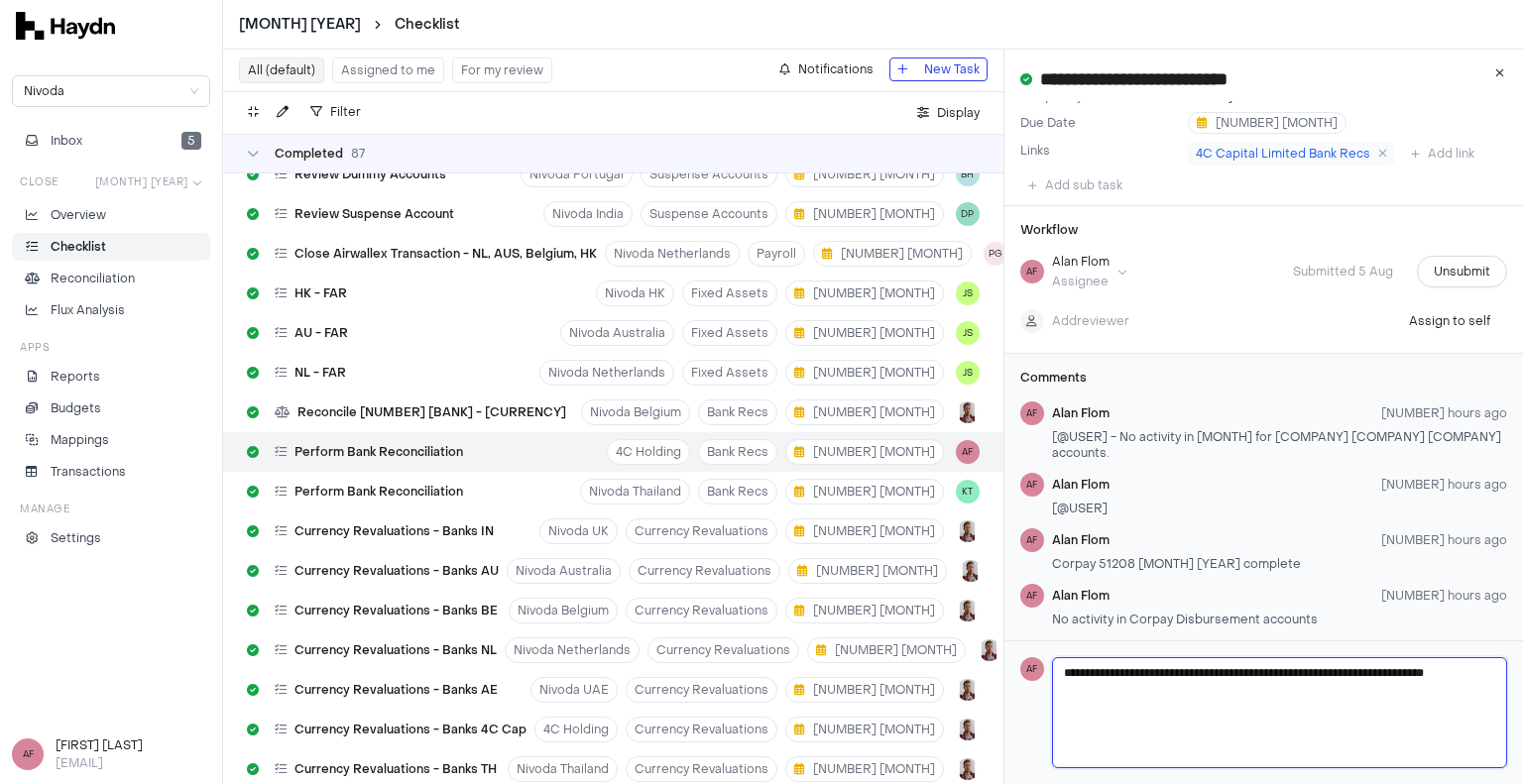 type 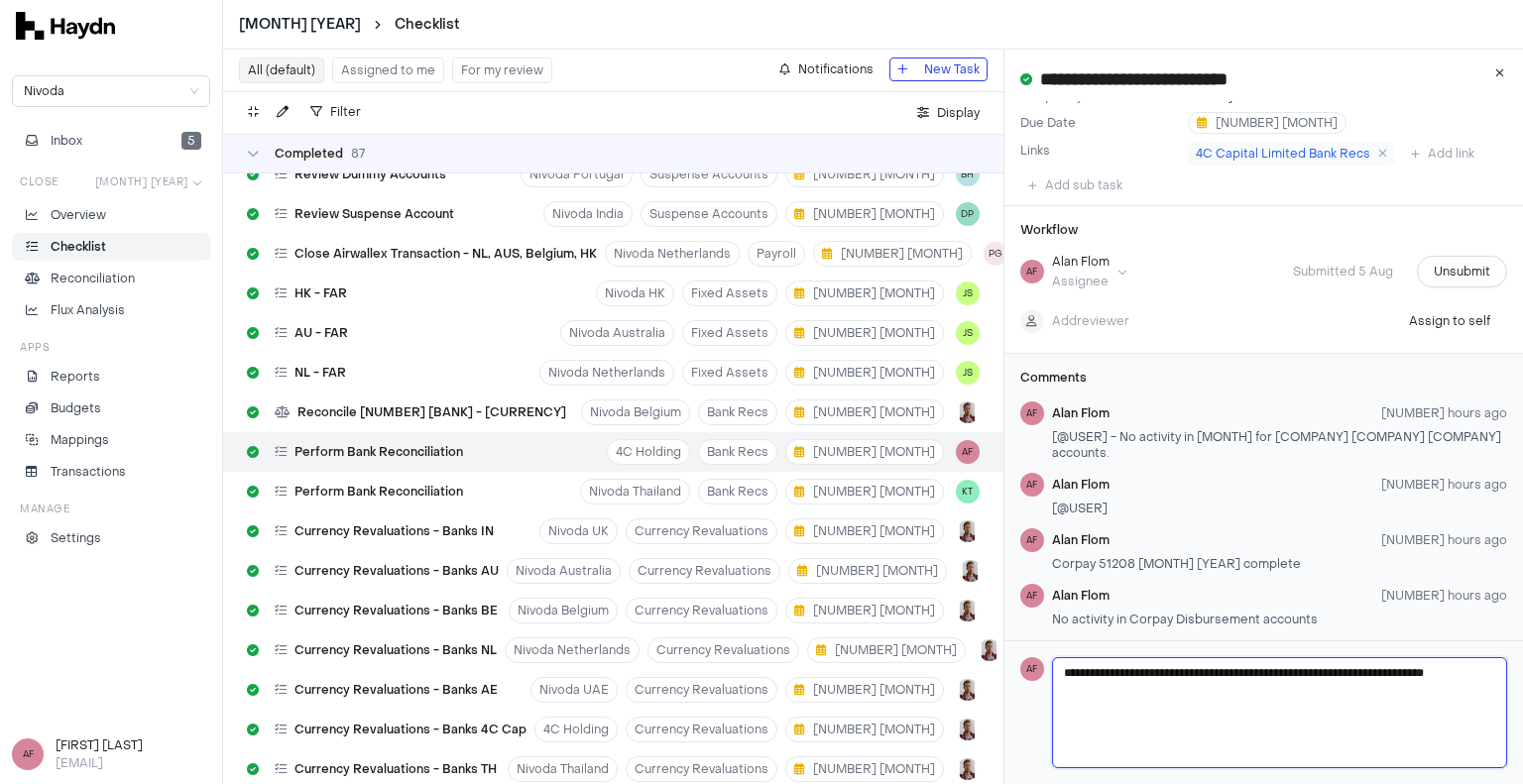 type on "**********" 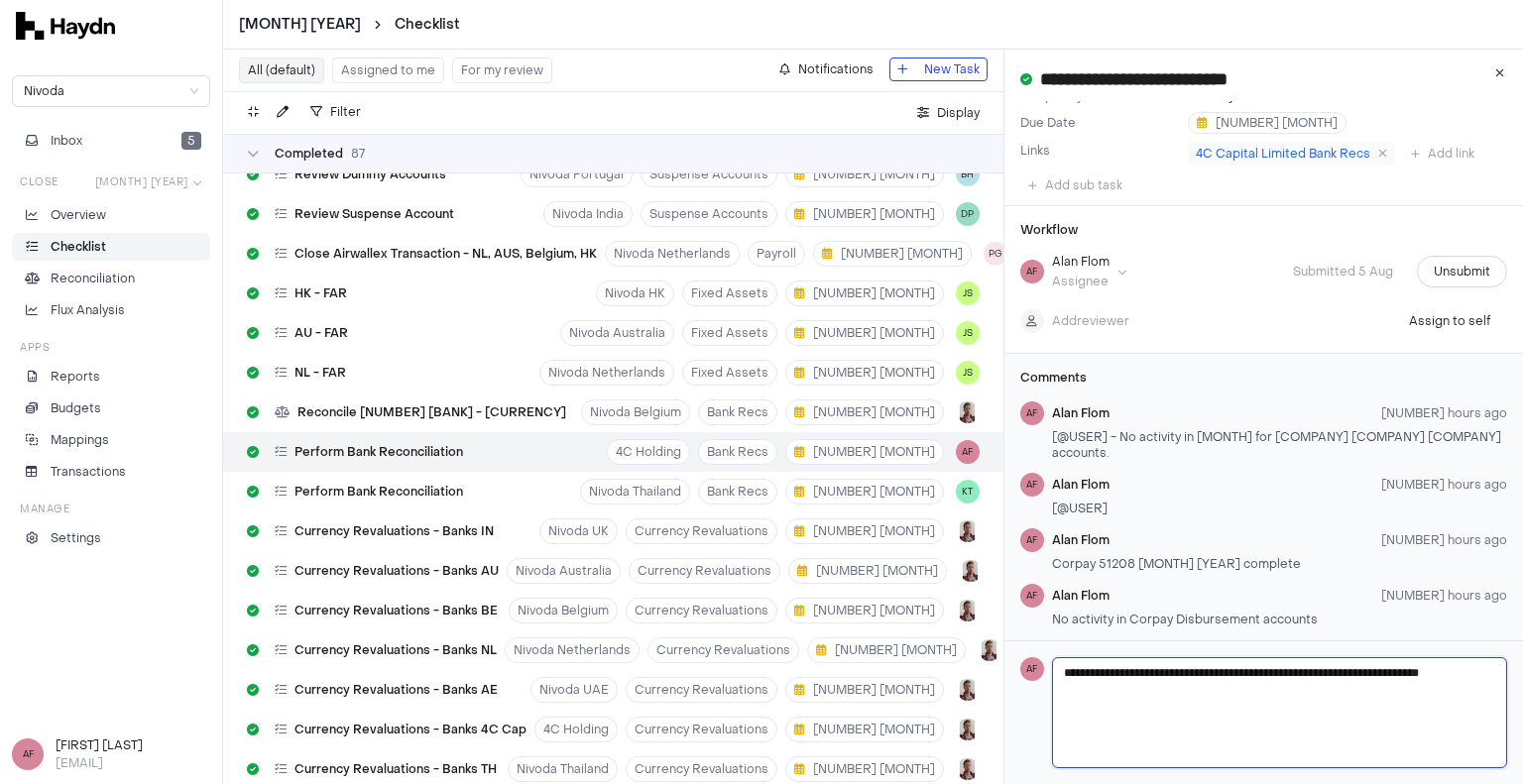type 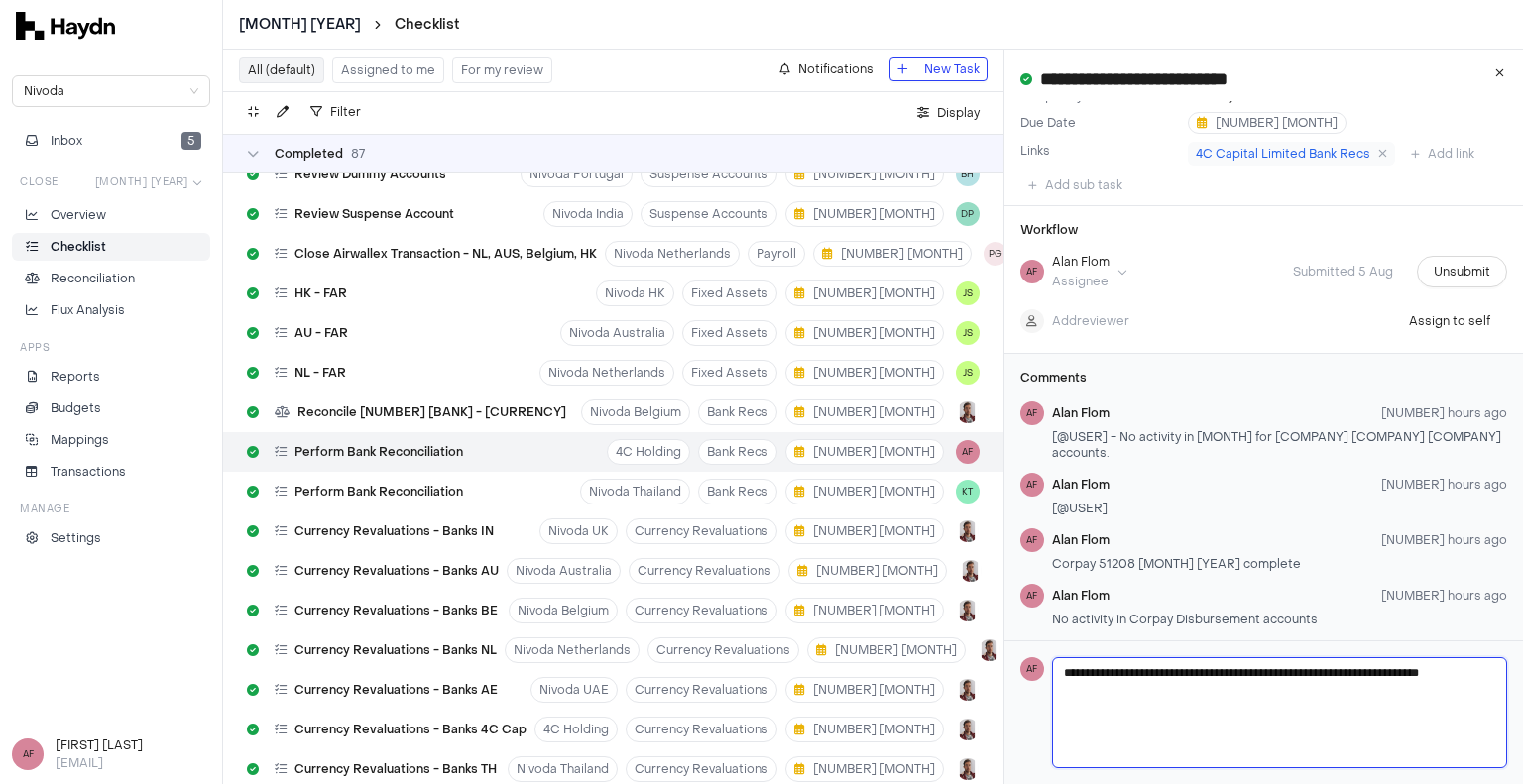 type 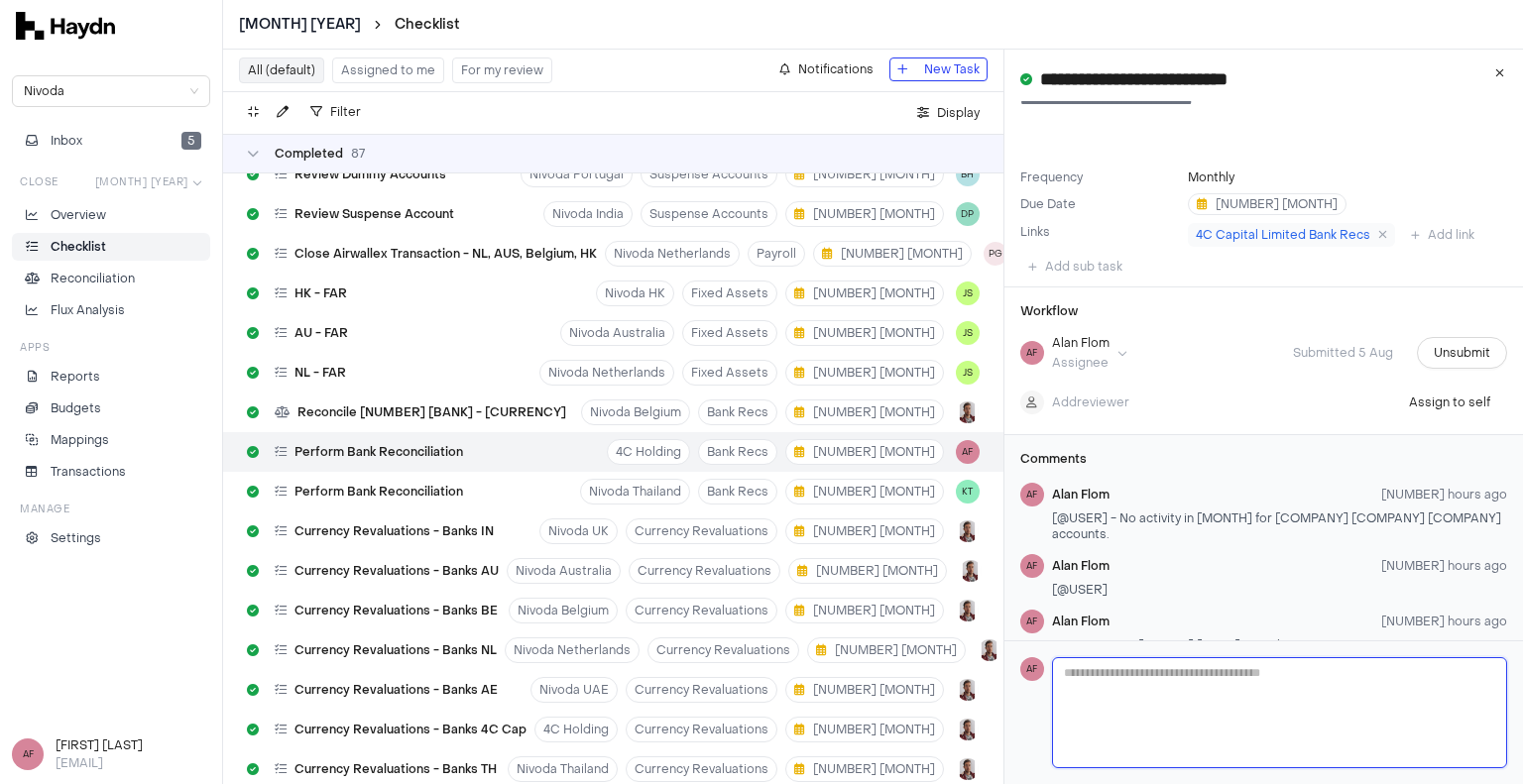 scroll, scrollTop: 0, scrollLeft: 0, axis: both 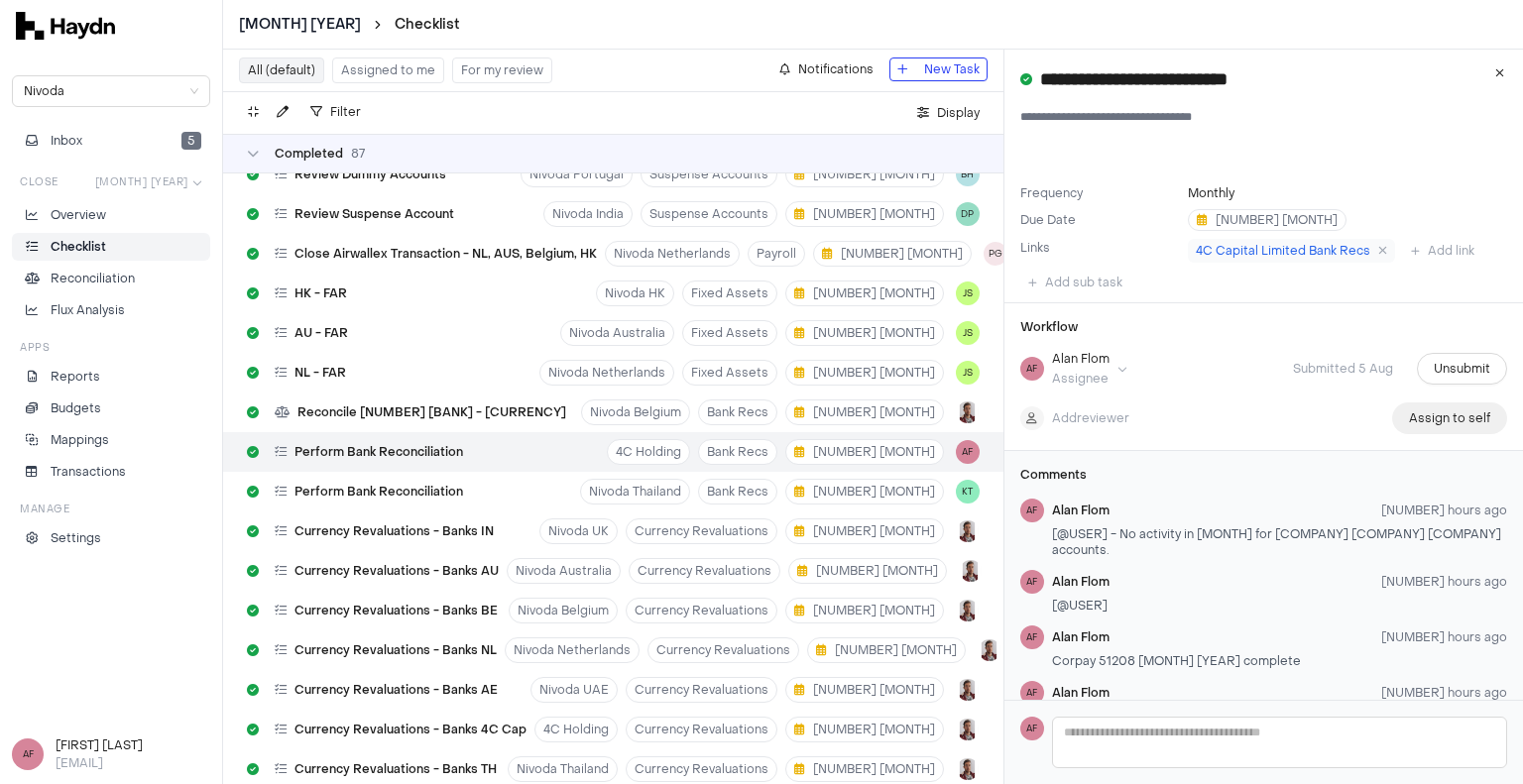 click on "Assign to self" at bounding box center [1450, 418] 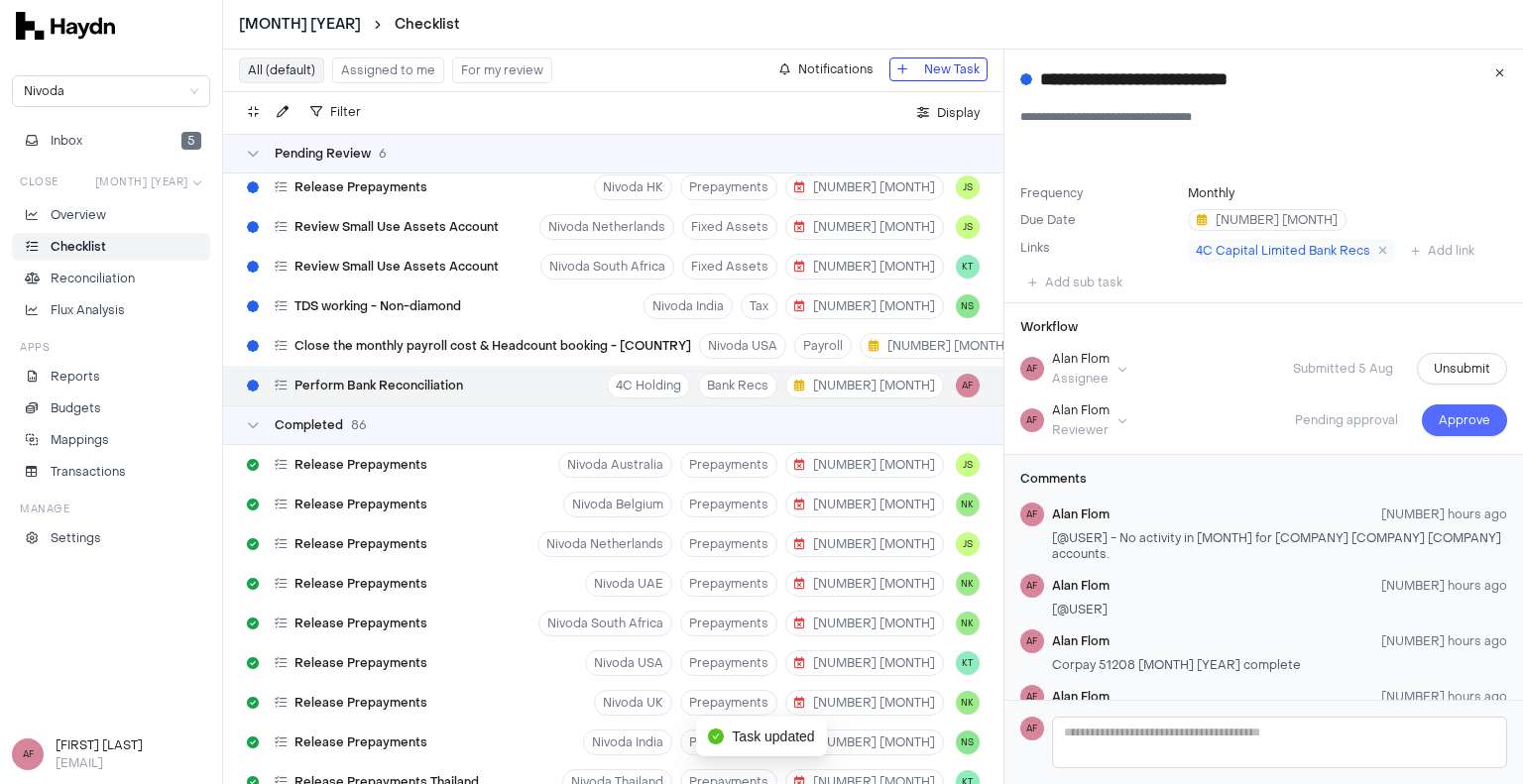 click on "Approve" at bounding box center [1464, 420] 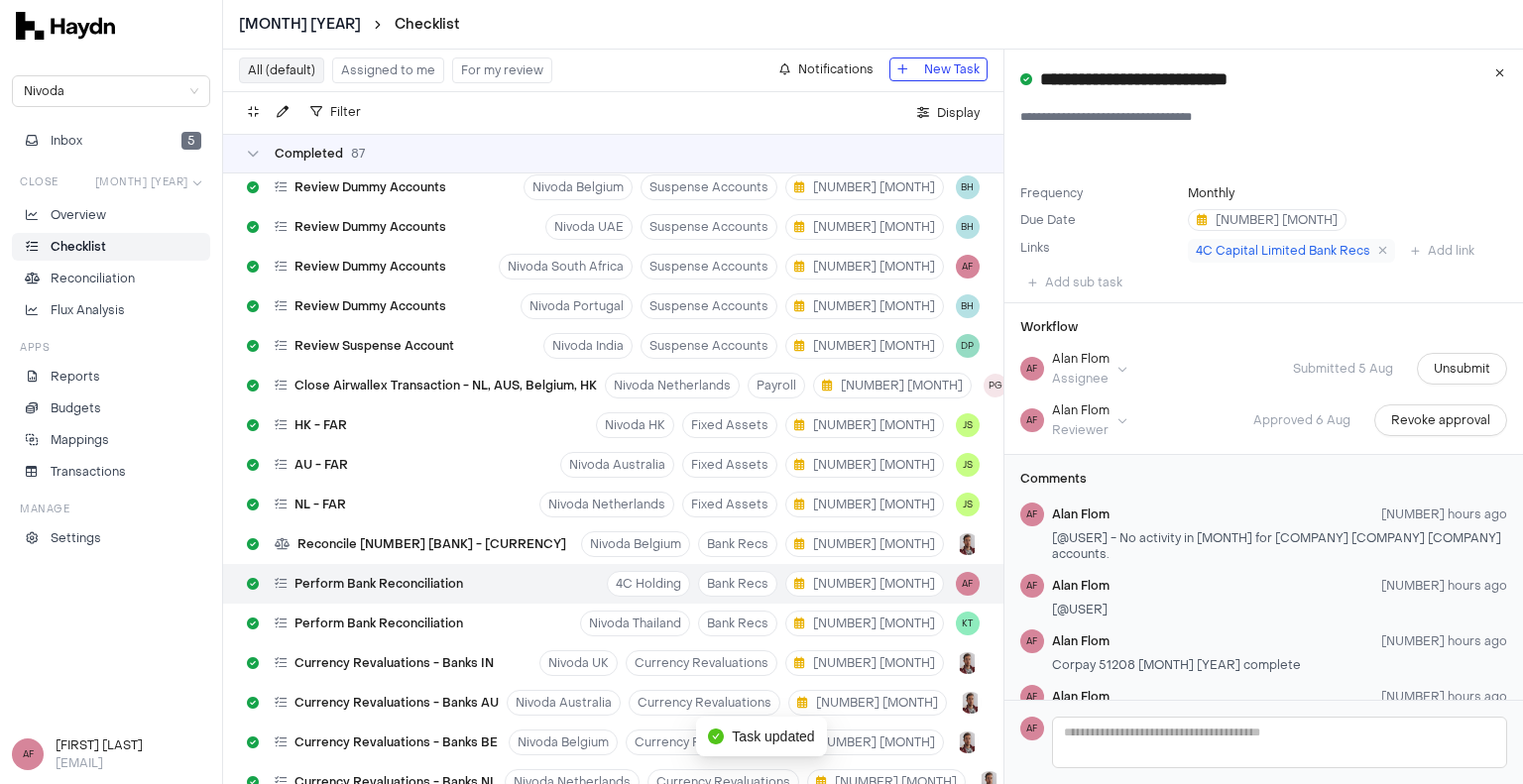 scroll, scrollTop: 7314, scrollLeft: 0, axis: vertical 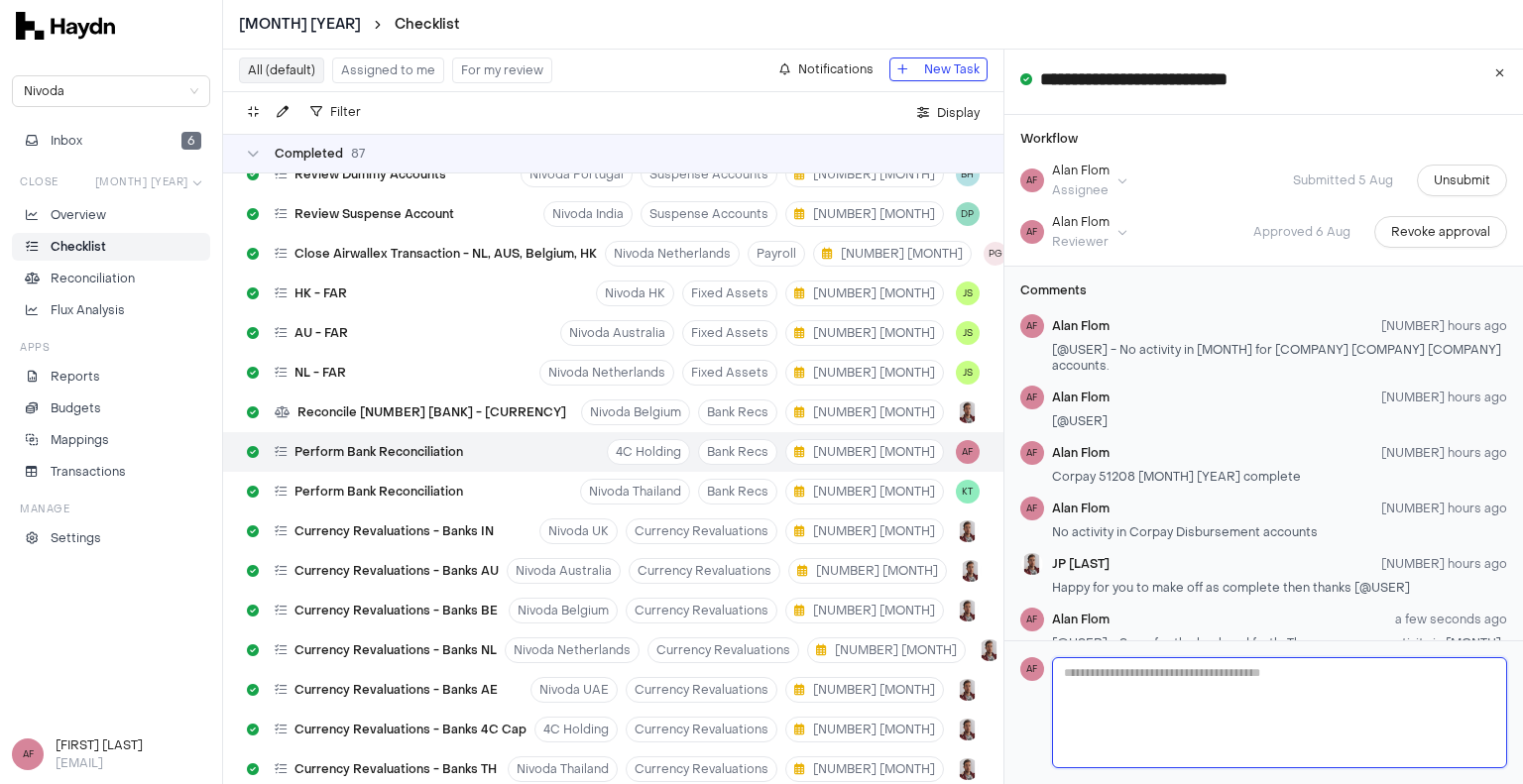 click at bounding box center [1280, 713] 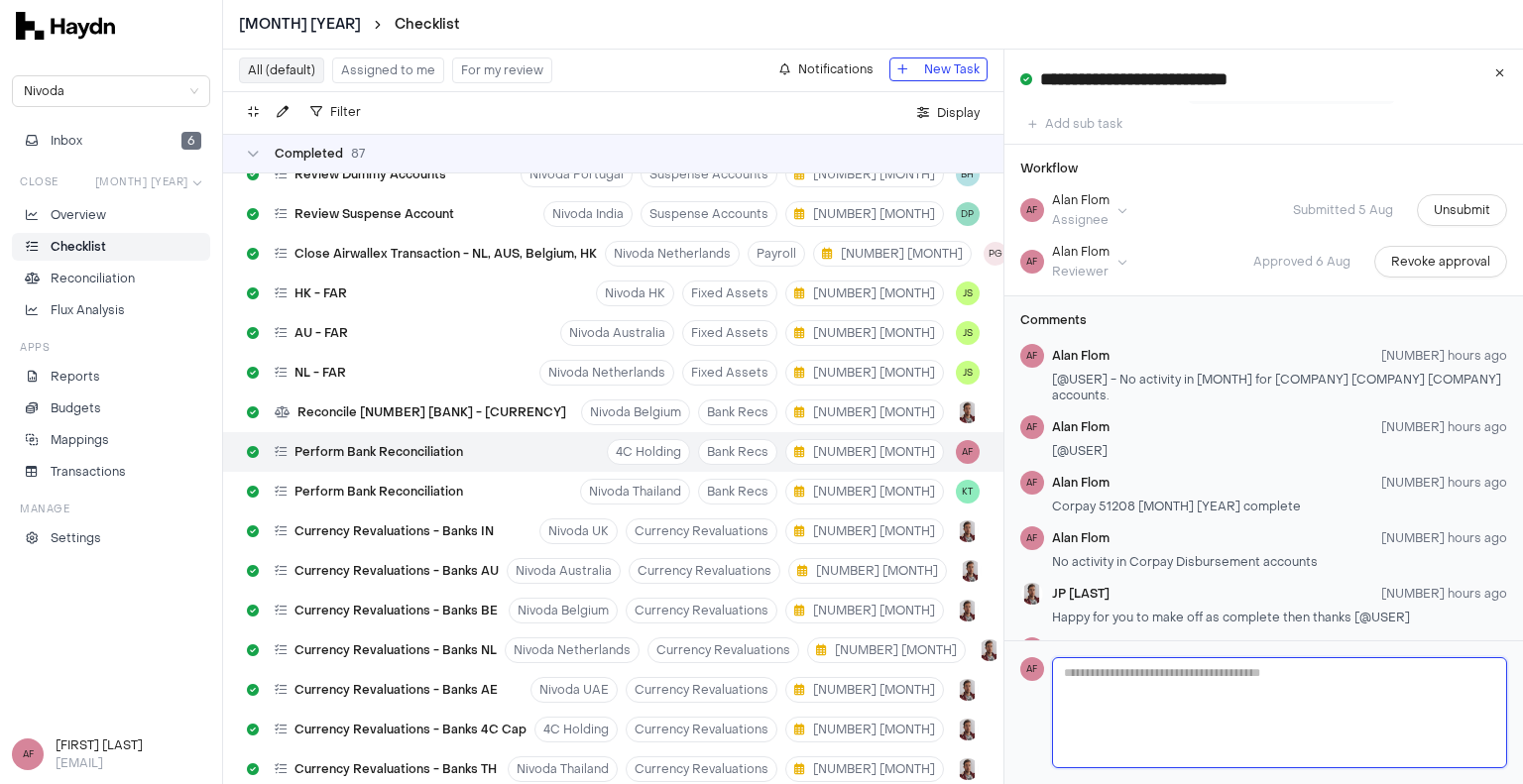 scroll, scrollTop: 158, scrollLeft: 0, axis: vertical 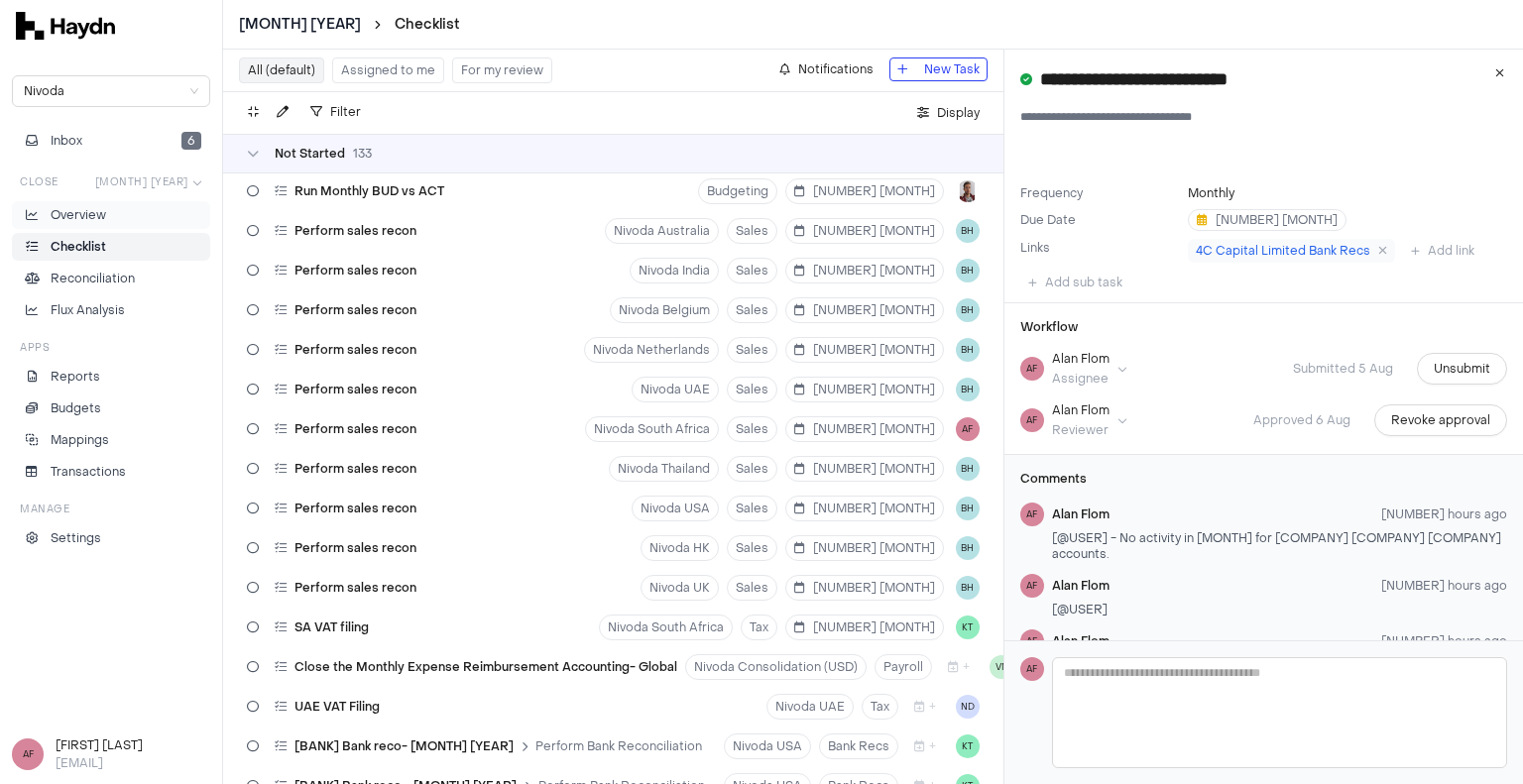 click on "Overview" at bounding box center (78, 215) 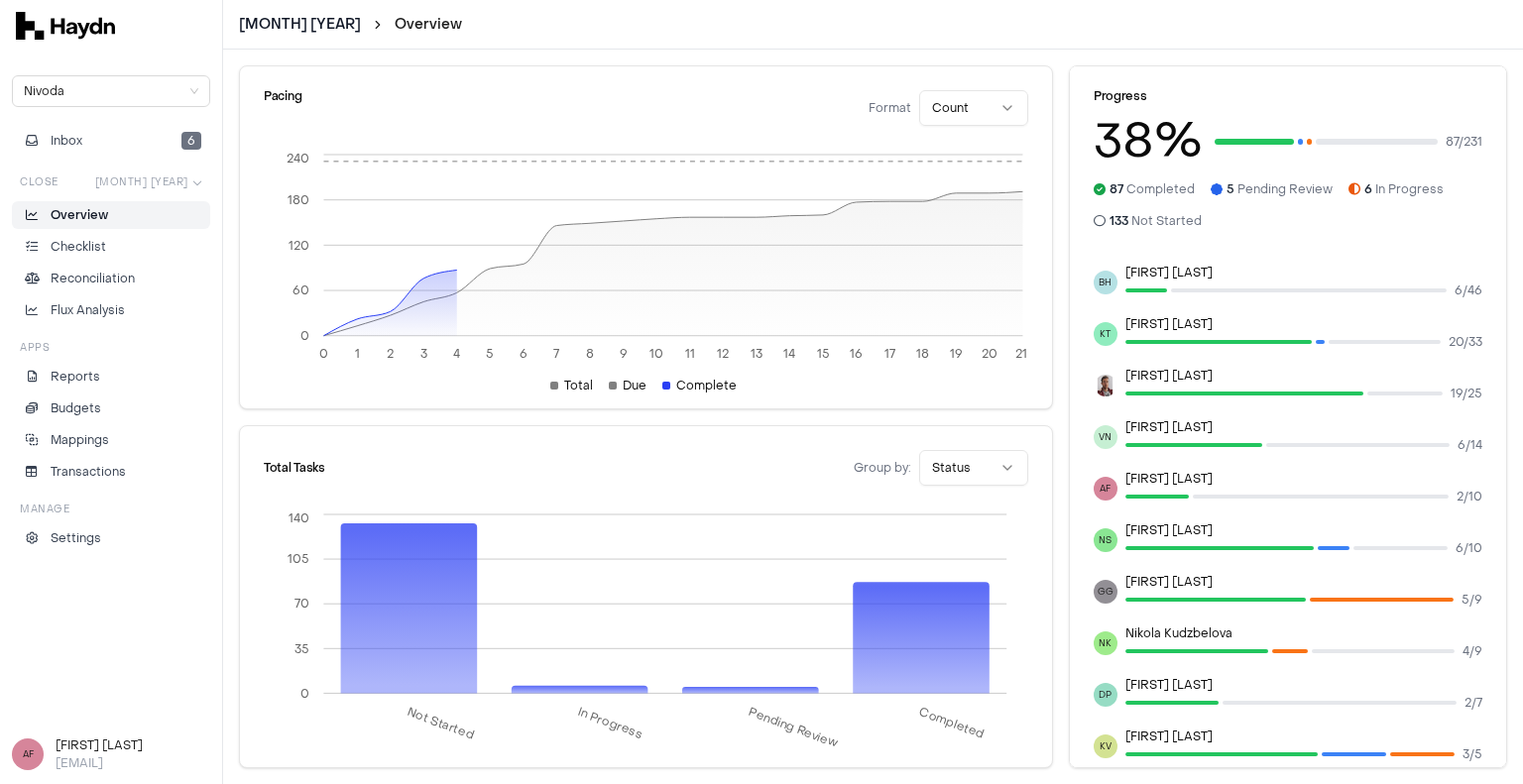 scroll, scrollTop: 103, scrollLeft: 0, axis: vertical 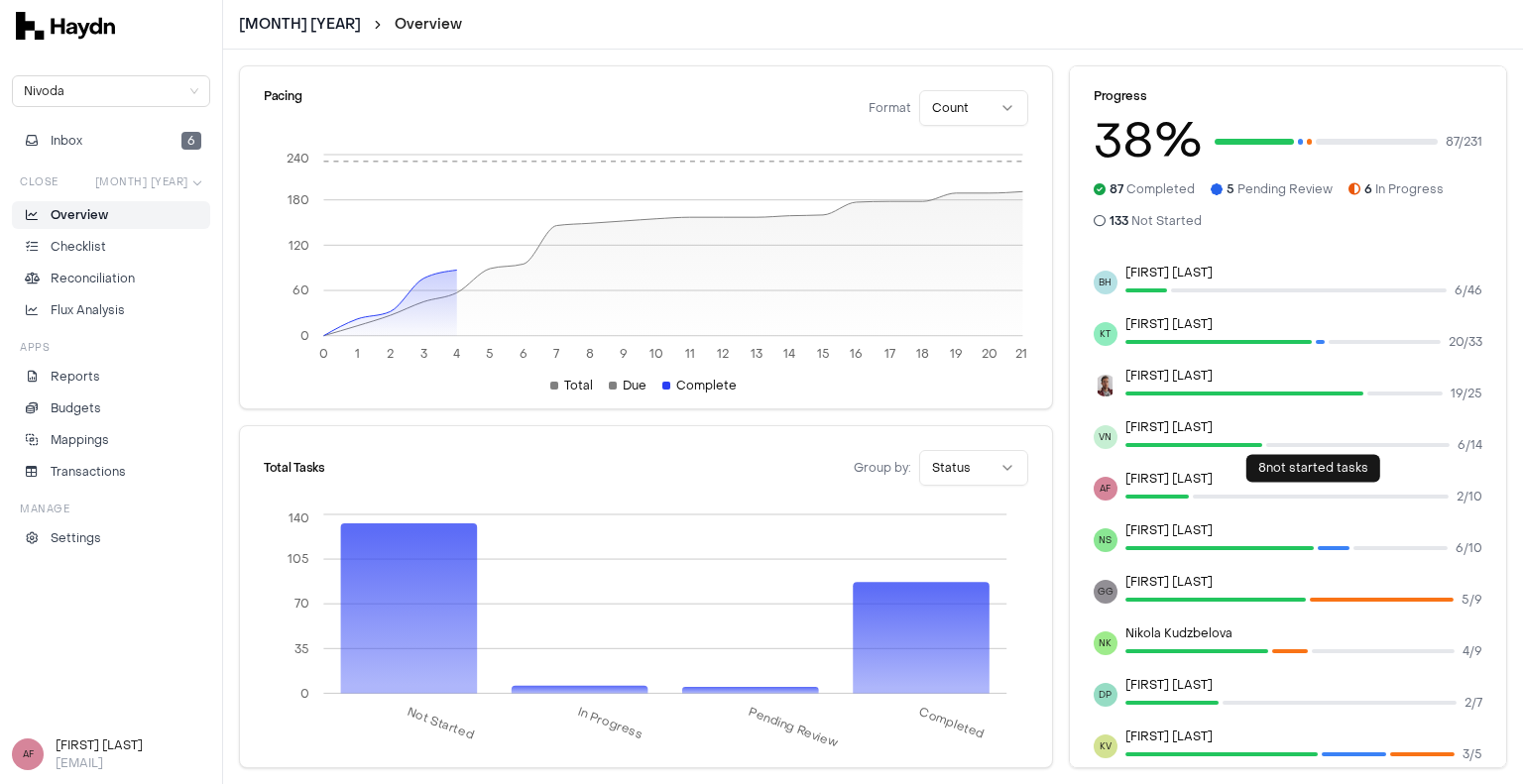 click at bounding box center (1321, 497) 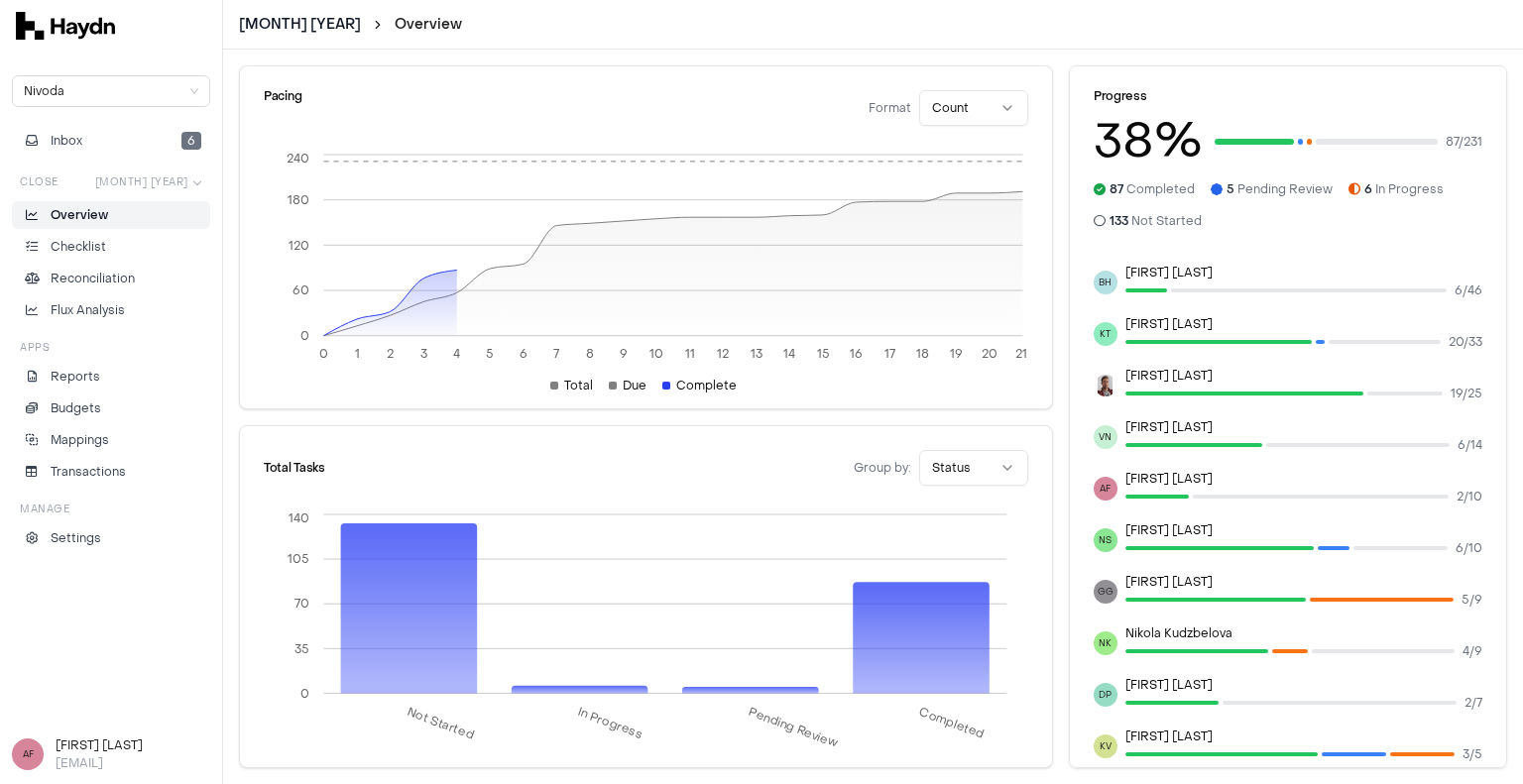 click at bounding box center (1106, 386) 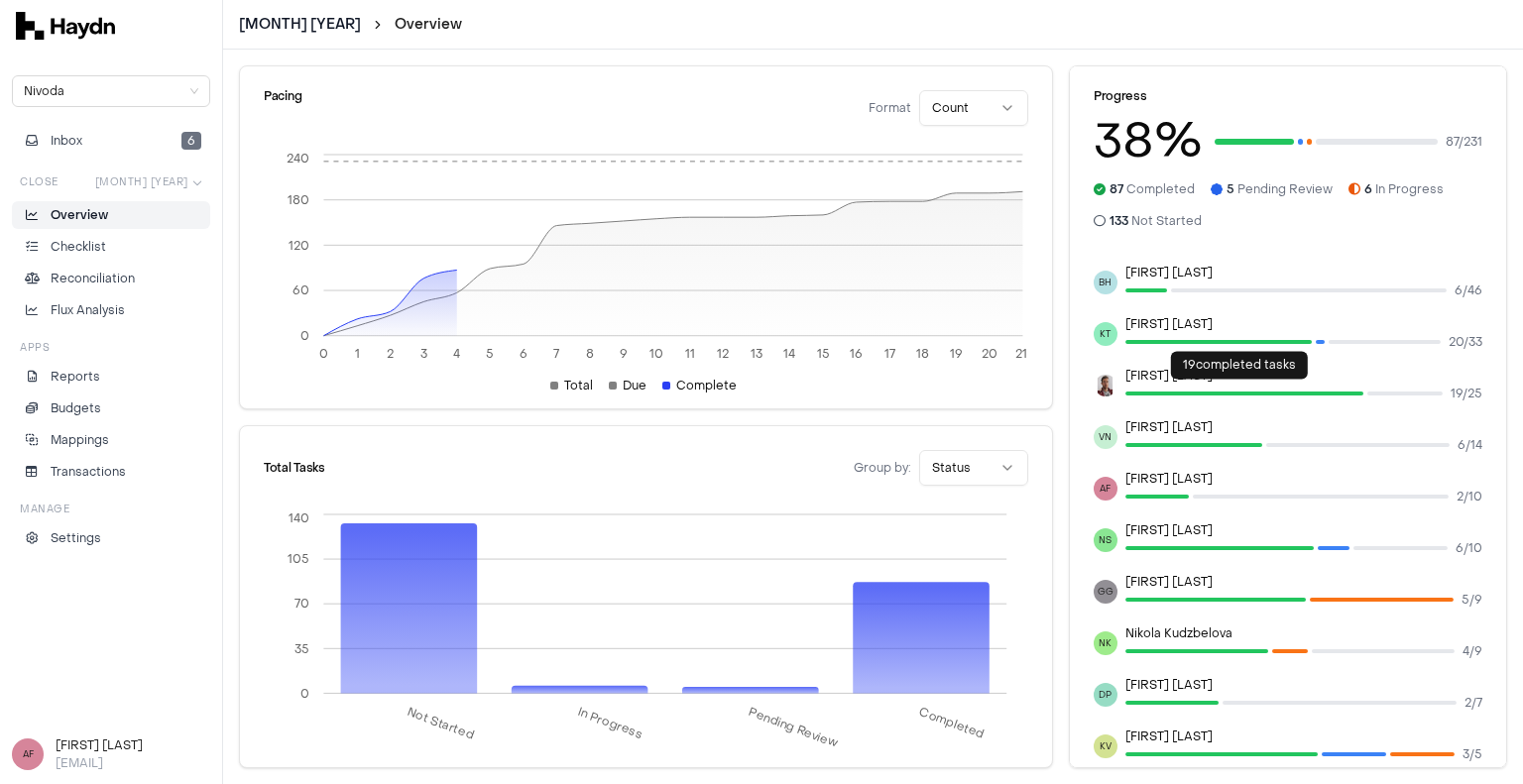 click at bounding box center [1244, 393] 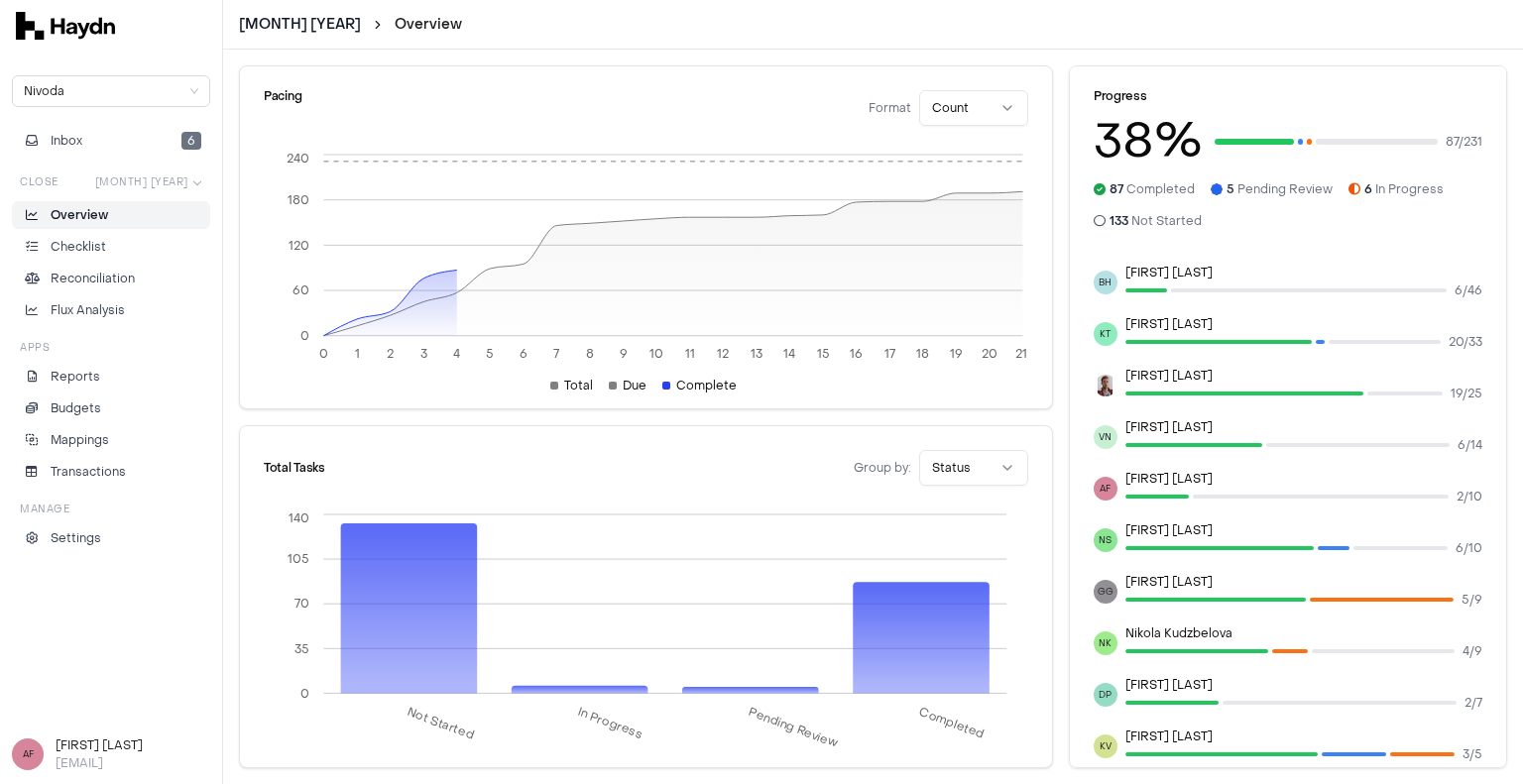 click on "[USER] [NUMBER] / [NUMBER]" at bounding box center (1288, 386) 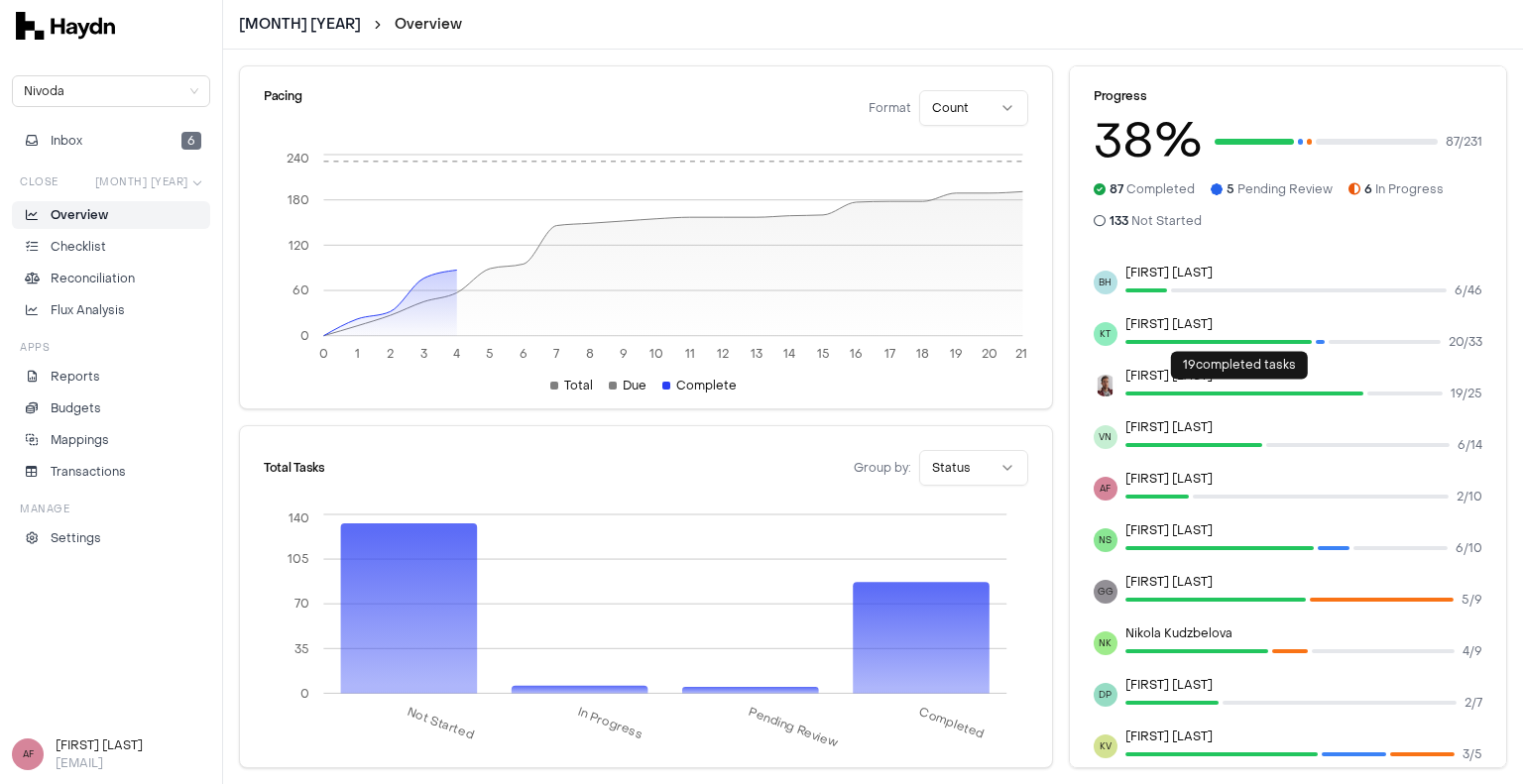 click at bounding box center (1244, 393) 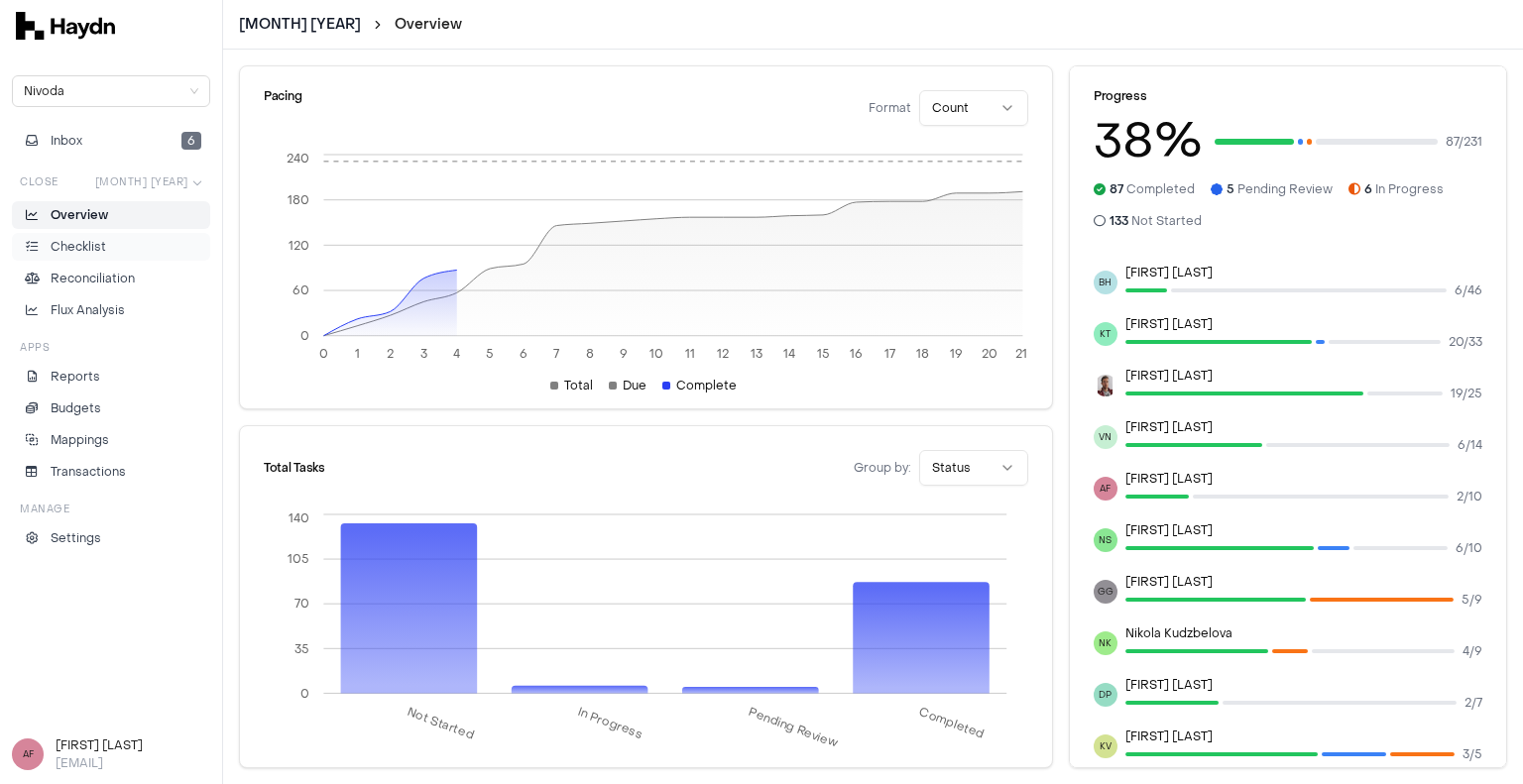click on "Checklist" at bounding box center (78, 247) 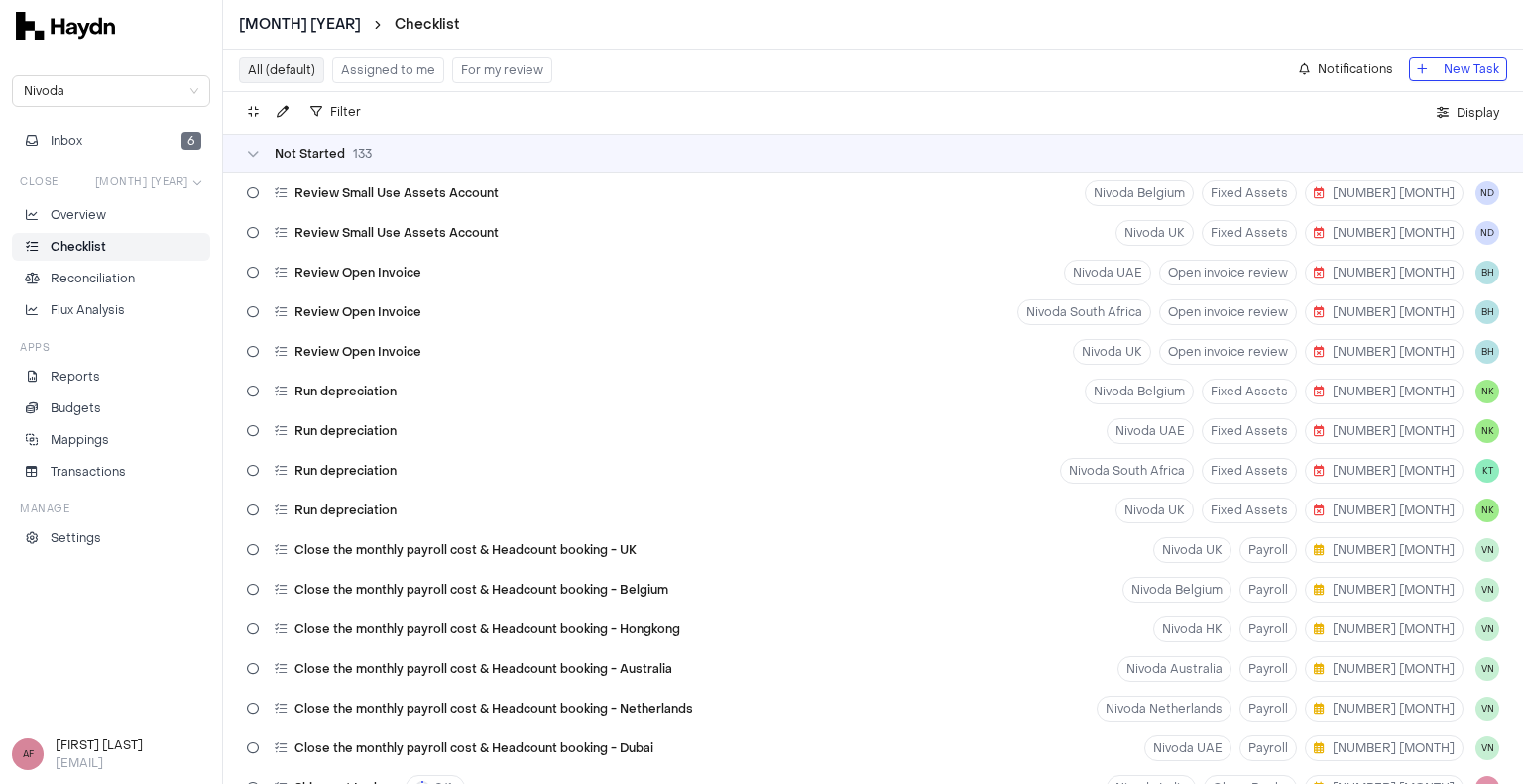 click on "Assigned to me" at bounding box center (388, 70) 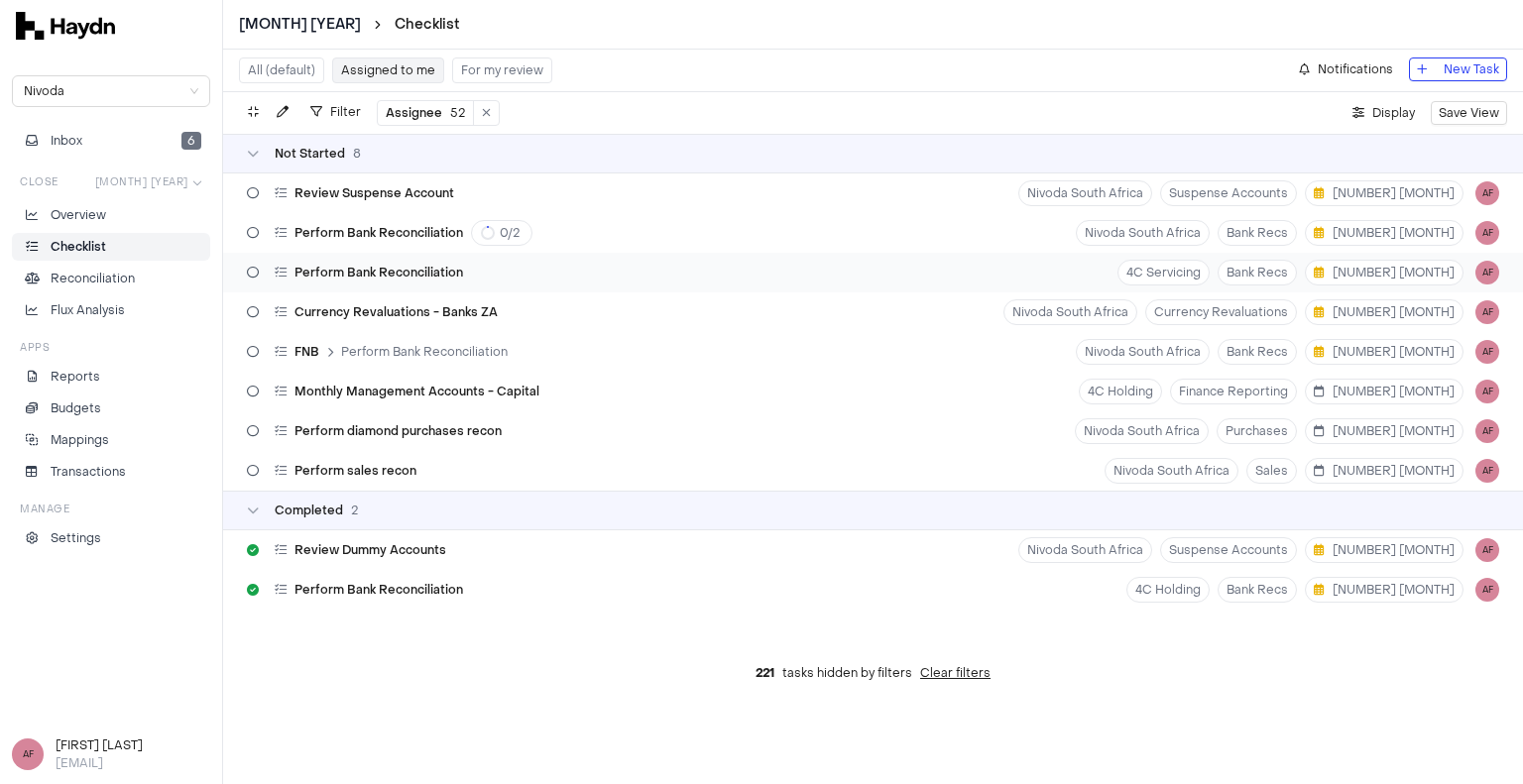click on "Perform Bank Reconciliation [COMPANY] Bank Recs [NUMBER] [MONTH] [INITIALS]" at bounding box center [873, 273] 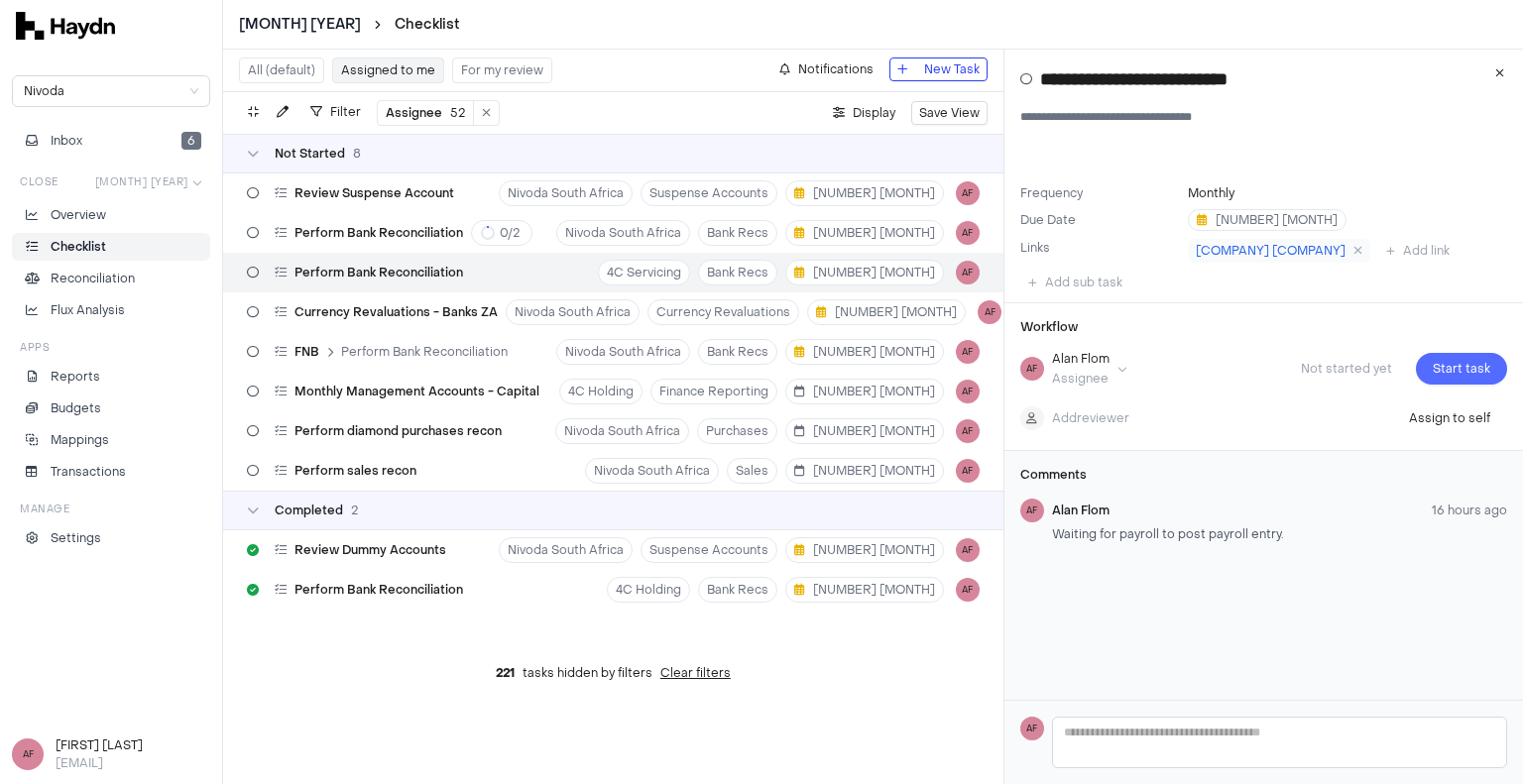 click on "Start task" at bounding box center (1462, 369) 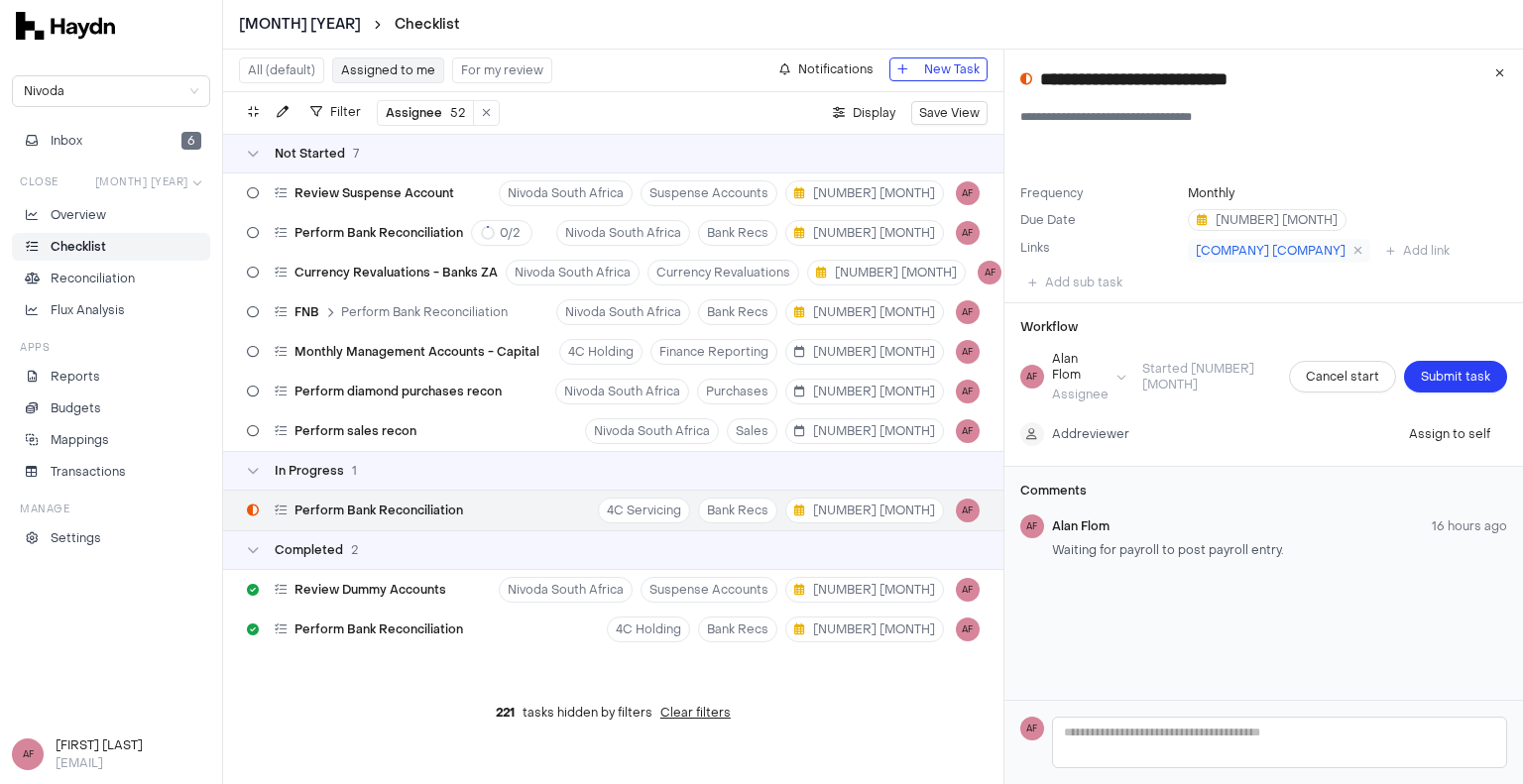 click on "[MONTH] [YEAR] Checklist [COMPANY] Inbox [NUMBER] Close [MONTH] [YEAR] Overview Checklist Reconciliation Flux Analysis Apps Reports Budgets Mappings Transactions Manage Settings [INITIALS] [FIRST] [LAST] [EMAIL] All (default) Assigned to me For my review Notifications New Task Filter Assignee [NUMBER] . Display Save View Not Started [NUMBER] Review Suspense Account [COMPANY] Suspense Accounts [NUMBER] [MONTH] [INITIALS] Perform Bank Reconciliation [NUMBER] / [NUMBER] [COMPANY] Bank Recs [NUMBER] [MONTH] [INITIALS] Currency Revaluations - Banks [COUNTRY] [COMPANY] Currency Revaluations [NUMBER] [MONTH] [INITIALS] [BANK] Perform Bank Reconciliation [COMPANY] Bank Recs [NUMBER] [MONTH] [INITIALS] Monthly Management Accounts - Capital [COMPANY] Finance Reporting [NUMBER] [MONTH] [INITIALS] Perform diamond purchases recon [COMPANY] Purchases [NUMBER] [MONTH] [INITIALS] Perform sales recon [COMPANY] Sales [NUMBER] [MONTH] [INITIALS] In Progress [NUMBER] Perform Bank Reconciliation [COMPANY] Servicing Bank Recs [NUMBER] [MONTH] [INITIALS] Completed [NUMBER] Review Dummy Accounts [COMPANY] Suspense Accounts [NUMBER] [MONTH] [INITIALS] Perform Bank Reconciliation [COMPANY]" at bounding box center (762, 392) 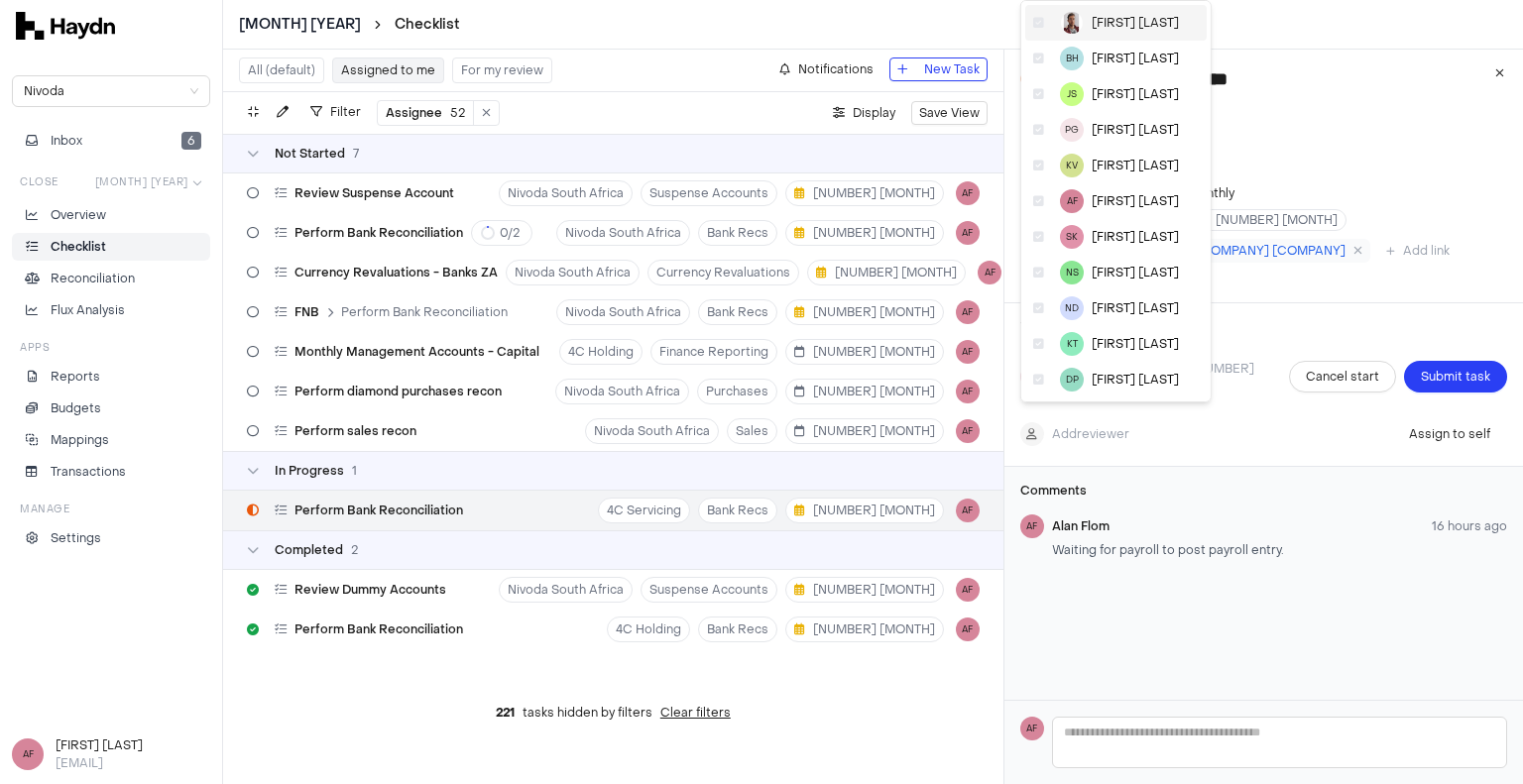 click on "[FIRST] [LAST]" at bounding box center (1115, 23) 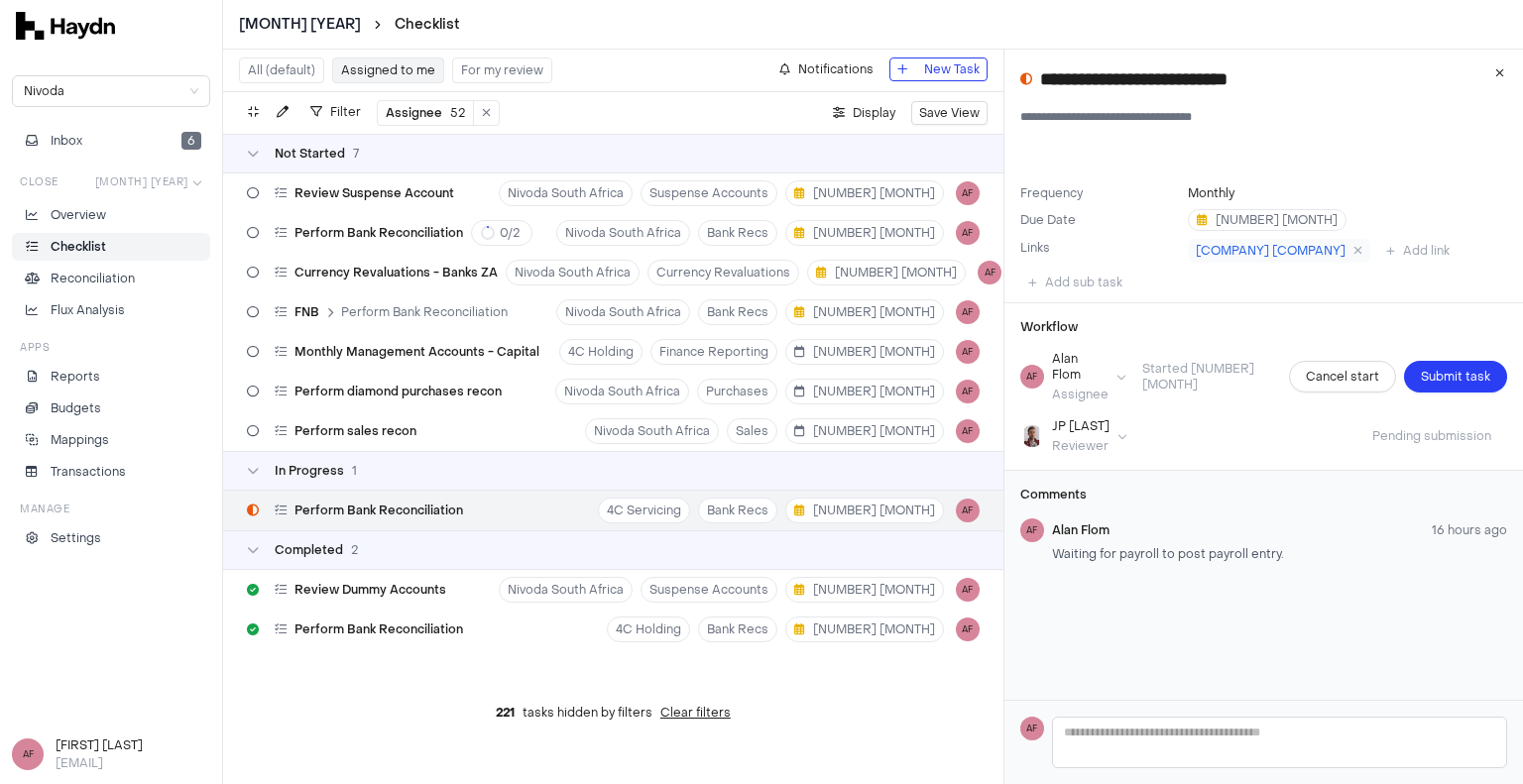 click on "[USER] Reviewer Pending submission" at bounding box center [1263, 436] 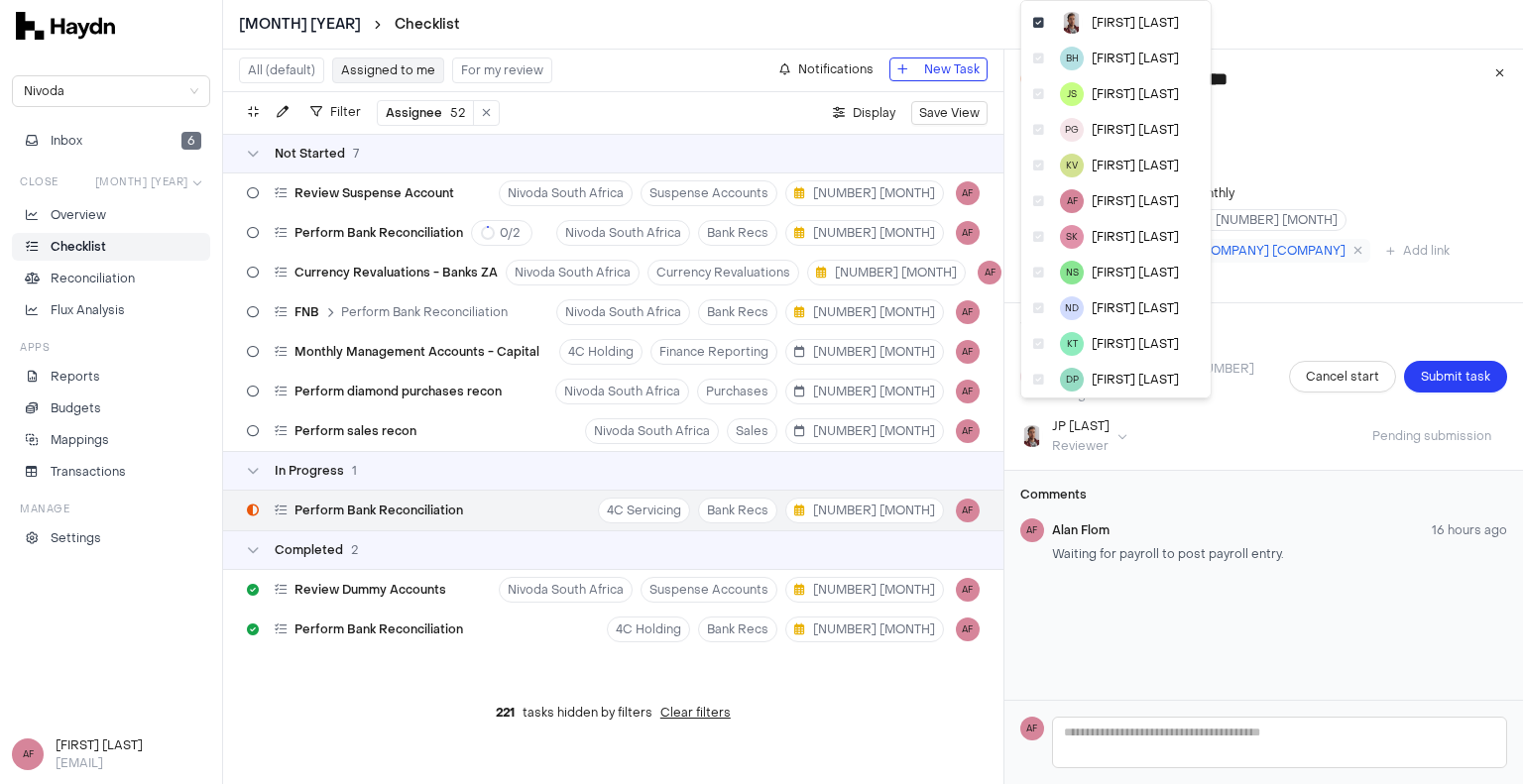click on "[MONTH] [YEAR] Checklist [COMPANY] Inbox [NUMBER] Close [MONTH] [YEAR] Overview Checklist Reconciliation Flux Analysis Apps Reports Budgets Mappings Transactions Manage Settings [INITIALS] [FIRST] [LAST] [EMAIL] All (default) Assigned to me For my review Notifications New Task Filter Assignee [NUMBER] . Display Save View Not Started [NUMBER] Review Suspense Account [COMPANY] Suspense Accounts [NUMBER] [MONTH] [INITIALS] Perform Bank Reconciliation [NUMBER] / [NUMBER] [COMPANY] Bank Recs [NUMBER] [MONTH] [INITIALS] Currency Revaluations - Banks [COUNTRY] [COMPANY] Currency Revaluations [NUMBER] [MONTH] [INITIALS] [BANK] Perform Bank Reconciliation [COMPANY] Bank Recs [NUMBER] [MONTH] [INITIALS] Monthly Management Accounts - Capital [COMPANY] Finance Reporting [NUMBER] [MONTH] [INITIALS] Perform diamond purchases recon [COMPANY] Purchases [NUMBER] [MONTH] [INITIALS] Perform sales recon [COMPANY] Sales [NUMBER] [MONTH] [INITIALS] In Progress [NUMBER] Perform Bank Reconciliation [COMPANY] Servicing Bank Recs [NUMBER] [MONTH] [INITIALS] Completed [NUMBER] Review Dummy Accounts [COMPANY] Suspense Accounts [NUMBER] [MONTH] [INITIALS] Perform Bank Reconciliation [COMPANY]" at bounding box center [762, 392] 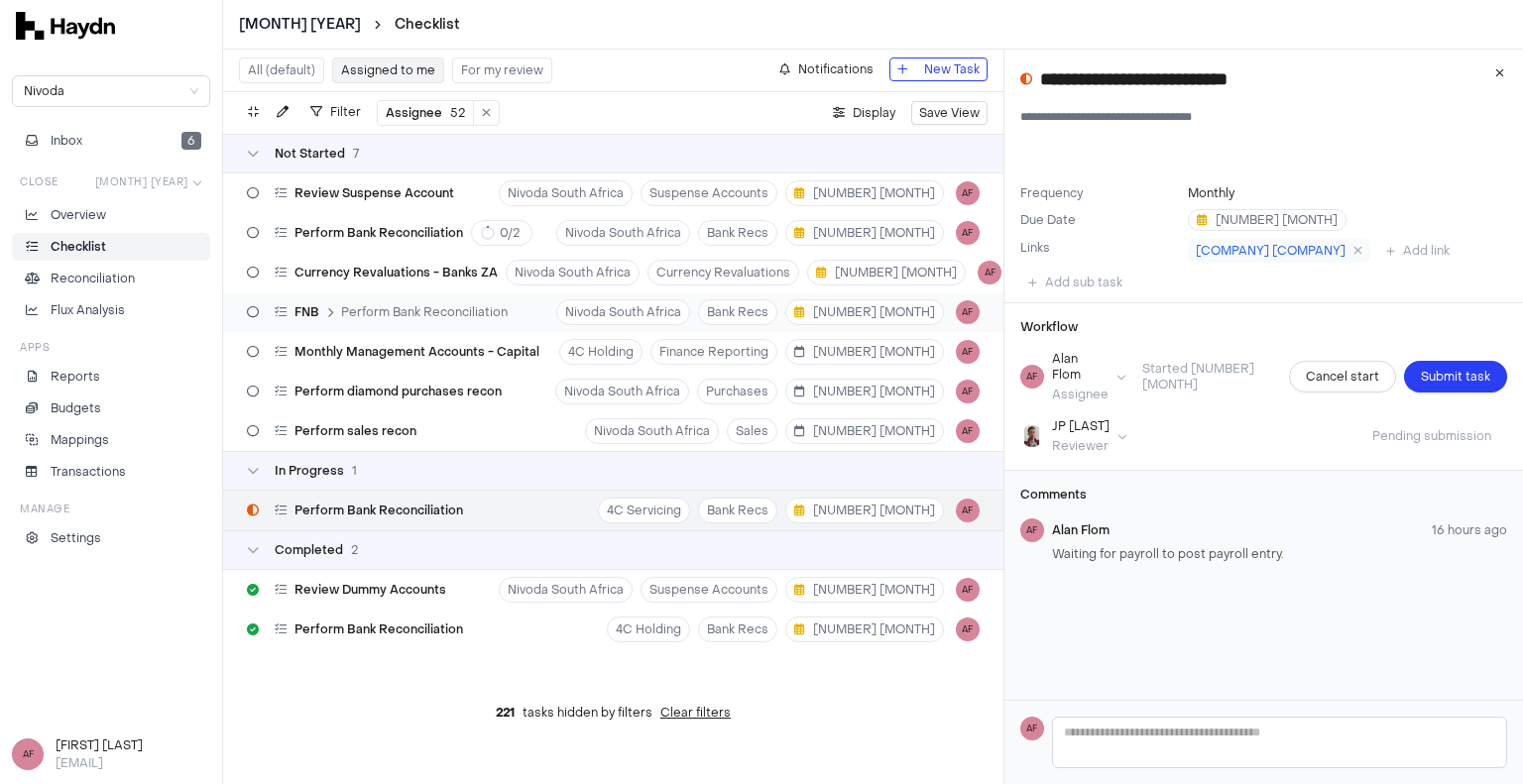 click on "Perform Bank Reconciliation" at bounding box center [424, 312] 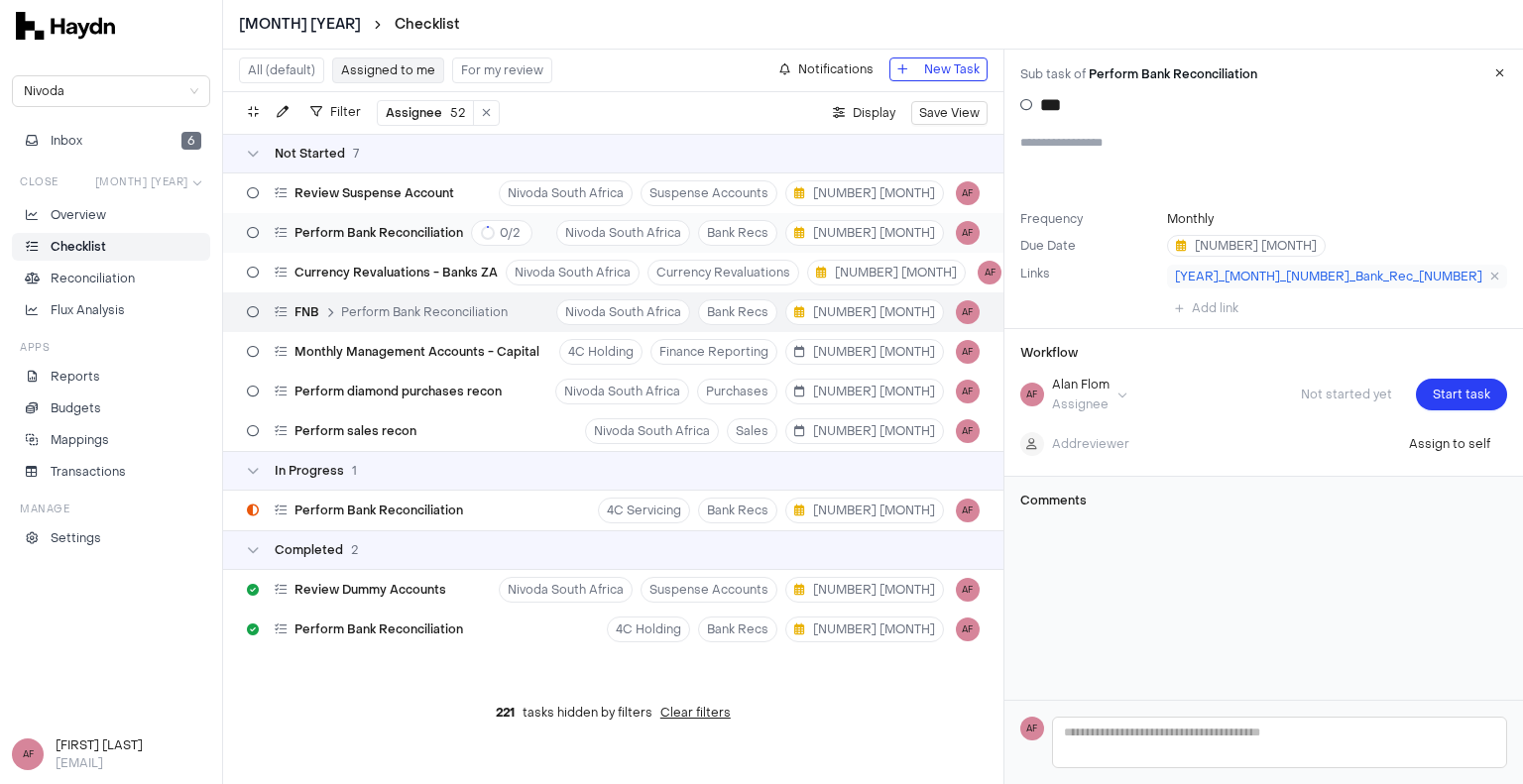 click on "Perform Bank Reconciliation" at bounding box center (379, 233) 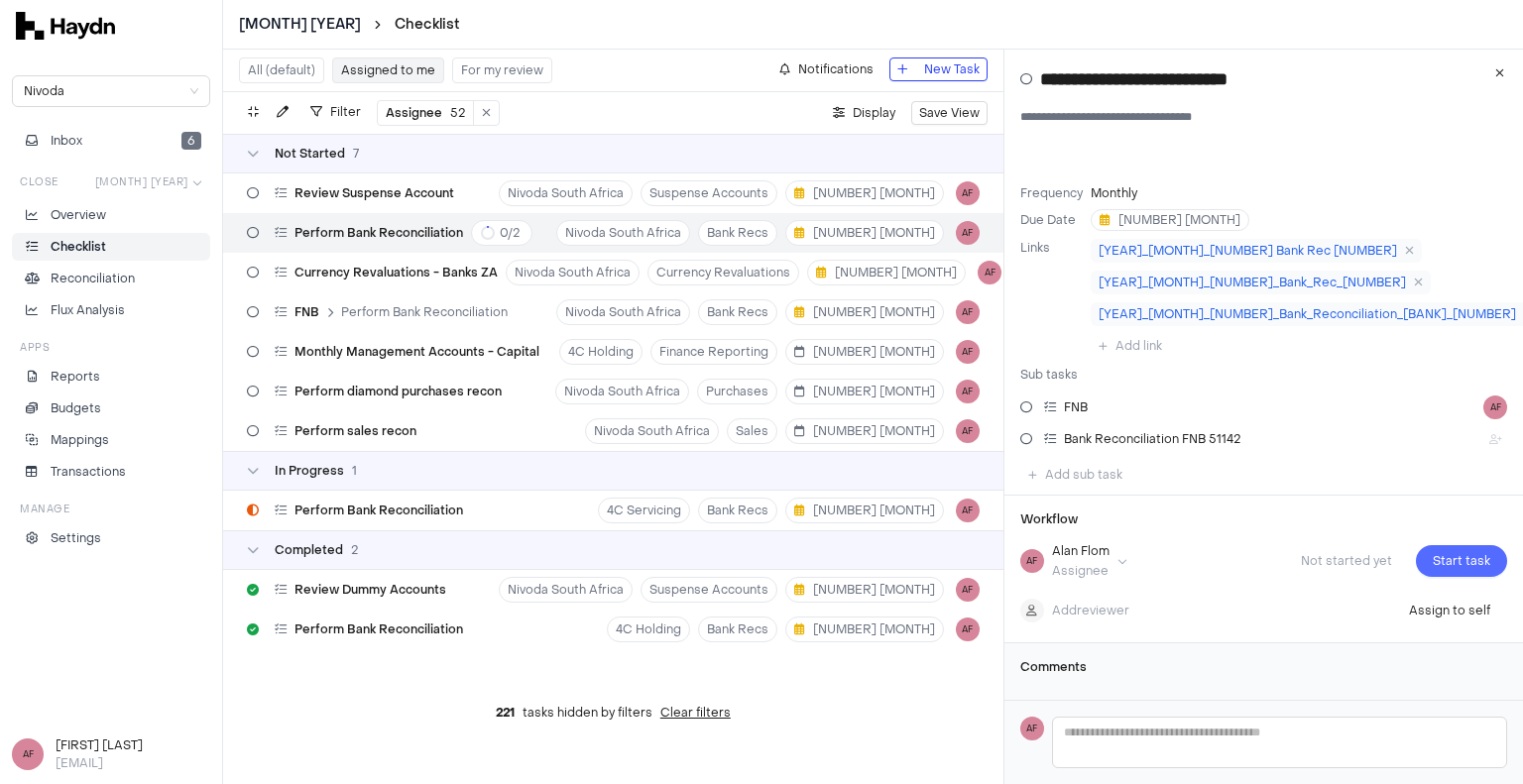 click on "Start task" at bounding box center (1462, 561) 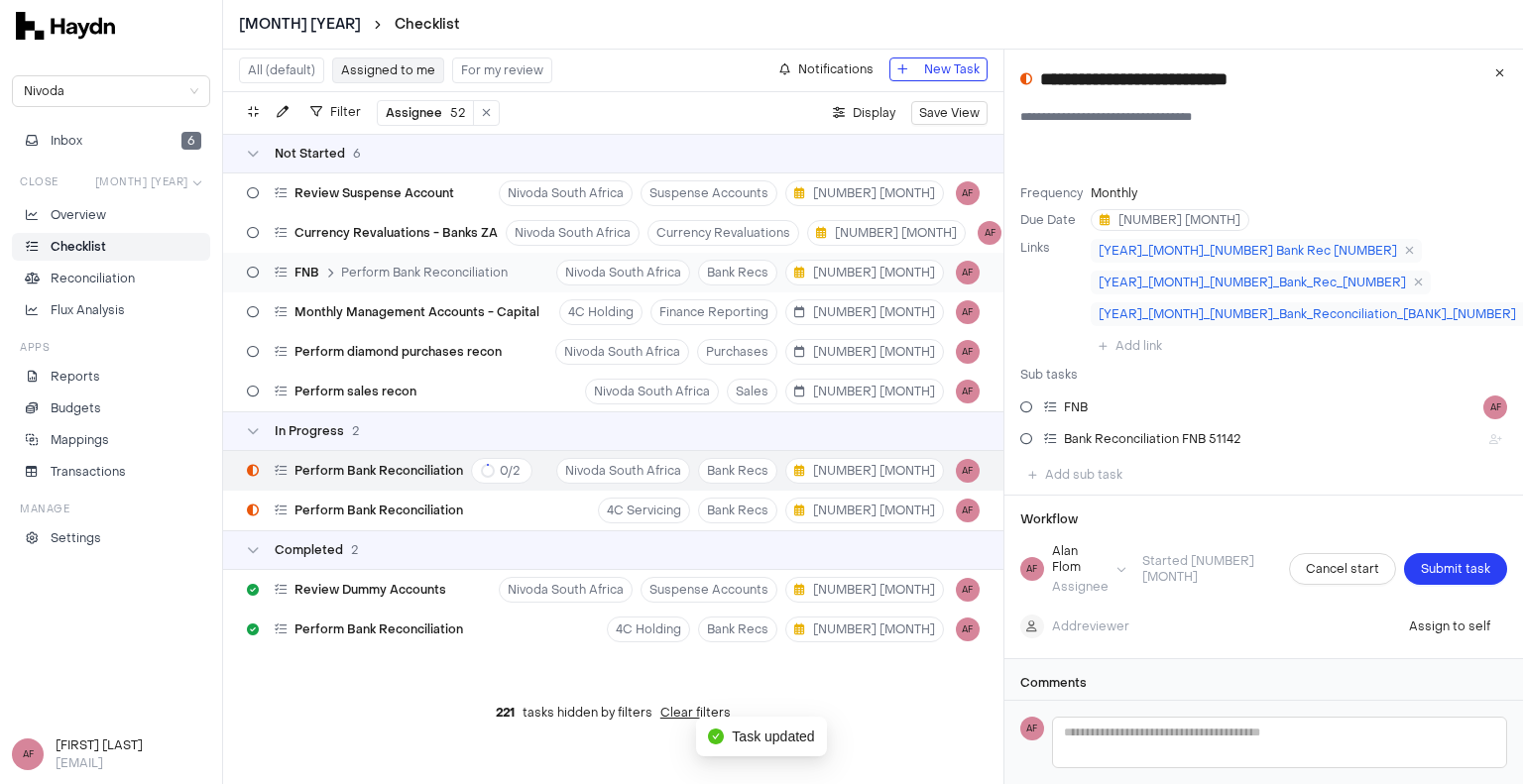click on "Perform Bank Reconciliation" at bounding box center (424, 273) 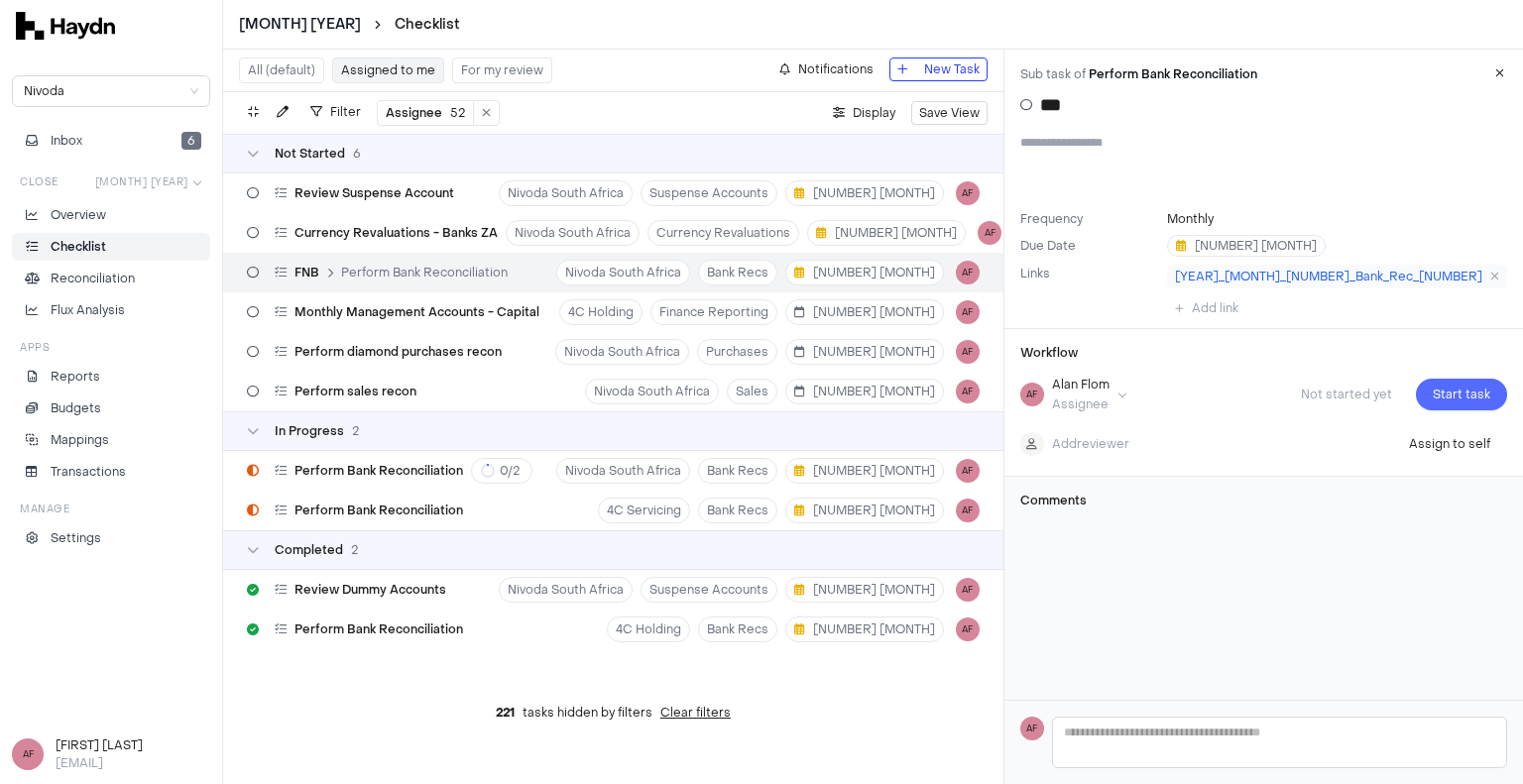 click on "Start task" at bounding box center (1462, 394) 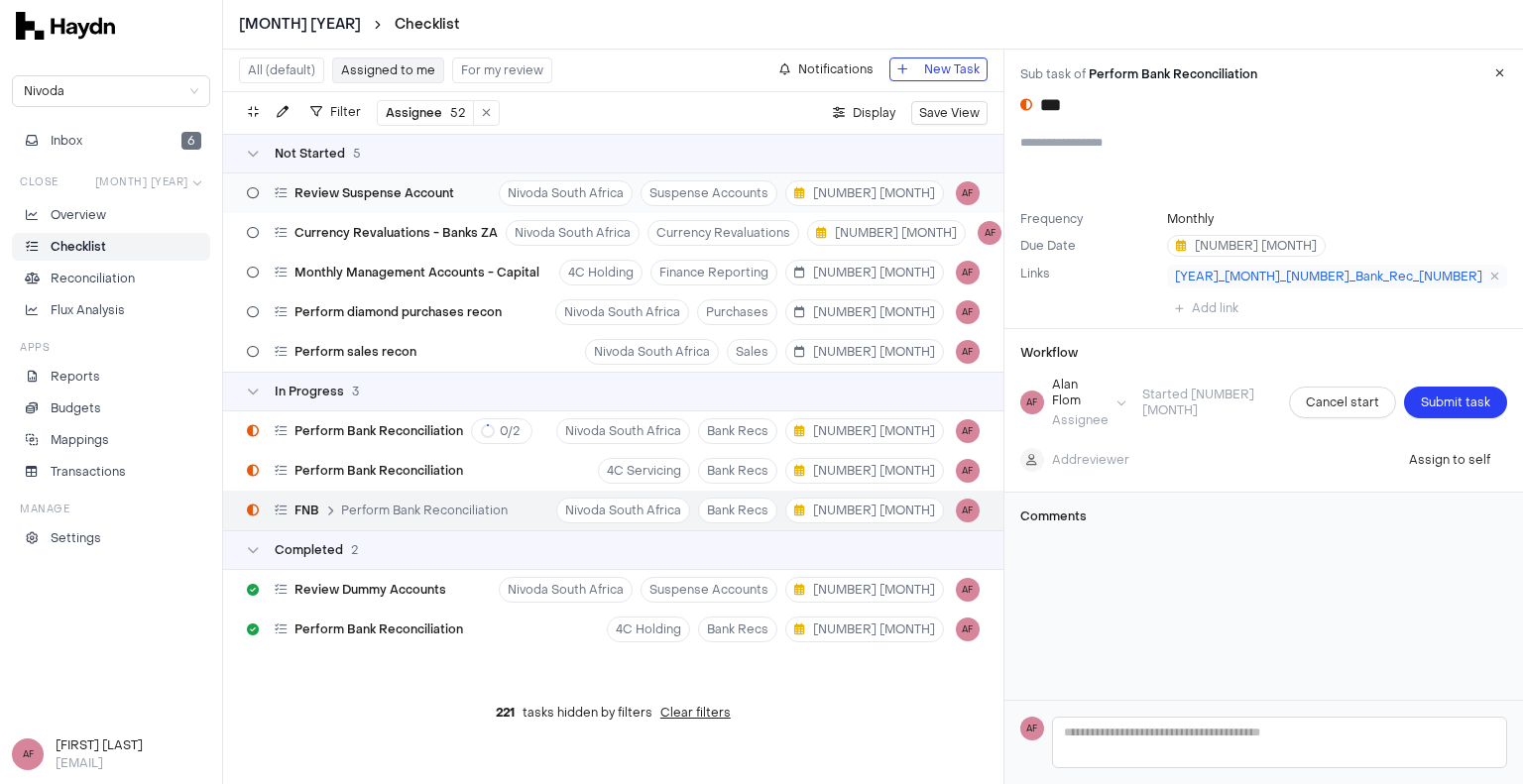 click on "Review Suspense Account [COMPANY] Suspense Accounts [NUMBER] [MONTH] [INITIALS]" at bounding box center (613, 193) 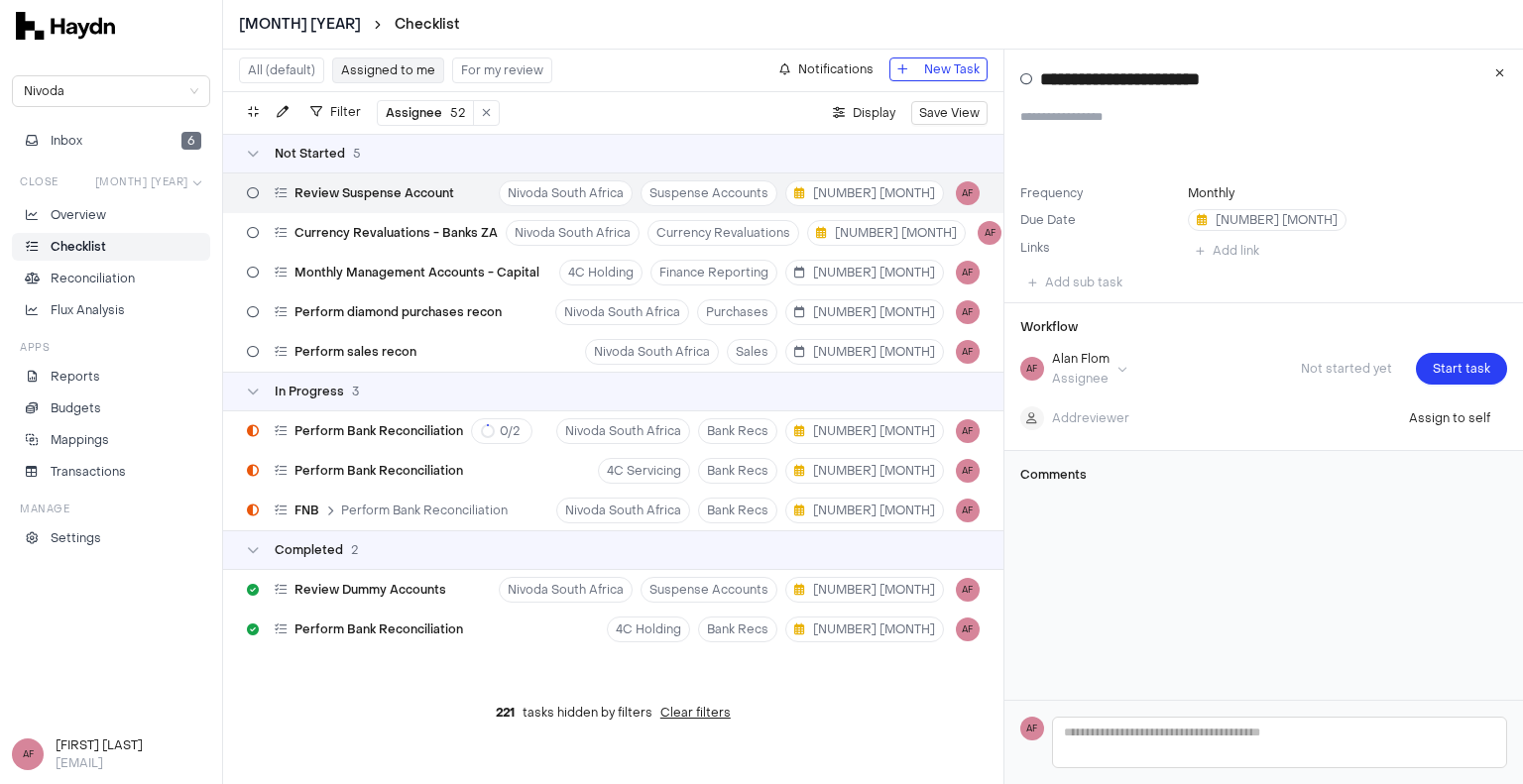 click on "Review Suspense Account" at bounding box center (374, 193) 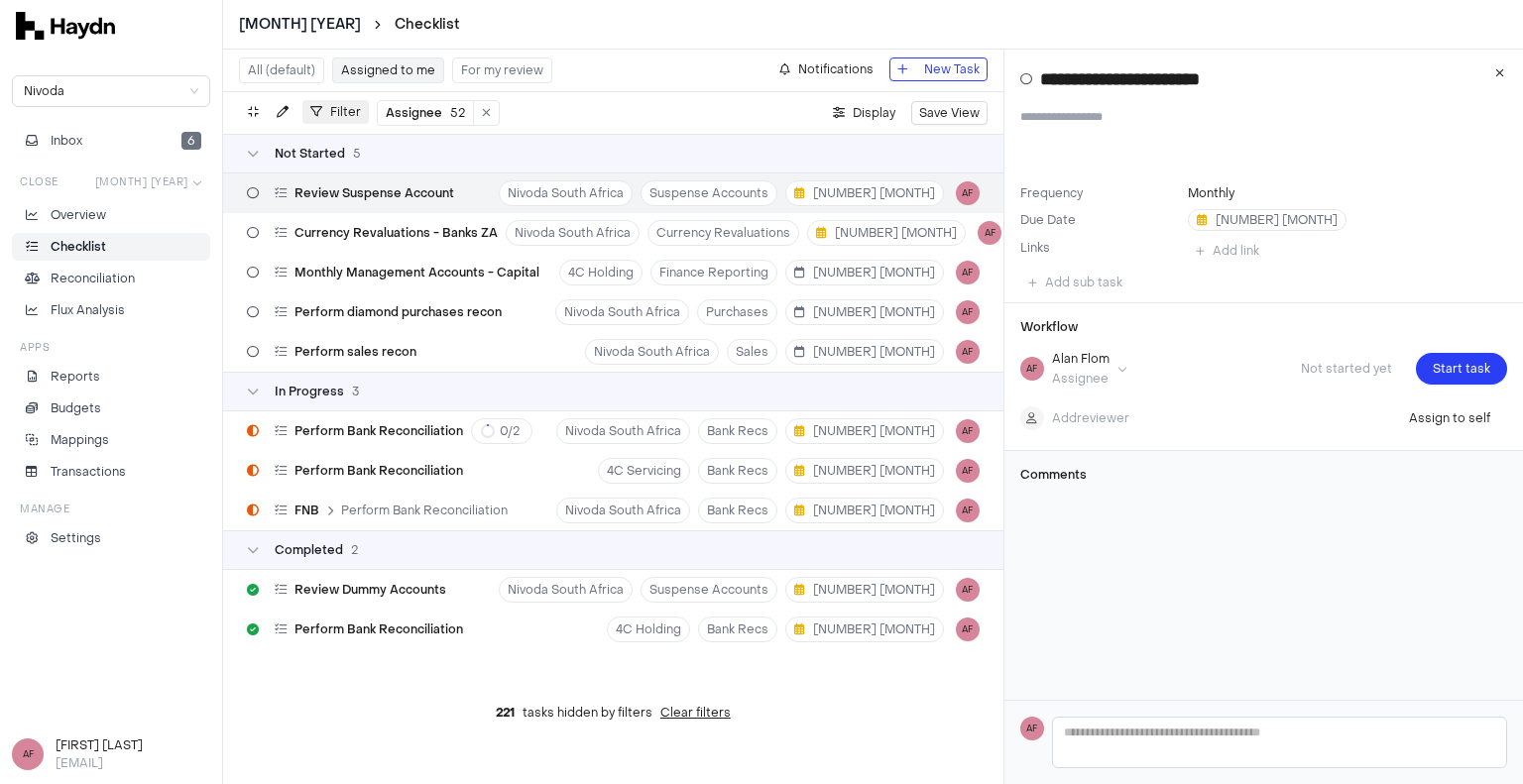 click on "Filter" at bounding box center [345, 112] 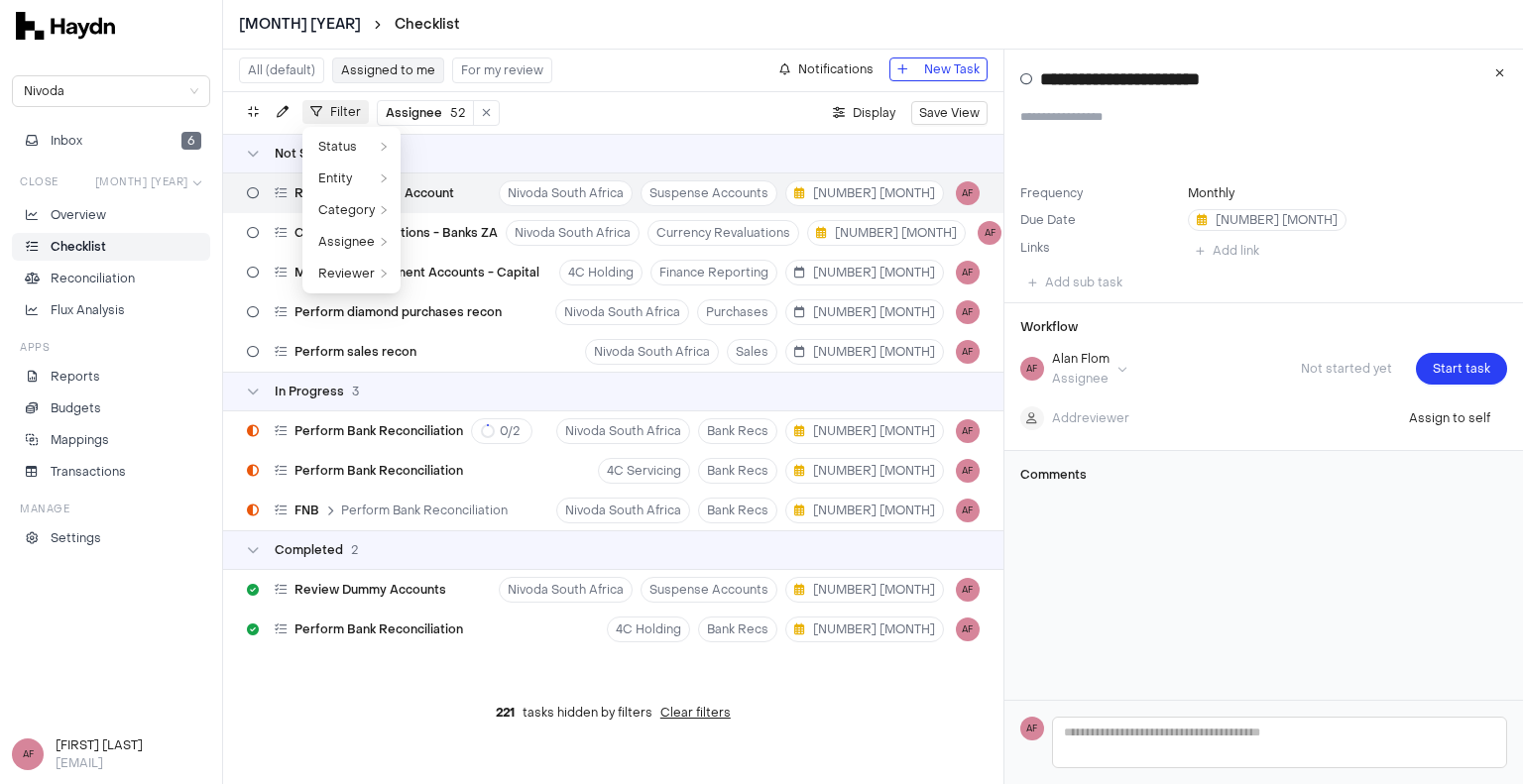 click on "Filter" at bounding box center (345, 112) 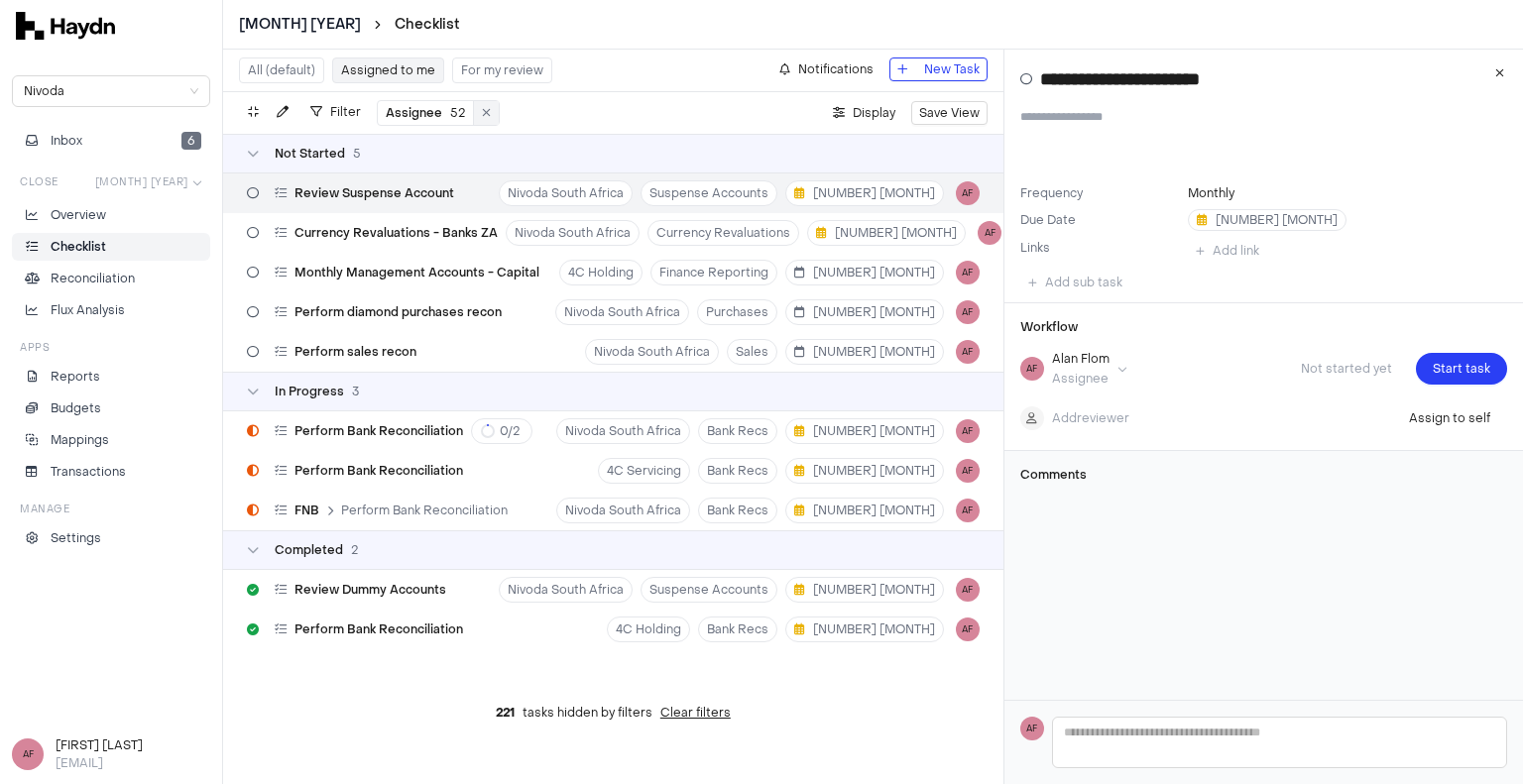 click at bounding box center (486, 113) 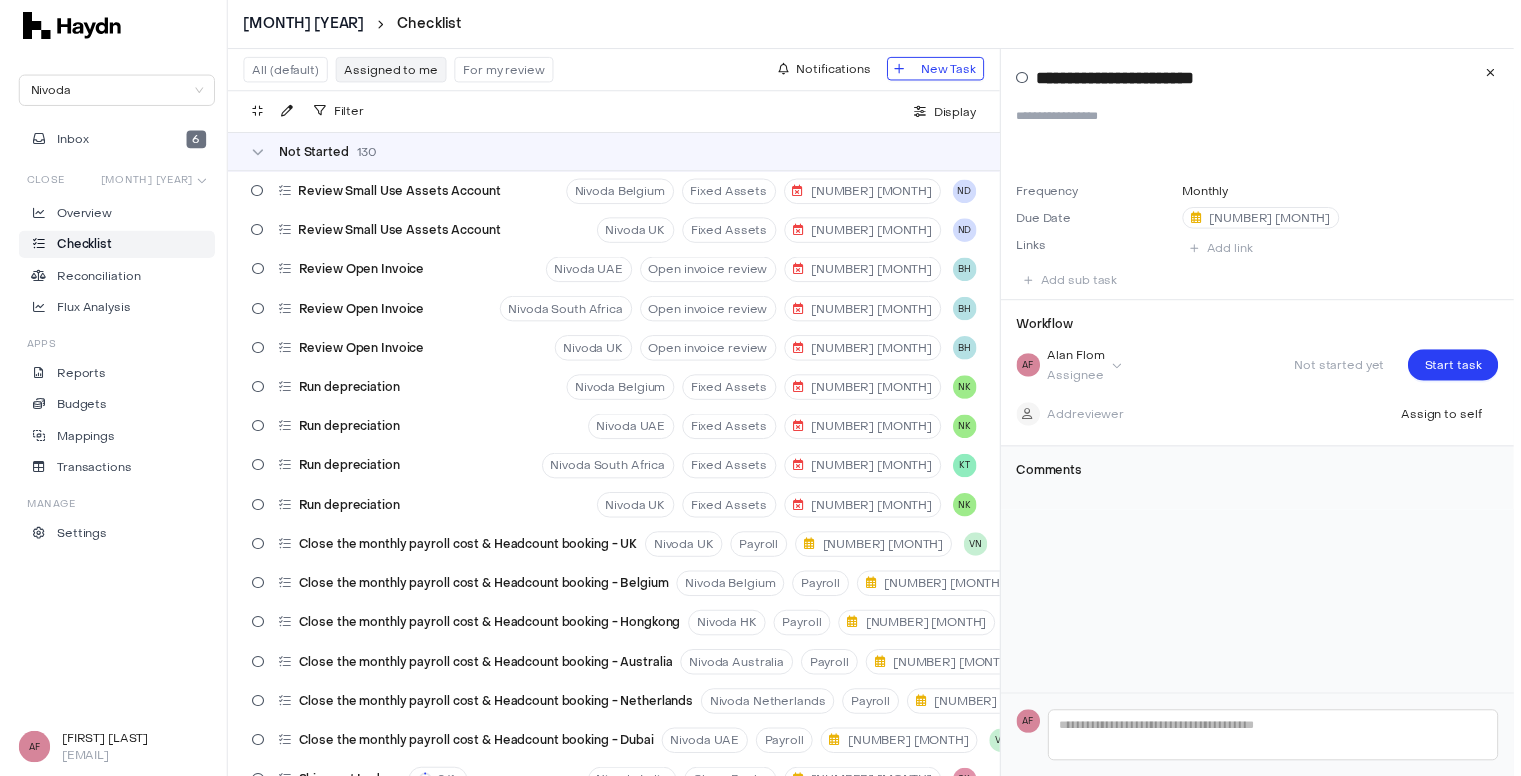 scroll, scrollTop: 899, scrollLeft: 0, axis: vertical 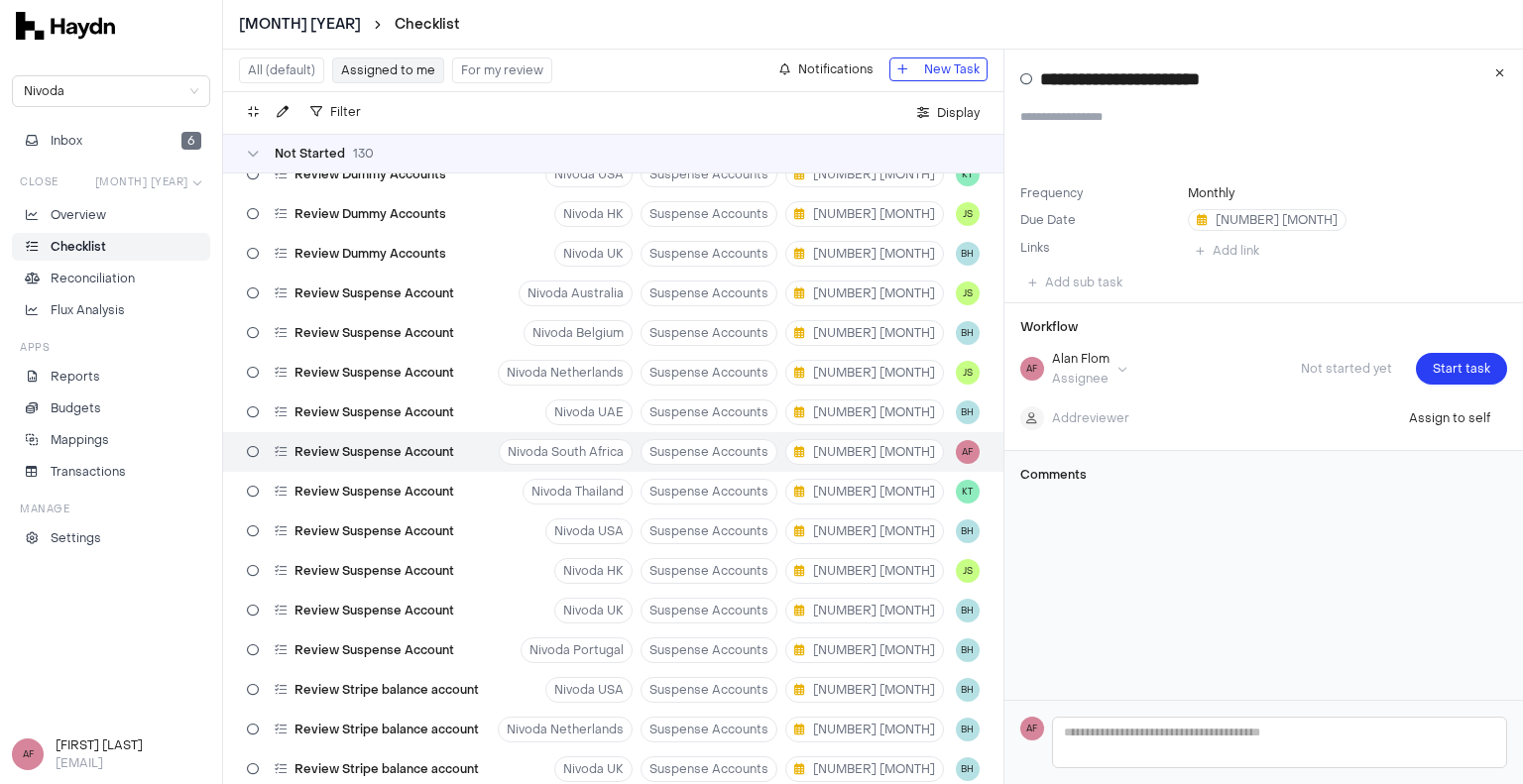 click on "All   (default)" at bounding box center [282, 70] 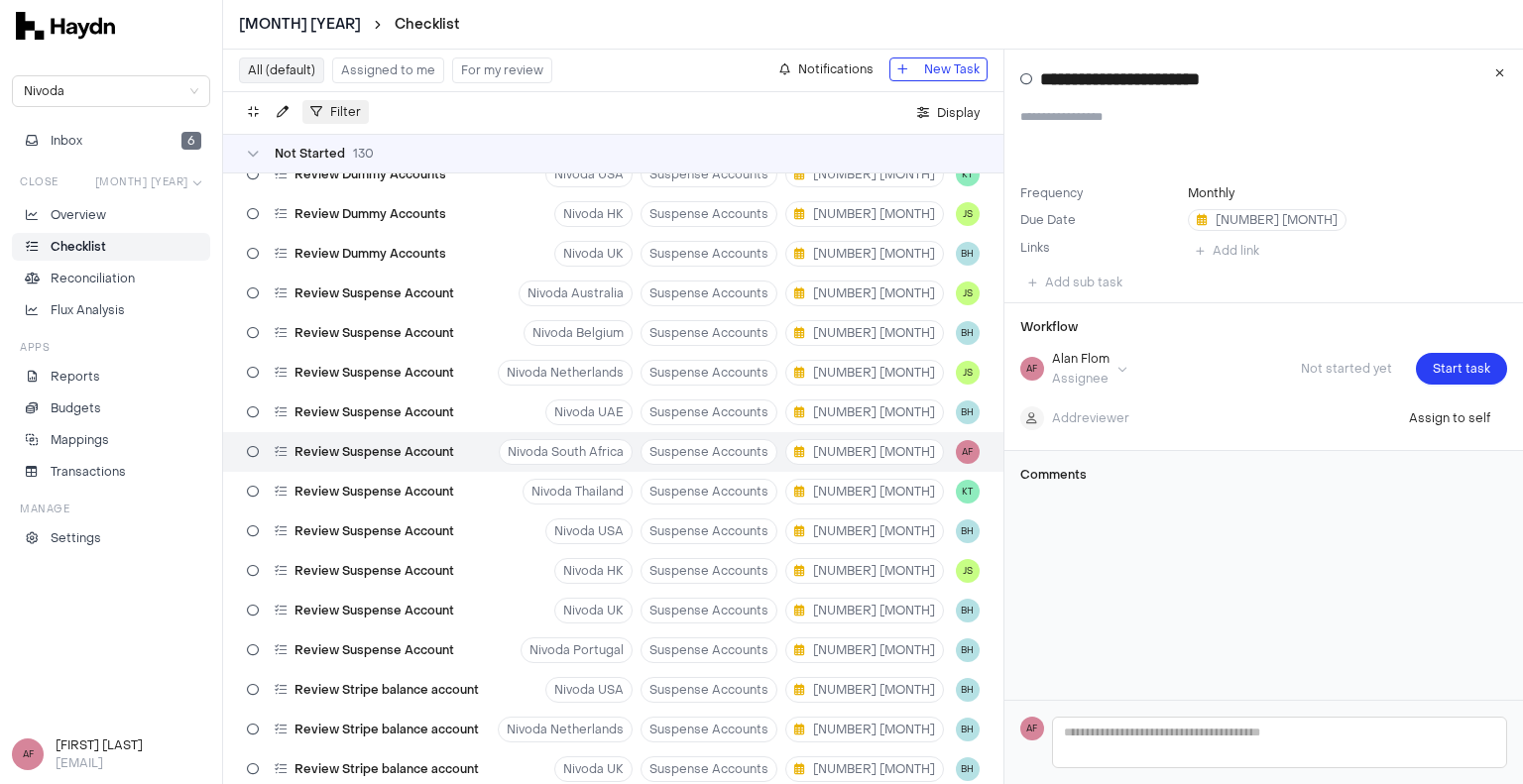 click on "Filter" at bounding box center (335, 112) 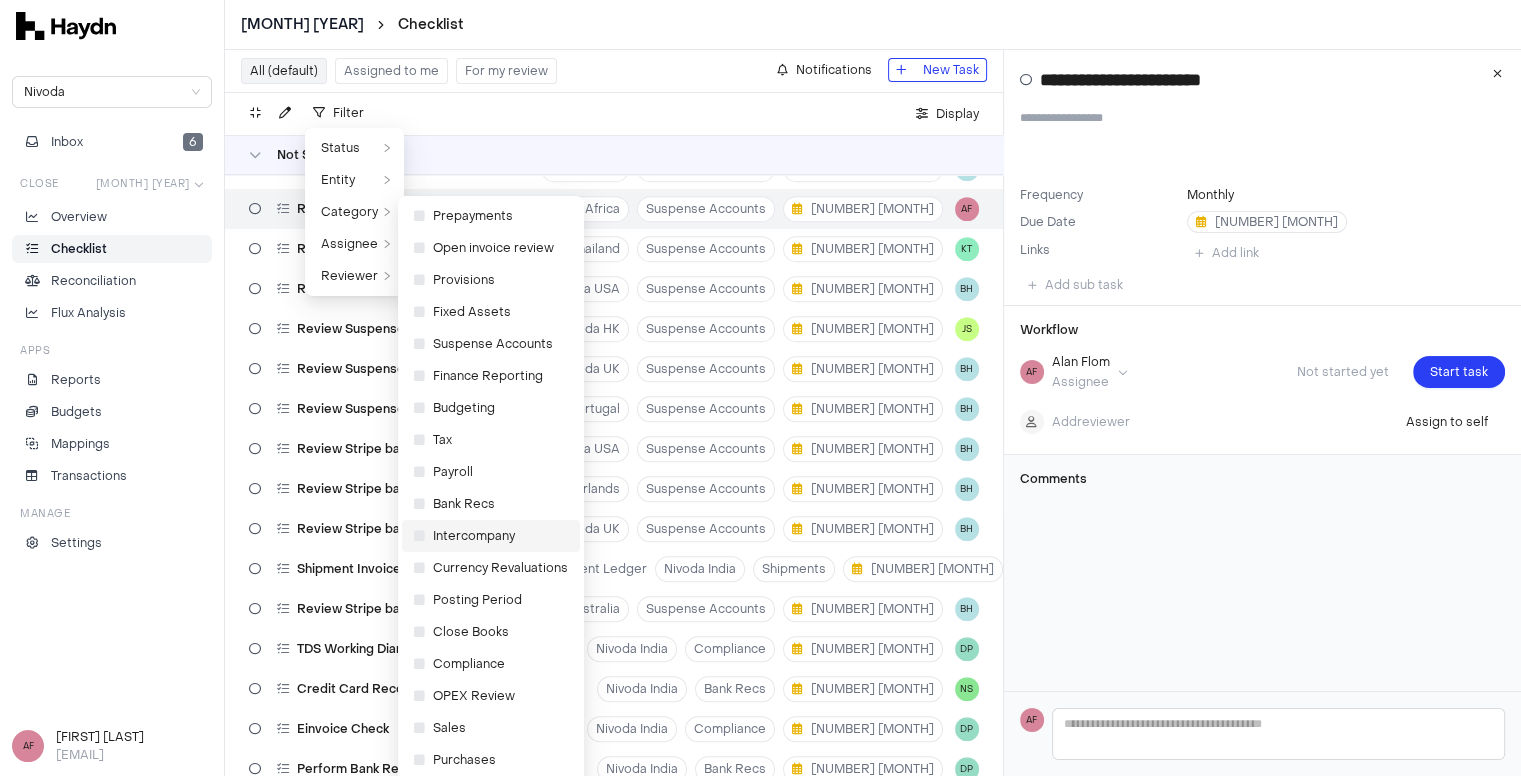 scroll, scrollTop: 1147, scrollLeft: 0, axis: vertical 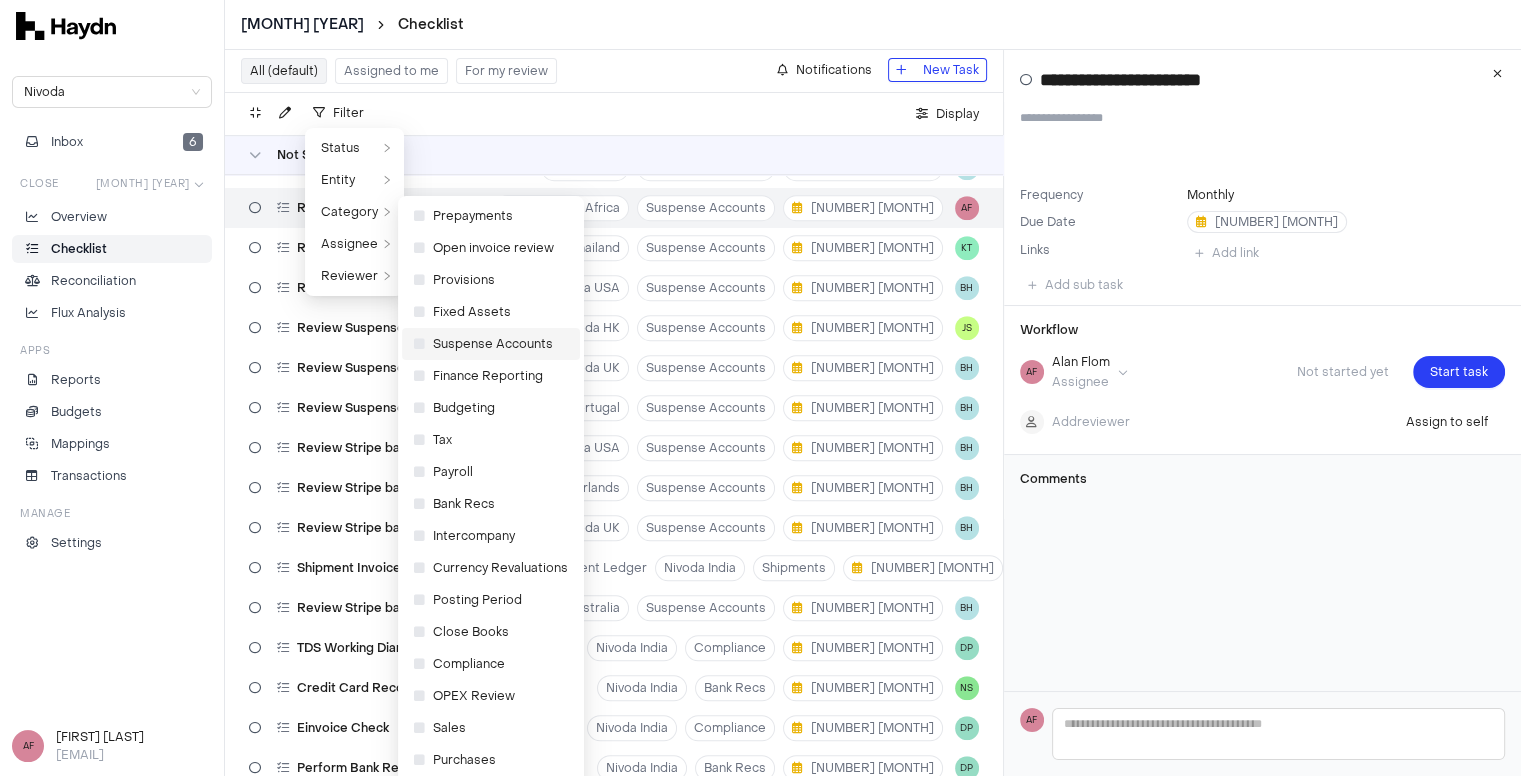 click on "Suspense Accounts" at bounding box center [483, 344] 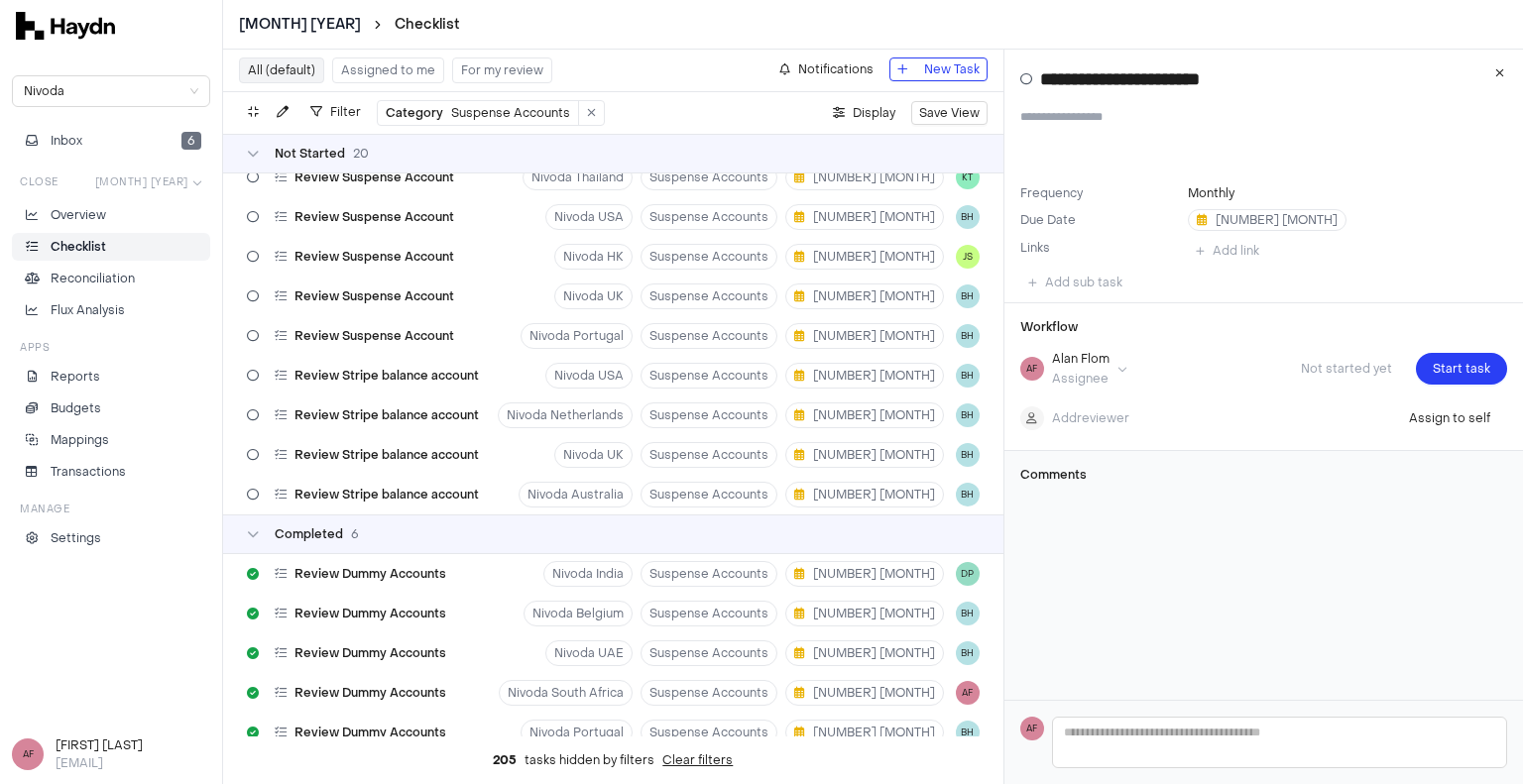 scroll, scrollTop: 545, scrollLeft: 0, axis: vertical 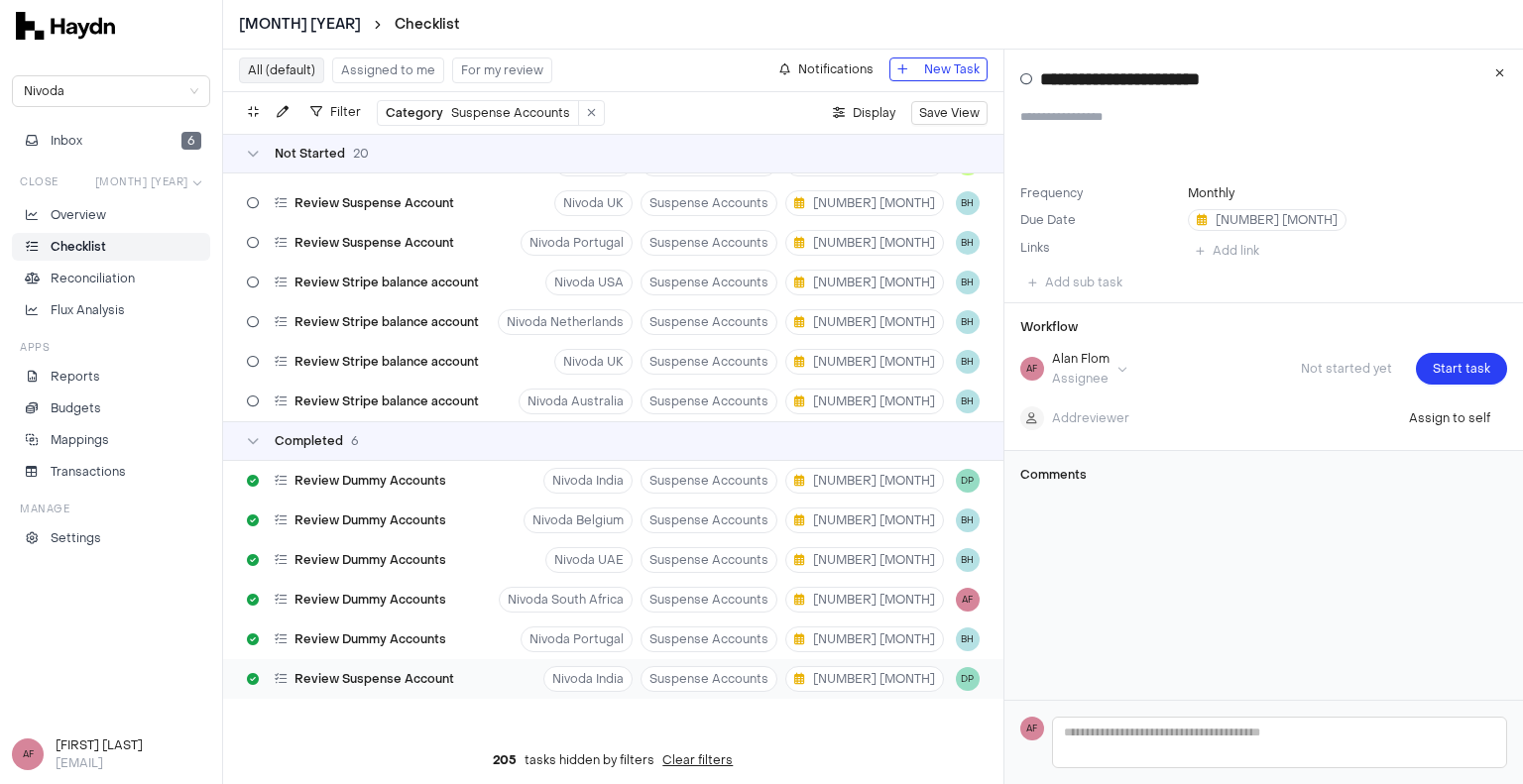 click on "Review Suspense Account Nivoda India Suspense Accounts 7 Aug DP" at bounding box center (613, 679) 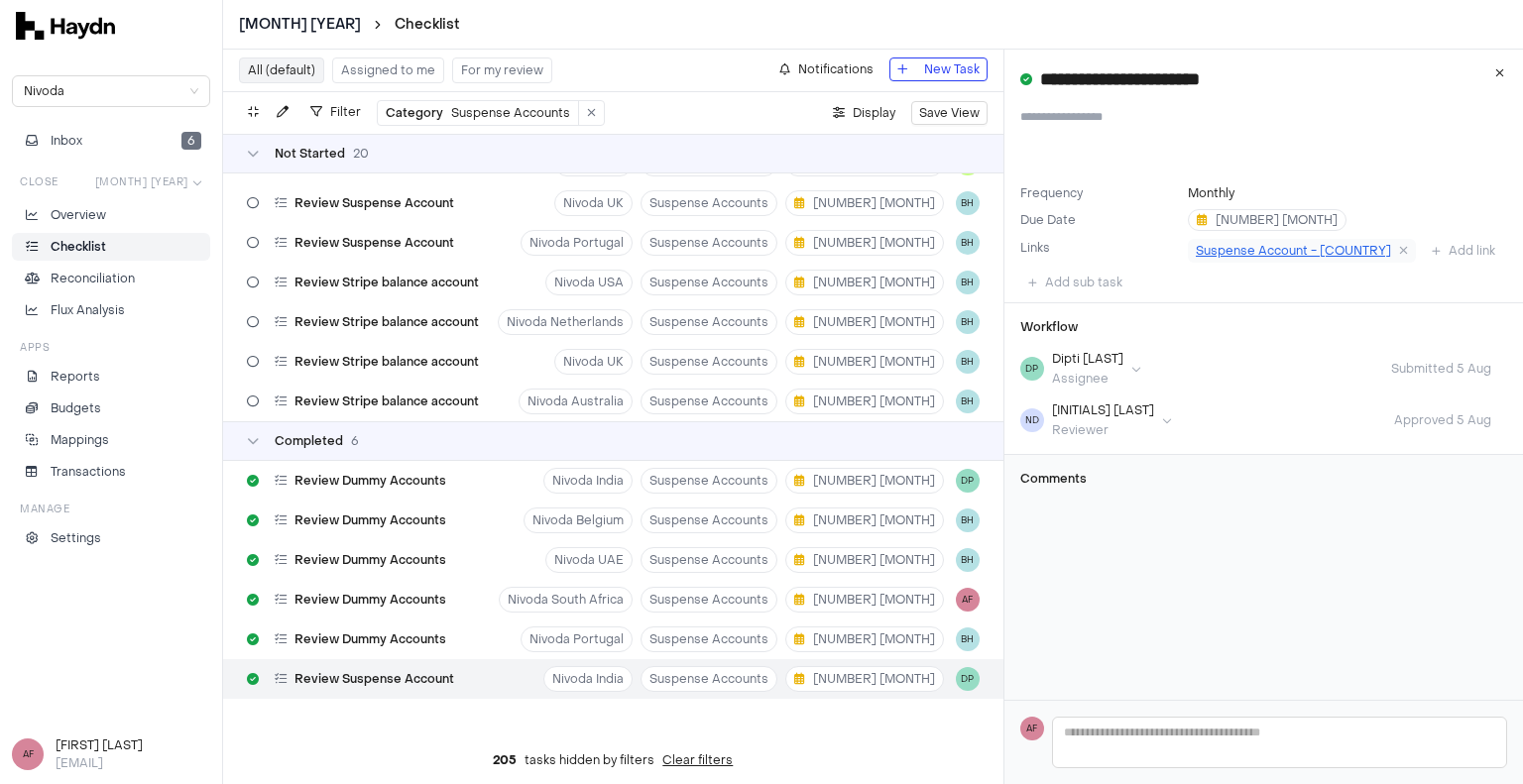 click on "Suspense Account - [COUNTRY]" at bounding box center (1293, 251) 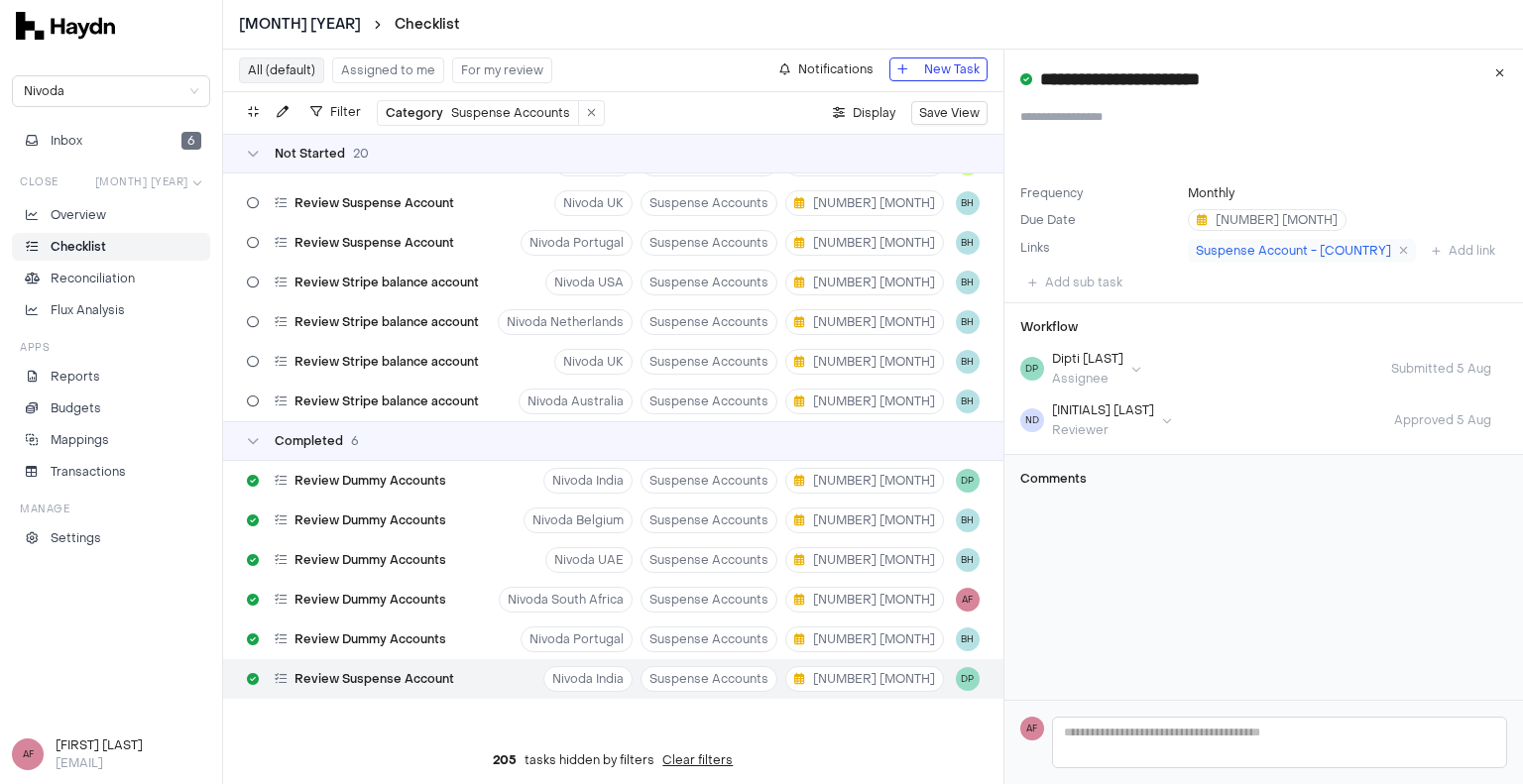click on "Assigned to me" at bounding box center [388, 70] 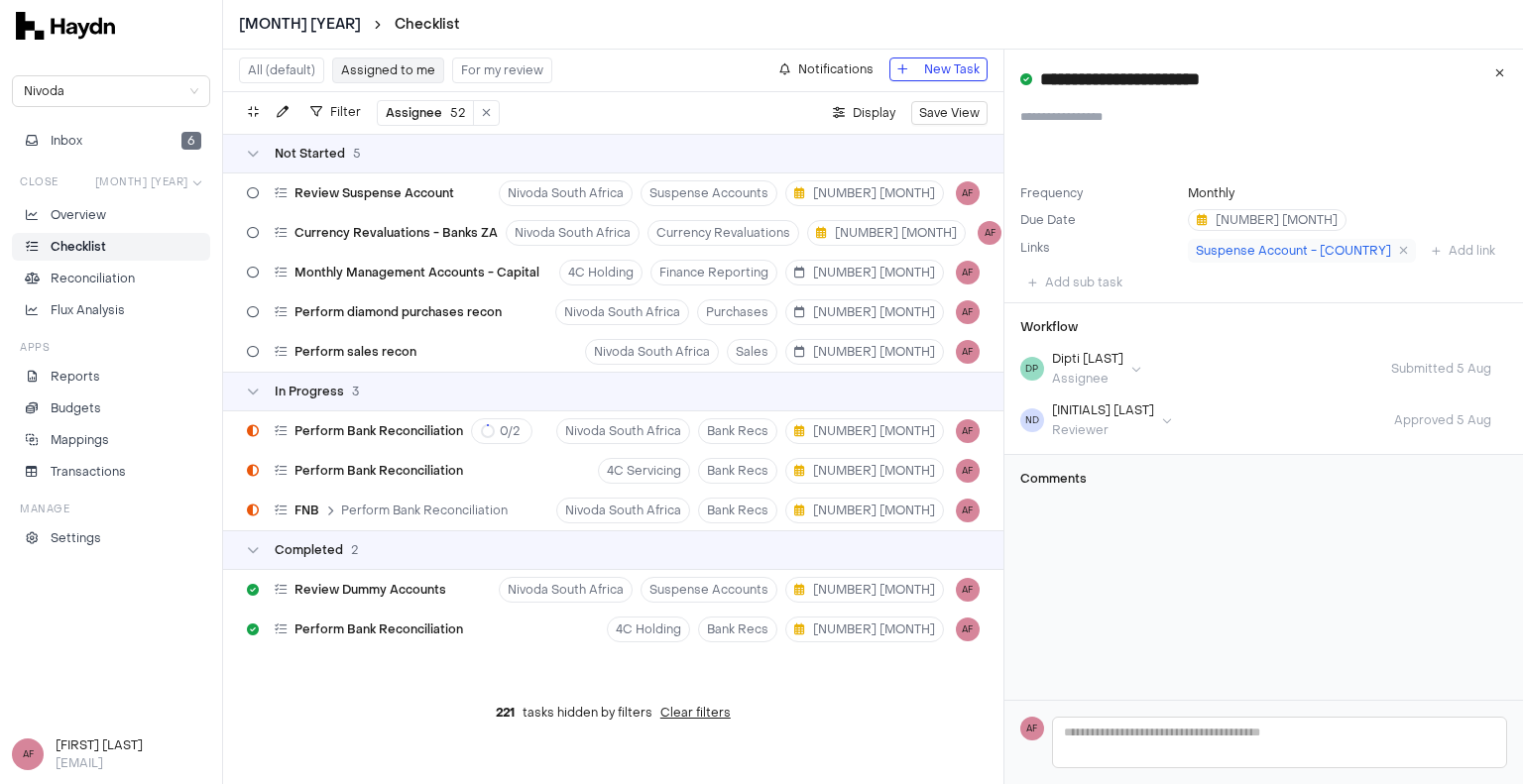 scroll, scrollTop: 0, scrollLeft: 0, axis: both 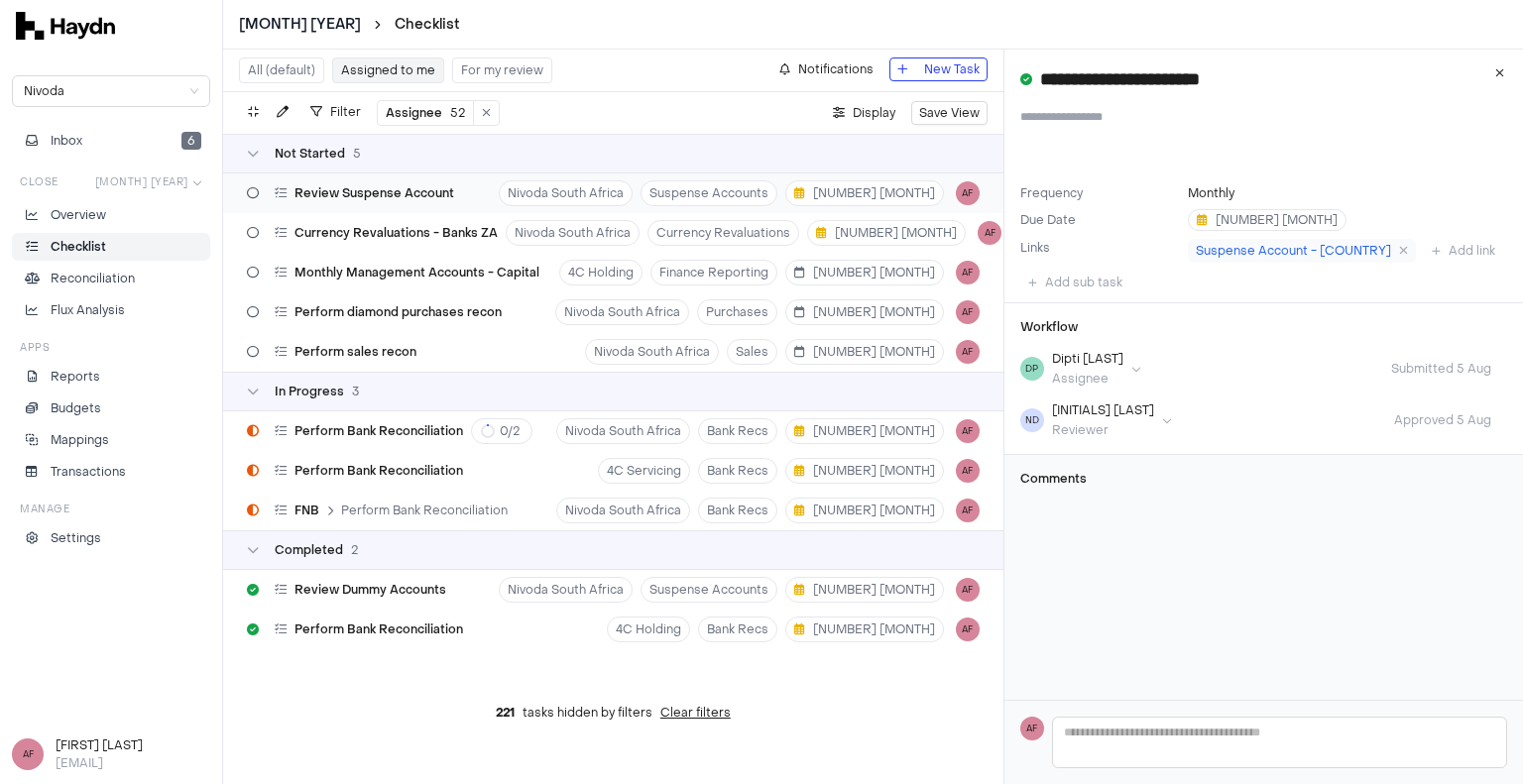 click on "Review Suspense Account [COMPANY] Suspense Accounts [NUMBER] [MONTH] [INITIALS]" at bounding box center [613, 193] 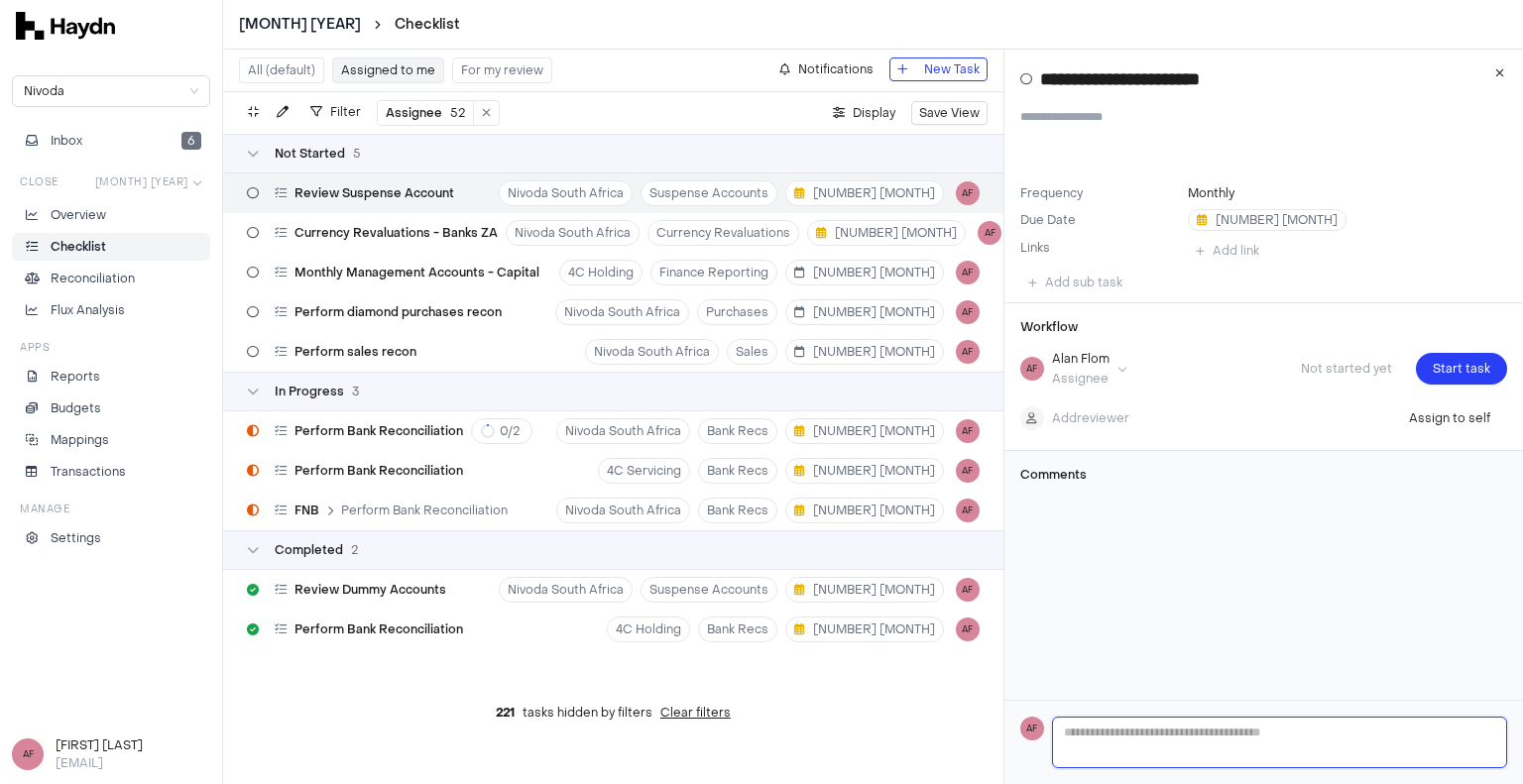click at bounding box center (1279, 742) 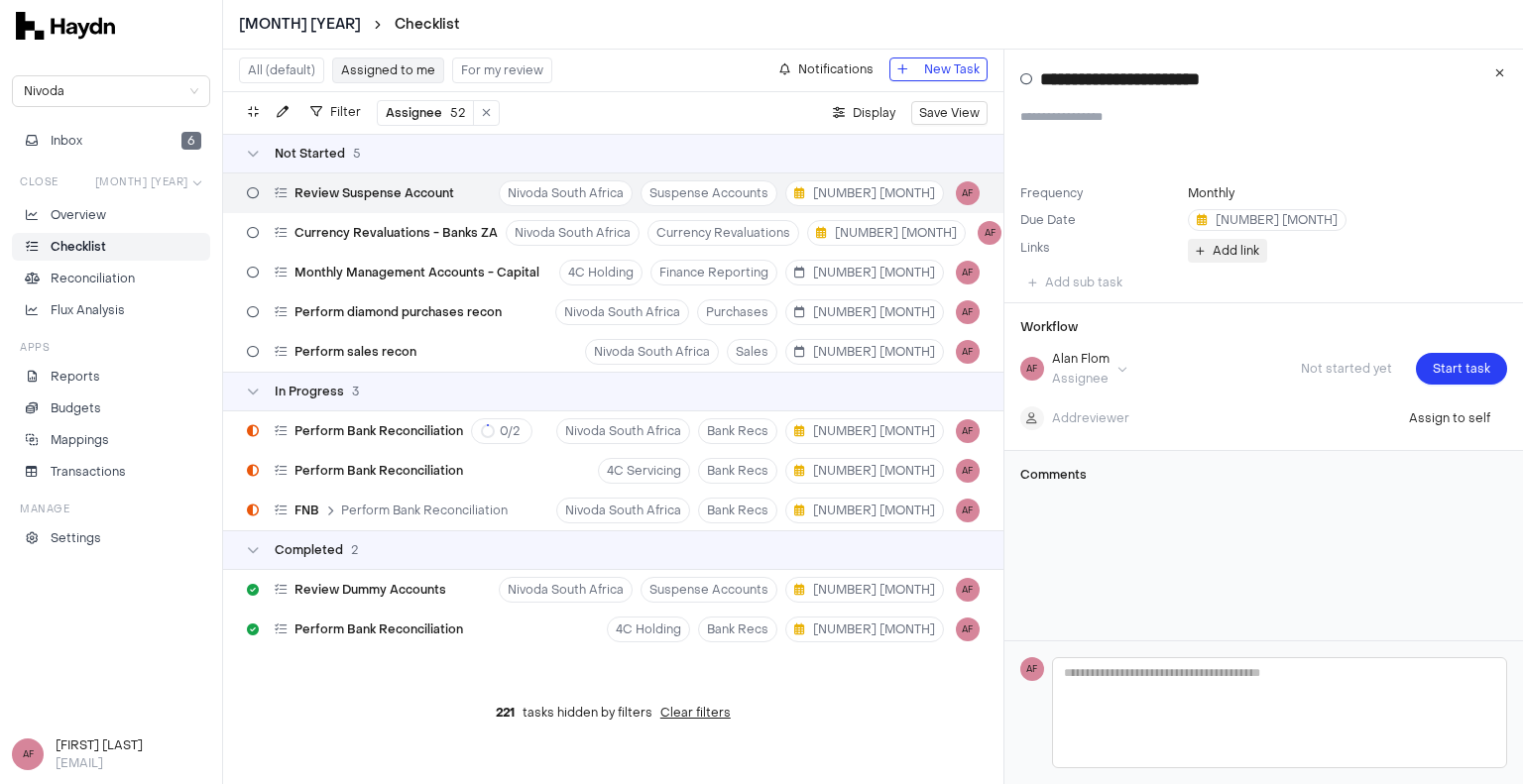 click on "Add link" at bounding box center (1235, 251) 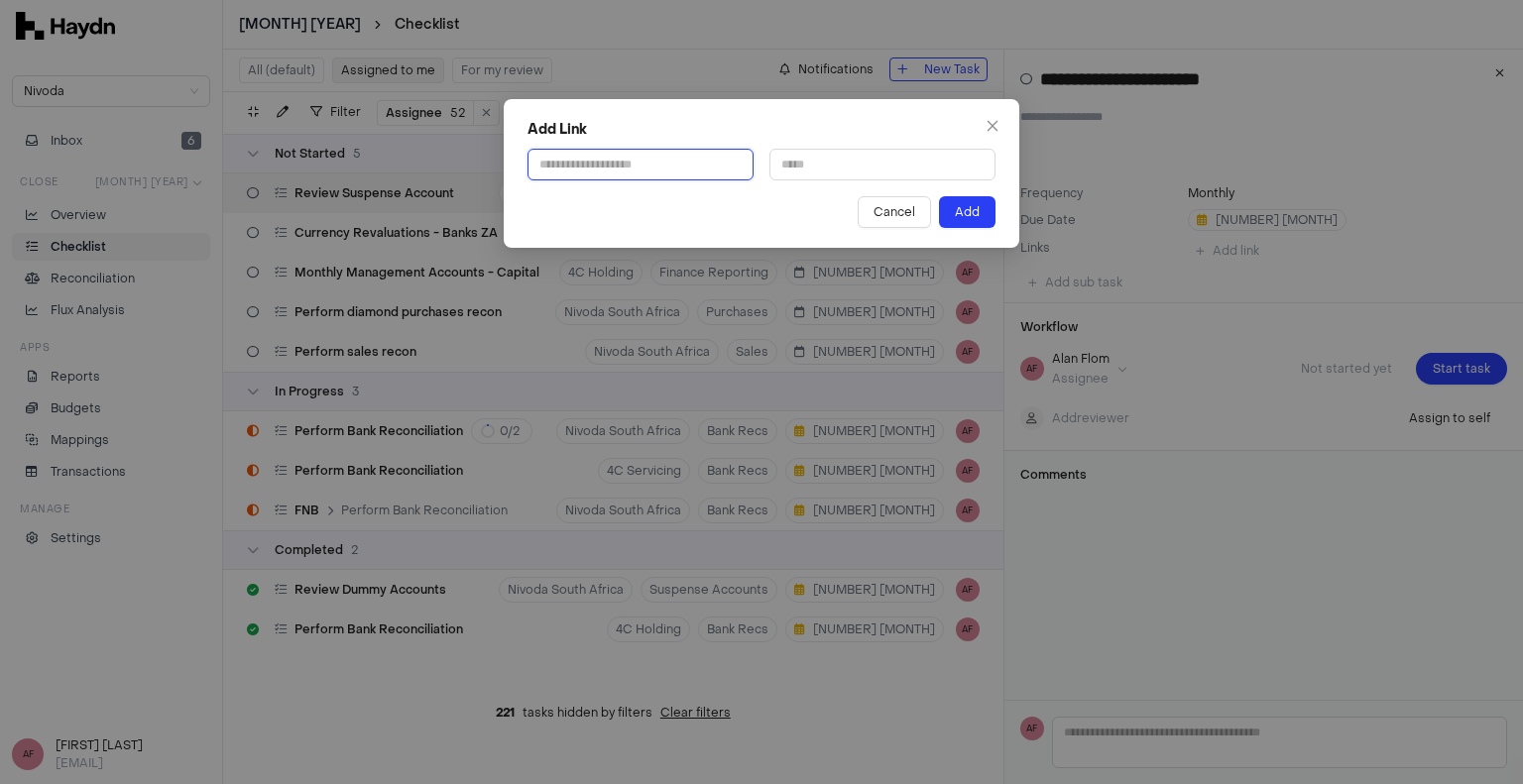 click at bounding box center (641, 165) 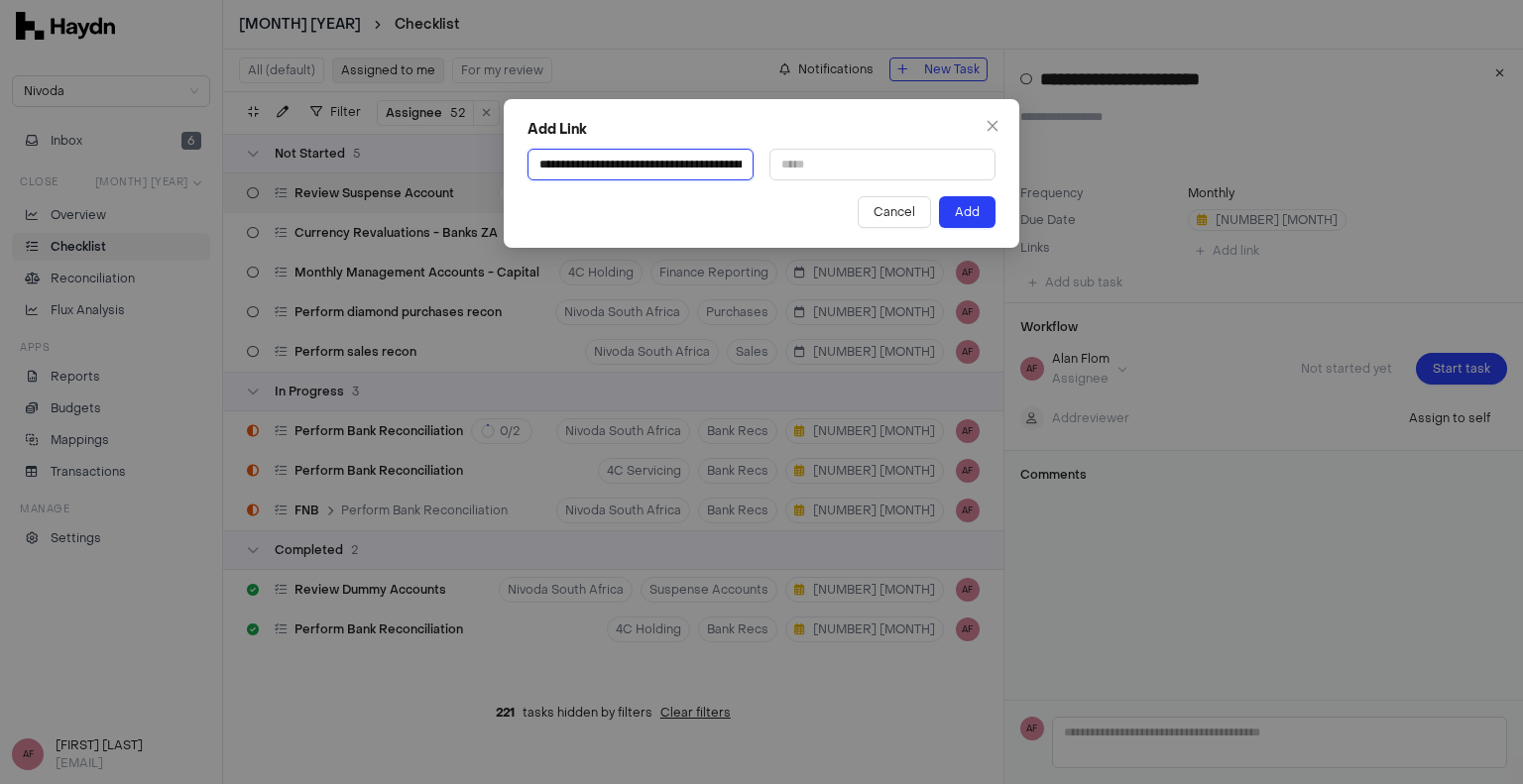 scroll, scrollTop: 0, scrollLeft: 345, axis: horizontal 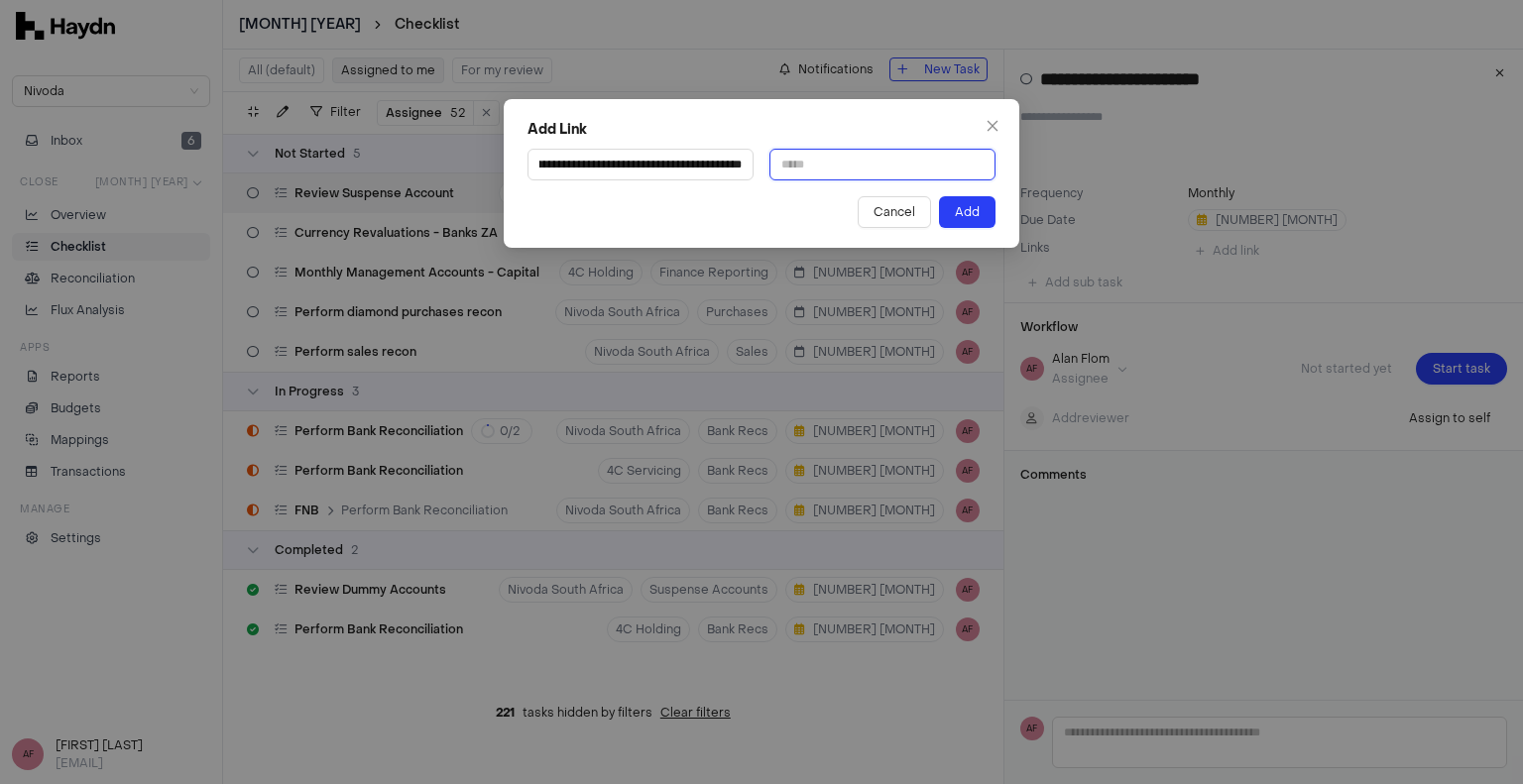 click at bounding box center (882, 165) 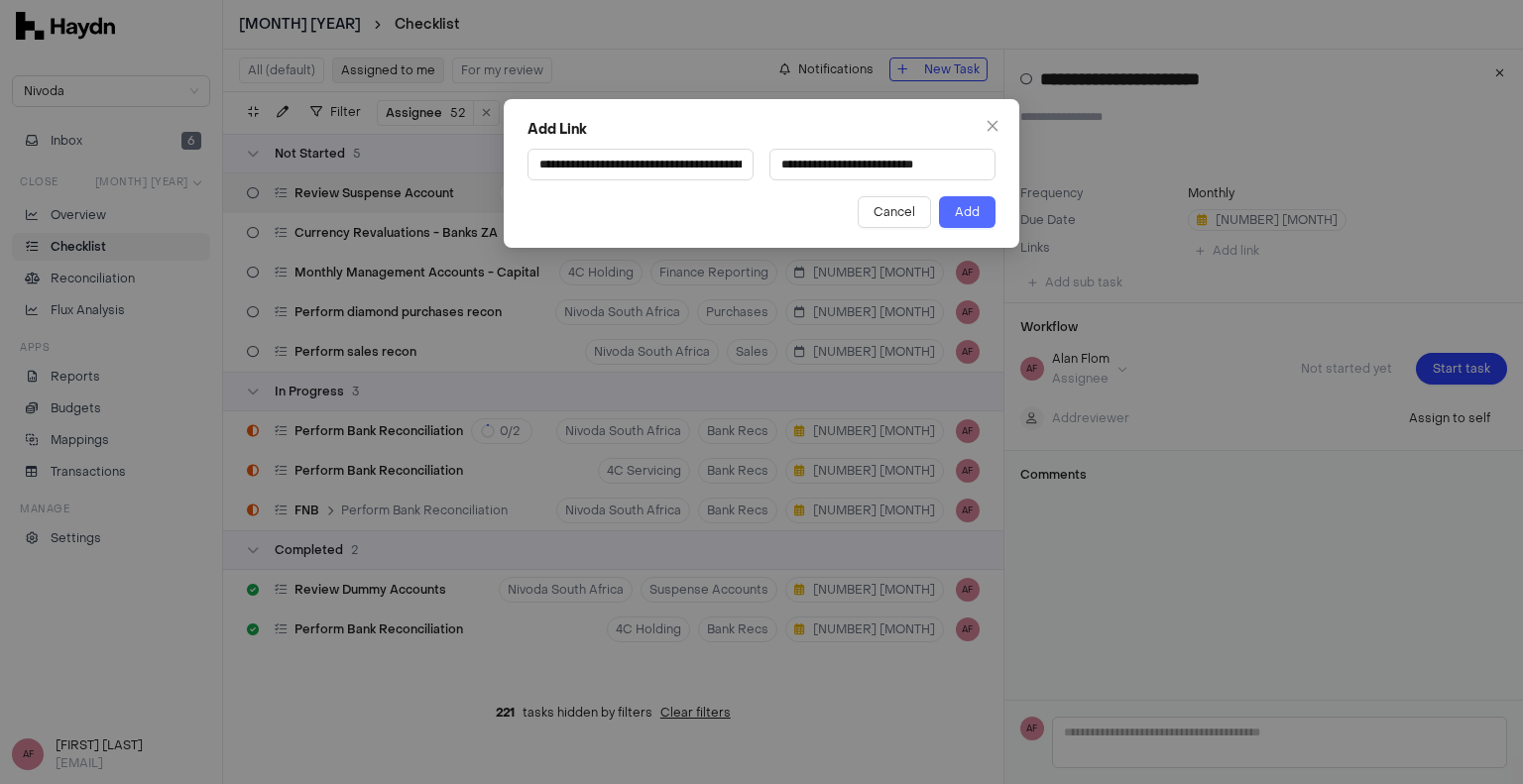 click on "Add" at bounding box center [967, 212] 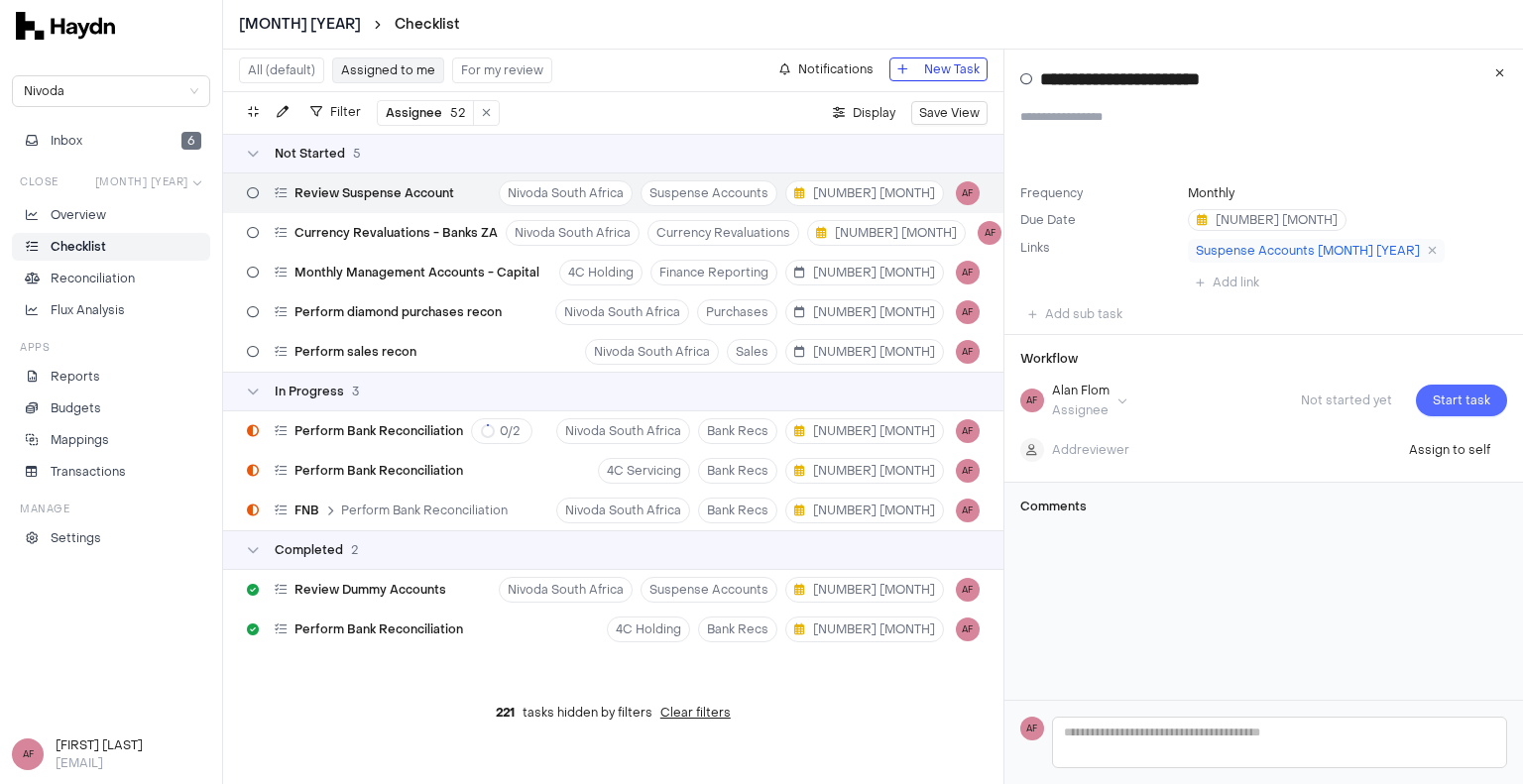 click on "Start task" at bounding box center [1462, 400] 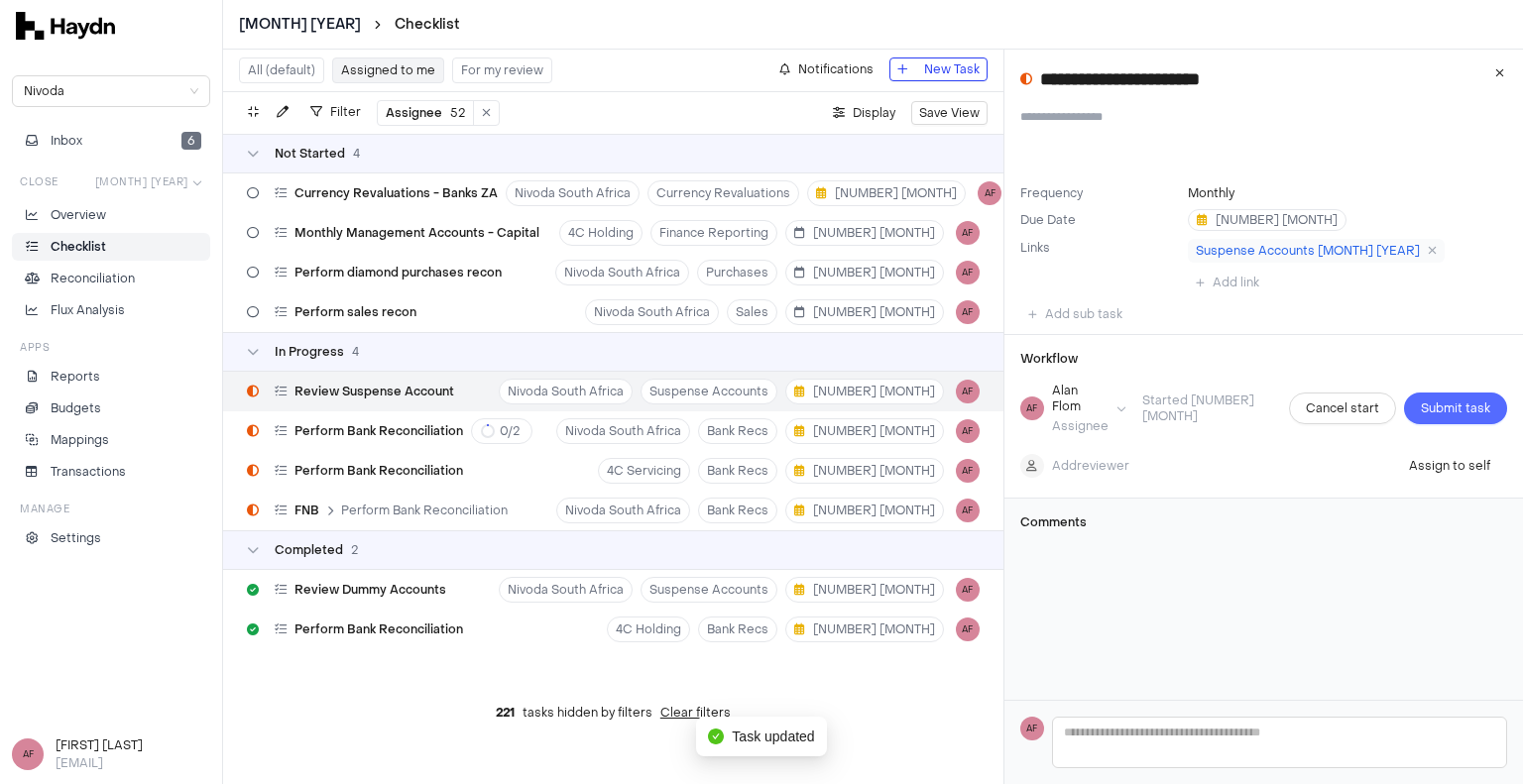click on "Submit task" at bounding box center [1456, 408] 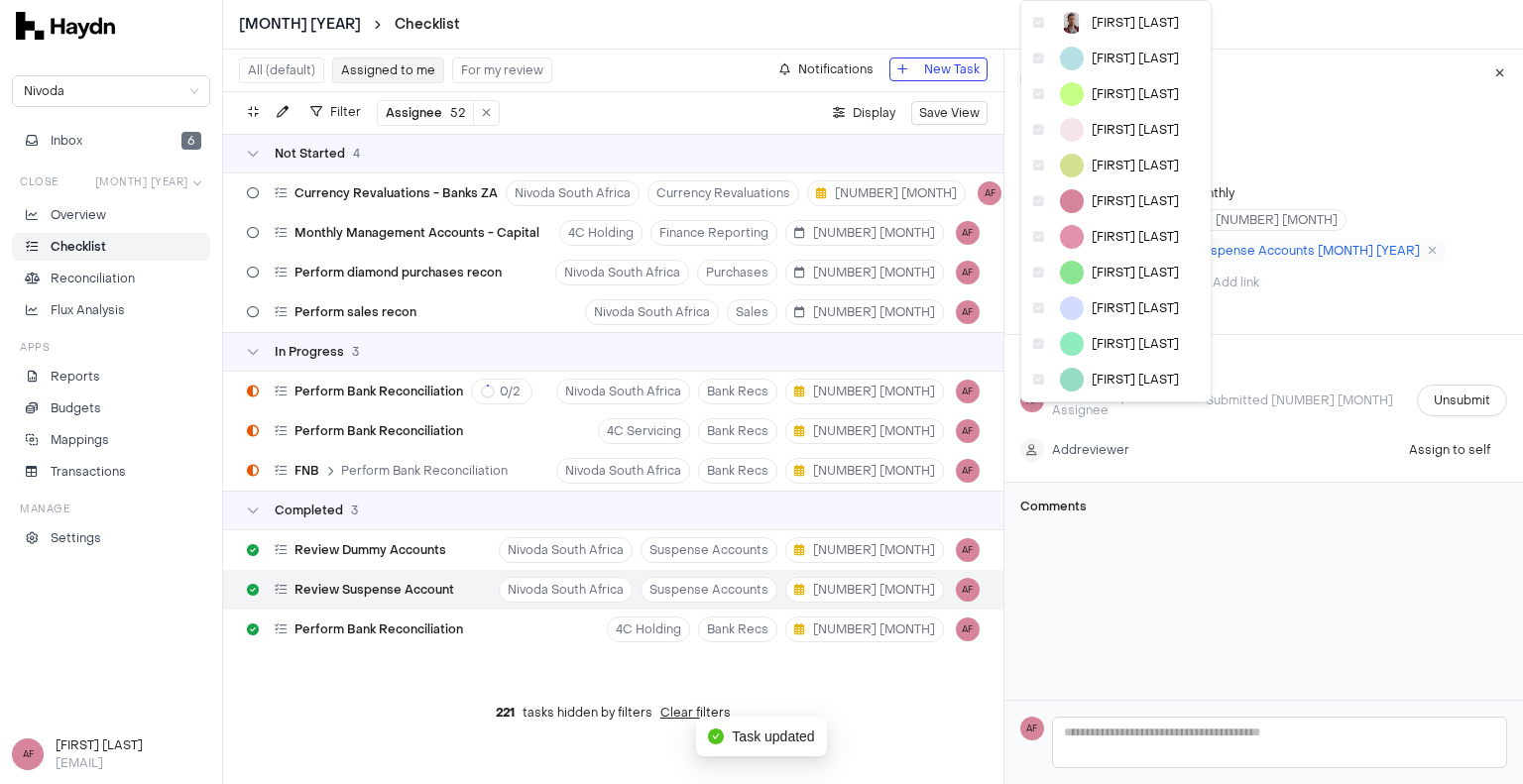 click on "[MONTH] [YEAR] Checklist [COMPANY] Inbox [NUMBER] Close [MONTH] [YEAR] Overview Checklist Reconciliation Flux Analysis Apps Reports Budgets Mappings Transactions Manage Settings [INITIALS] [FIRST] [LAST] [EMAIL] All (default) Assigned to me For my review Notifications New Task Filter Assignee [NUMBER] . Display Save View Not Started [NUMBER] Currency Revaluations - Banks [COUNTRY] [COMPANY] Currency Revaluations [NUMBER] [MONTH] [INITIALS] Monthly Management Accounts - Capital [COMPANY] Finance Reporting [NUMBER] [MONTH] [INITIALS] Perform diamond purchases recon [COMPANY] Purchases [NUMBER] [MONTH] [INITIALS] Perform sales recon [COMPANY] Sales [NUMBER] [MONTH] [INITIALS] In Progress [NUMBER] Perform Bank Reconciliation [NUMBER] / [NUMBER] [COMPANY] Bank Recs [NUMBER] [MONTH] [INITIALS] Perform Bank Reconciliation [COMPANY] Bank Recs [NUMBER] [MONTH] [INITIALS] [BANK] Perform Bank Reconciliation [COMPANY] Bank Recs [NUMBER] [MONTH] [INITIALS] Completed [NUMBER] Review Dummy Accounts [COMPANY] Suspense Accounts [NUMBER] [MONTH] [INITIALS] Review Suspense Account [COMPANY] Suspense Accounts [NUMBER] [MONTH] [INITIALS] Perform Bank Reconciliation [COMPANY]" at bounding box center (762, 392) 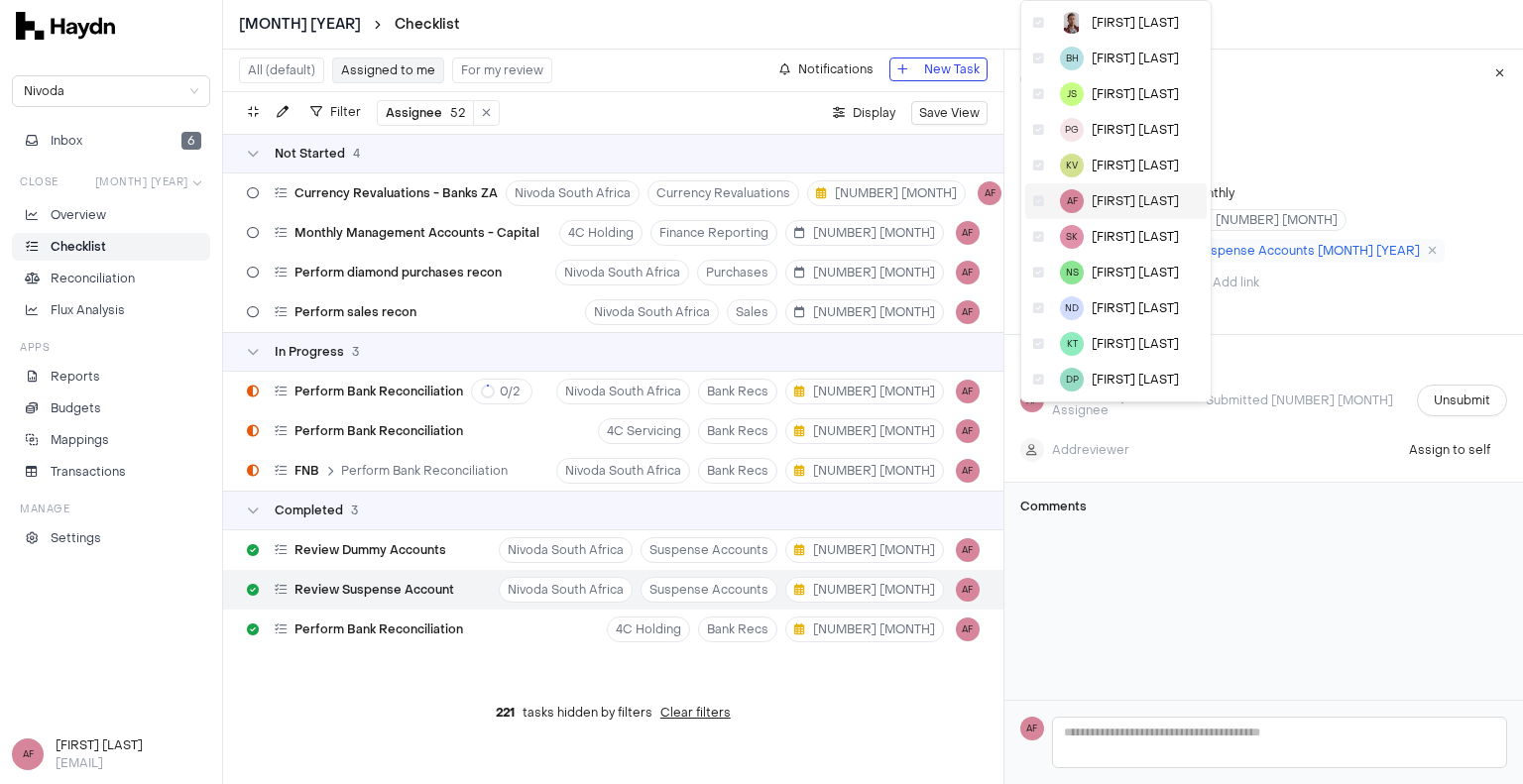 click on "[FIRST] [LAST]" at bounding box center (1135, 201) 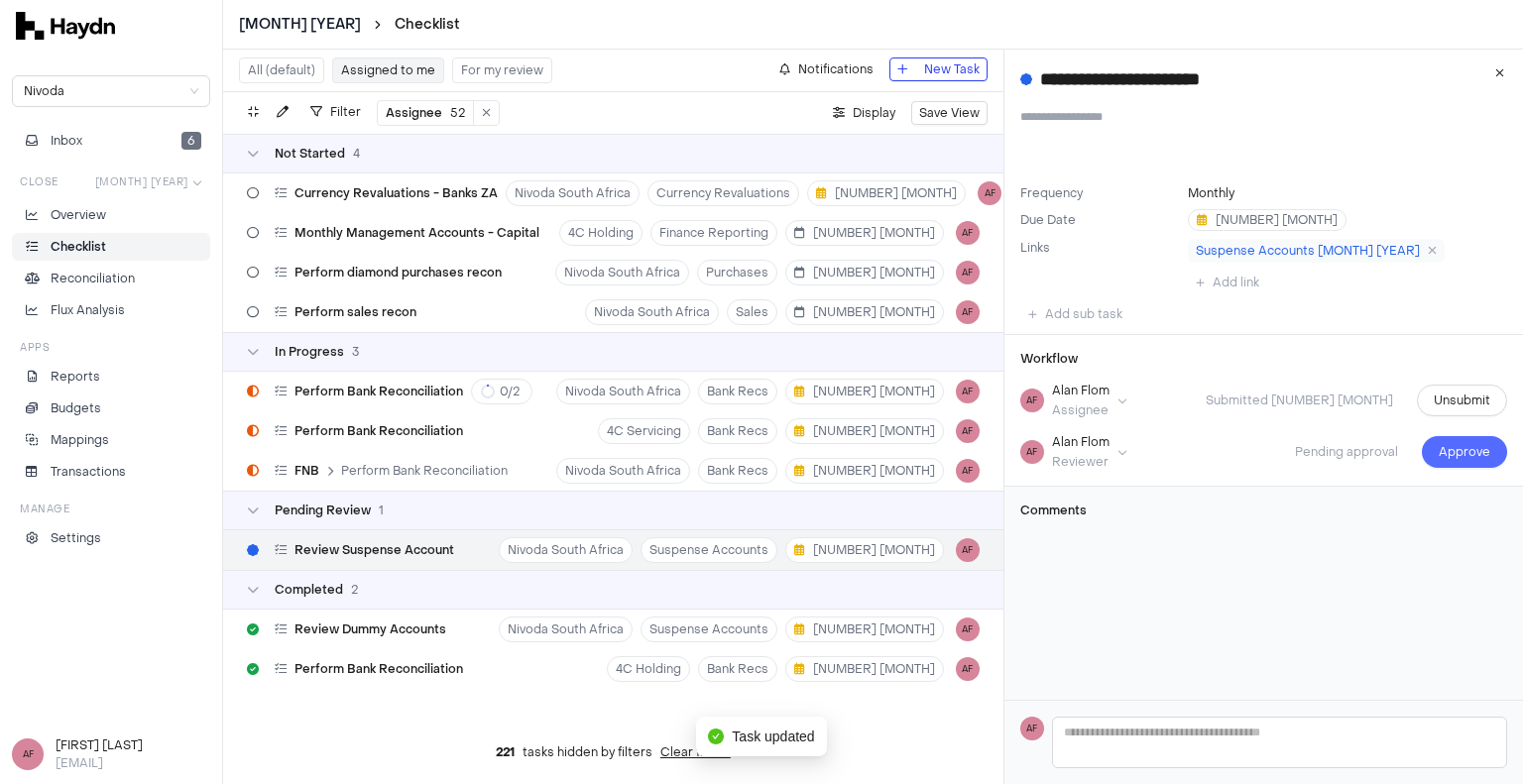 click on "Approve" at bounding box center (1464, 452) 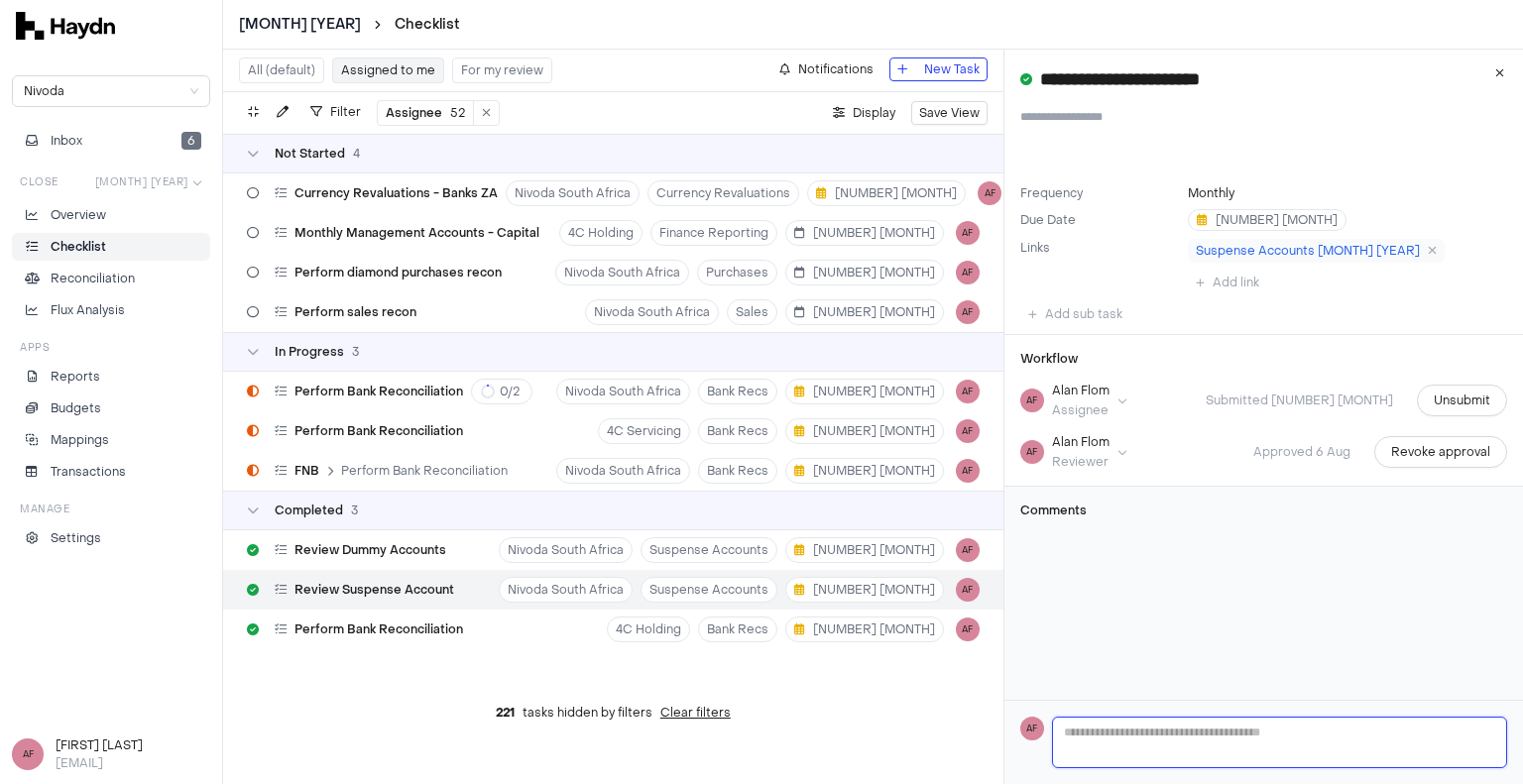 click at bounding box center [1279, 742] 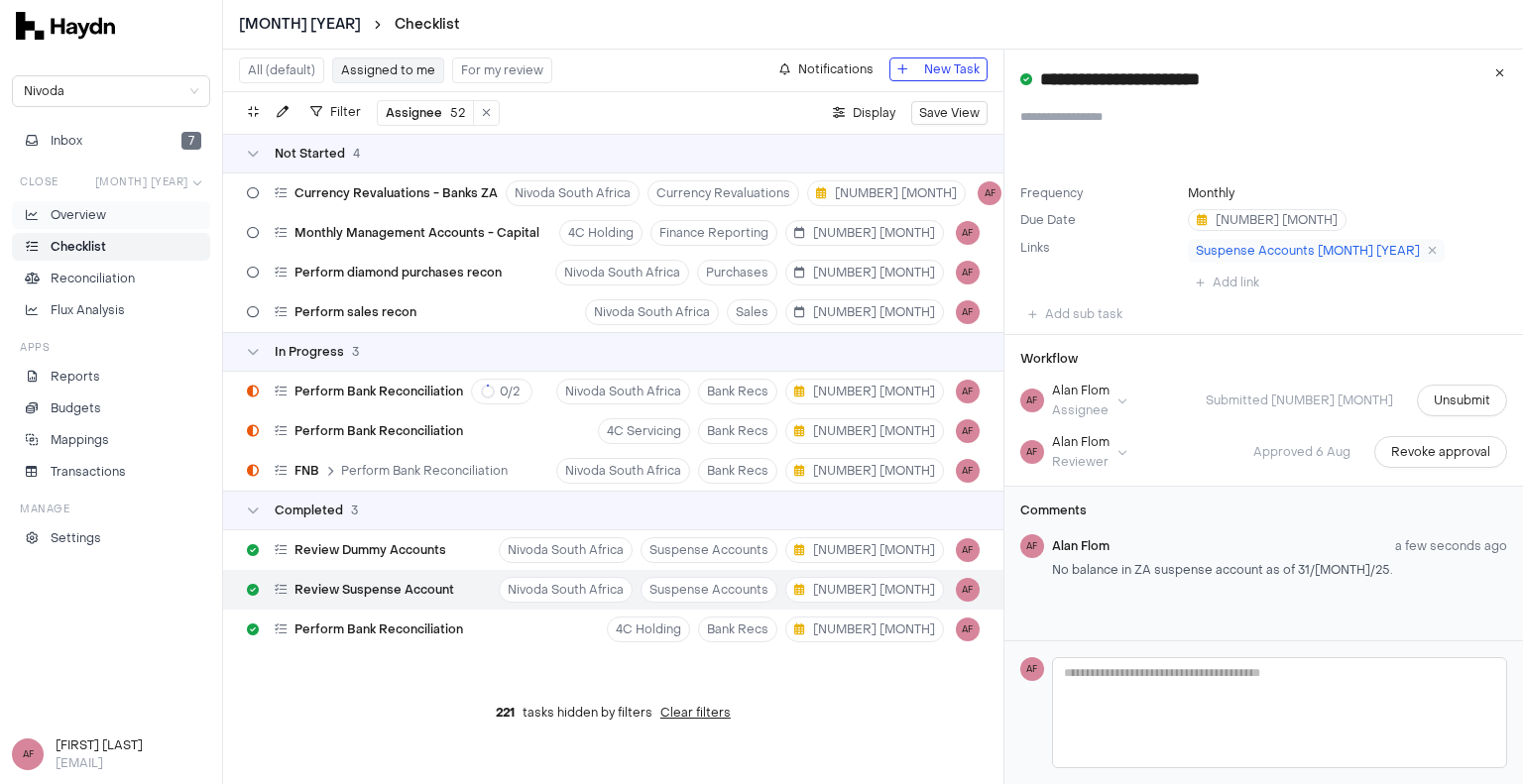 click on "Overview" at bounding box center (78, 215) 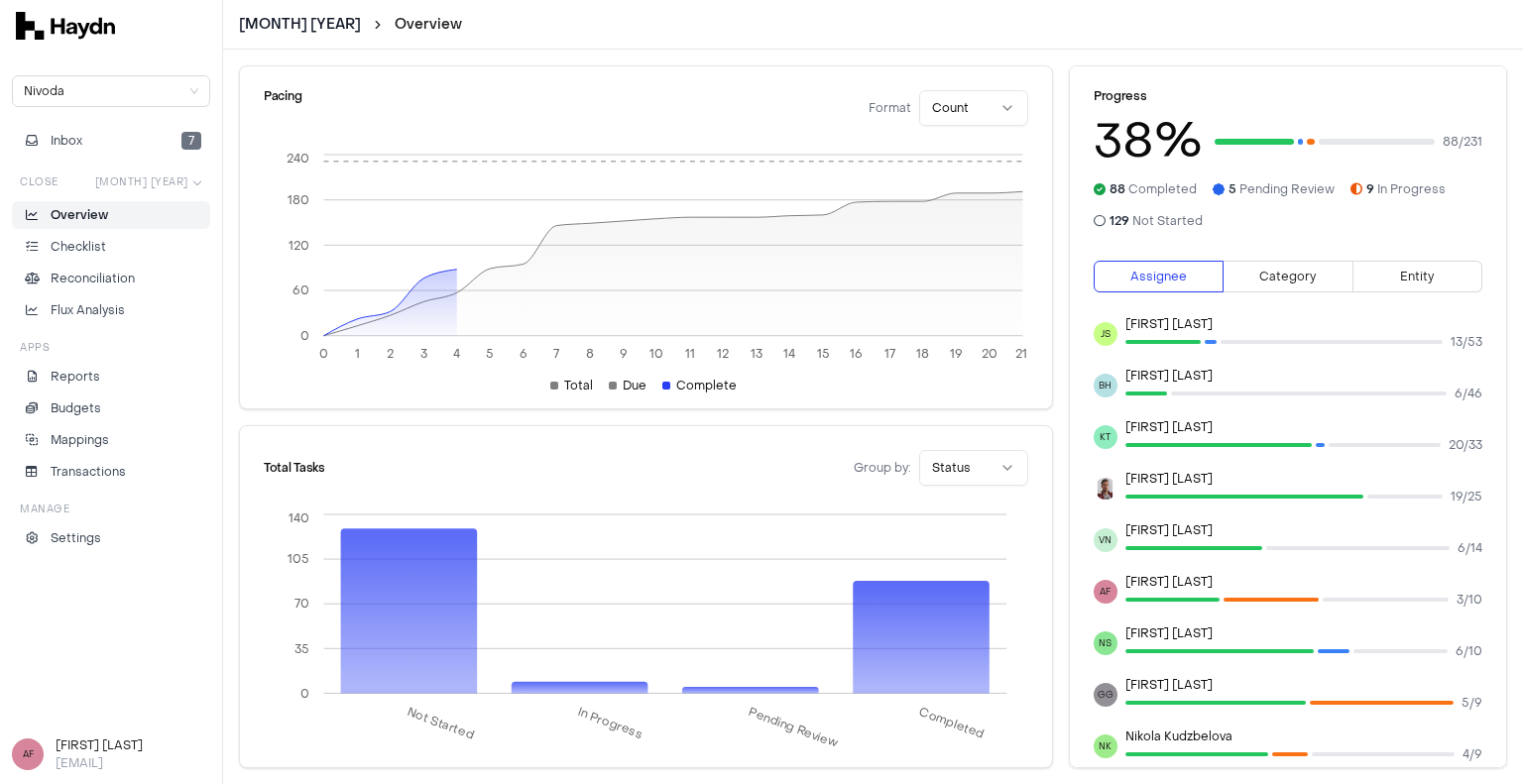 click on "**********" at bounding box center (762, 392) 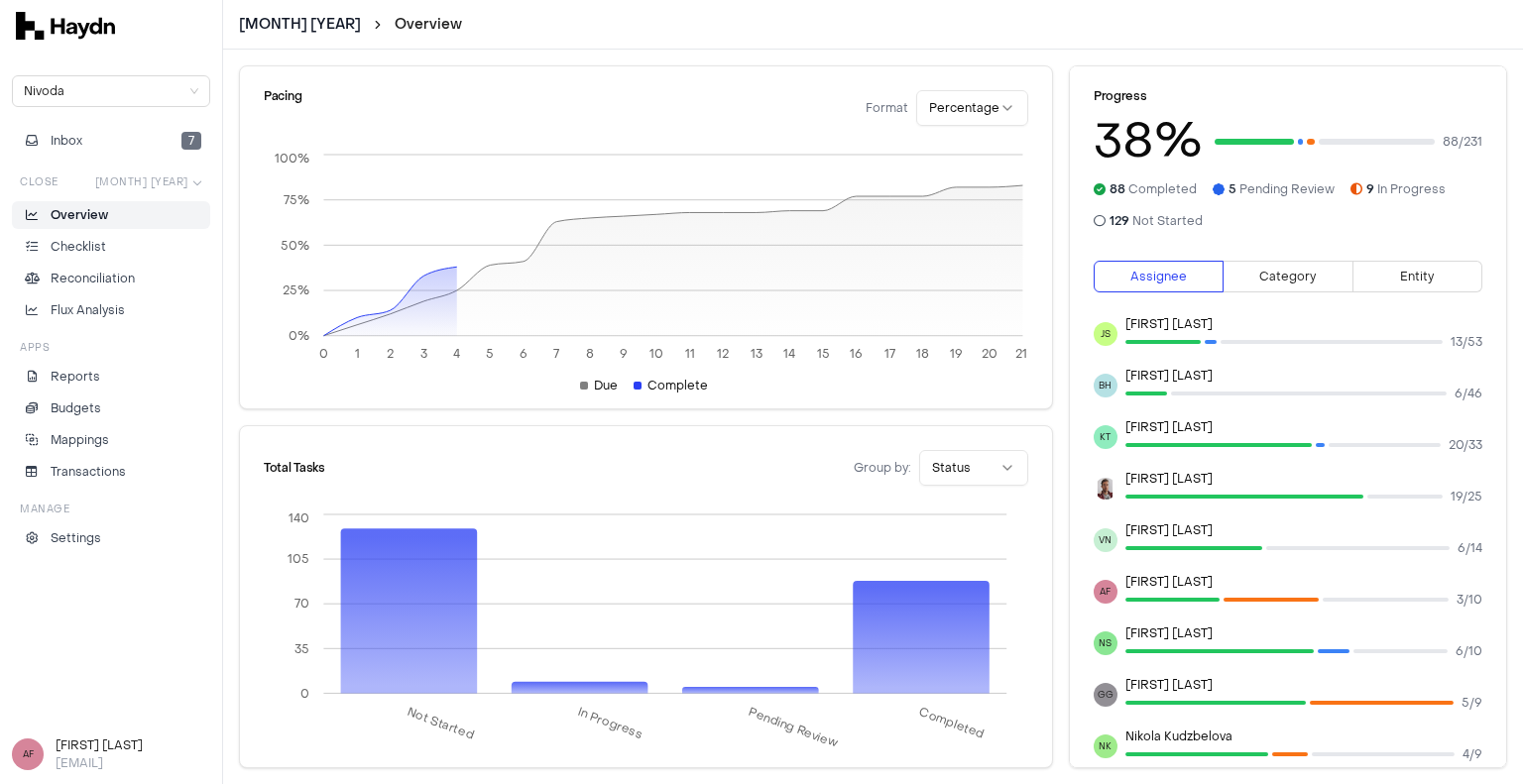 click on "[MONTH] [YEAR] Overview Nivoda Inbox 7 Close [MONTH] [YEAR] Overview Checklist Reconciliation Flux Analysis Apps Reports Budgets Mappings Transactions Manage Settings AF [FIRST] [LAST] [EMAIL] Pacing Format Percentage 0 1 2 3 4 5 6 7 8 9 10 11 12 13 14 15 16 17 18 19 20 21 0% 25% 50% 75% 100% Due Complete Total Tasks Group by: Status Not Started In Progress Pending Review Completed 0 35 70 105 140 Progress 38 % 88 / 231 88   Completed 5   Pending Review 9   In Progress 129   Not Started Assignee Category Entity JS [FIRST] [LAST] 13 / 53 BH [FIRST] [LAST] 6 / 46 KT [FIRST] [LAST] 20 / 33 JP [FIRST] [LAST] 19 / 25 VN [FIRST] [LAST] 6 / 14 AF [FIRST] [LAST] 3 / 10 NS [FIRST] [LAST] 6 / 10 GG [FIRST] [LAST] 5 / 9 NK [FIRST] [LAST] 4 / 9 DP [FIRST] [LAST] 2 / 7 KV [FIRST] [LAST] 3 / 5 SK [FIRST] [LAST] 0 / 4 ND [FIRST] [LAST] 0 / 3 PG [FIRST] [LAST] 1 / 2 Uncategorized 0 / 1
* 0%" at bounding box center (762, 392) 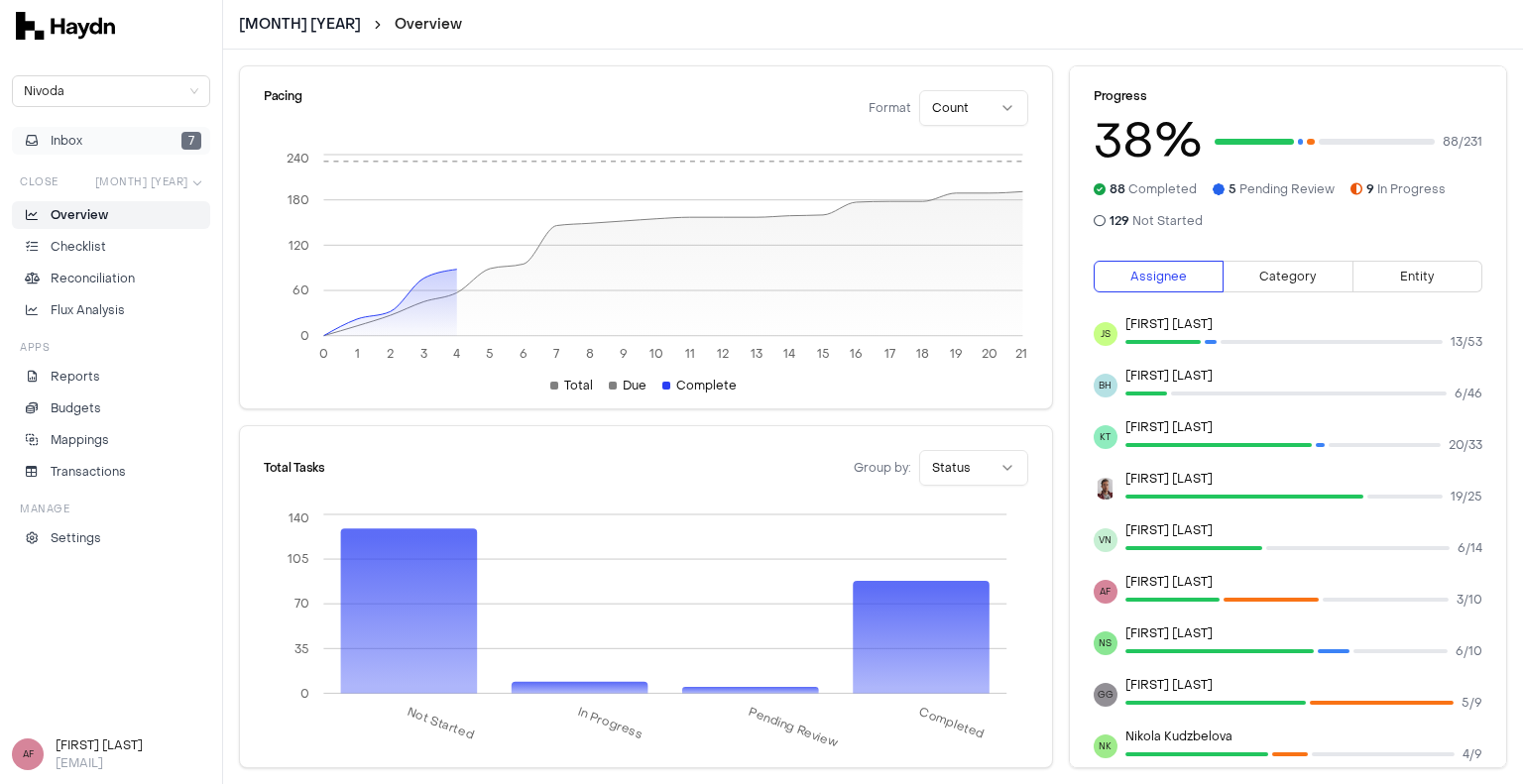 click on "Inbox [NUMBER]" at bounding box center (111, 141) 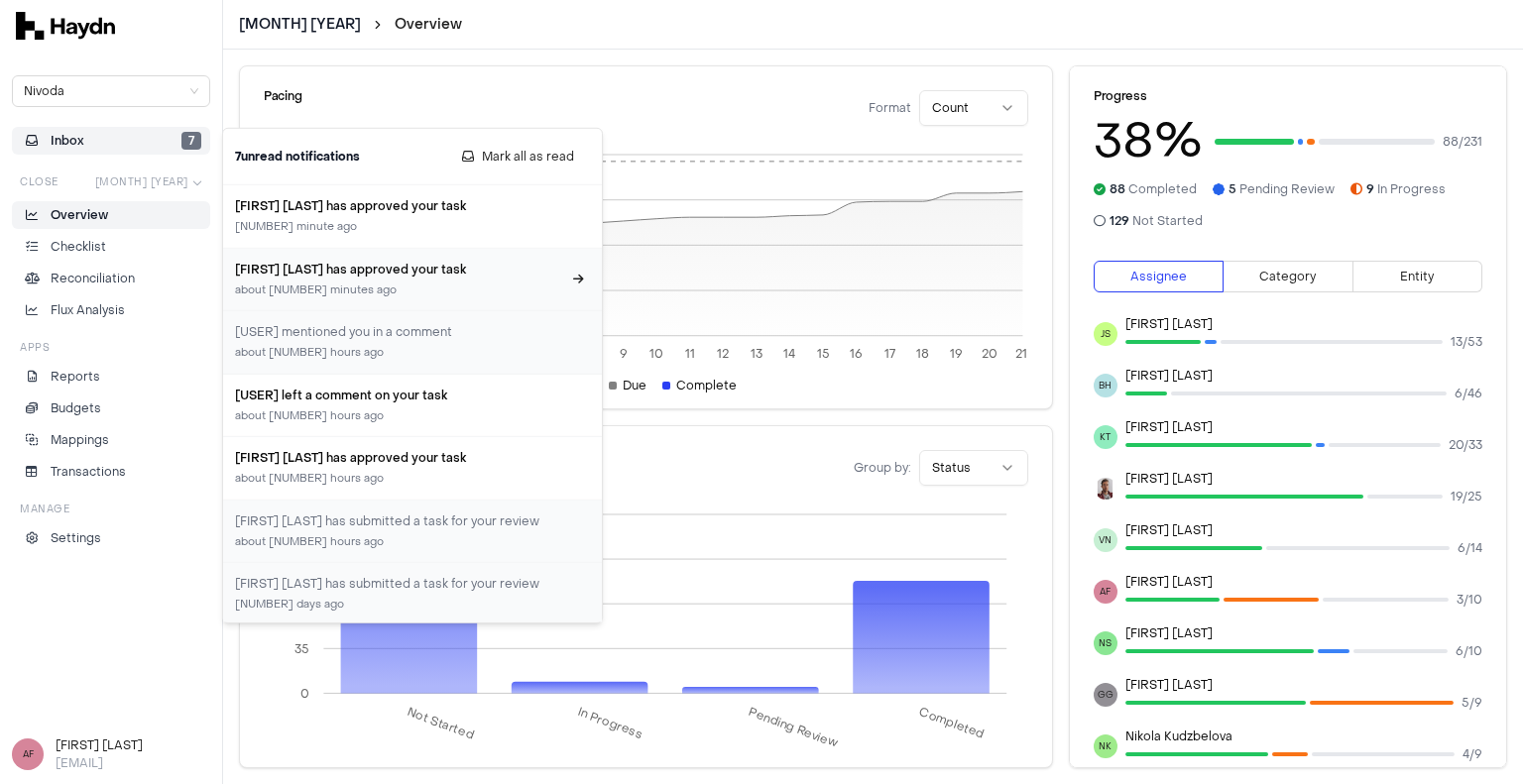scroll, scrollTop: 63, scrollLeft: 0, axis: vertical 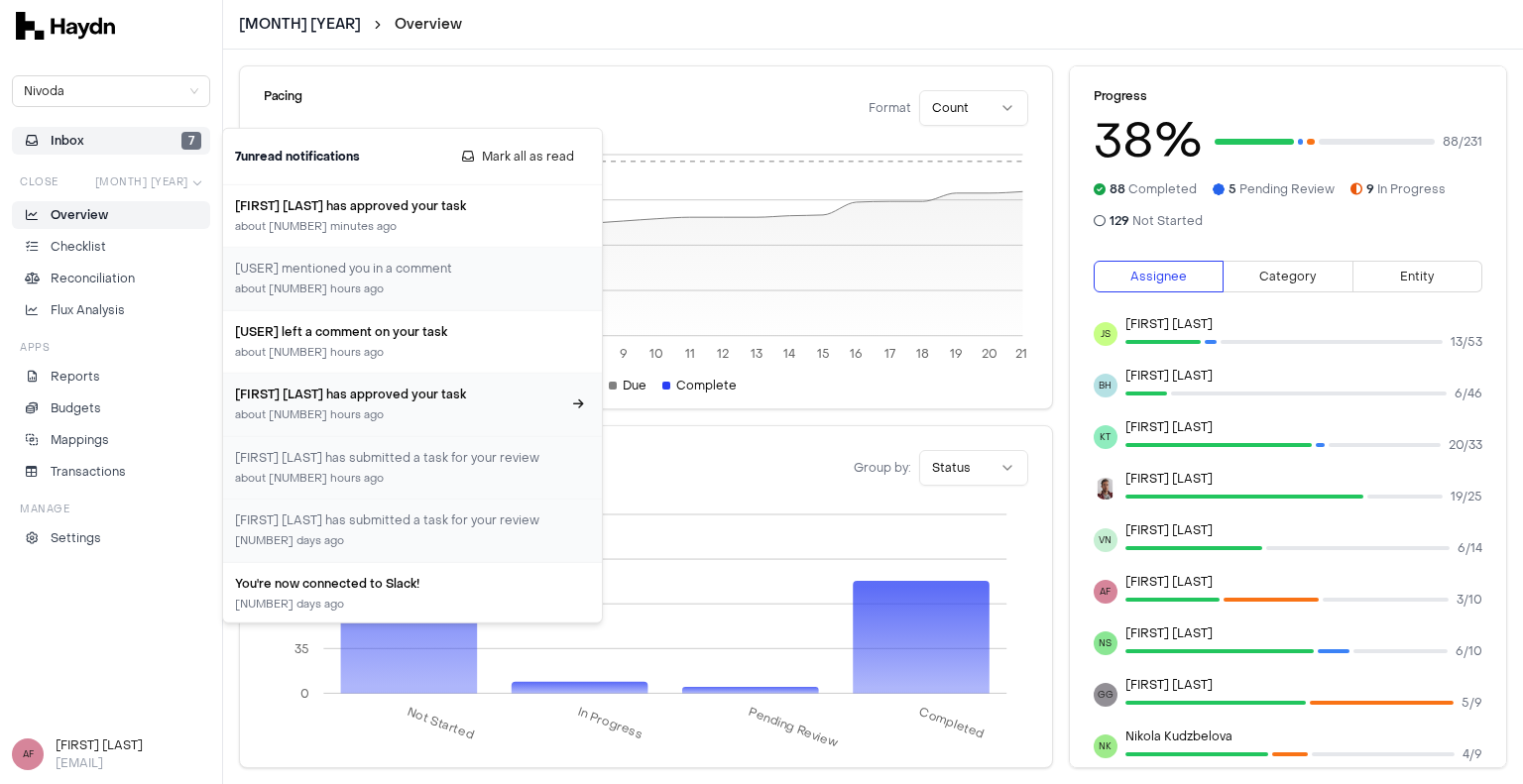 click on "[FIRST] [LAST] has approved your task about [NUMBER] hours ago" at bounding box center [412, 405] 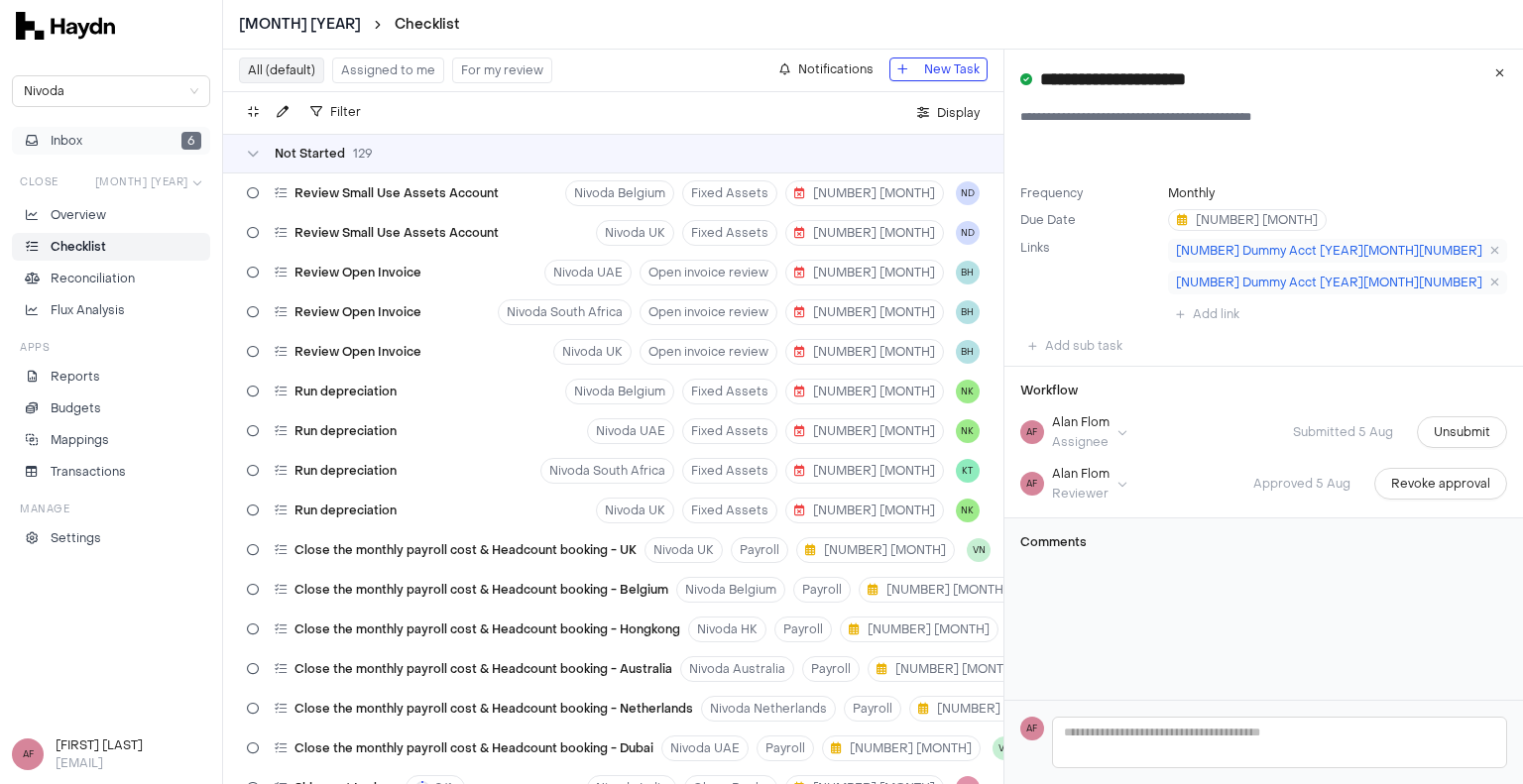 click on "Inbox [NUMBER]" at bounding box center (111, 141) 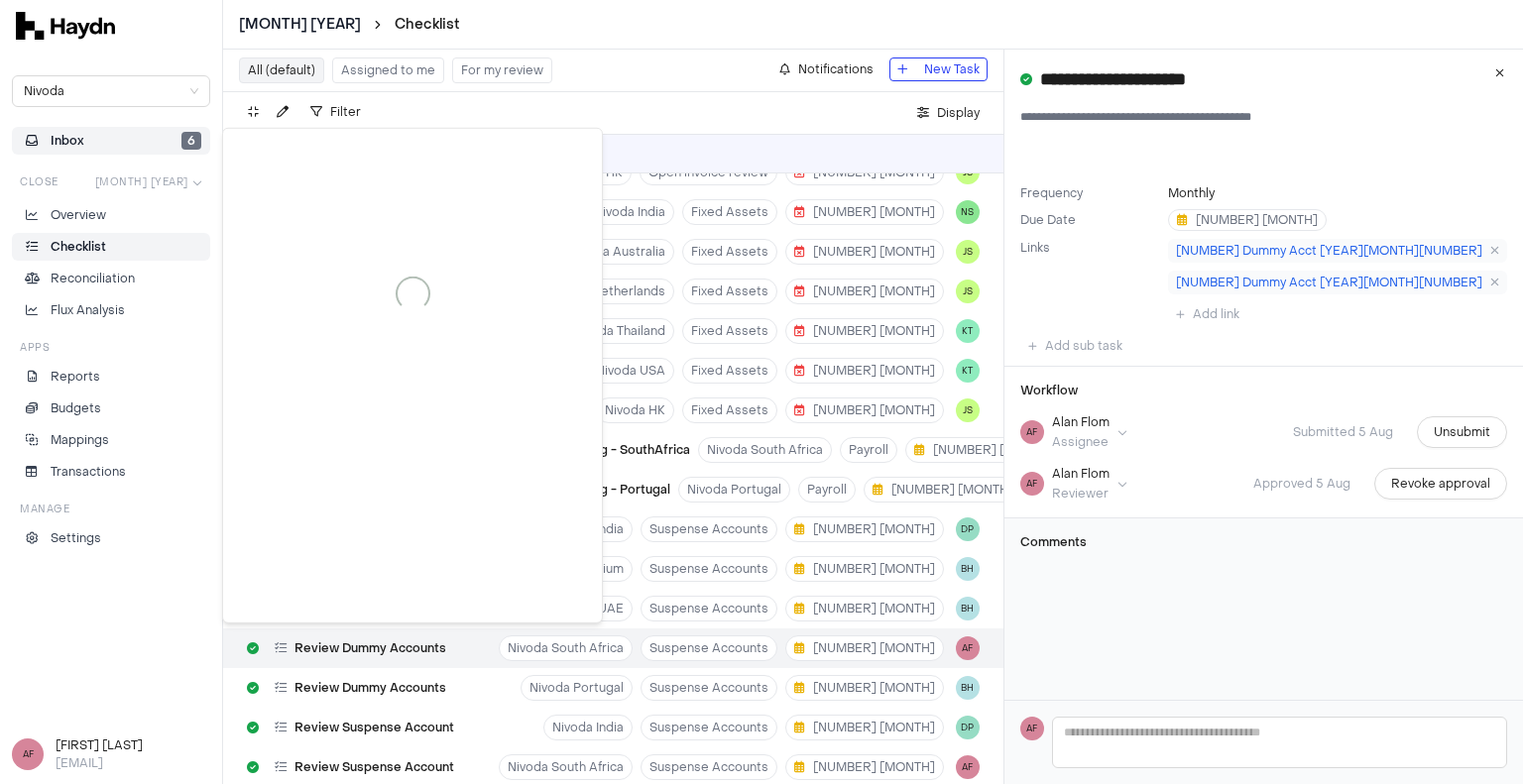 scroll, scrollTop: 6957, scrollLeft: 0, axis: vertical 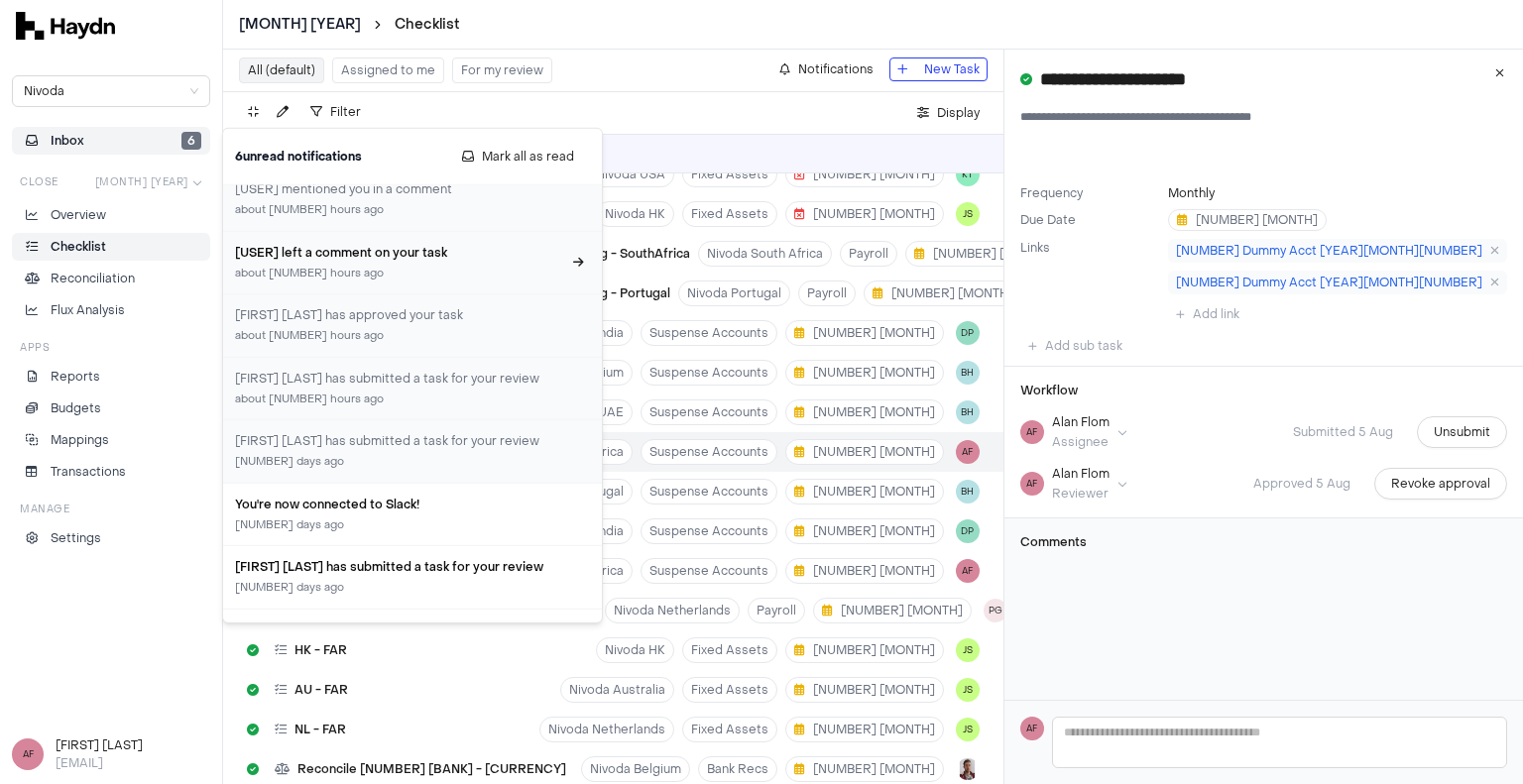 click on "[USER] left a comment on your task" at bounding box center [401, 252] 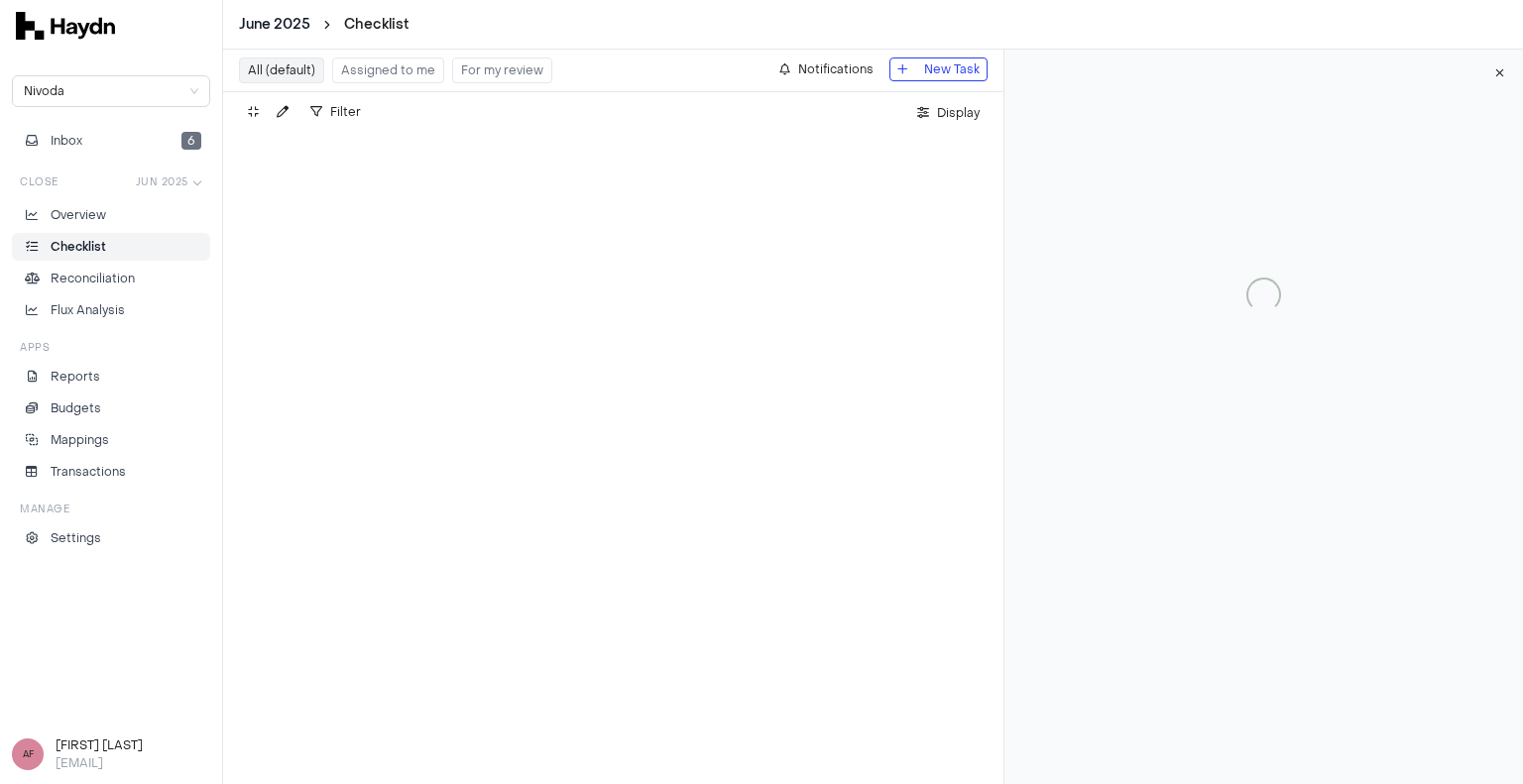 scroll, scrollTop: 0, scrollLeft: 0, axis: both 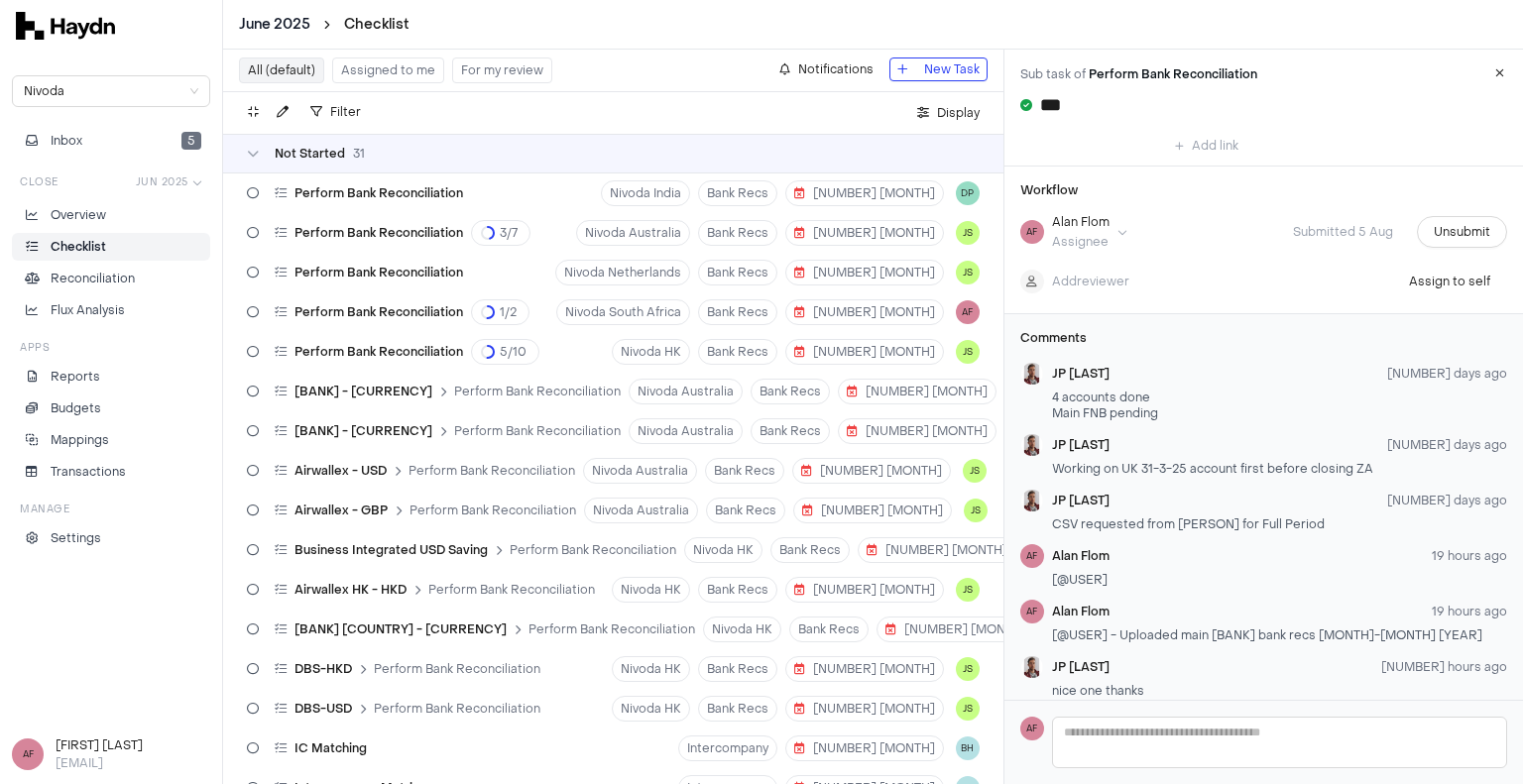 click on "Assigned to me" at bounding box center [388, 70] 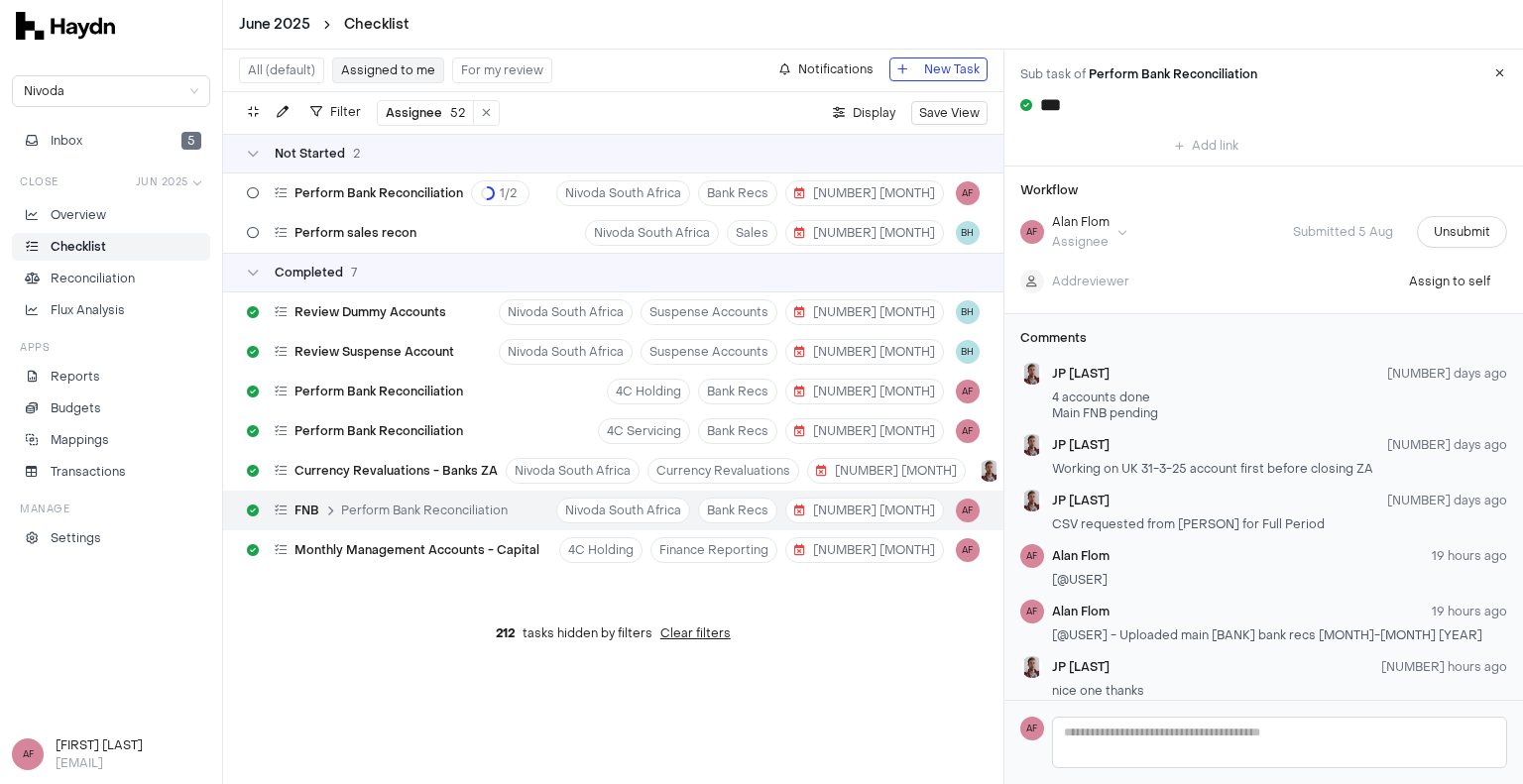 click on "[MONTH] [YEAR] Checklist Nivoda Inbox 5 Close [MONTH] [YEAR] Overview Checklist Reconciliation Flux Analysis Apps Reports Budgets Mappings Transactions Manage Settings AF [FIRST] [LAST] [EMAIL] All   (default) Assigned to me   For my review   Notifications New Task Filter Assignee 52 . Display Save View Not Started 2 Perform Bank Reconciliation 1 / 2 Nivoda South Africa Bank Recs 9 [MONTH] AF Perform sales recon Nivoda South Africa Sales 25 [MONTH] BH Completed 7 Review Dummy Accounts Nivoda South Africa Suspense Accounts 7 [MONTH] BH Review Suspense Account Nivoda South Africa Suspense Accounts 7 [MONTH] BH Perform Bank Reconciliation 4C Holding Bank Recs 9 [MONTH] AF Perform Bank Reconciliation 4C Servicing Bank Recs 9 [MONTH] AF Currency Revaluations - Banks ZA Nivoda South Africa Currency Revaluations 9 [MONTH] FNB Perform Bank Reconciliation Nivoda South Africa Bank Recs 9 [MONTH] AF Monthly Management Accounts - Capital 4C Holding Finance Reporting 22 [MONTH] AF 212   tasks hidden by filters Clear filters Sub task of   *** Frequency AF" at bounding box center [762, 392] 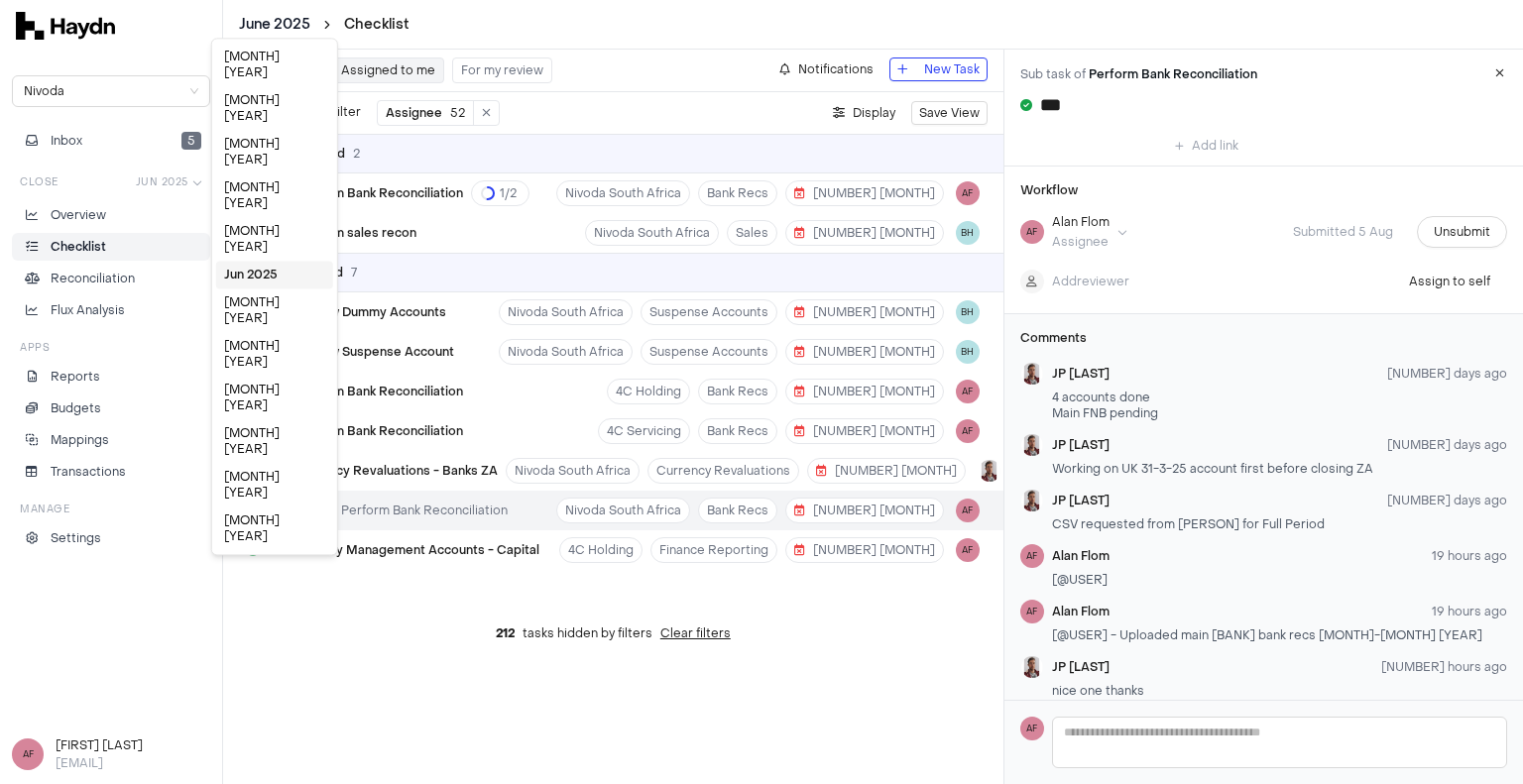 click on "[MONTH] [YEAR] Checklist Nivoda Inbox 5 Close [MONTH] [YEAR] Overview Checklist Reconciliation Flux Analysis Apps Reports Budgets Mappings Transactions Manage Settings AF [FIRST] [LAST] [EMAIL] All   (default) Assigned to me   For my review   Notifications New Task Filter Assignee 52 . Display Save View Not Started 2 Perform Bank Reconciliation 1 / 2 Nivoda South Africa Bank Recs 9 [MONTH] AF Perform sales recon Nivoda South Africa Sales 25 [MONTH] BH Completed 7 Review Dummy Accounts Nivoda South Africa Suspense Accounts 7 [MONTH] BH Review Suspense Account Nivoda South Africa Suspense Accounts 7 [MONTH] BH Perform Bank Reconciliation 4C Holding Bank Recs 9 [MONTH] AF Perform Bank Reconciliation 4C Servicing Bank Recs 9 [MONTH] AF Currency Revaluations - Banks ZA Nivoda South Africa Currency Revaluations 9 [MONTH] FNB Perform Bank Reconciliation Nivoda South Africa Bank Recs 9 [MONTH] AF Monthly Management Accounts - Capital 4C Holding Finance Reporting 22 [MONTH] AF 212   tasks hidden by filters Clear filters Sub task of   *** Frequency AF" at bounding box center [762, 392] 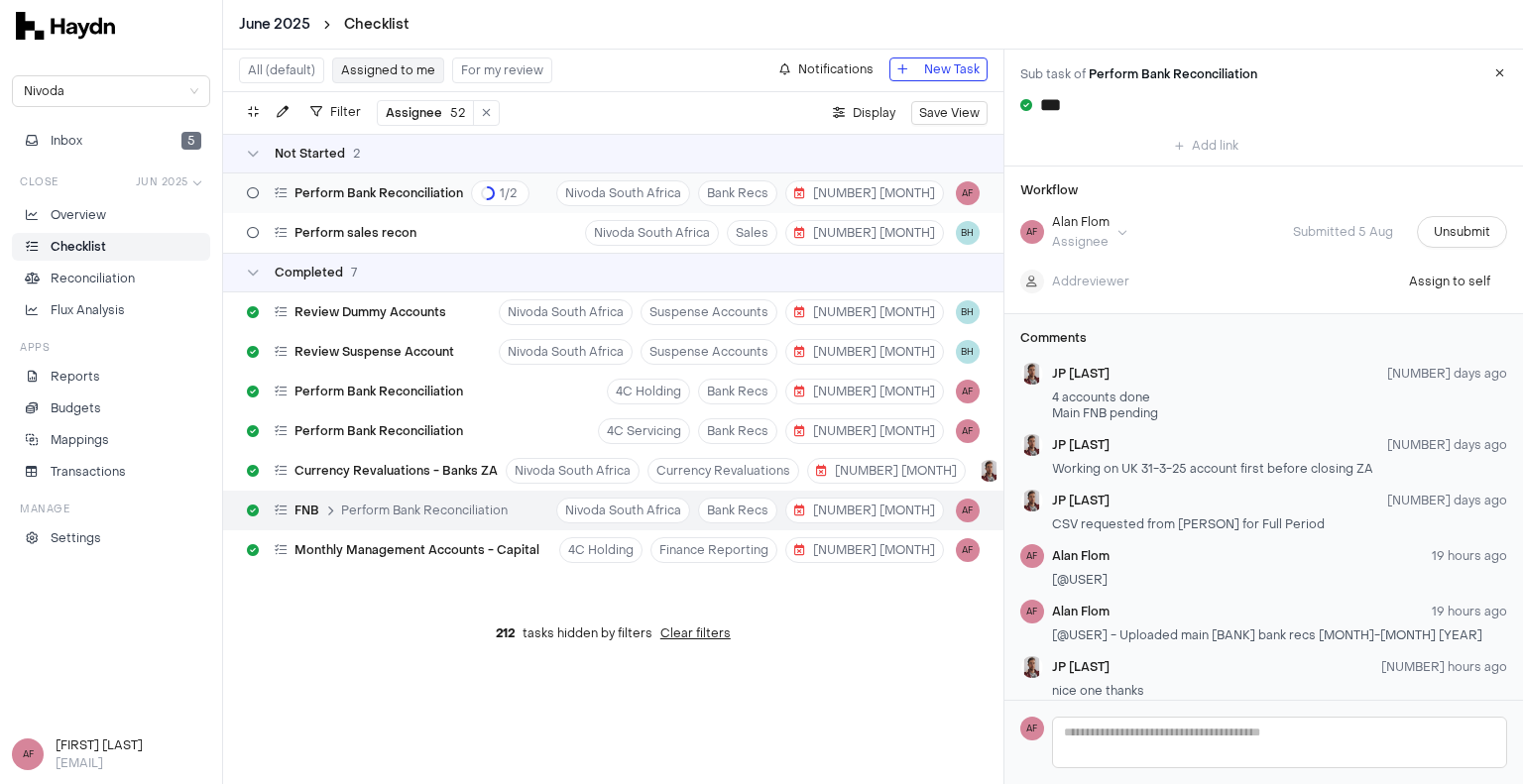 click on "Perform Bank Reconciliation [NUMBER] / [NUMBER] [COMPANY] Bank Recs [NUMBER] [MONTH] [INITIALS]" at bounding box center [613, 193] 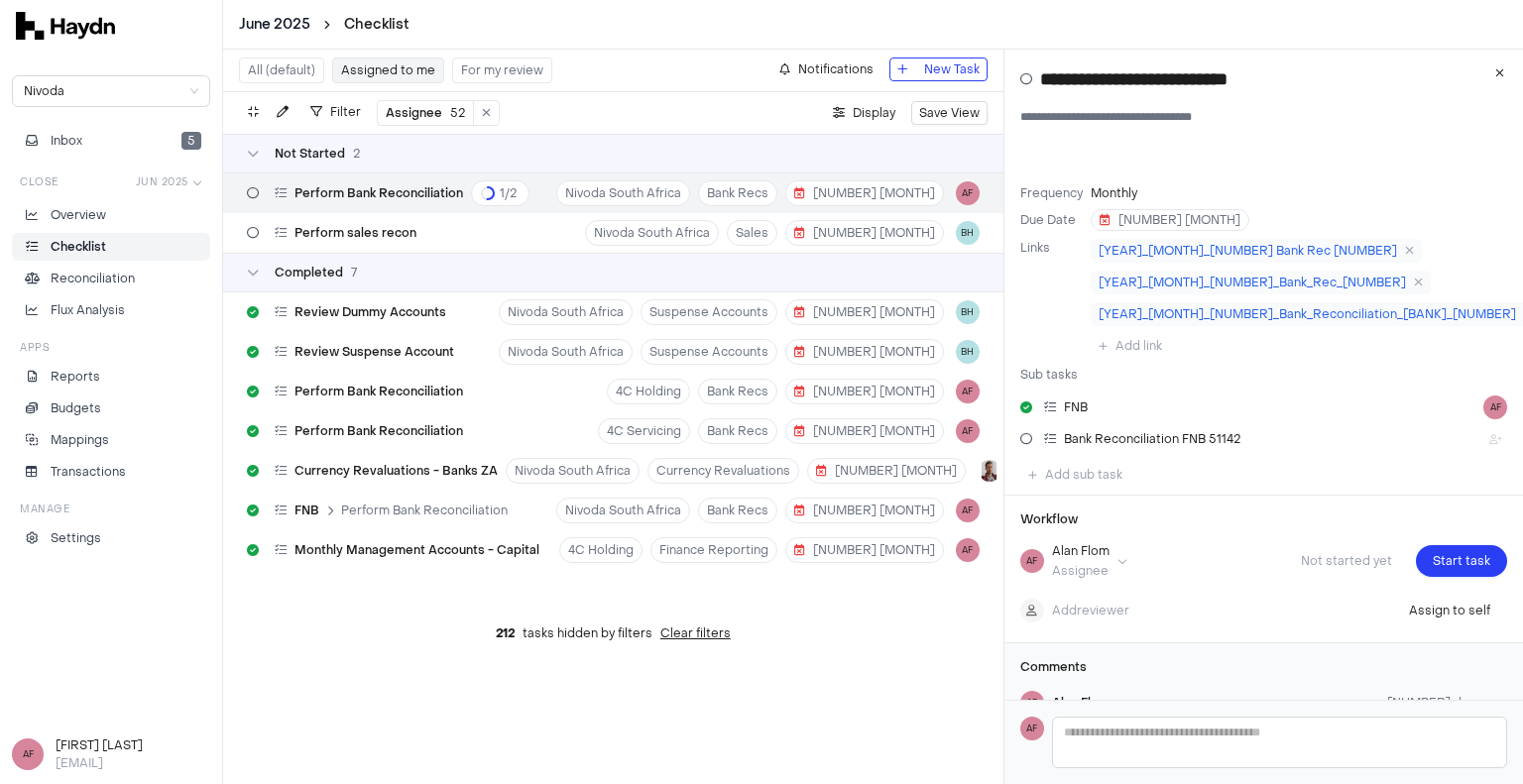 click on "**********" at bounding box center [762, 392] 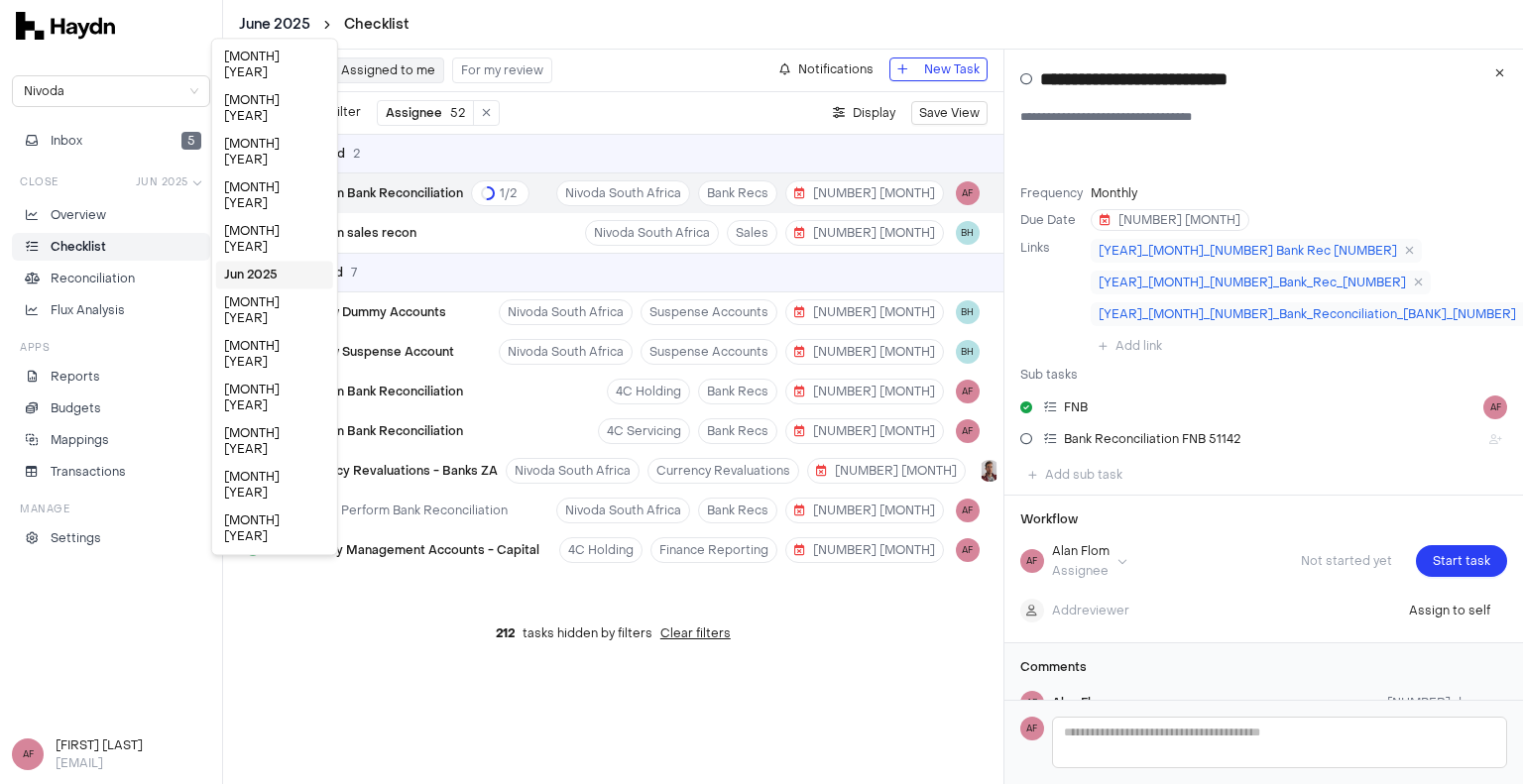 click on "**********" at bounding box center [762, 392] 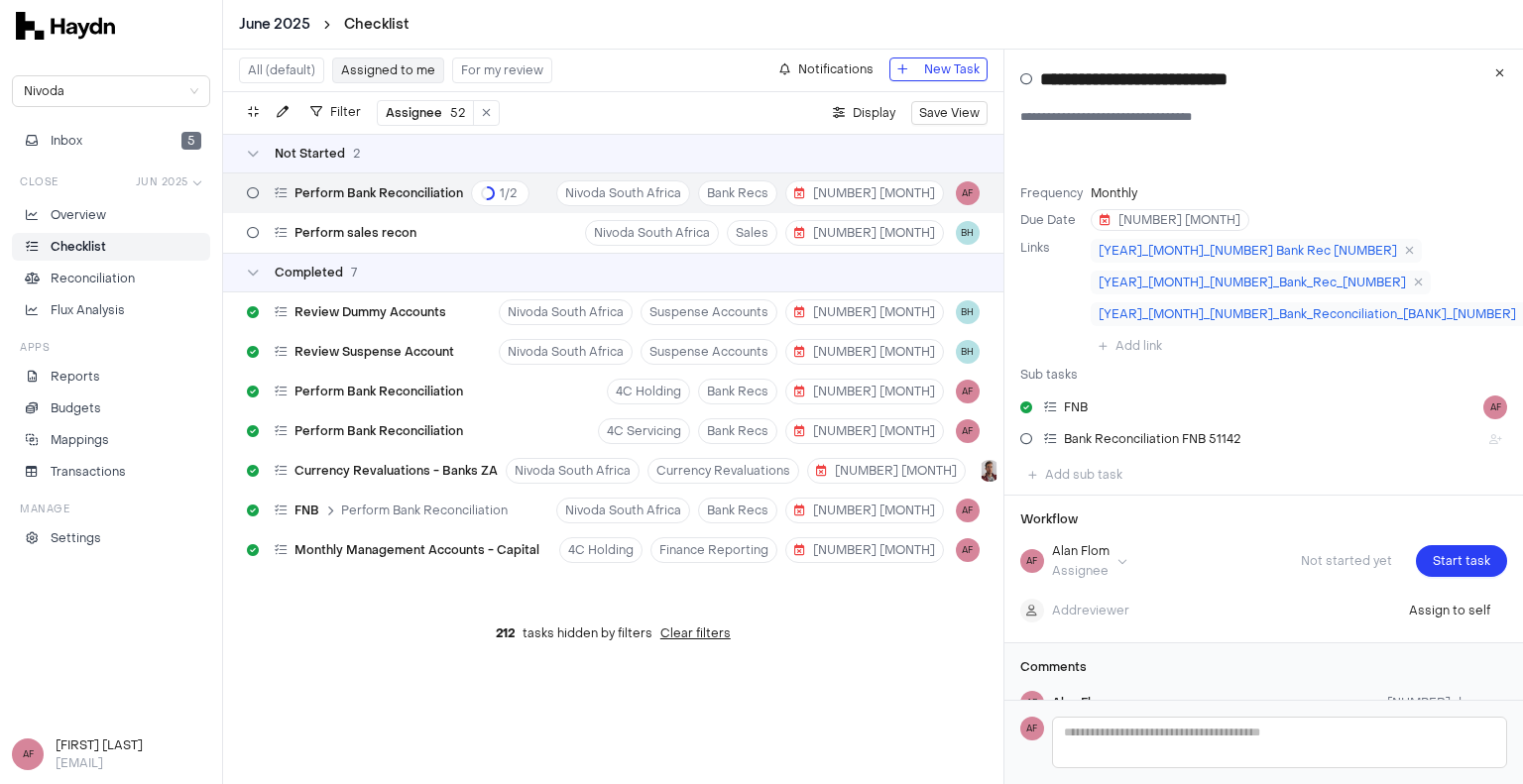 click on "June 2025 Checklist" at bounding box center (324, 25) 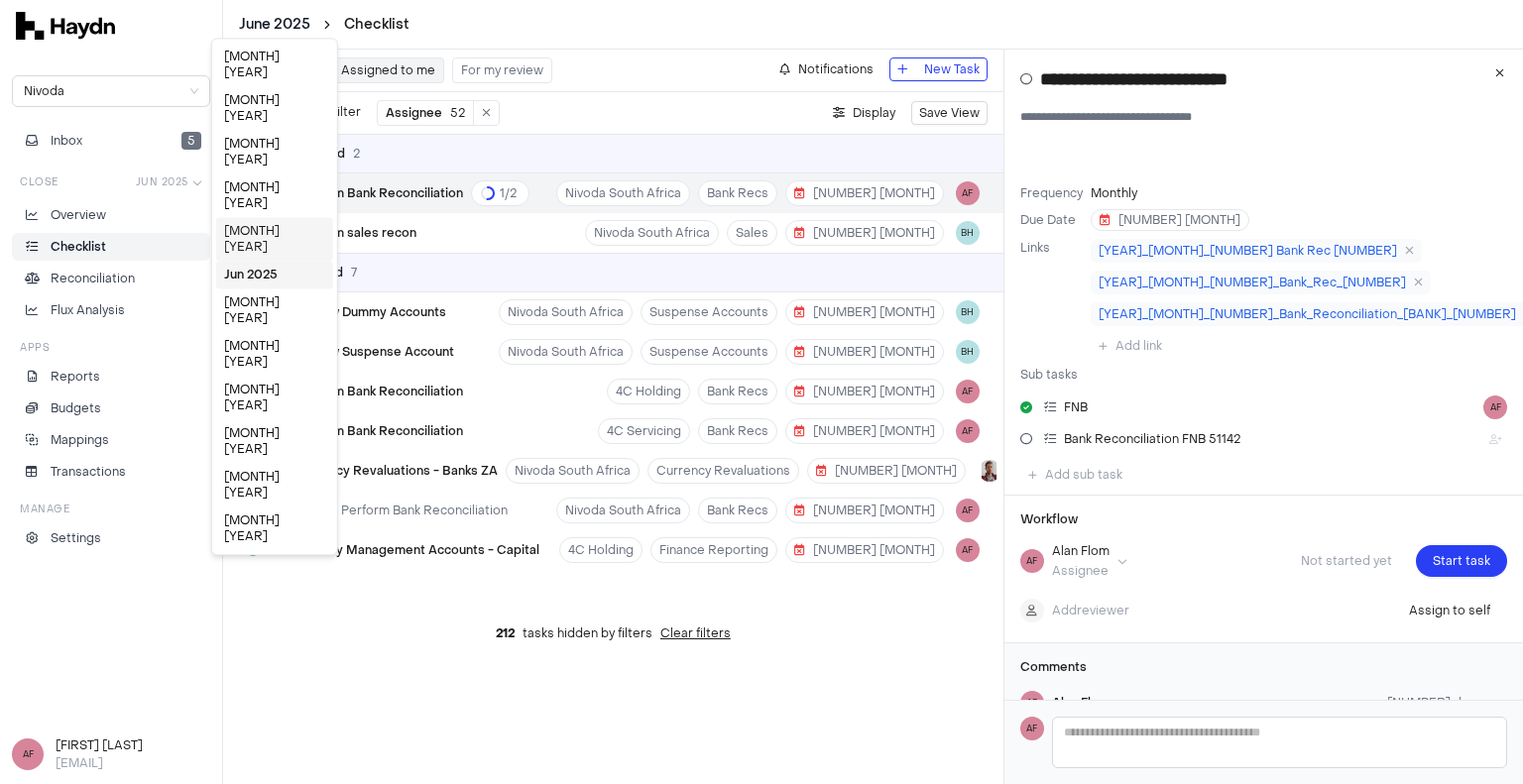 click on "[MONTH] [YEAR]" at bounding box center [275, 239] 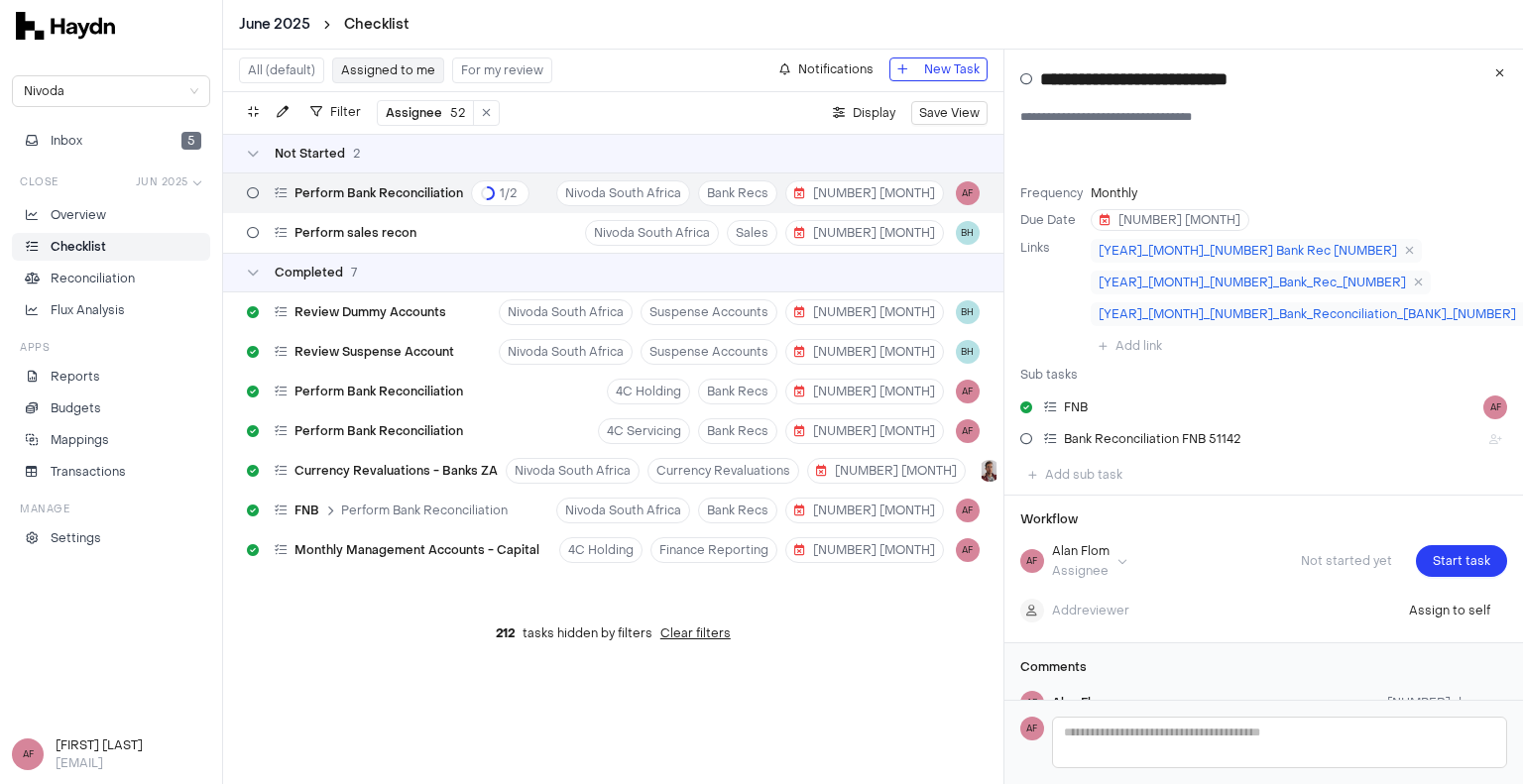 click on "**********" at bounding box center [762, 392] 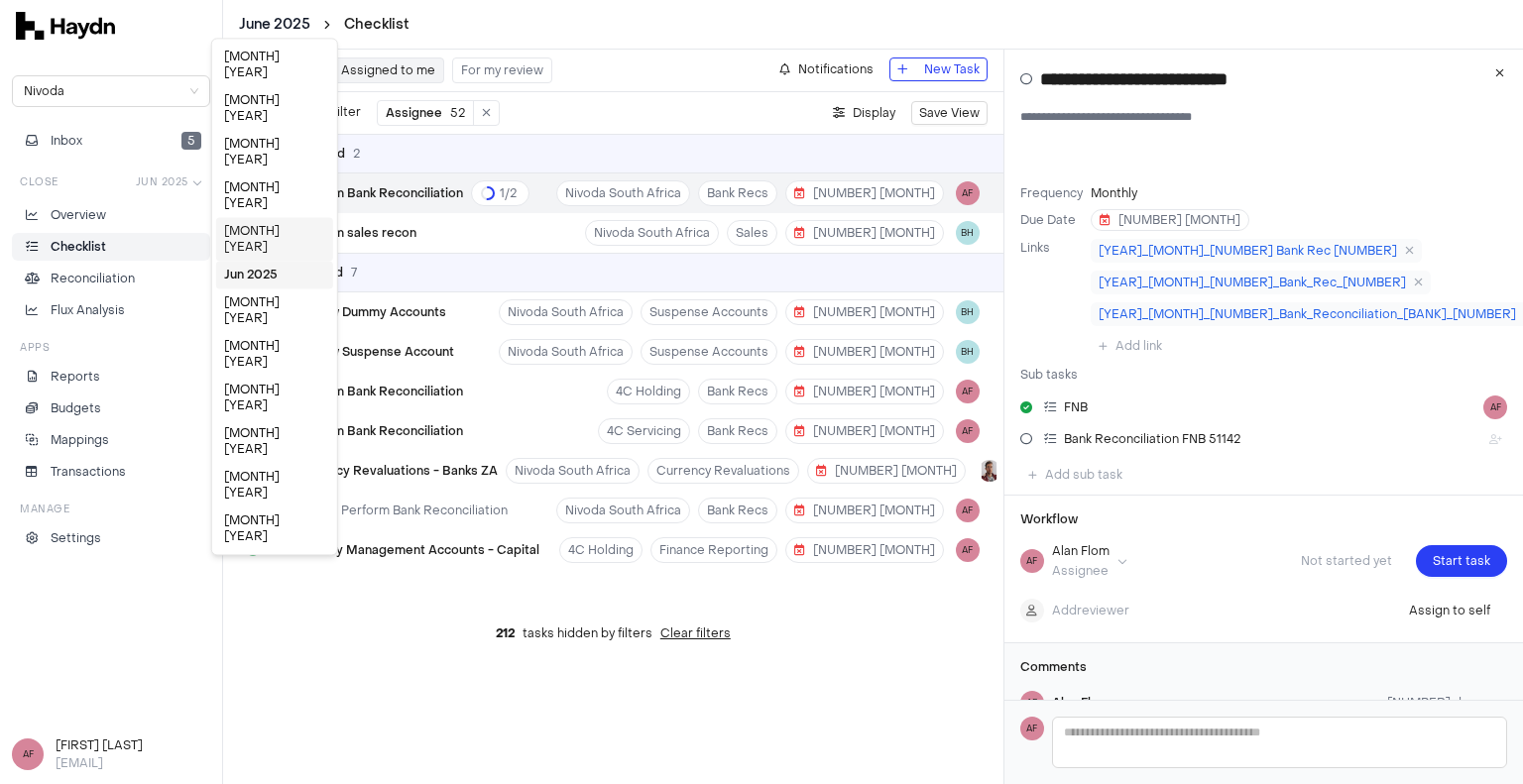 click on "[MONTH] [YEAR]" at bounding box center [275, 239] 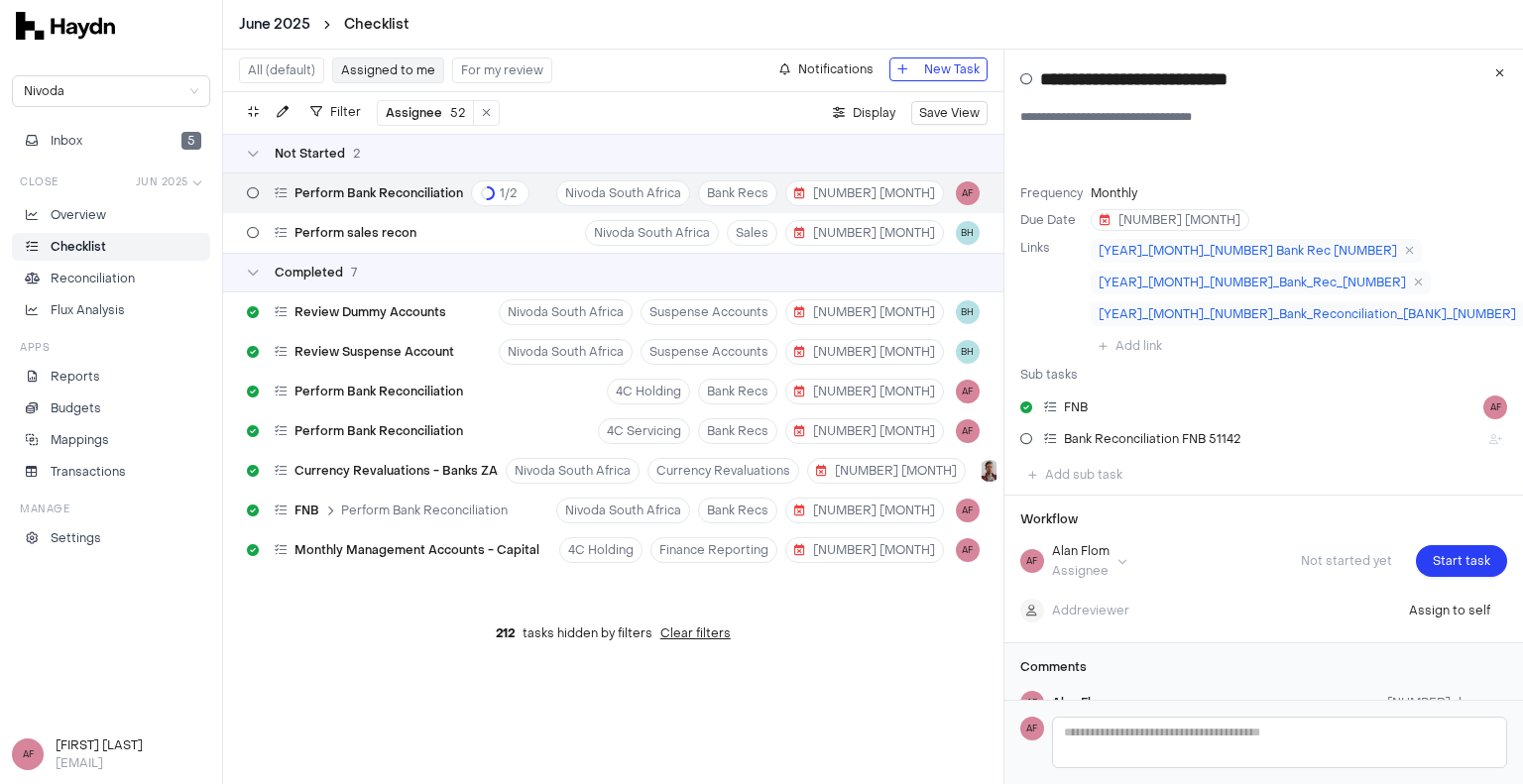 click on "Checklist" at bounding box center (78, 247) 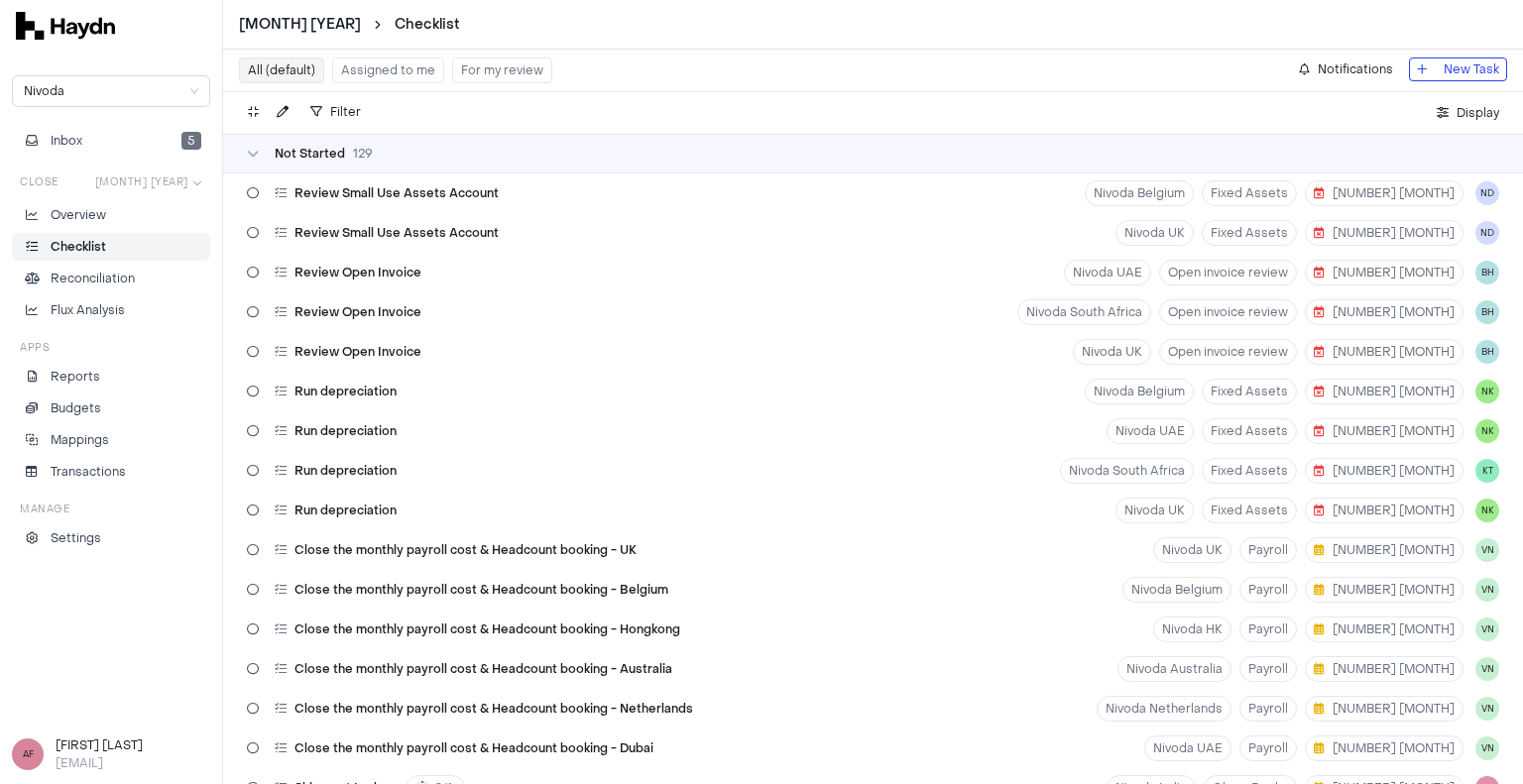 click on "Assigned to me" at bounding box center [388, 70] 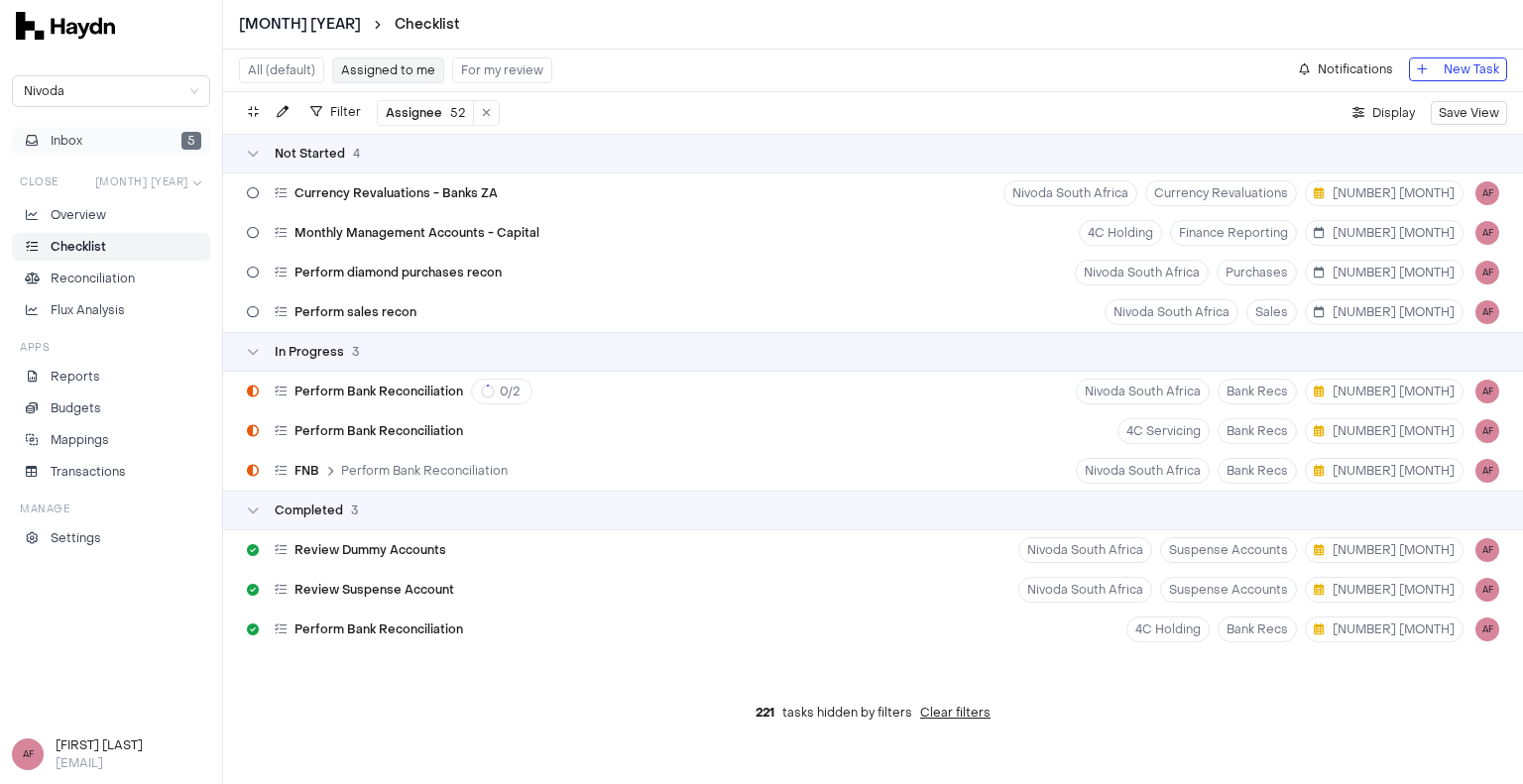click on "Inbox [NUMBER]" at bounding box center (111, 141) 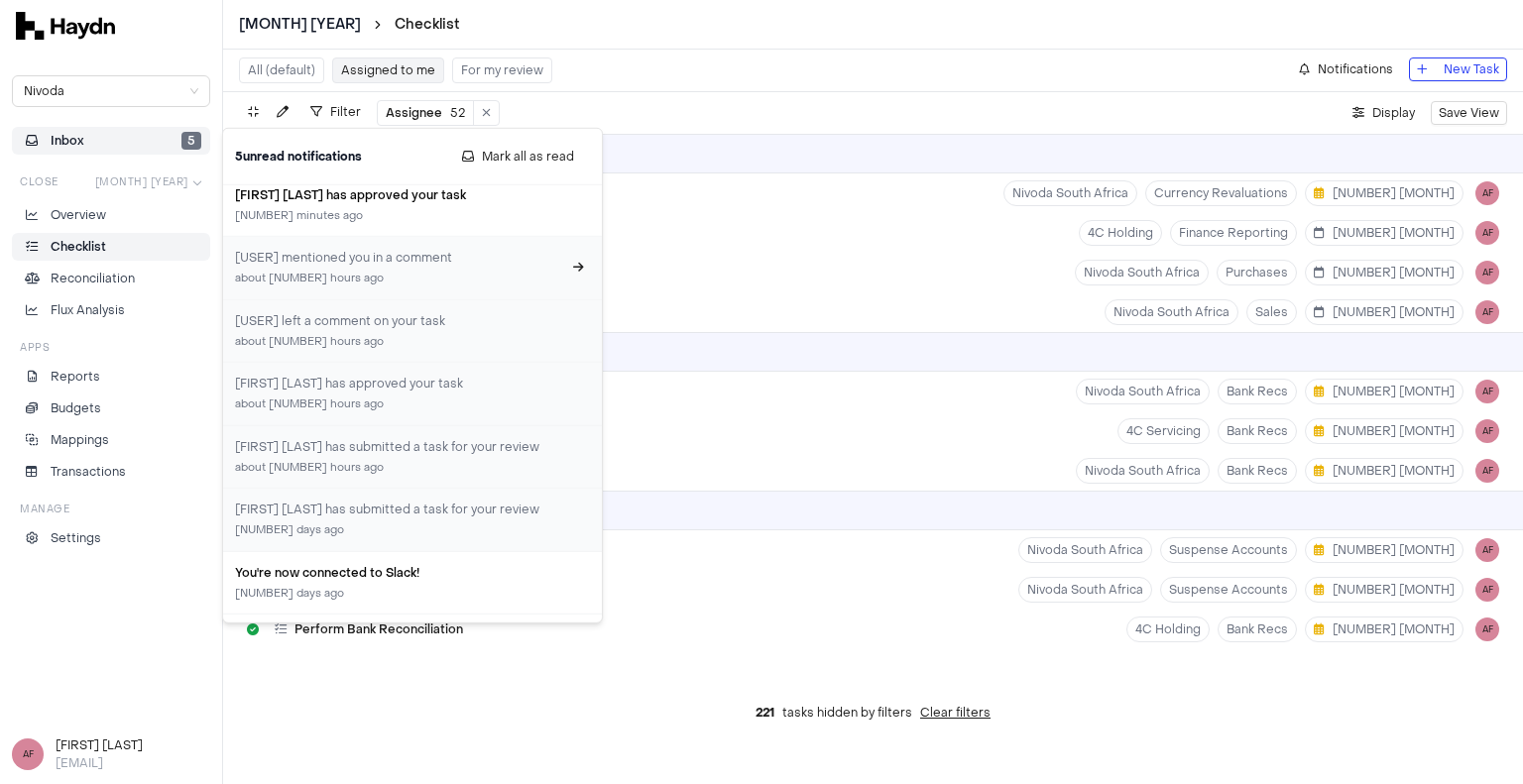 scroll, scrollTop: 103, scrollLeft: 0, axis: vertical 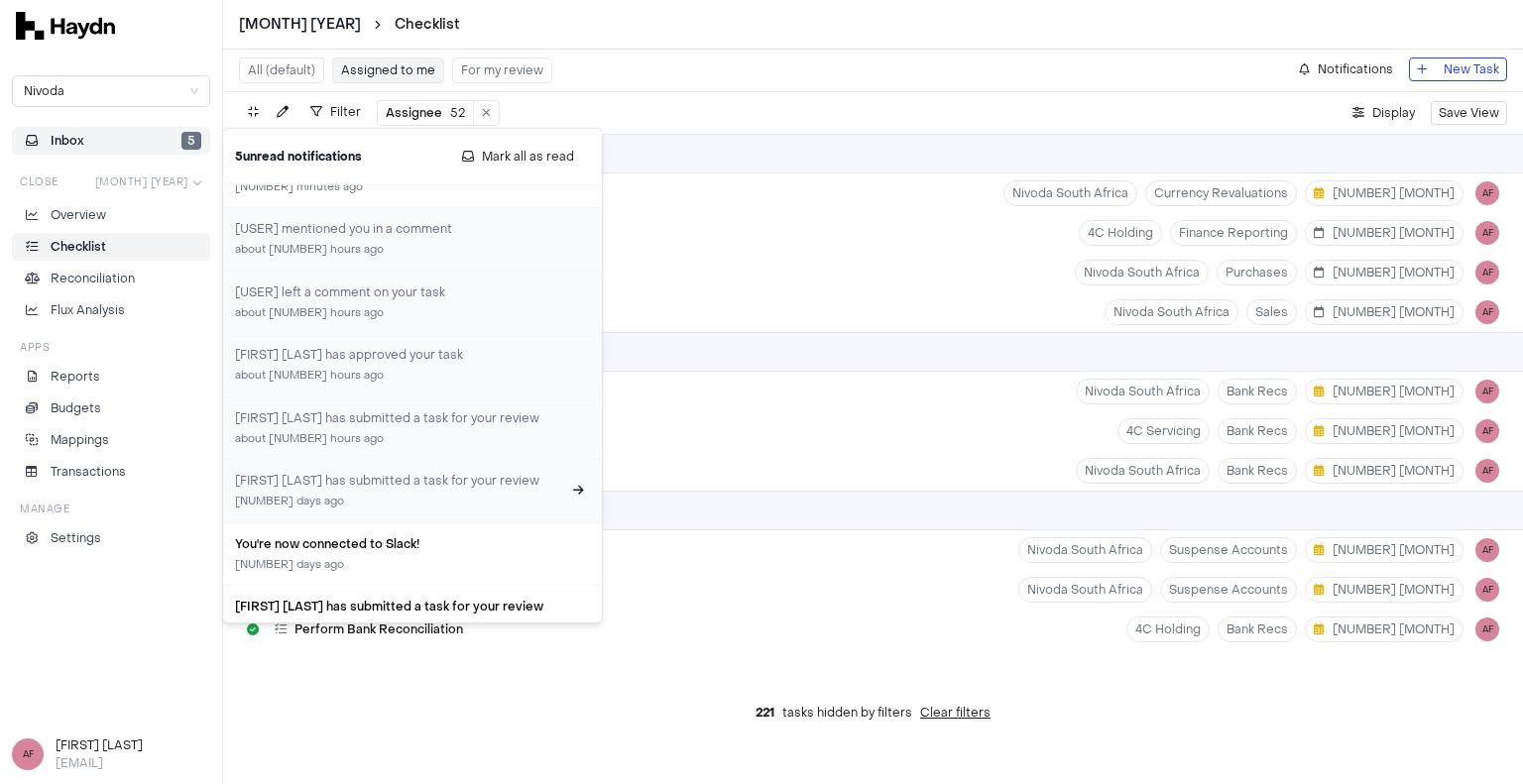 click on "[FIRST] [LAST] has submitted a task for your review [NUMBER] days ago" at bounding box center [401, 491] 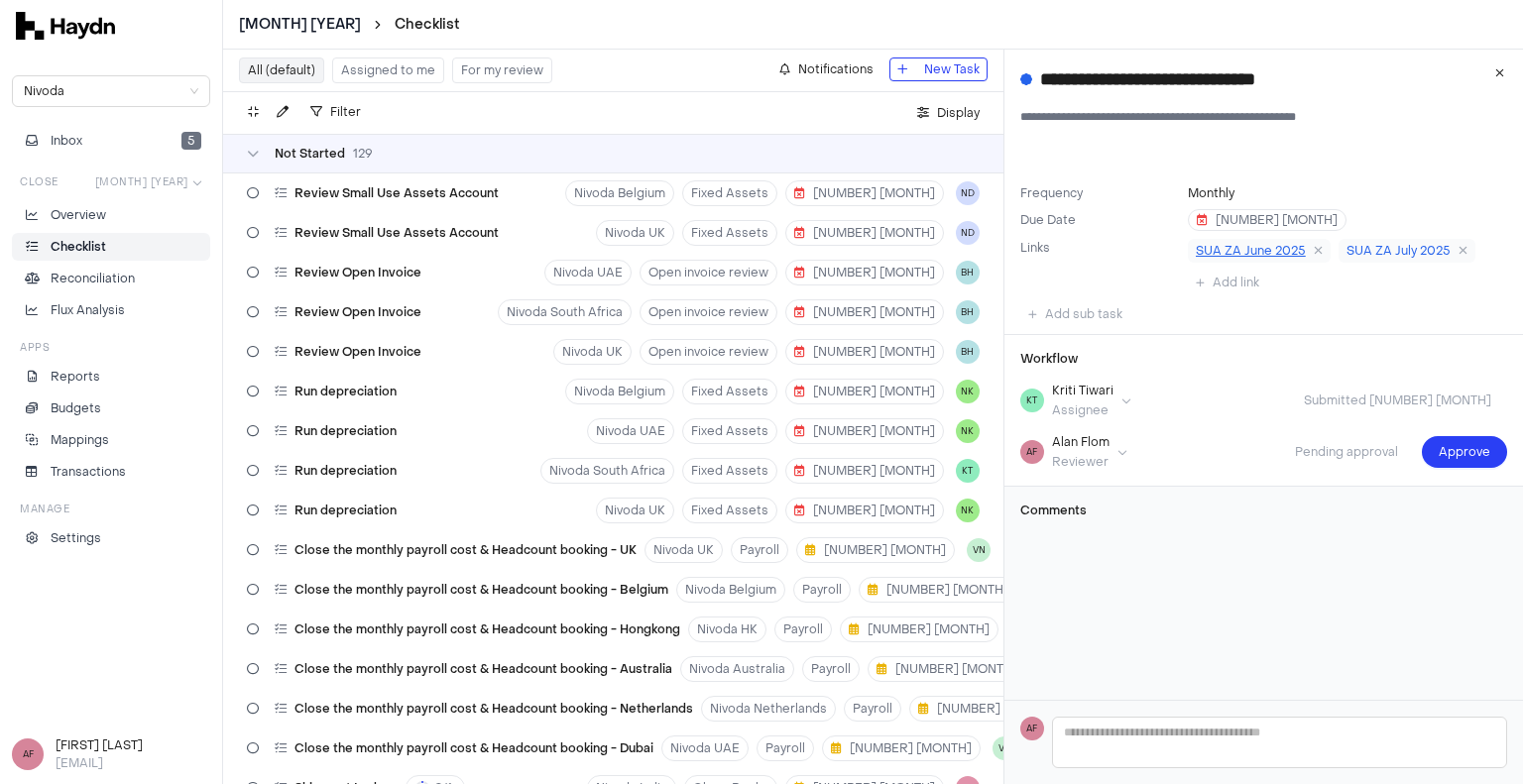 scroll, scrollTop: 5371, scrollLeft: 0, axis: vertical 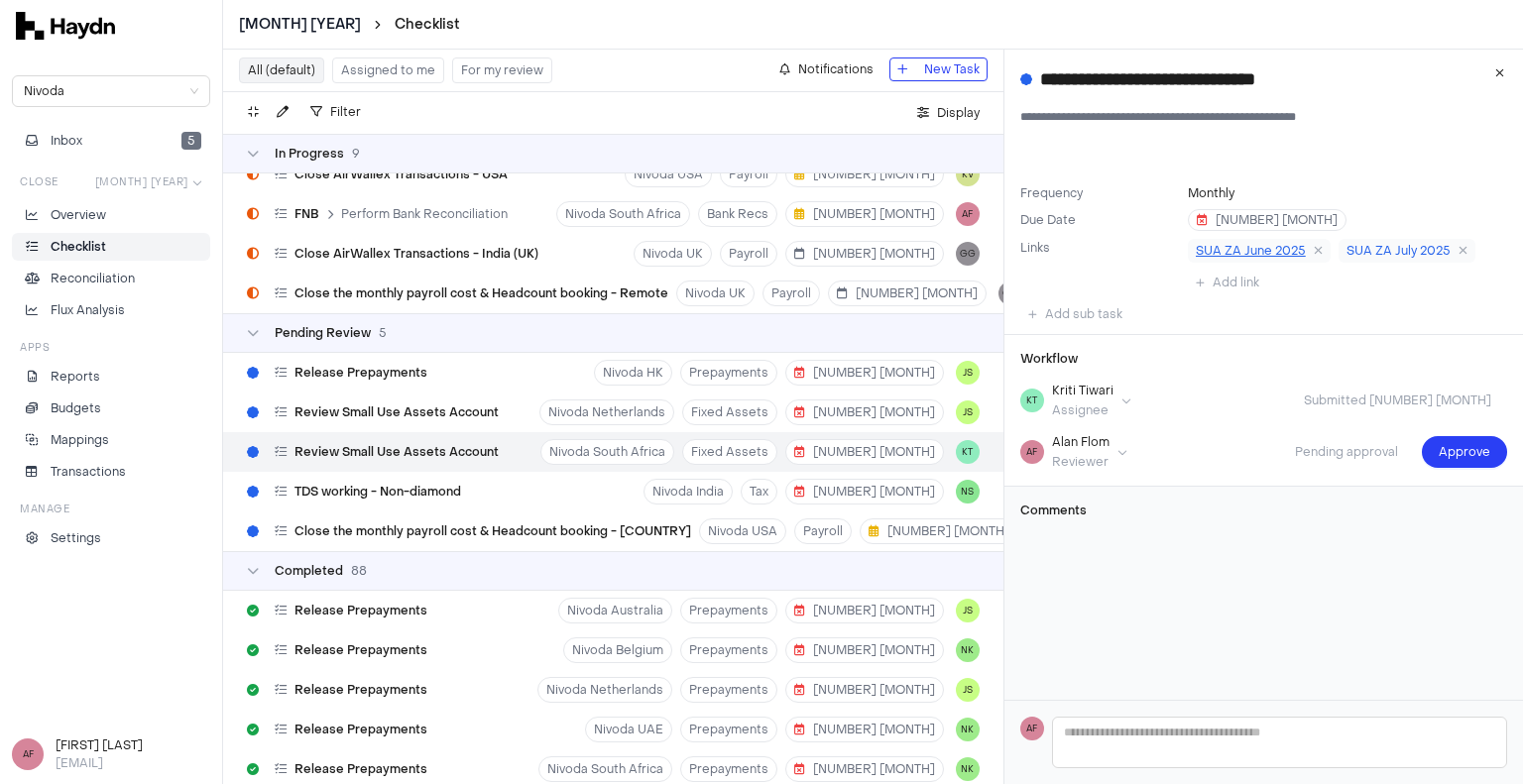 click on "SUA ZA June 2025" at bounding box center (1250, 251) 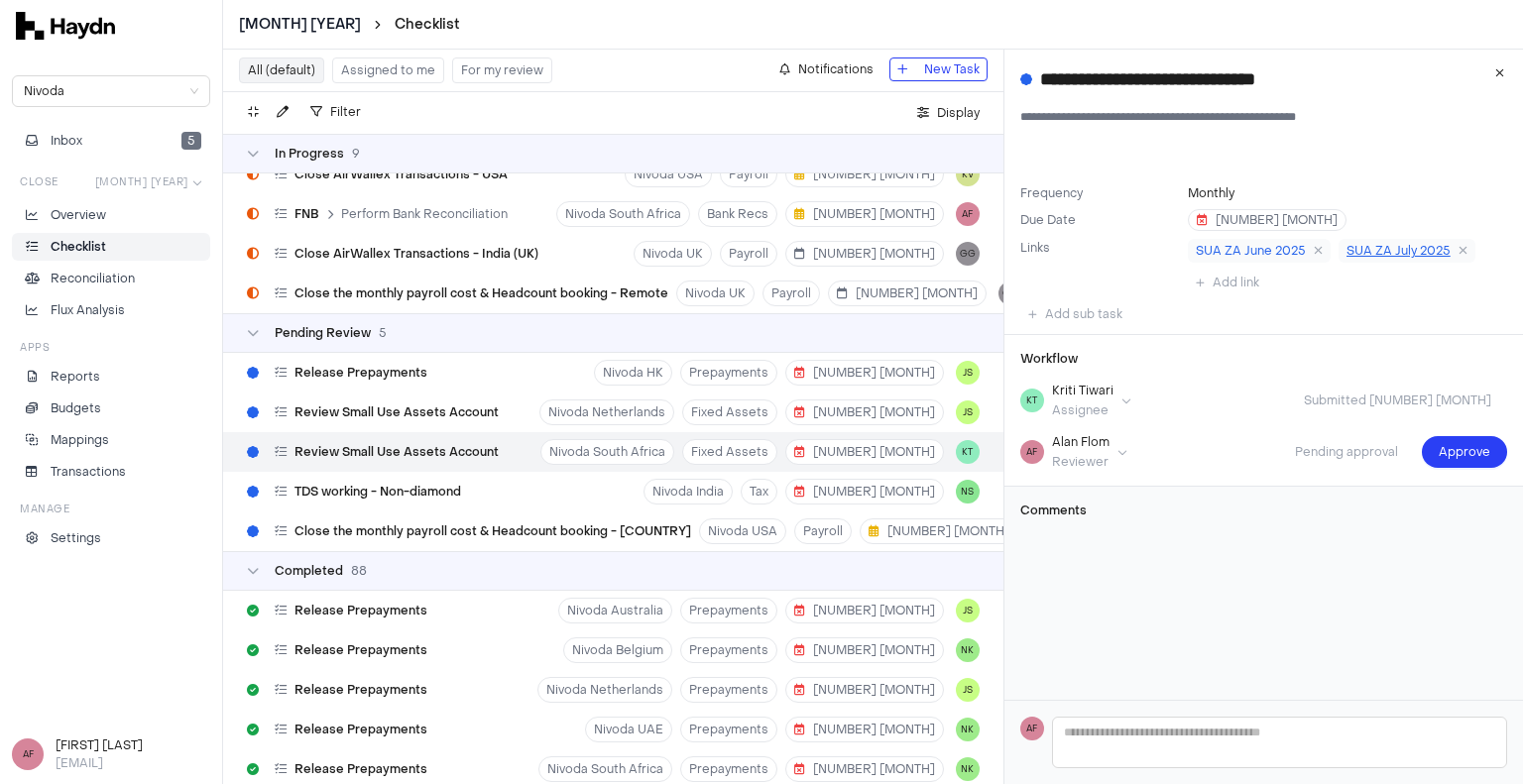 click on "SUA ZA July 2025" at bounding box center (1398, 251) 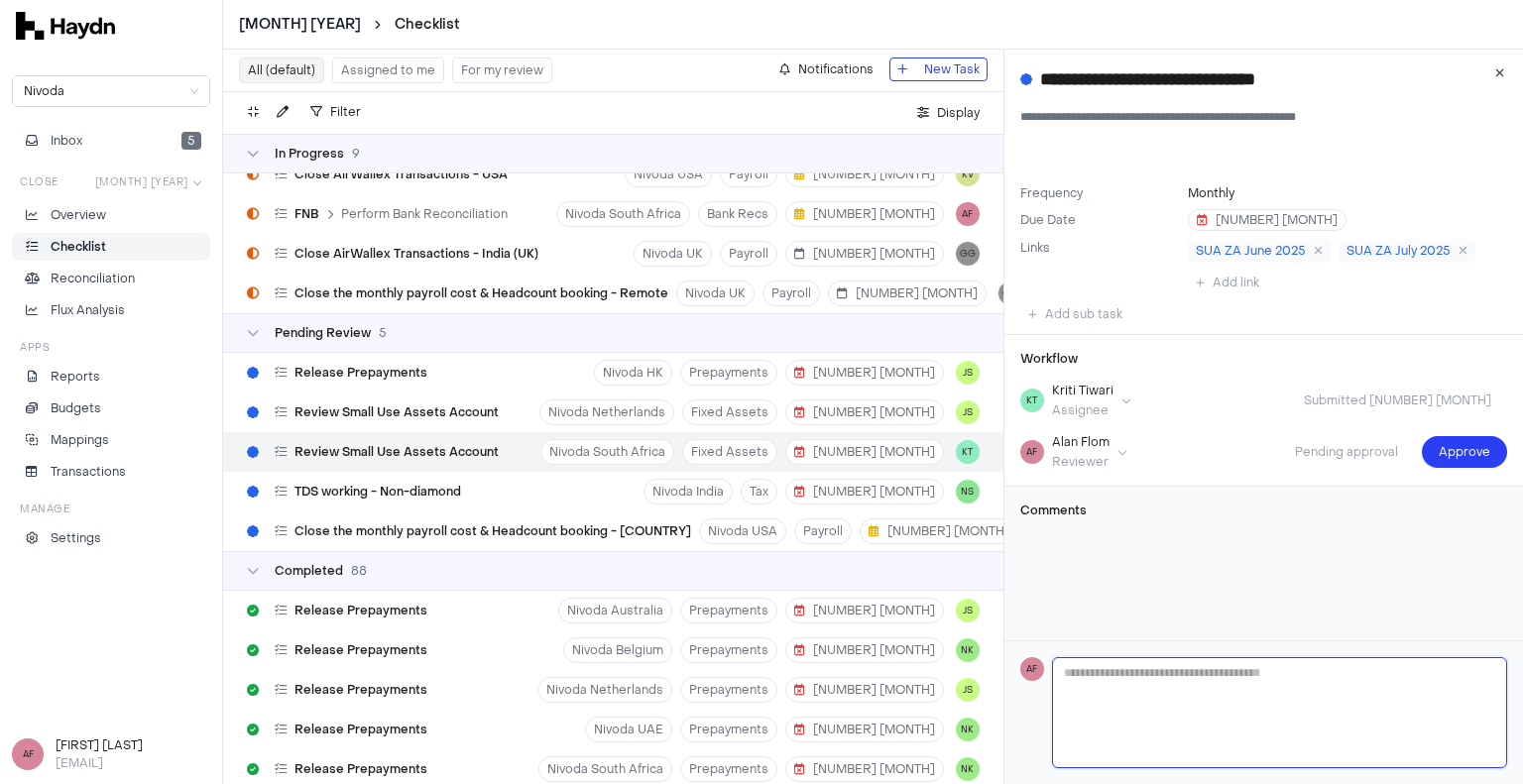 click at bounding box center [1279, 713] 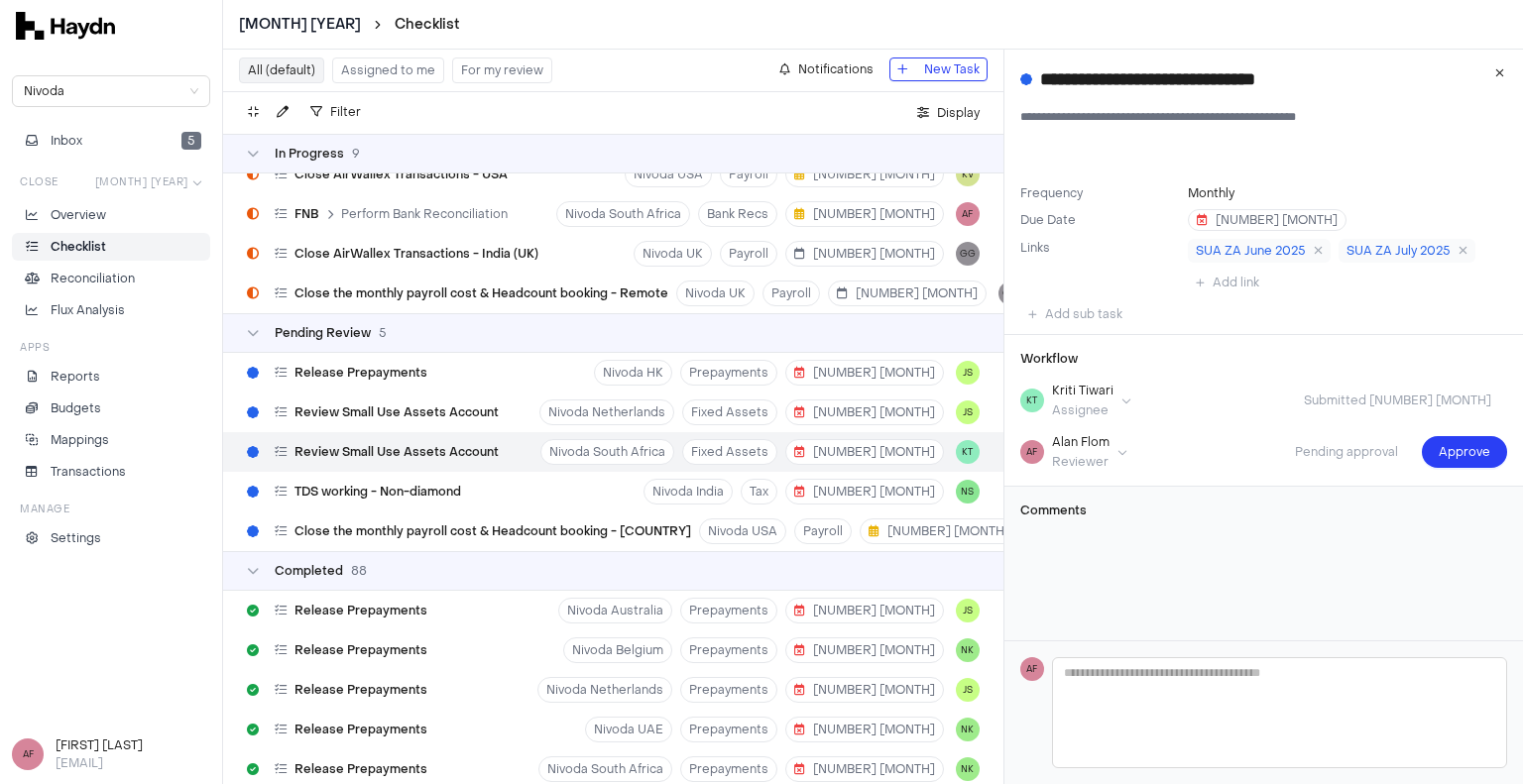 click on "Pending approval" at bounding box center (1347, 452) 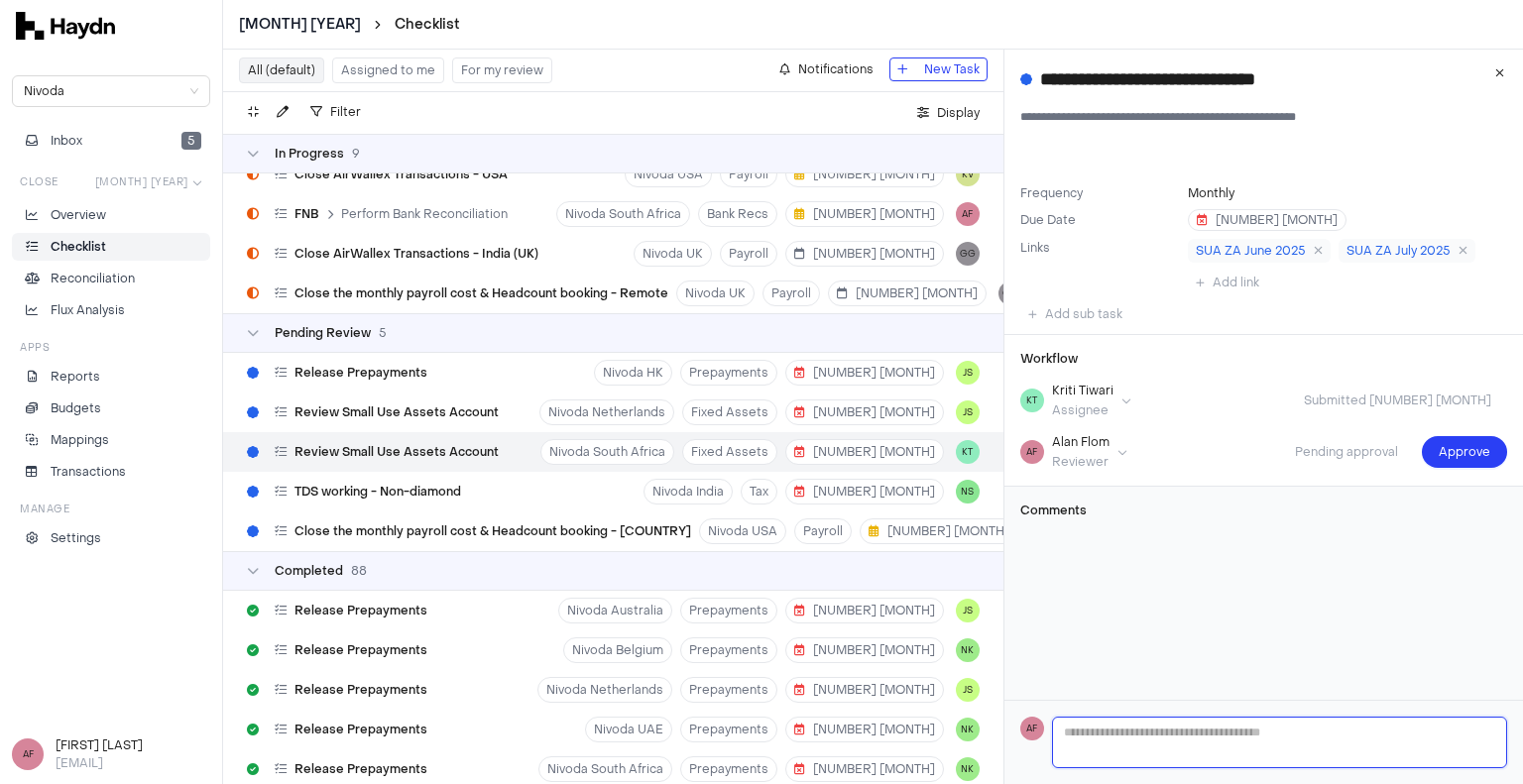 click at bounding box center (1279, 742) 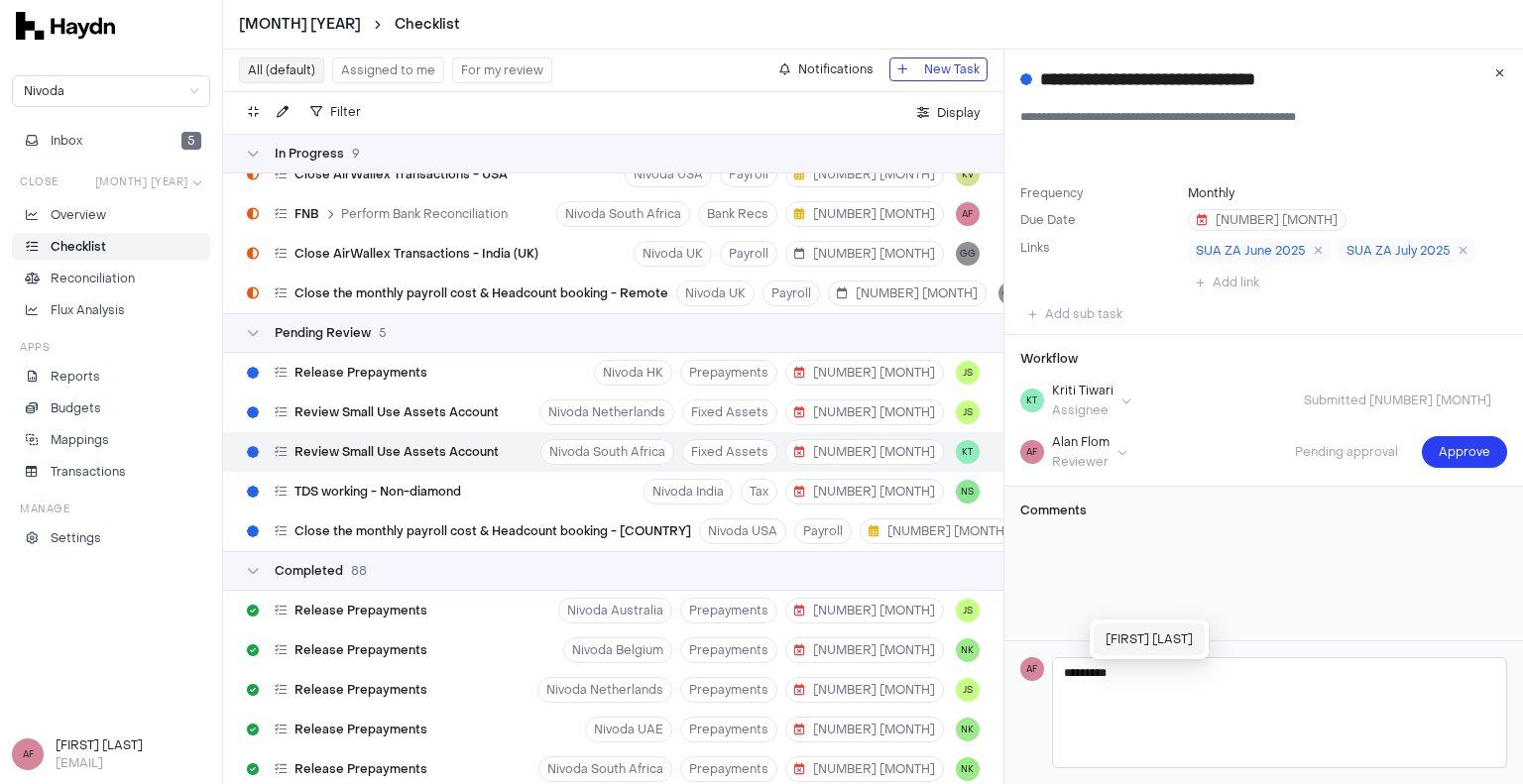 click on "[FIRST] [LAST]" at bounding box center [1149, 639] 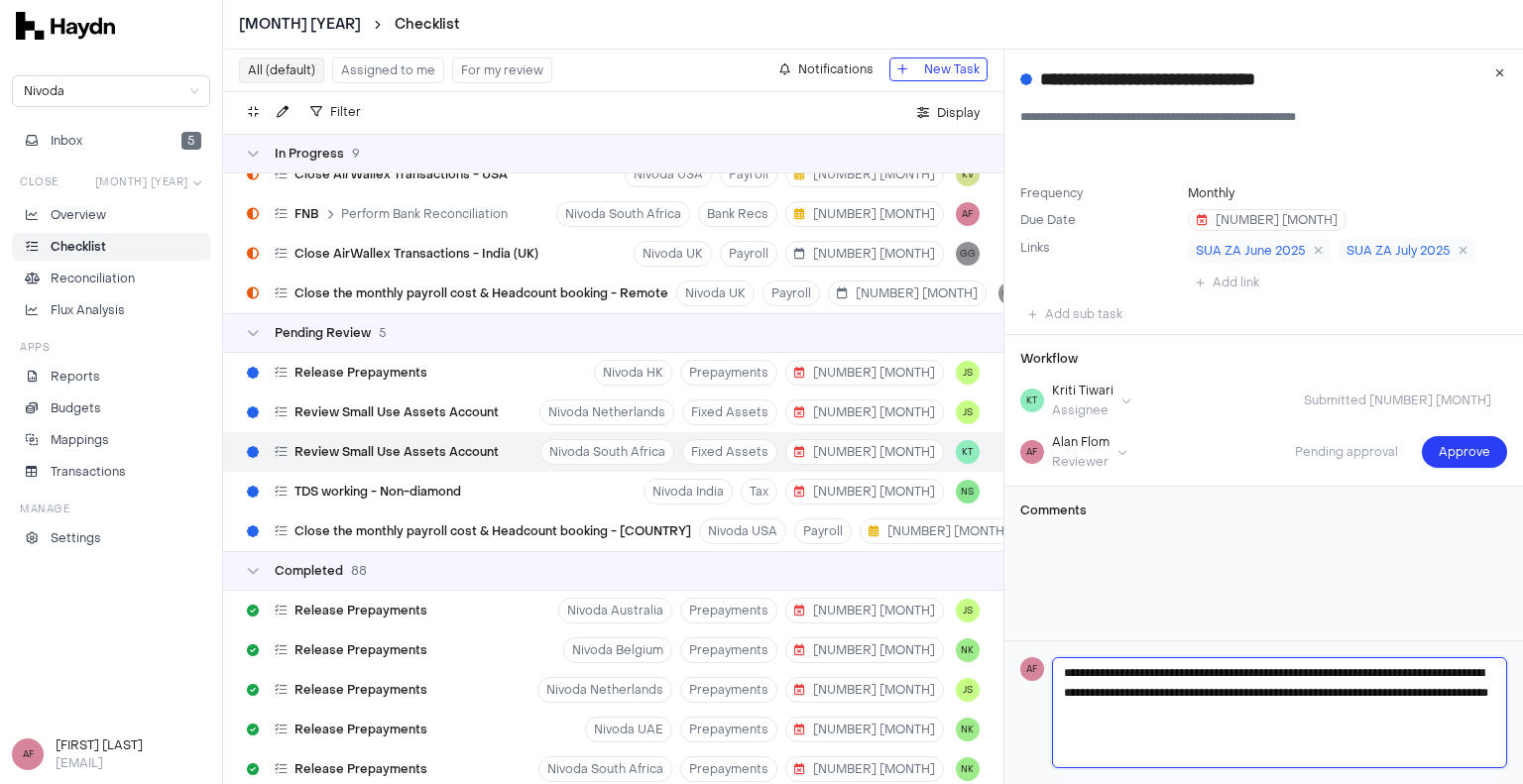 click on "**********" at bounding box center [1280, 713] 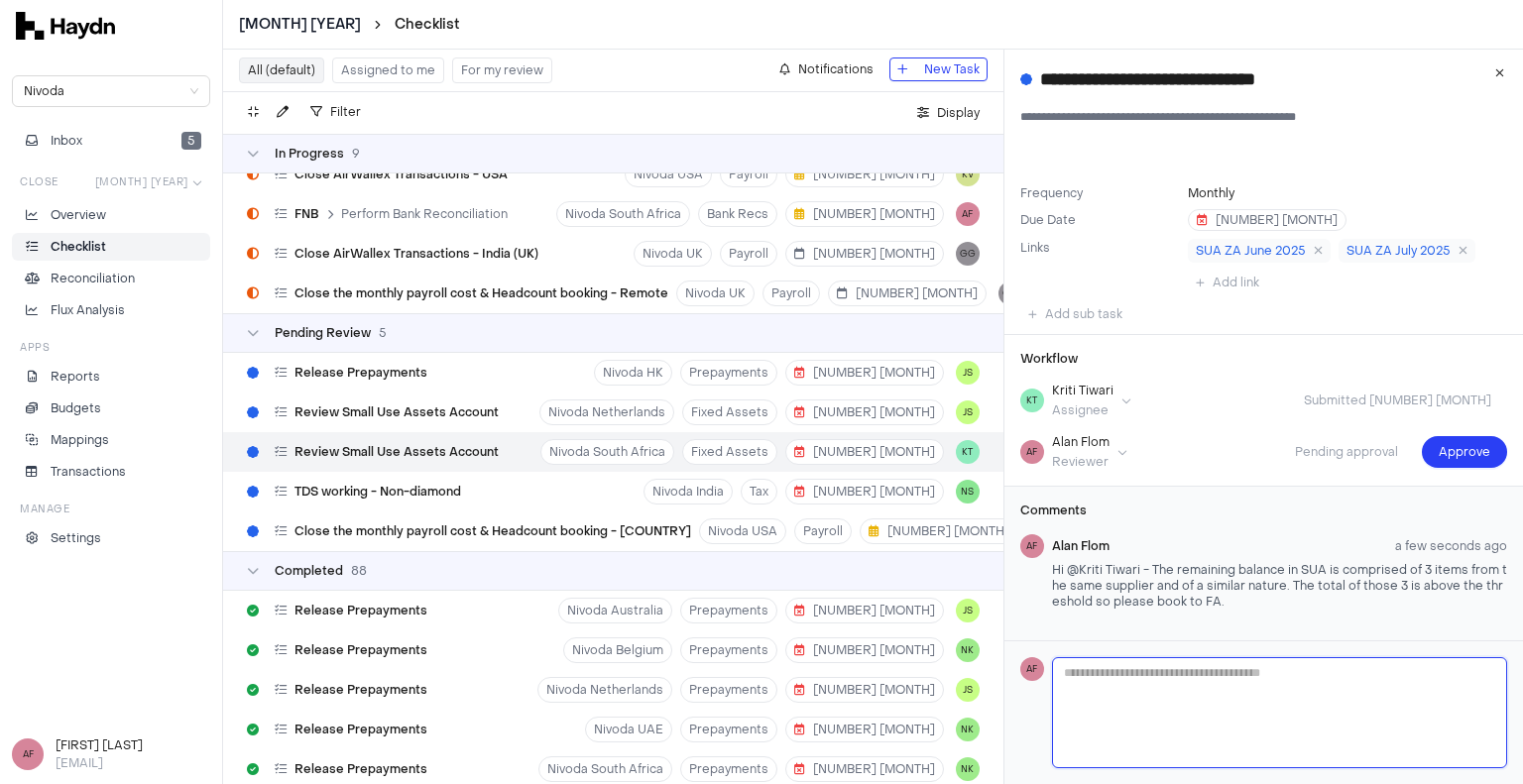 scroll, scrollTop: 2, scrollLeft: 0, axis: vertical 